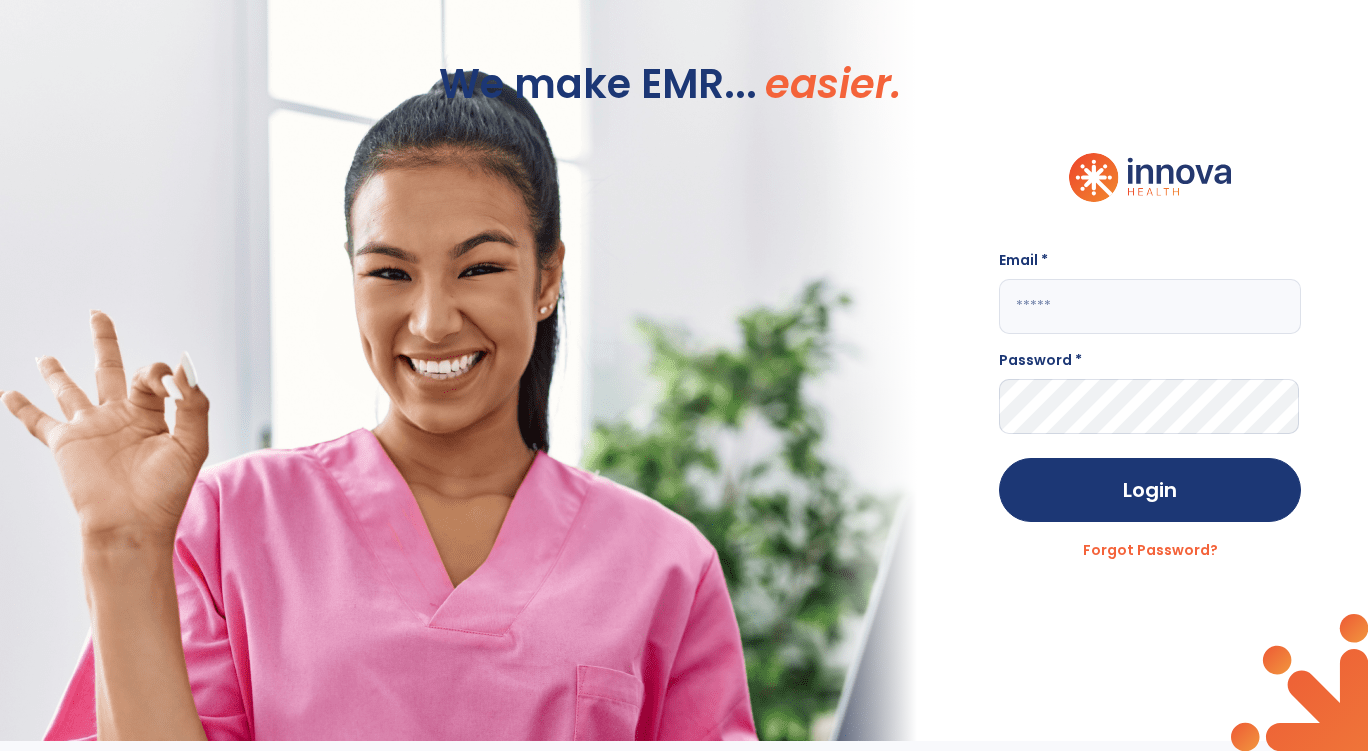 scroll, scrollTop: 0, scrollLeft: 0, axis: both 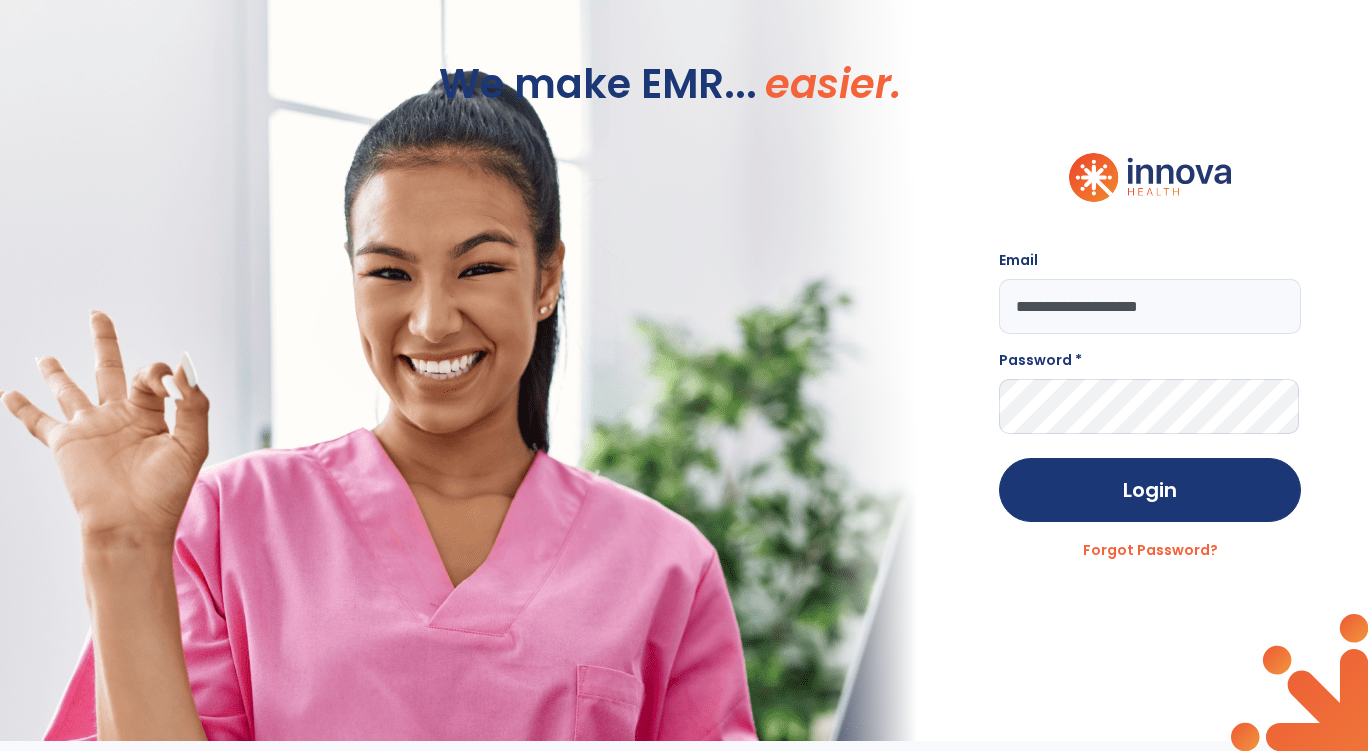 type on "**********" 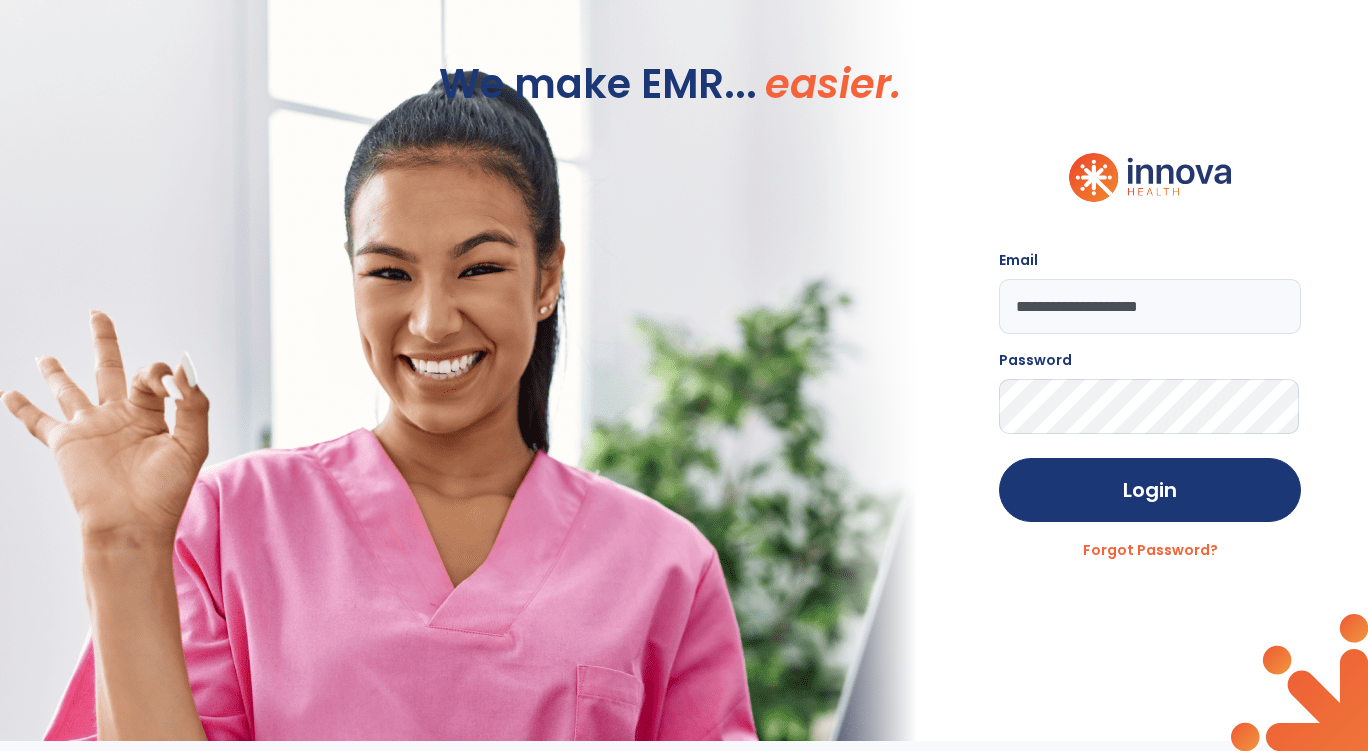 click on "Login" 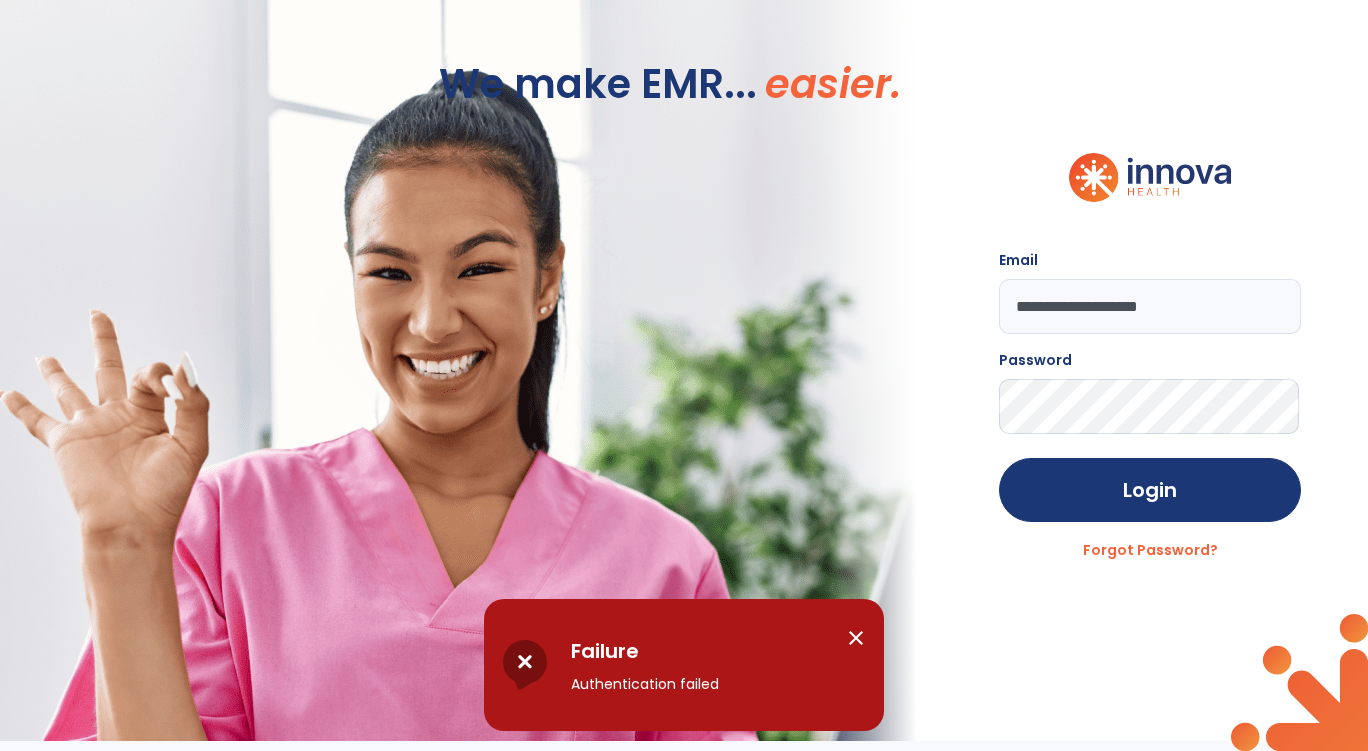 click on "**********" 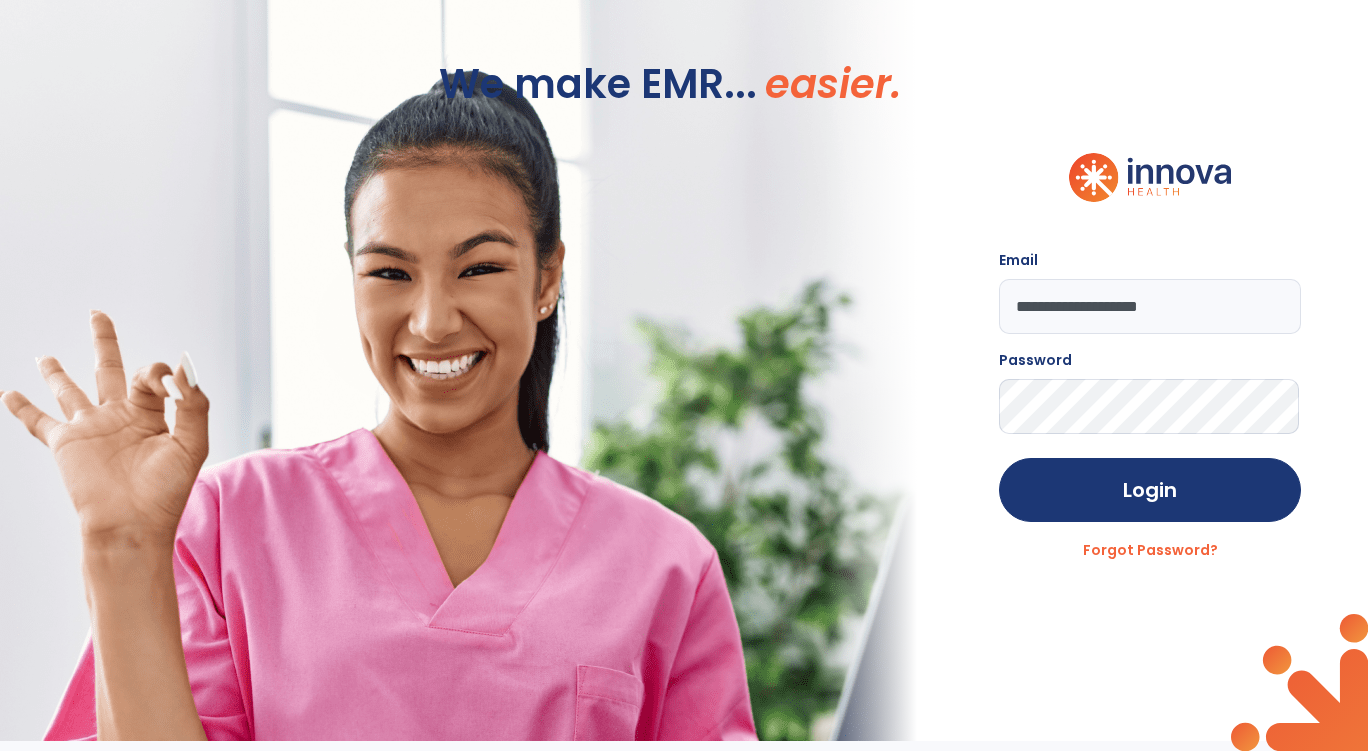 click on "Login" 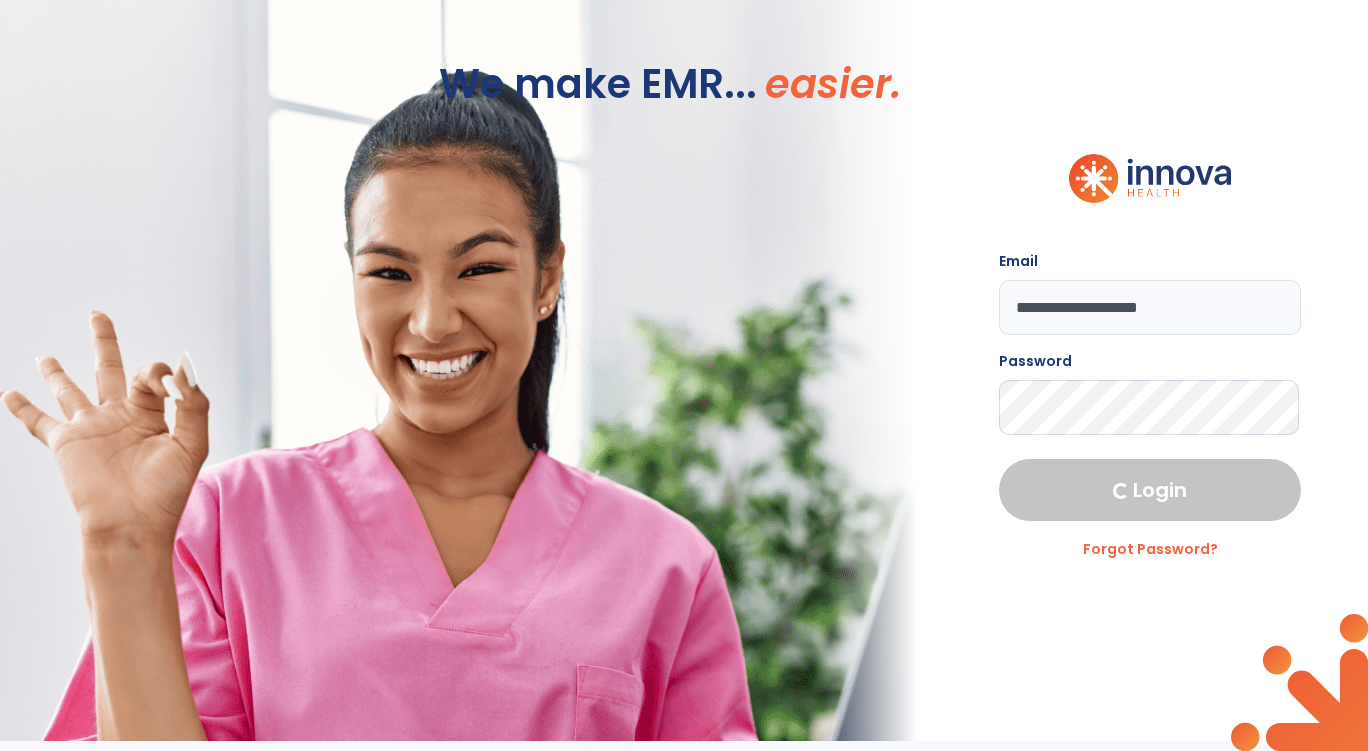 select on "****" 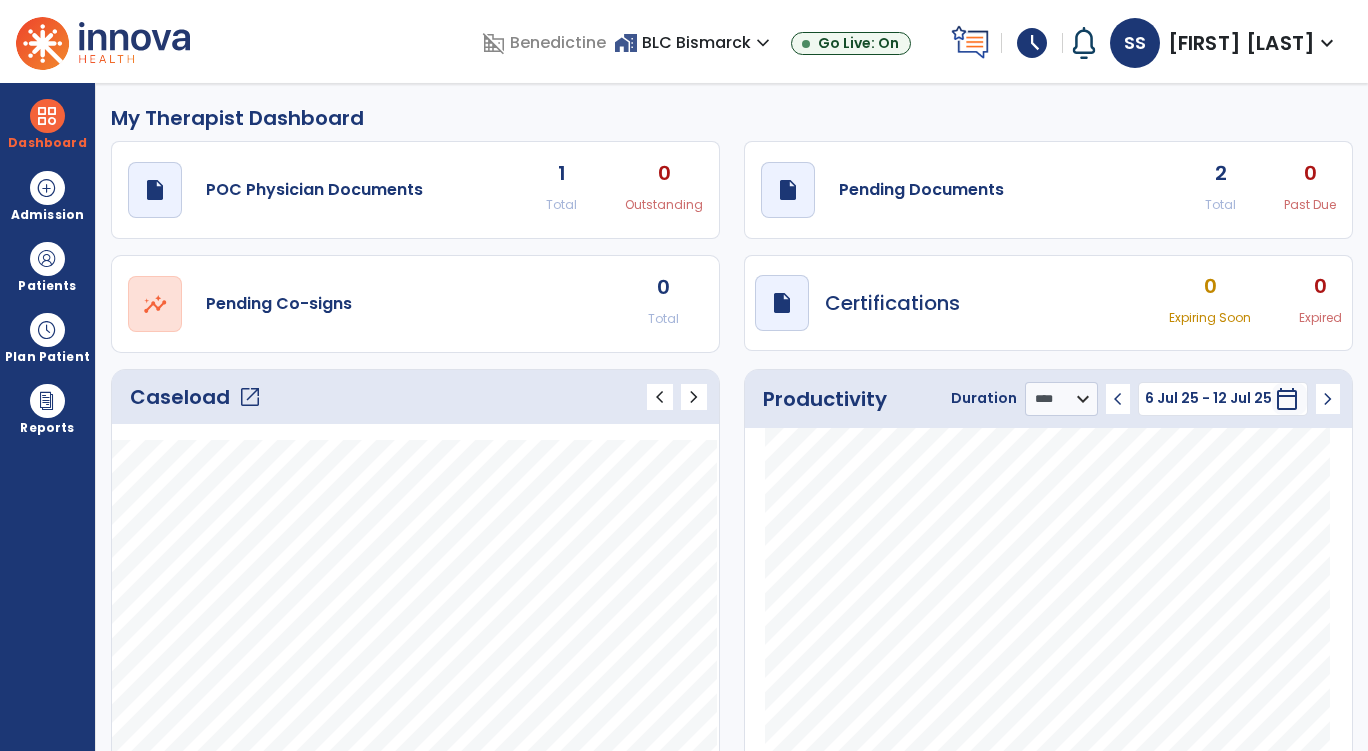 click on "draft   open_in_new  Pending Documents 2 Total 0 Past Due" 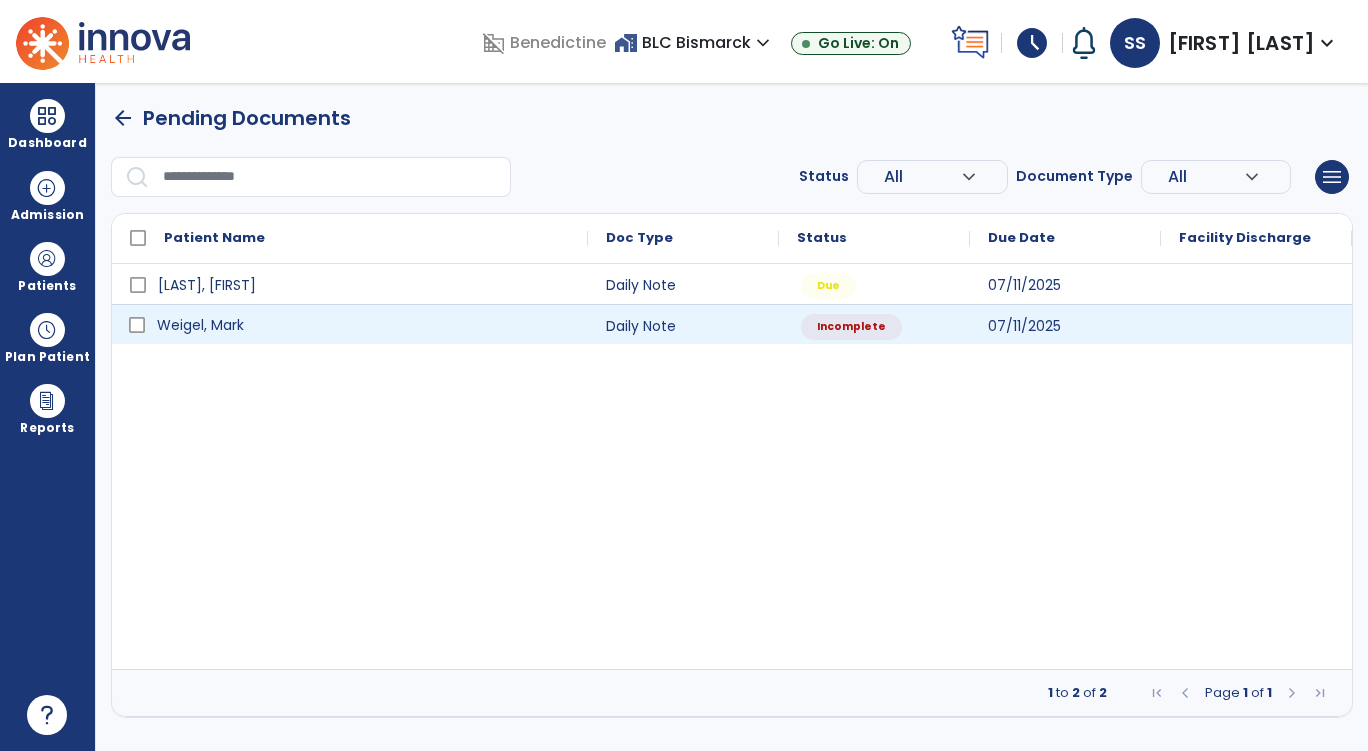 click on "Weigel, Mark" at bounding box center [364, 325] 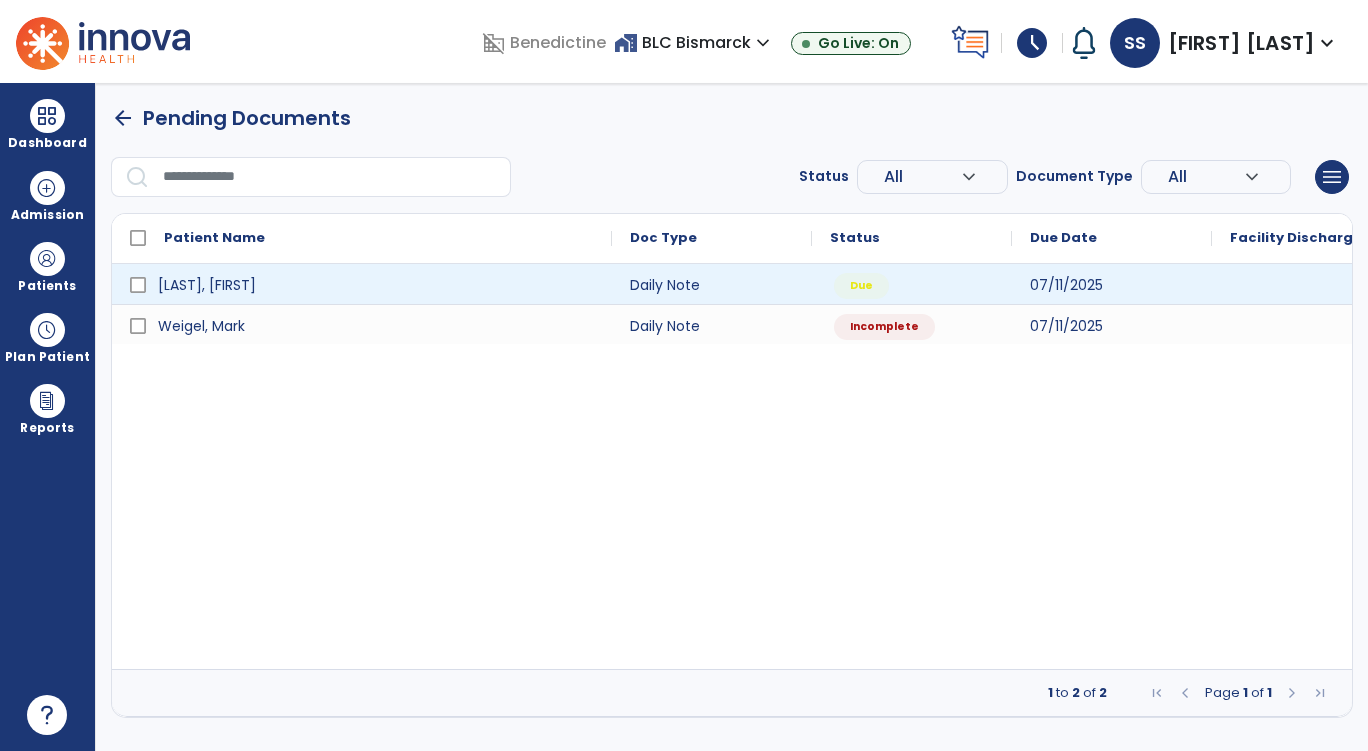 select on "*" 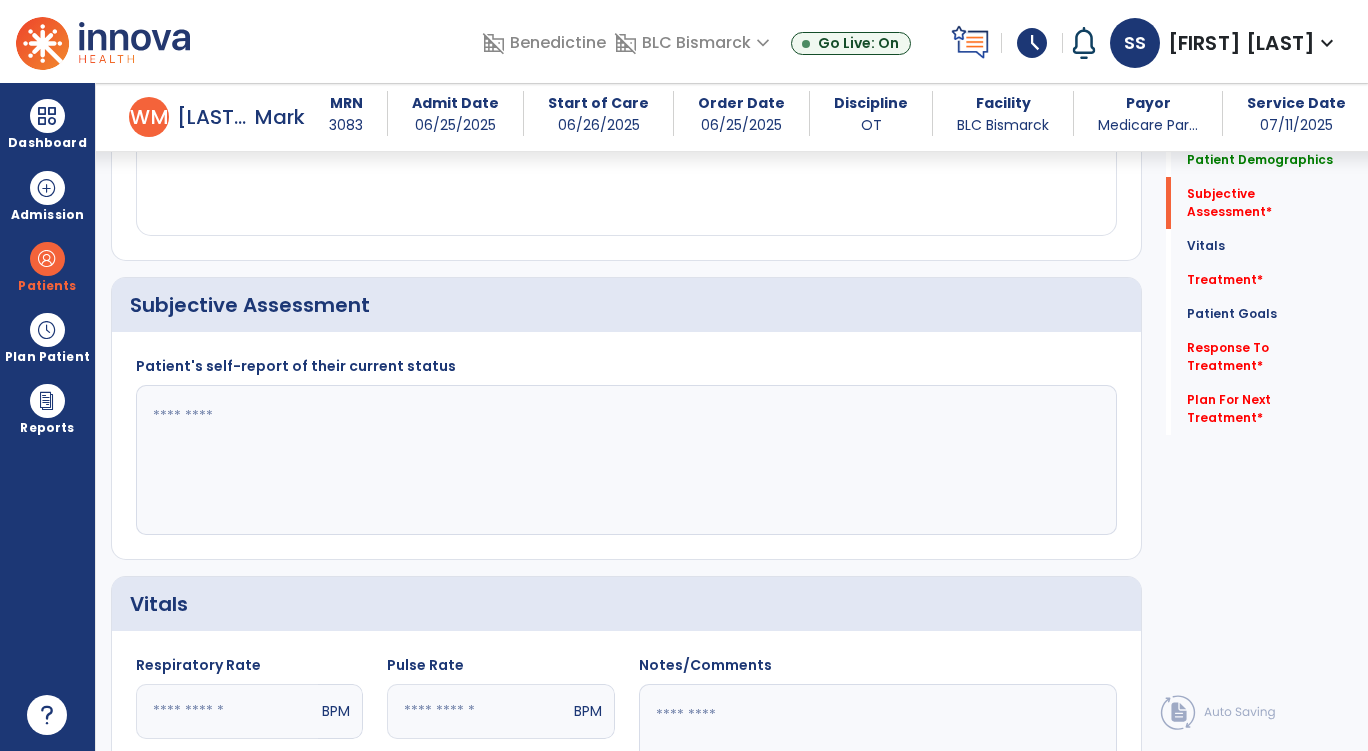 scroll, scrollTop: 360, scrollLeft: 0, axis: vertical 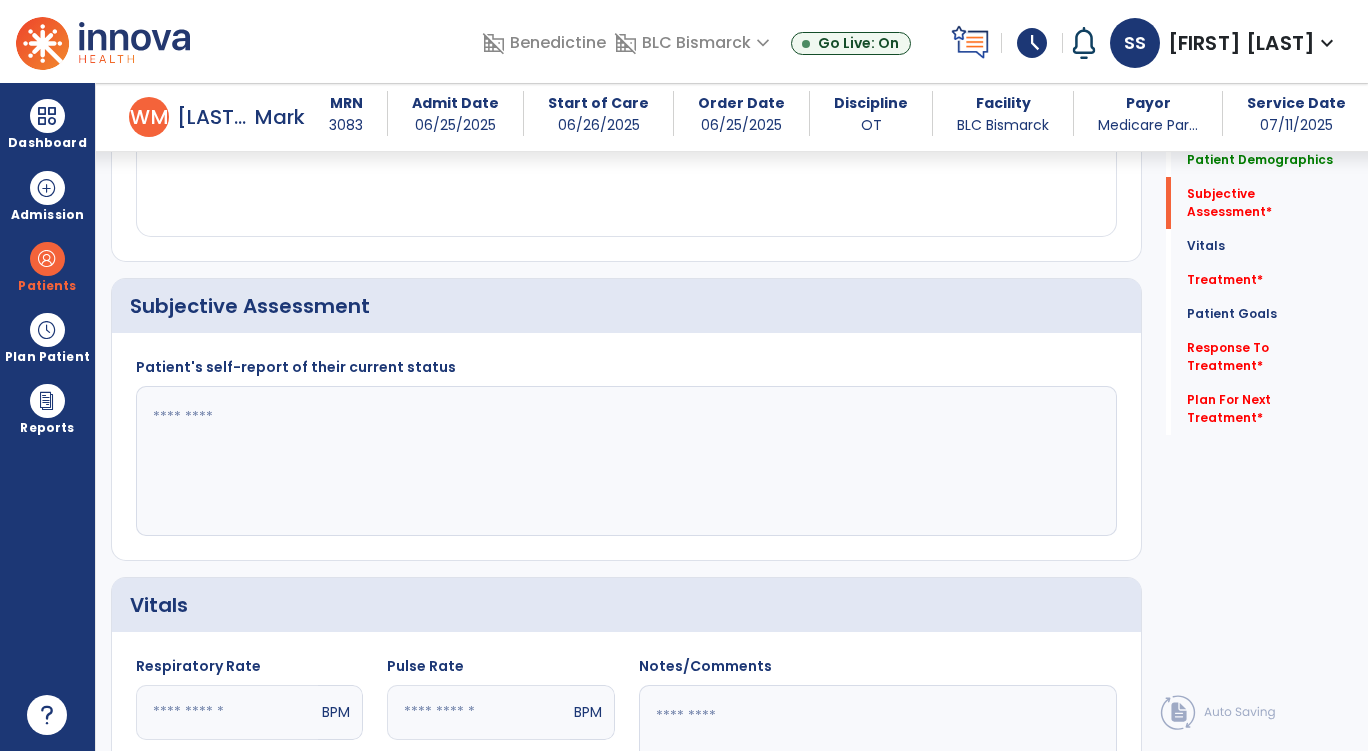 click 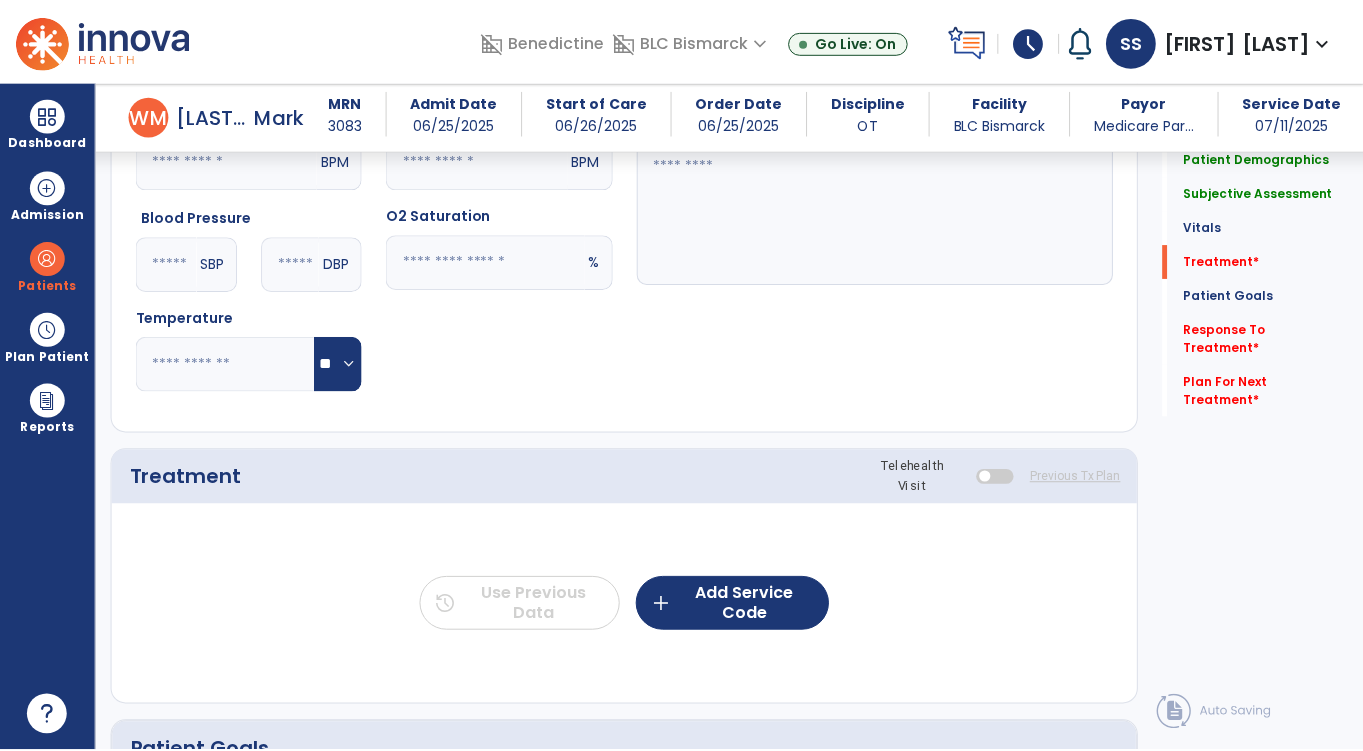 scroll, scrollTop: 1062, scrollLeft: 0, axis: vertical 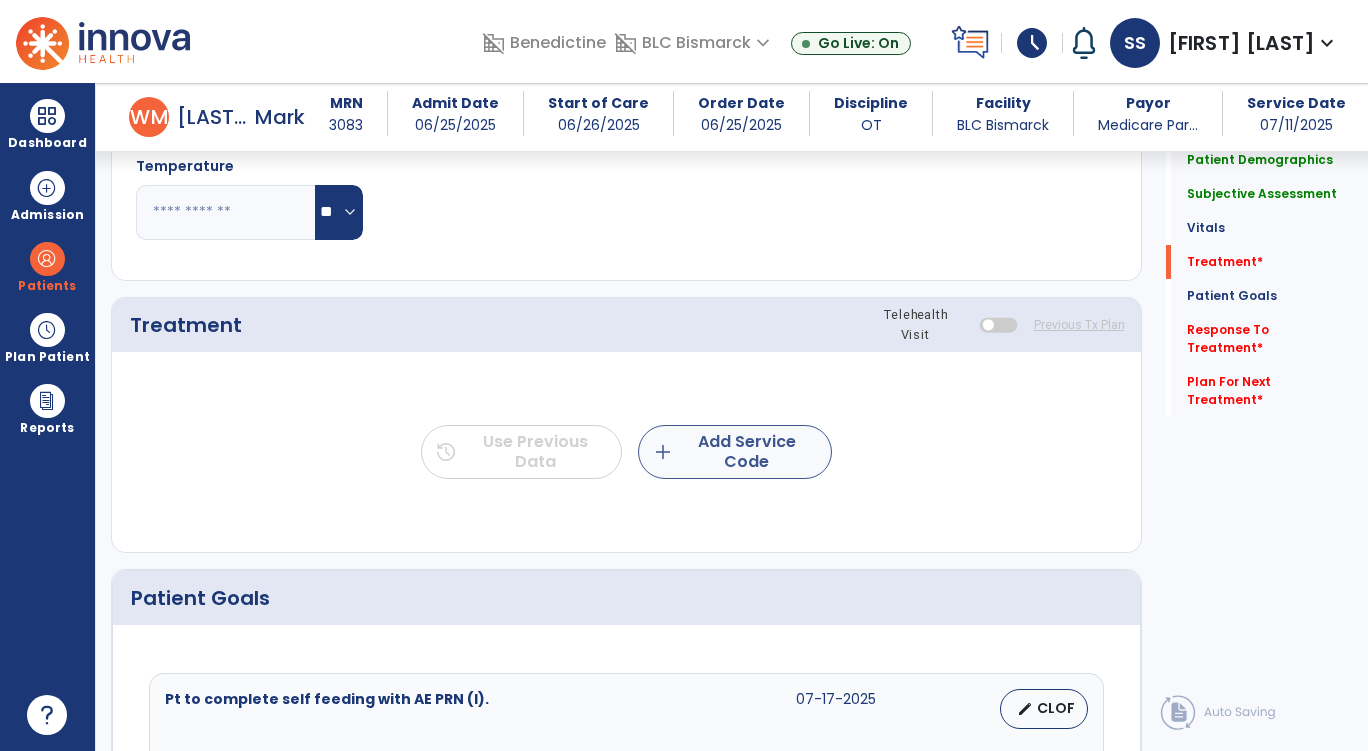 type on "**********" 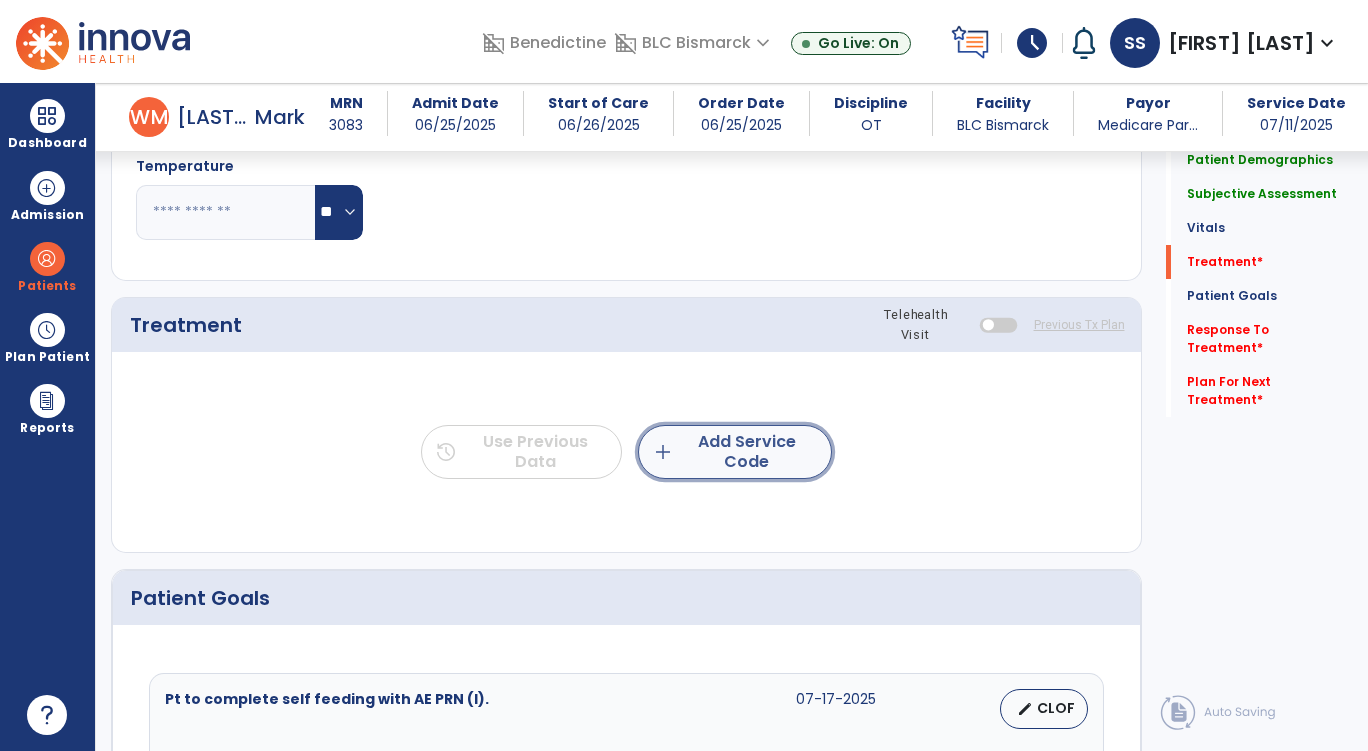 click on "add  Add Service Code" 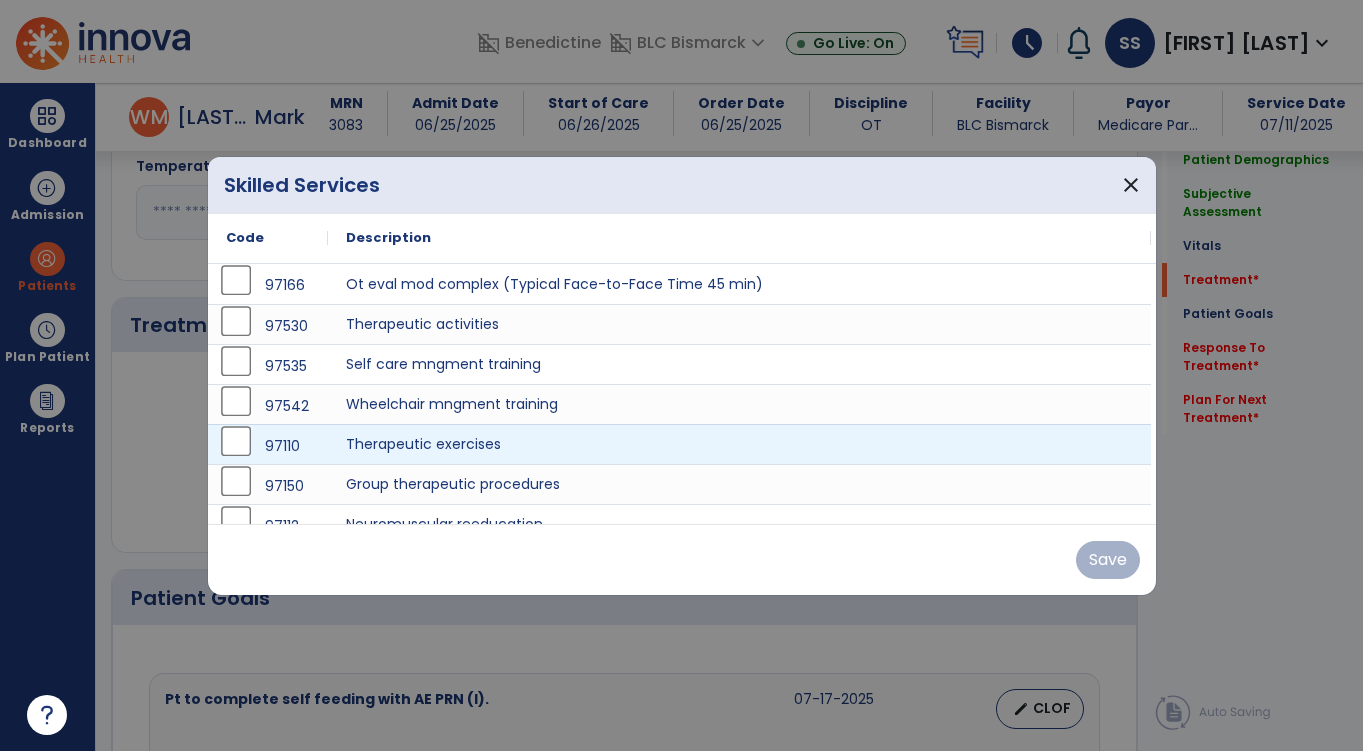 scroll, scrollTop: 1062, scrollLeft: 0, axis: vertical 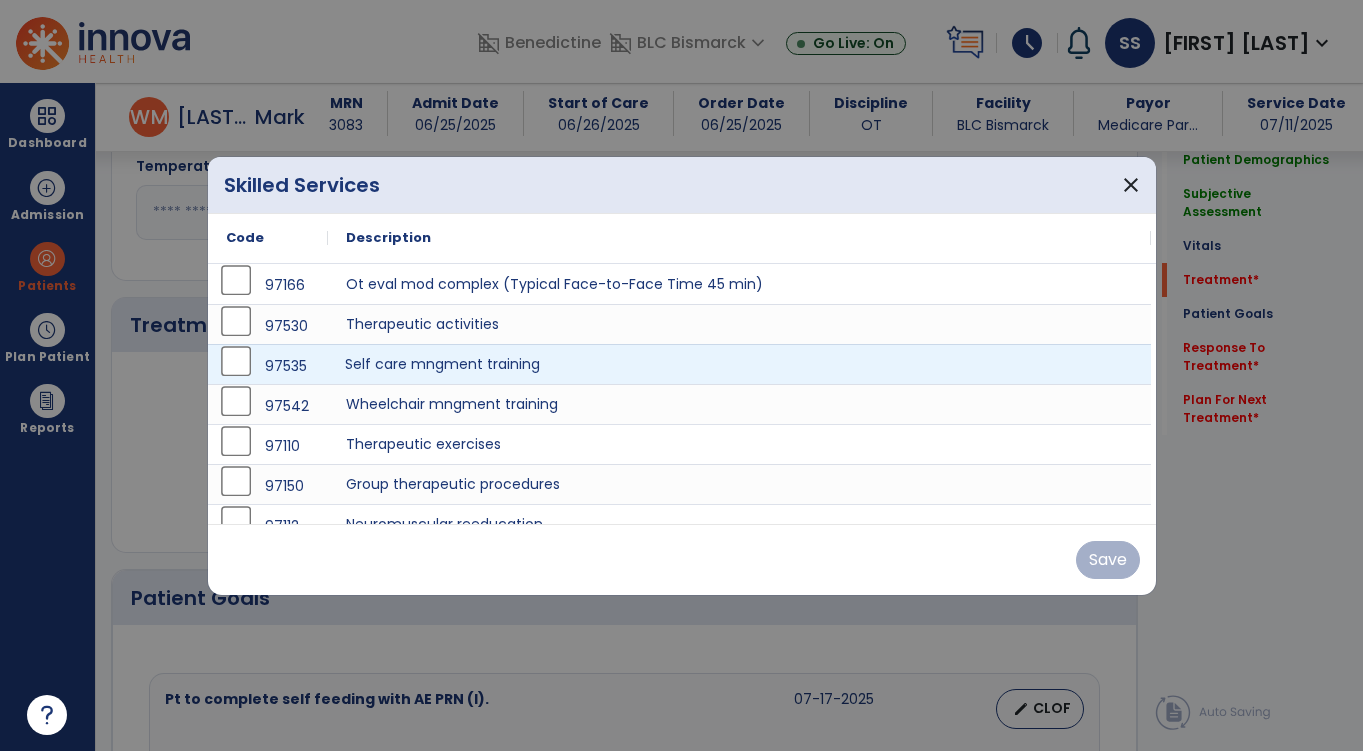 click on "Self care mngment training" at bounding box center [739, 364] 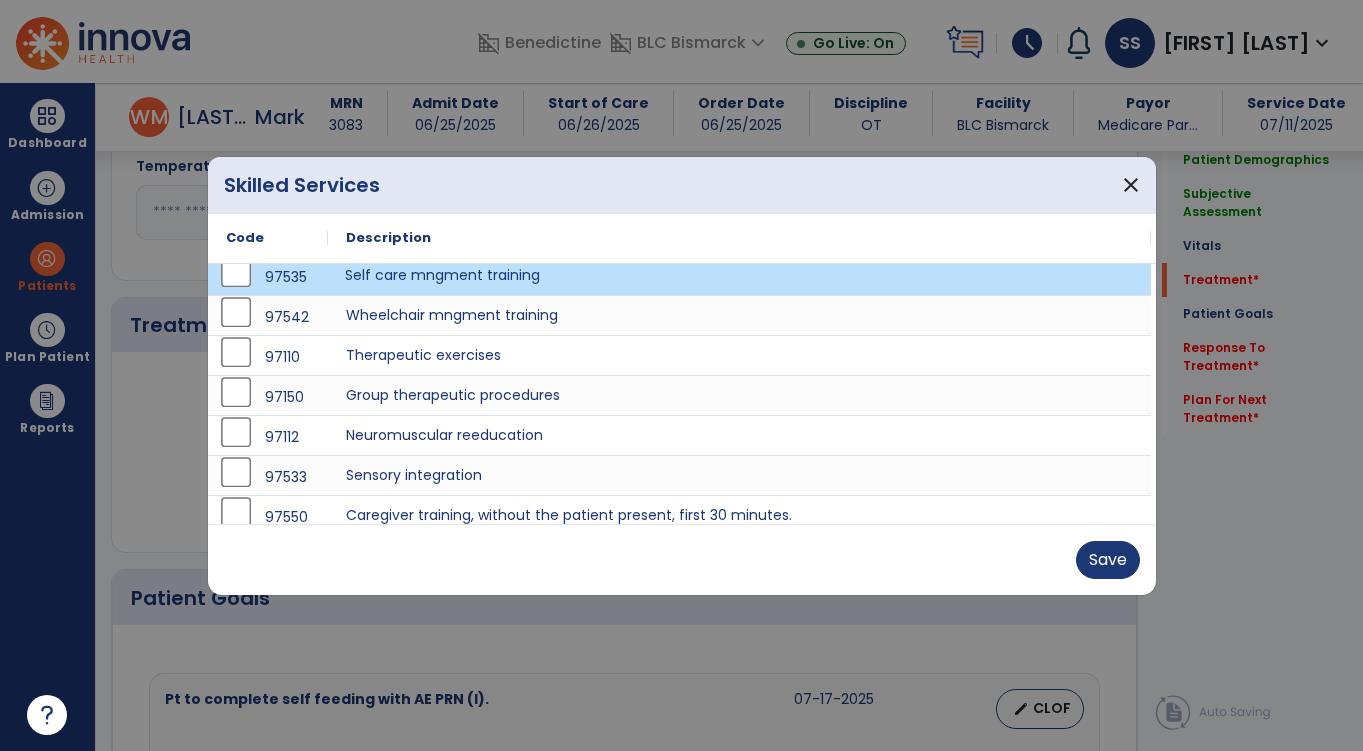 scroll, scrollTop: 0, scrollLeft: 0, axis: both 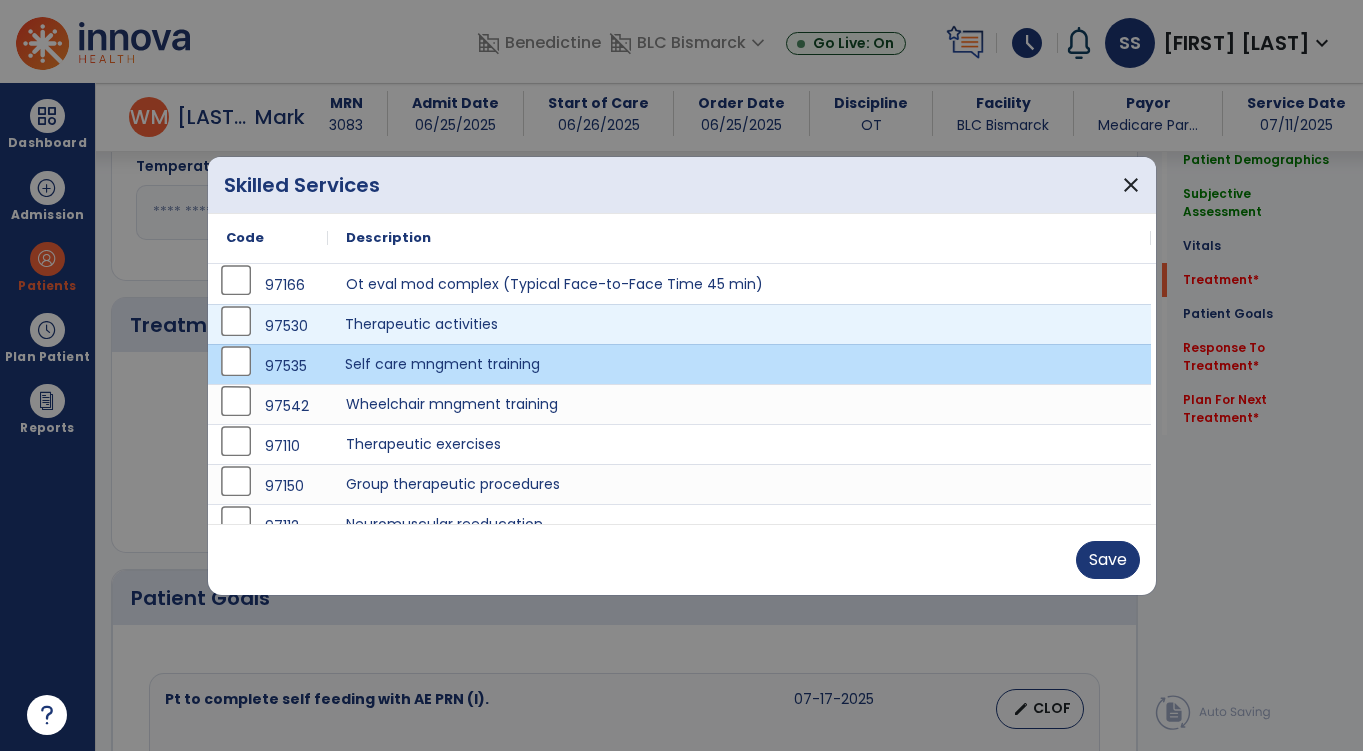 click on "Therapeutic activities" at bounding box center (739, 324) 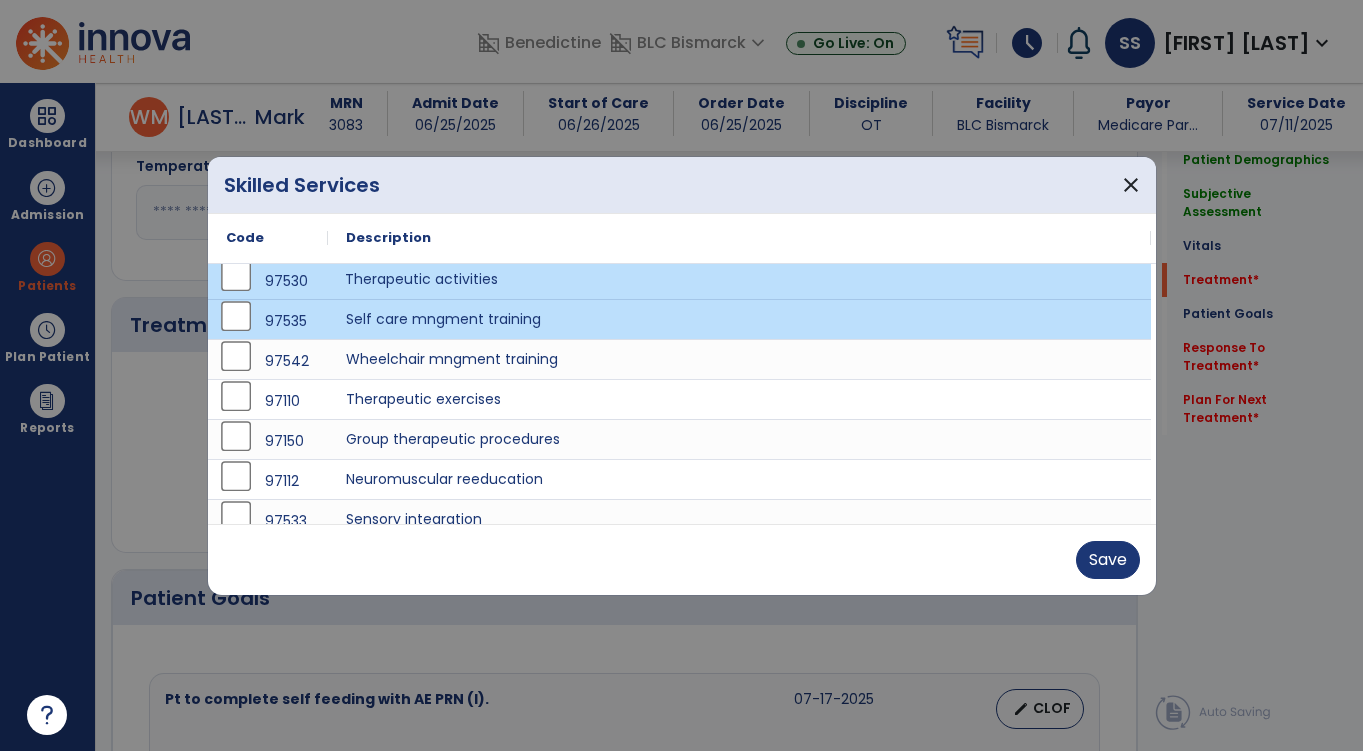 scroll, scrollTop: 0, scrollLeft: 0, axis: both 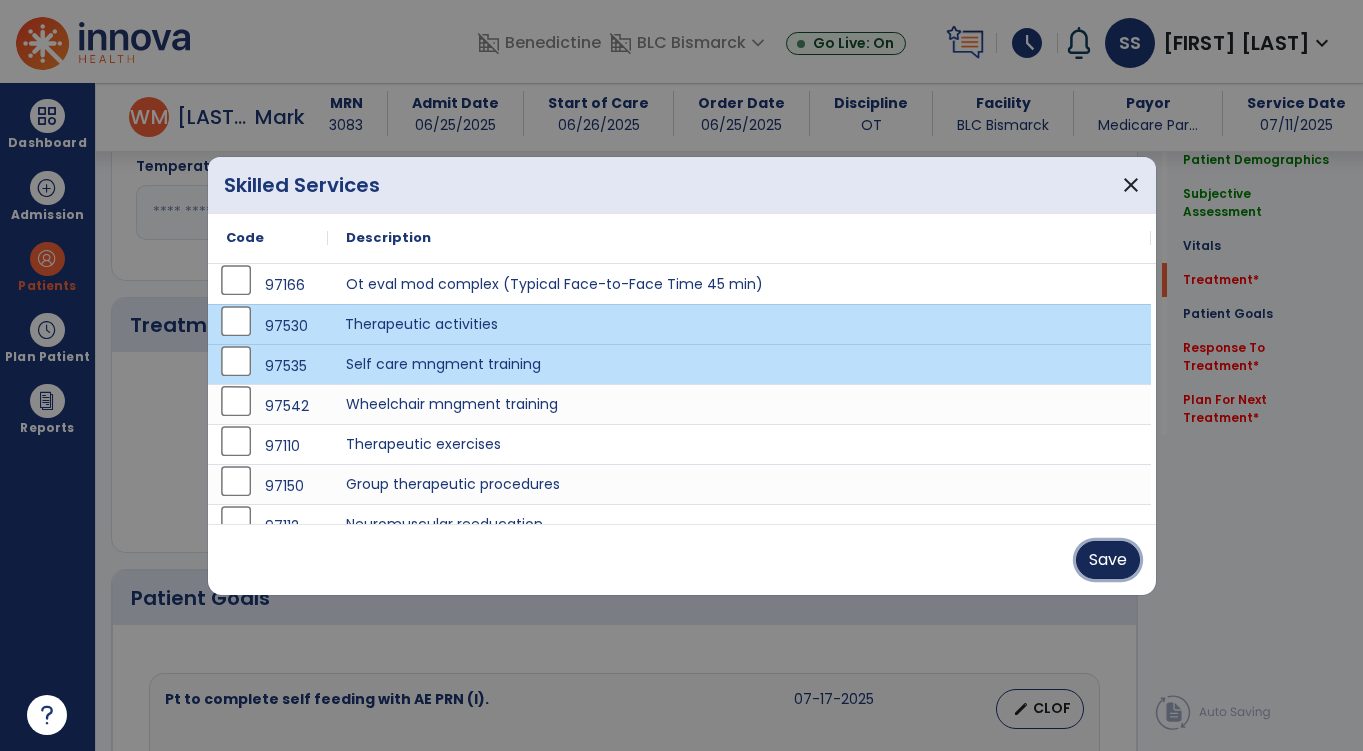 click on "Save" at bounding box center (1108, 560) 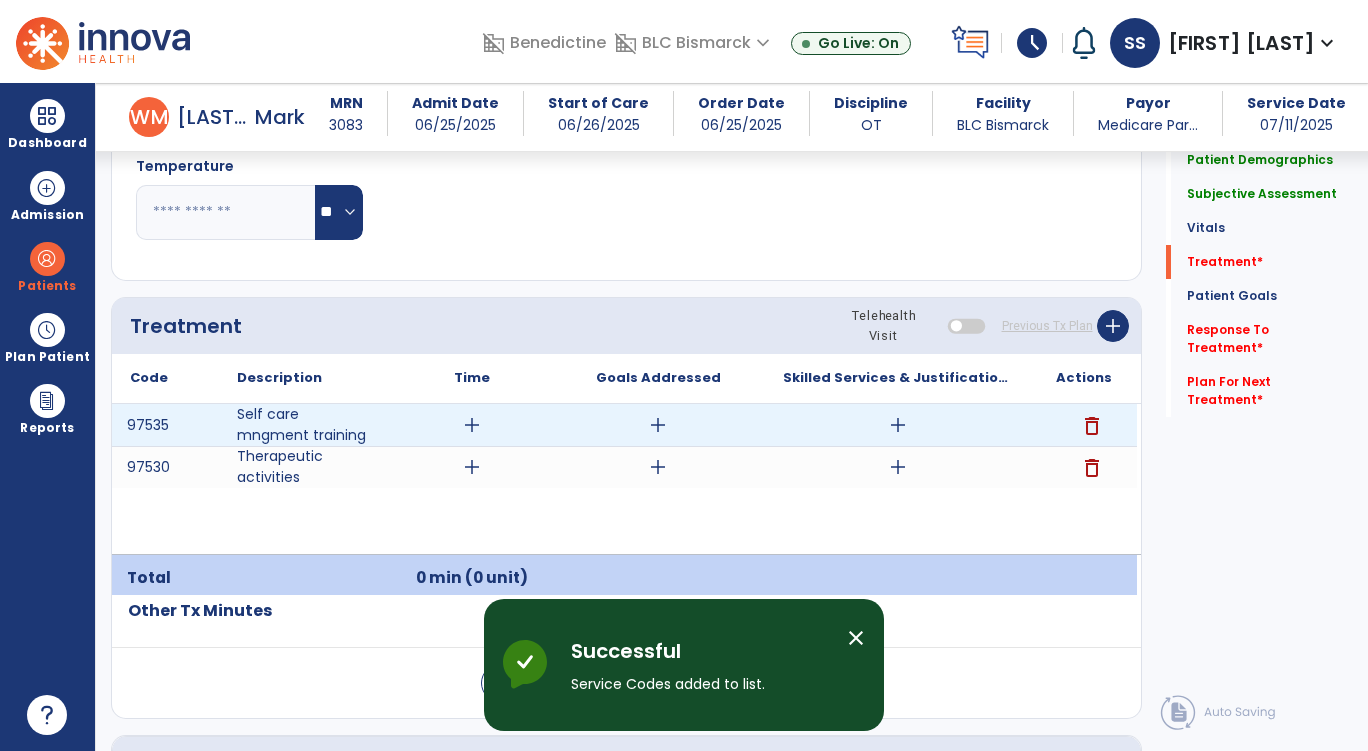 click on "add" at bounding box center [472, 425] 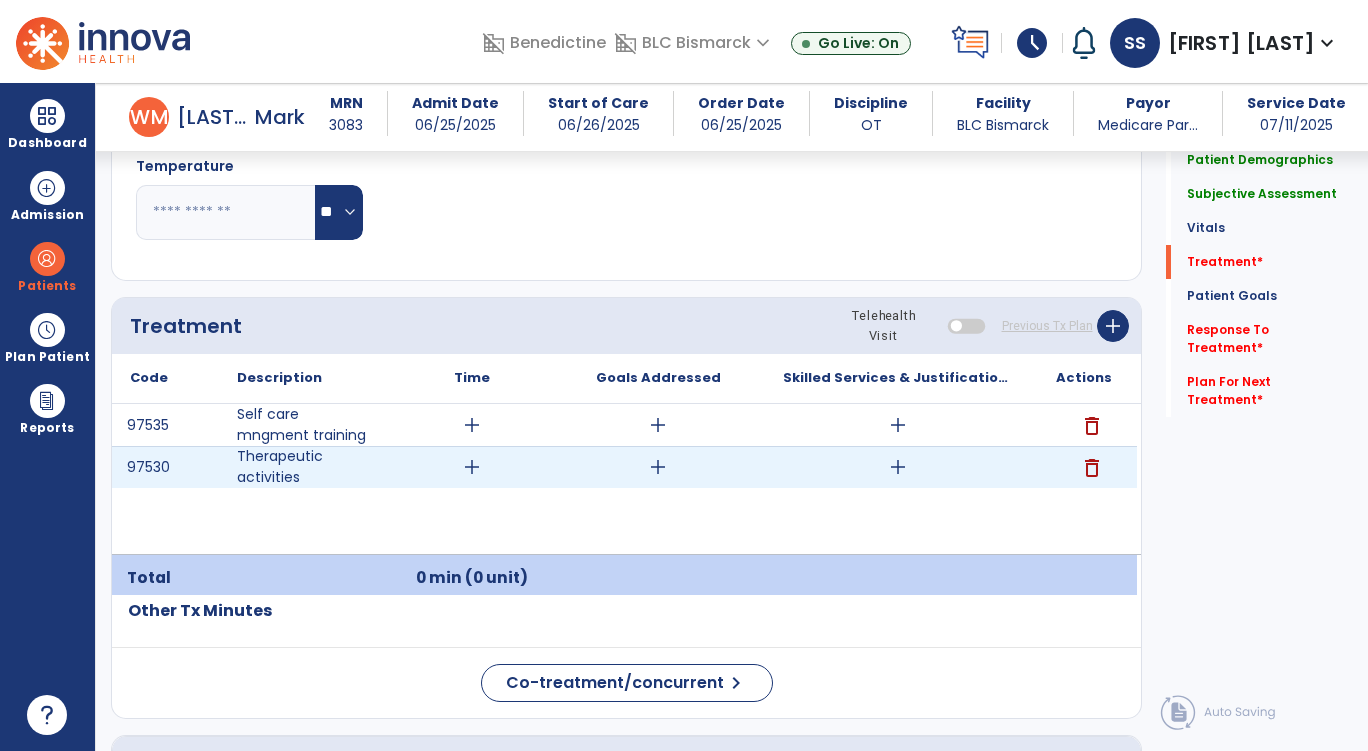 click on "add" at bounding box center [472, 467] 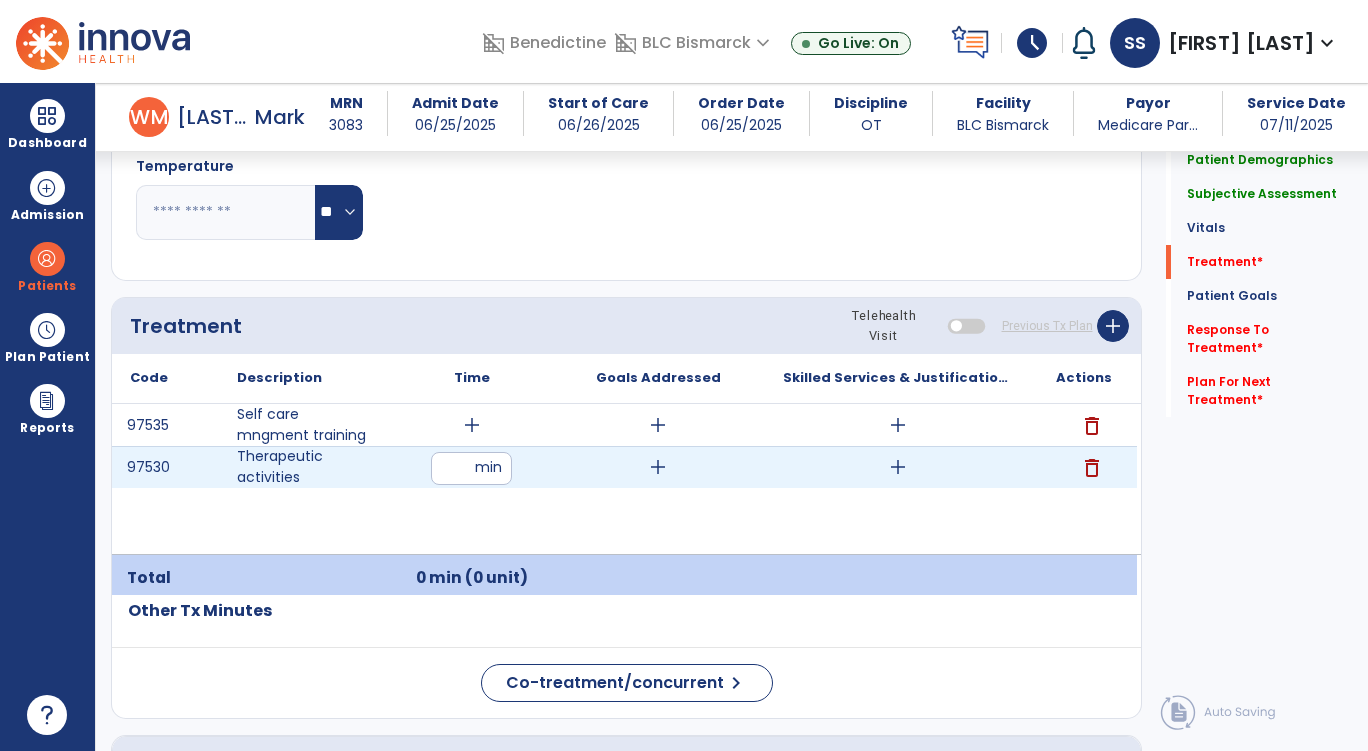 type on "**" 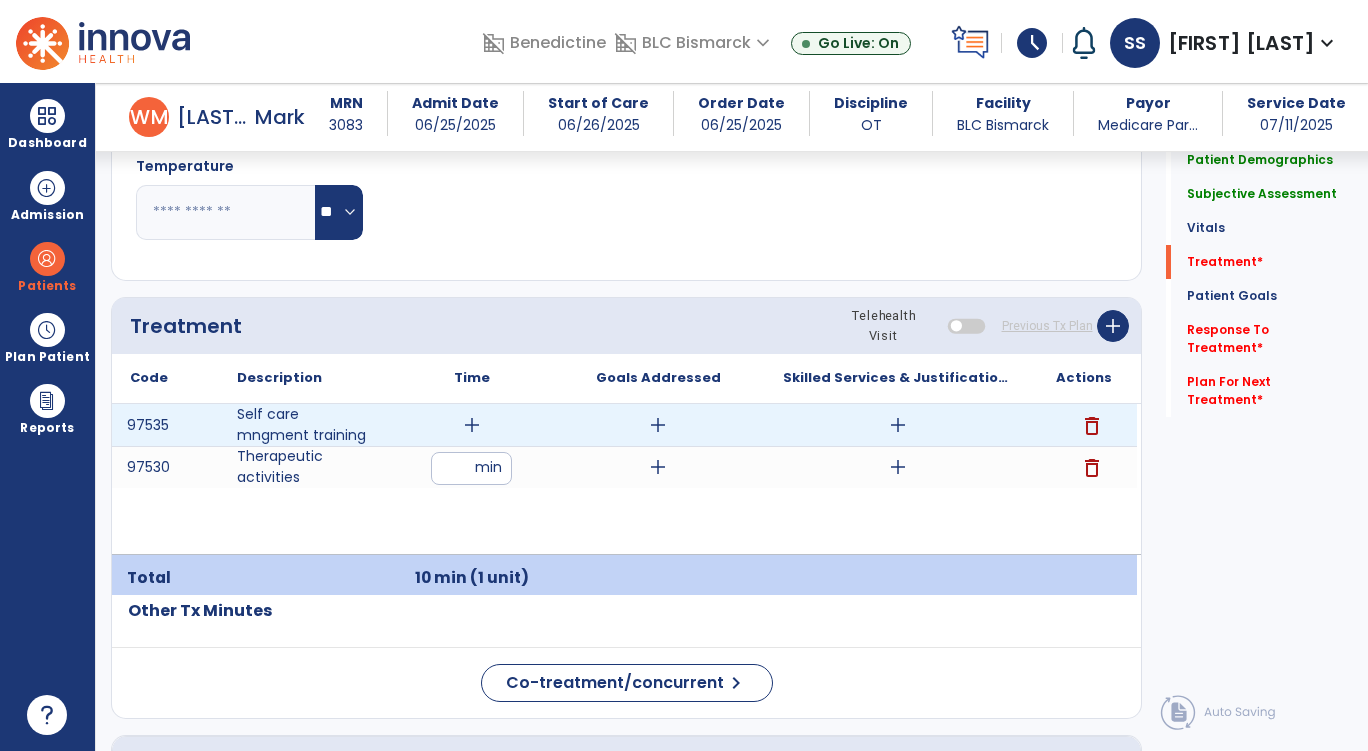 click on "add" at bounding box center [472, 425] 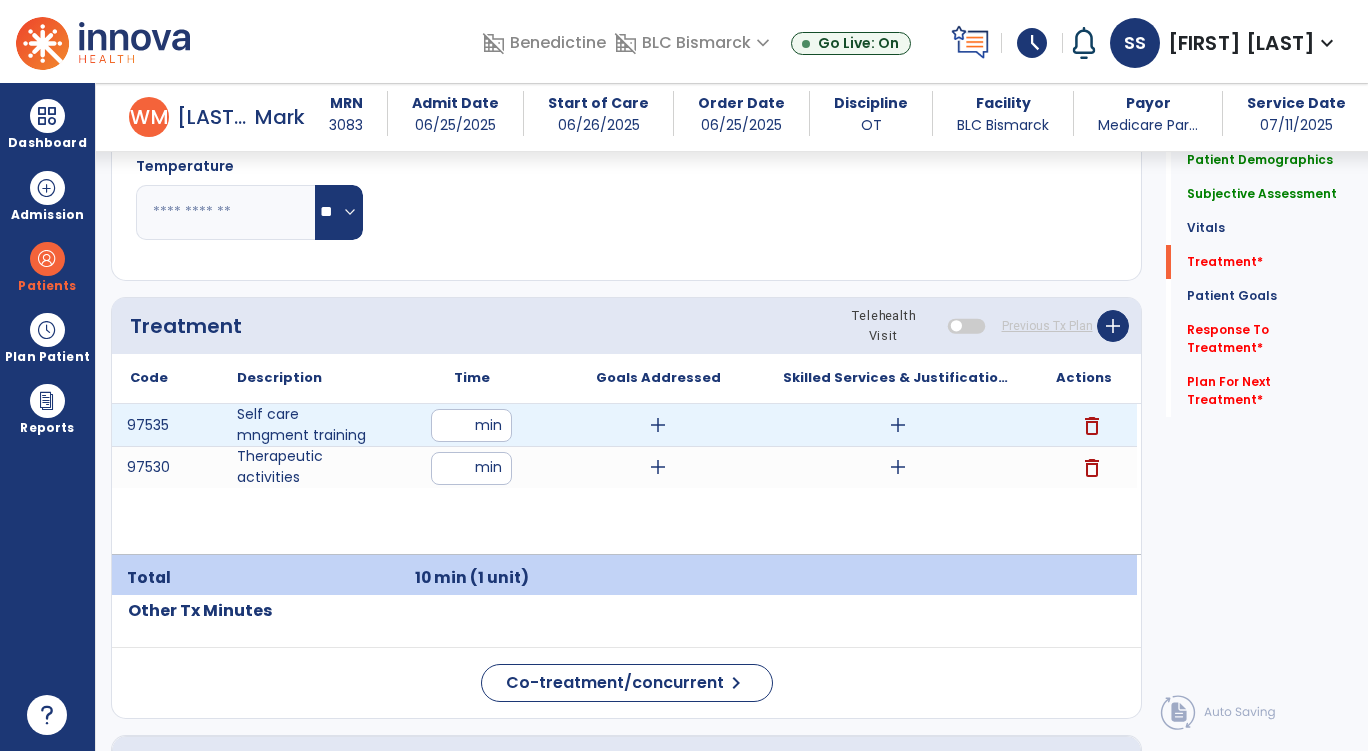 type on "*" 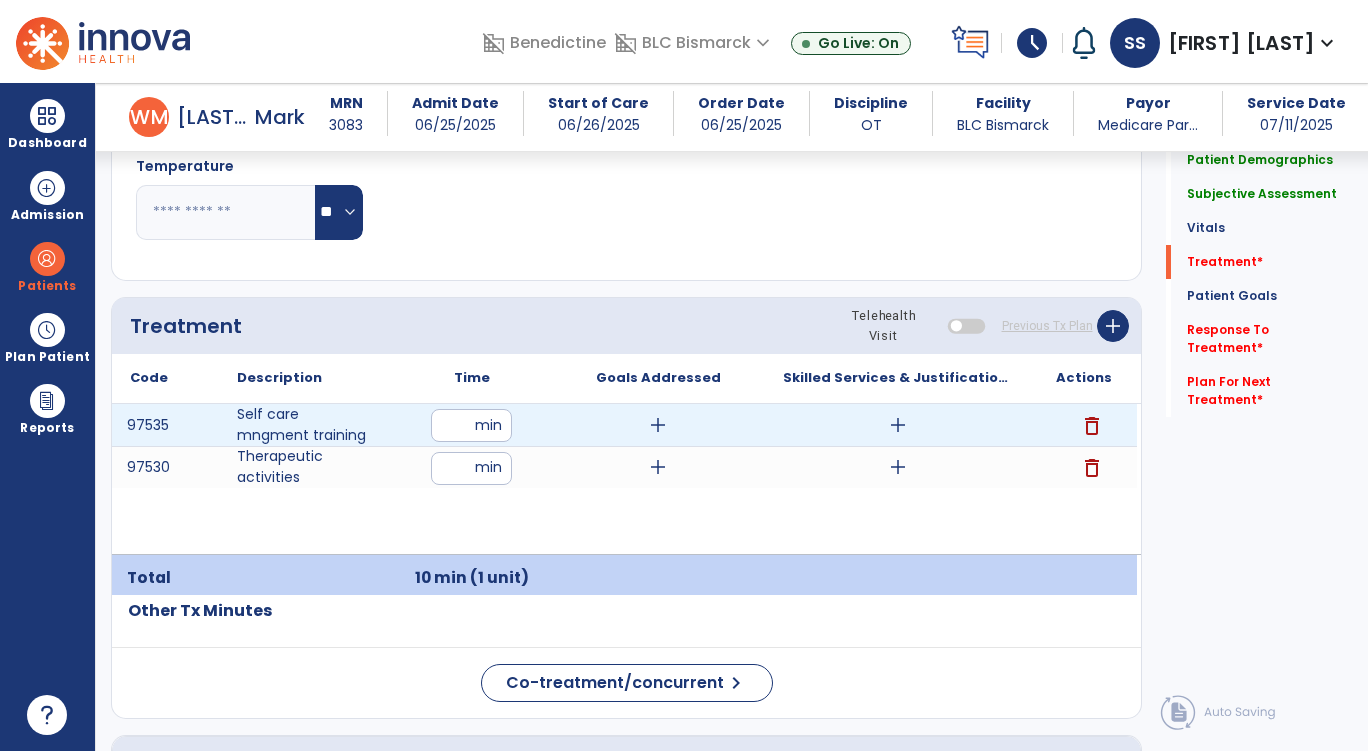 type on "**" 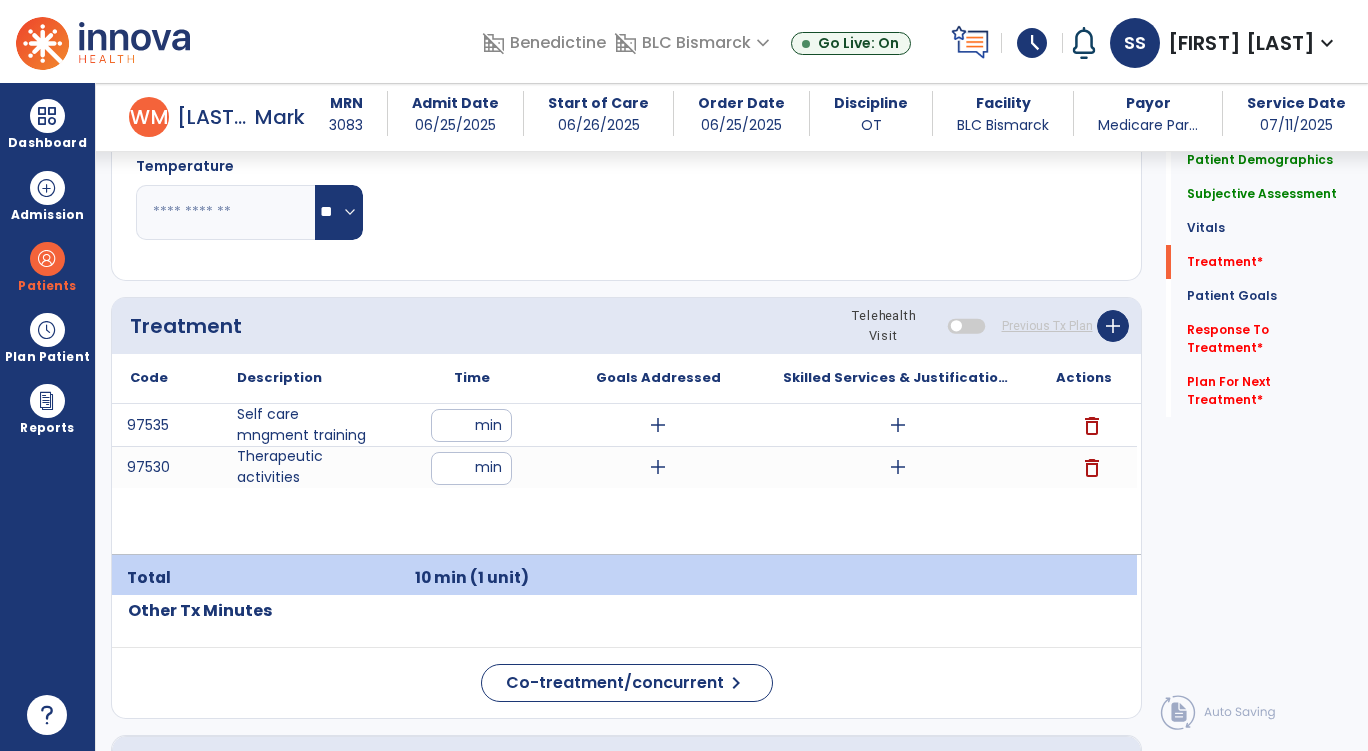 click on "97535  Self care mngment training  ** min add add delete 97530  Therapeutic activities  ** min add add delete" at bounding box center (624, 479) 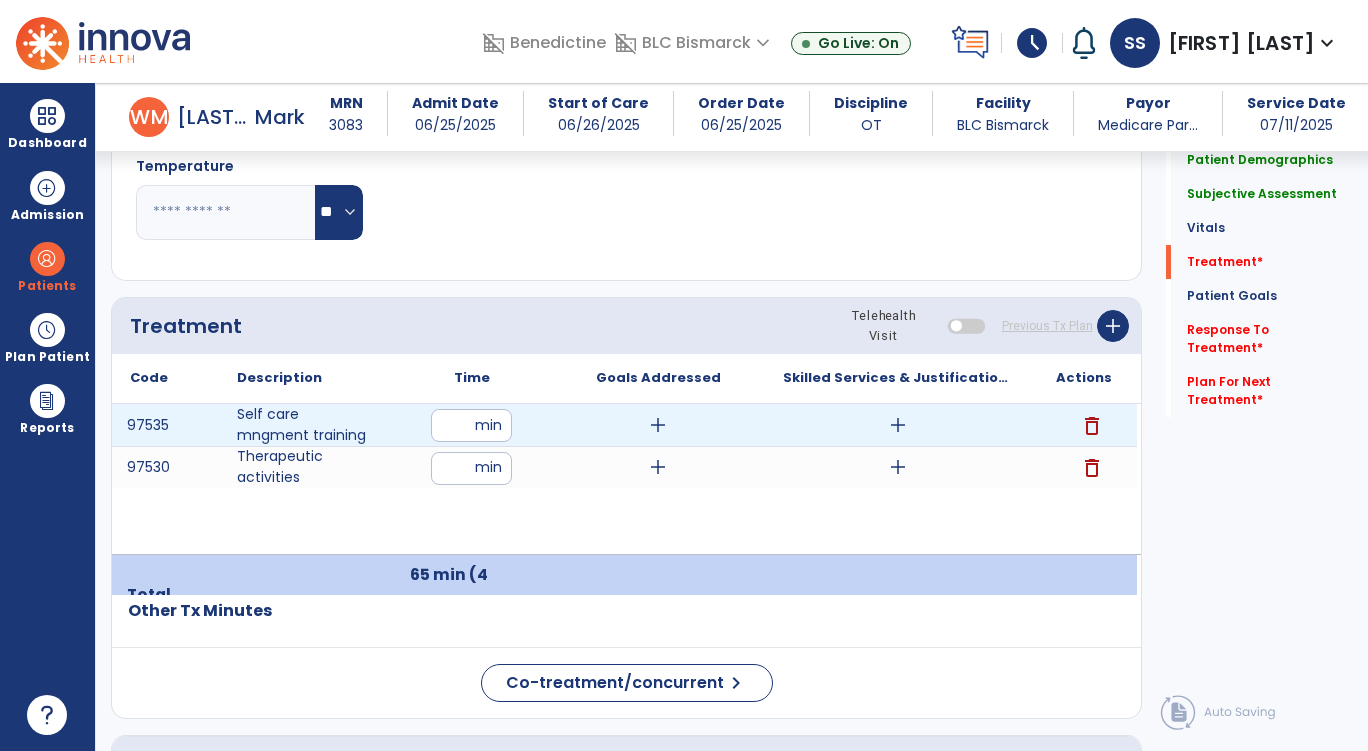 click on "**" at bounding box center (471, 425) 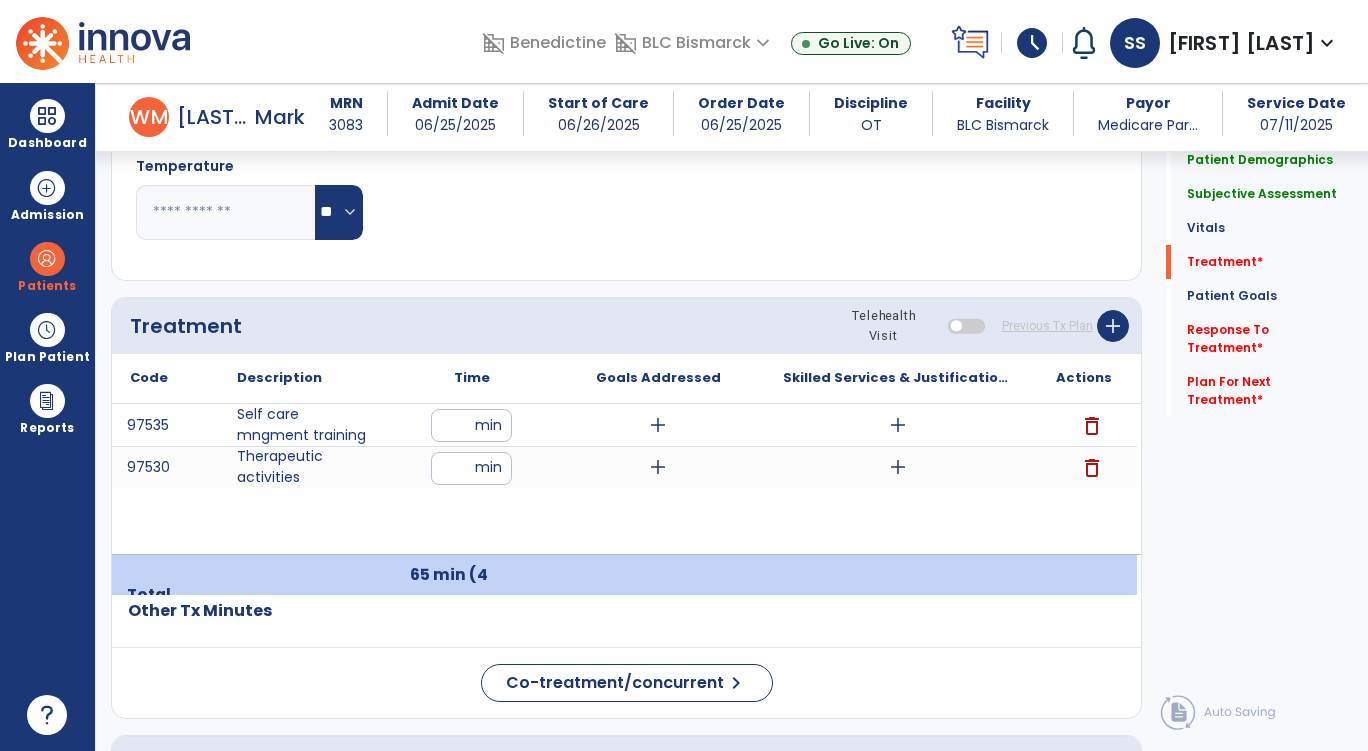 click on "97535  Self care mngment training  ** min add add delete 97530  Therapeutic activities  ** min add add delete" at bounding box center (624, 479) 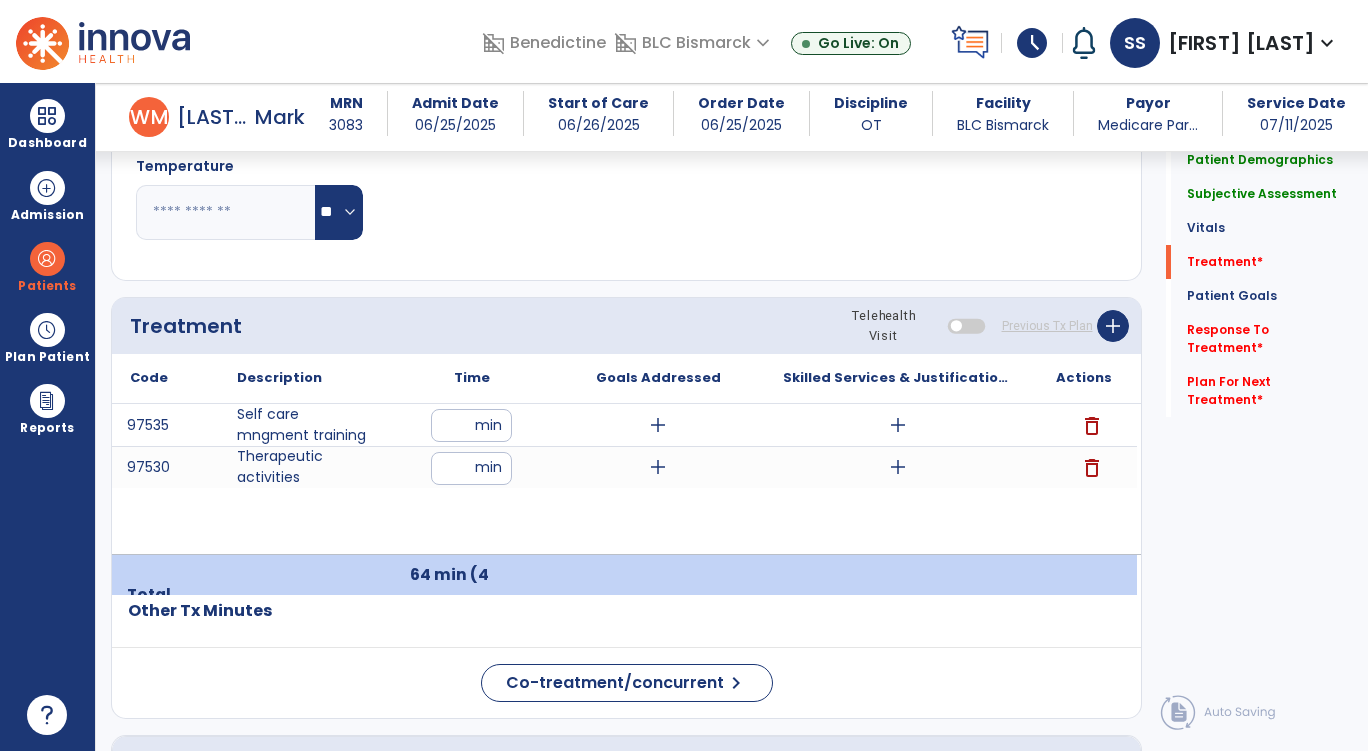 click on "97535  Self care mngment training  ** min add add delete 97530  Therapeutic activities  ** min add add delete" at bounding box center (624, 479) 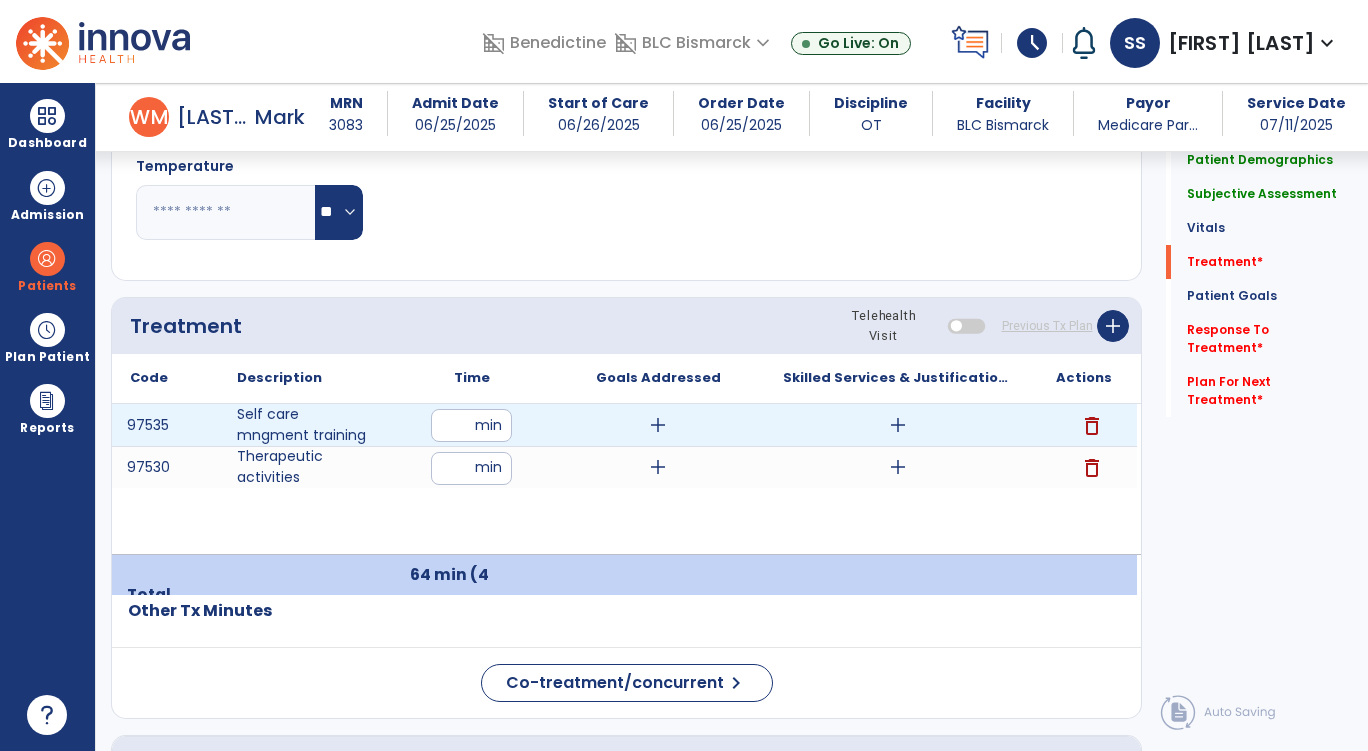 click on "add" at bounding box center (898, 425) 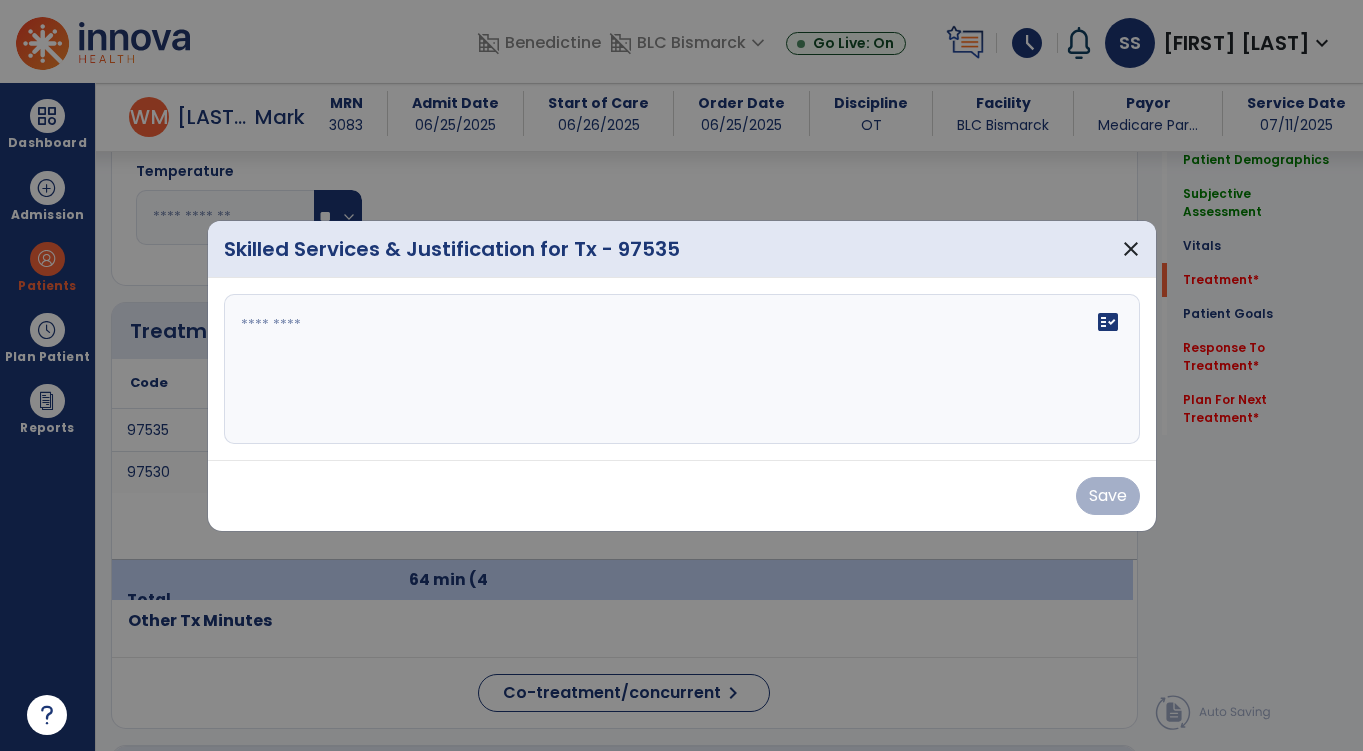 scroll, scrollTop: 1062, scrollLeft: 0, axis: vertical 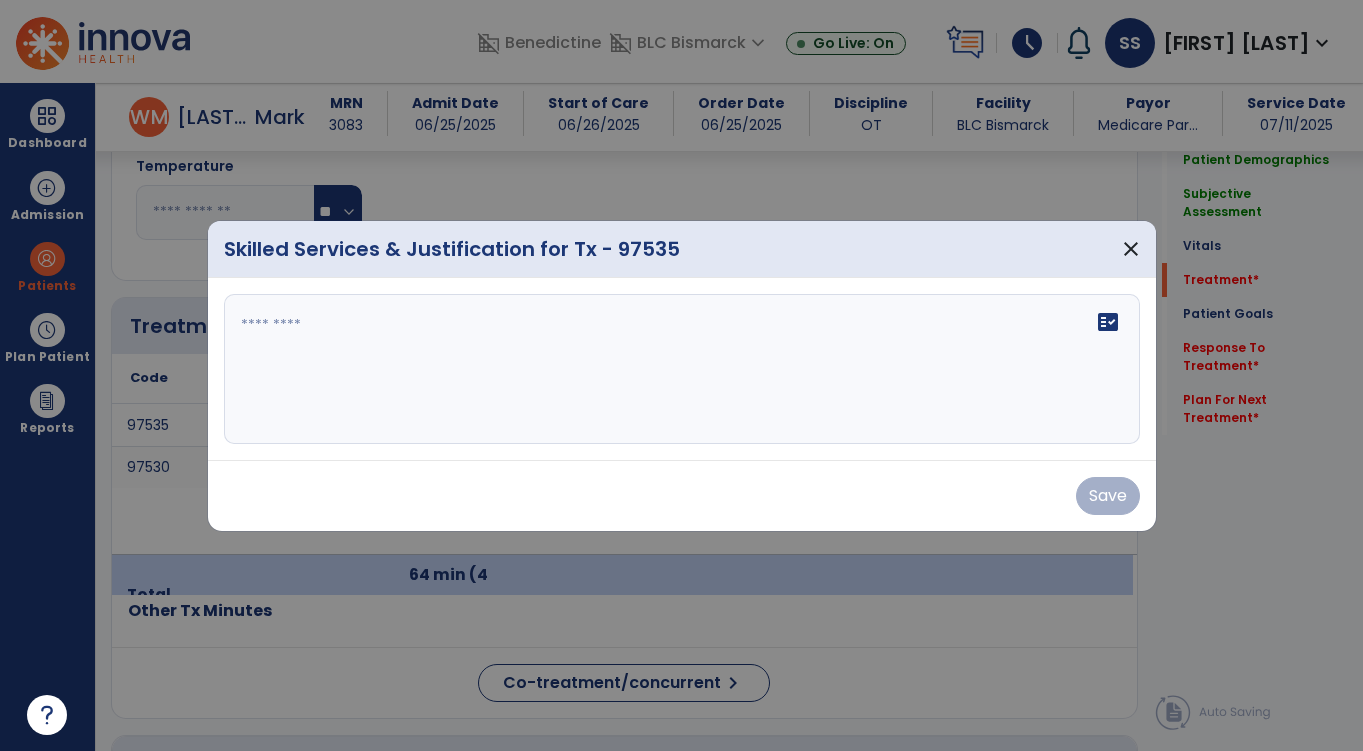 click at bounding box center [682, 369] 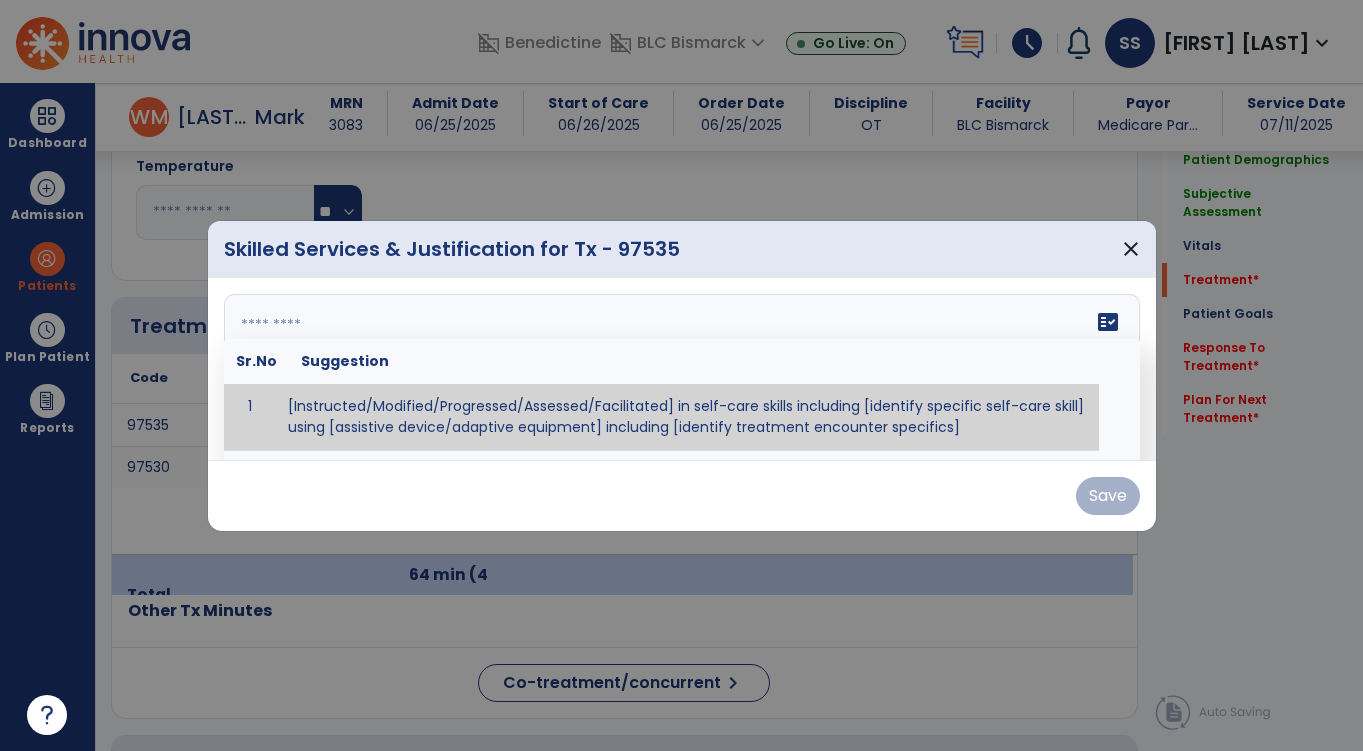 type on "*" 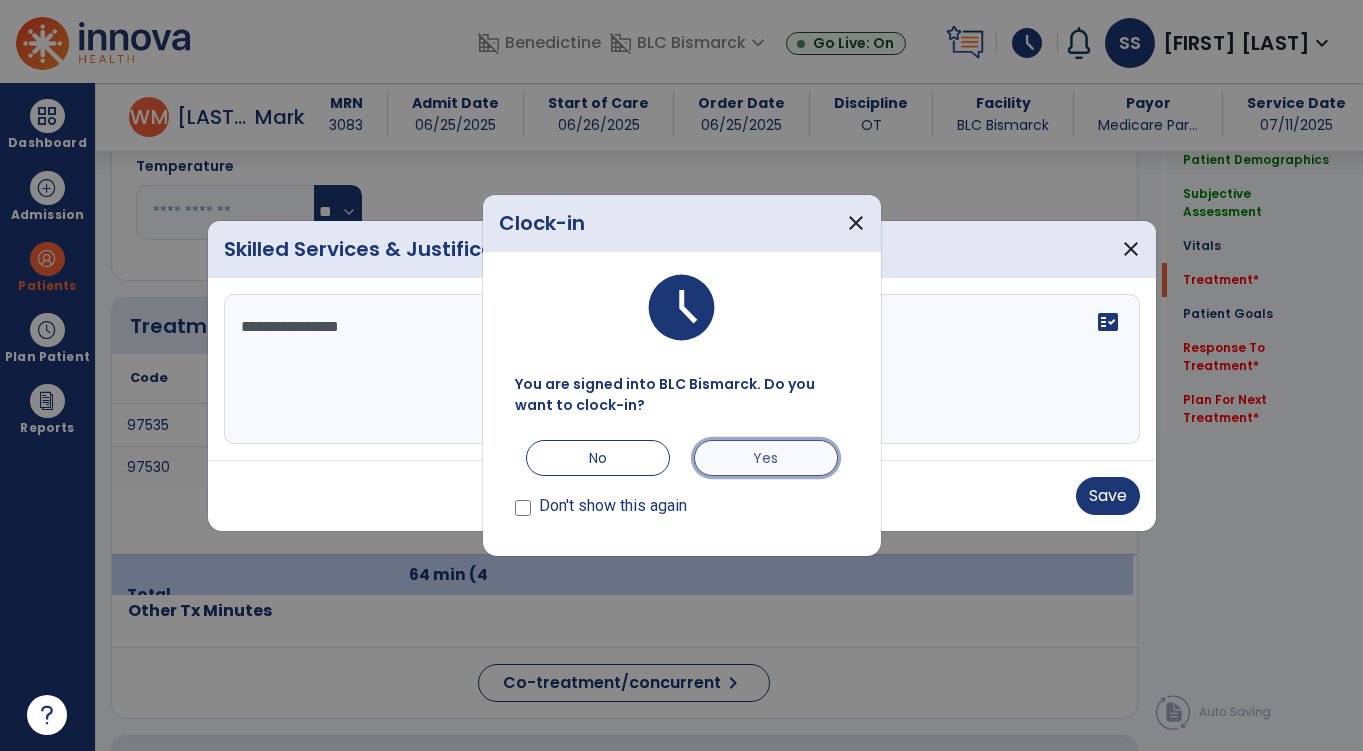 click on "Yes" at bounding box center [766, 458] 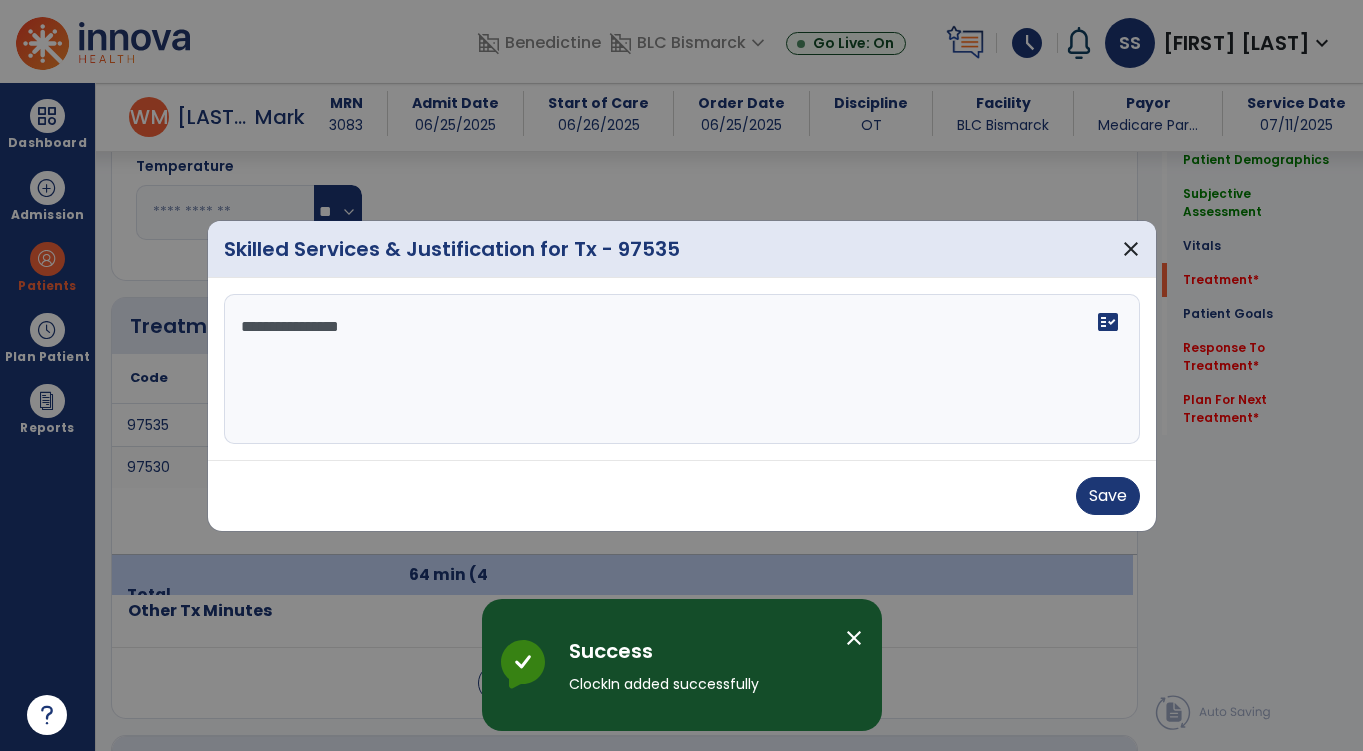 click on "**********" at bounding box center [682, 369] 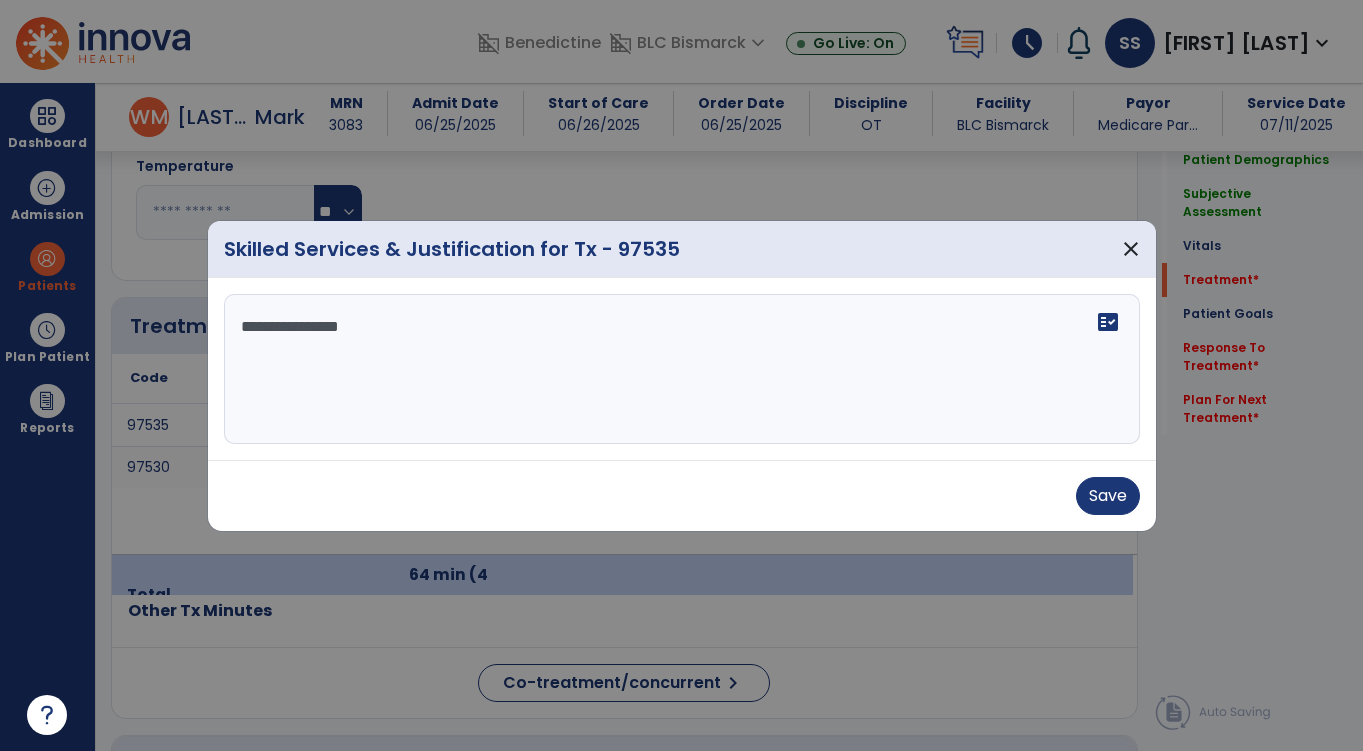 click on "**********" at bounding box center (682, 369) 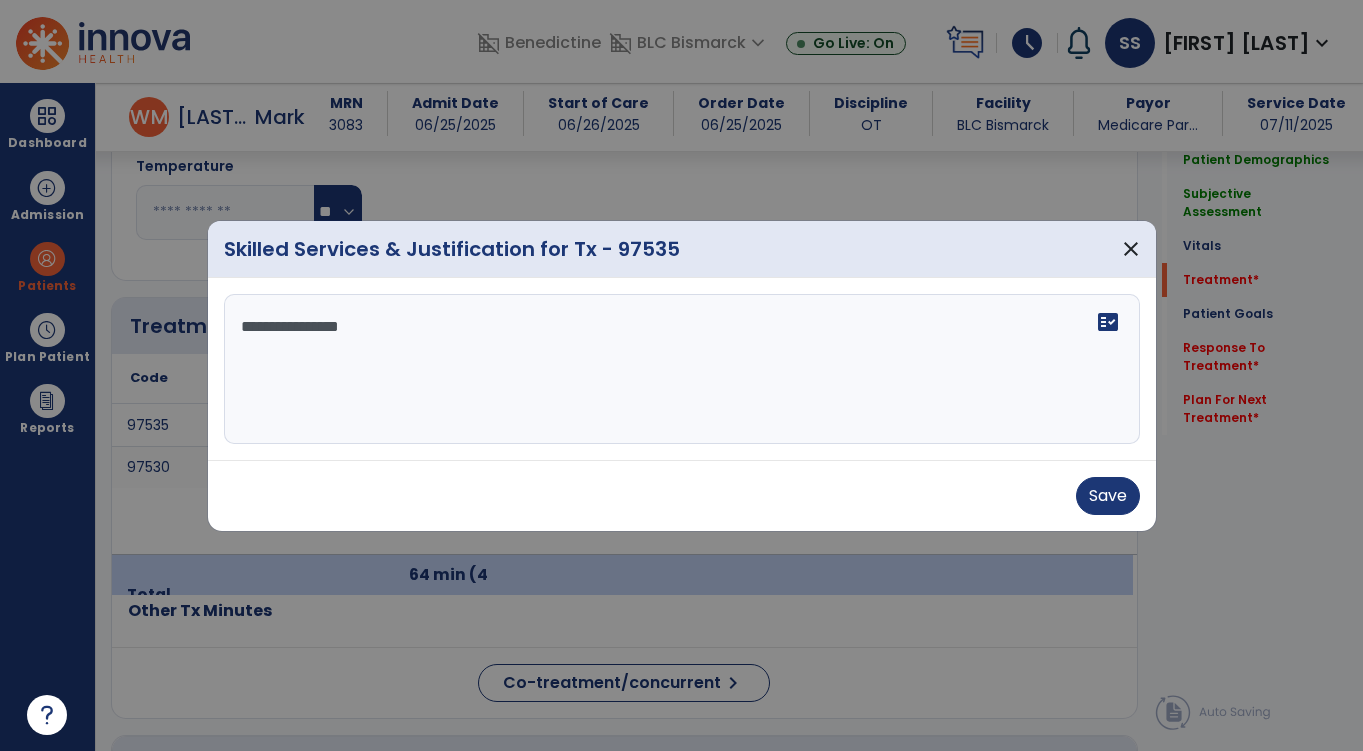 click on "**********" at bounding box center (682, 369) 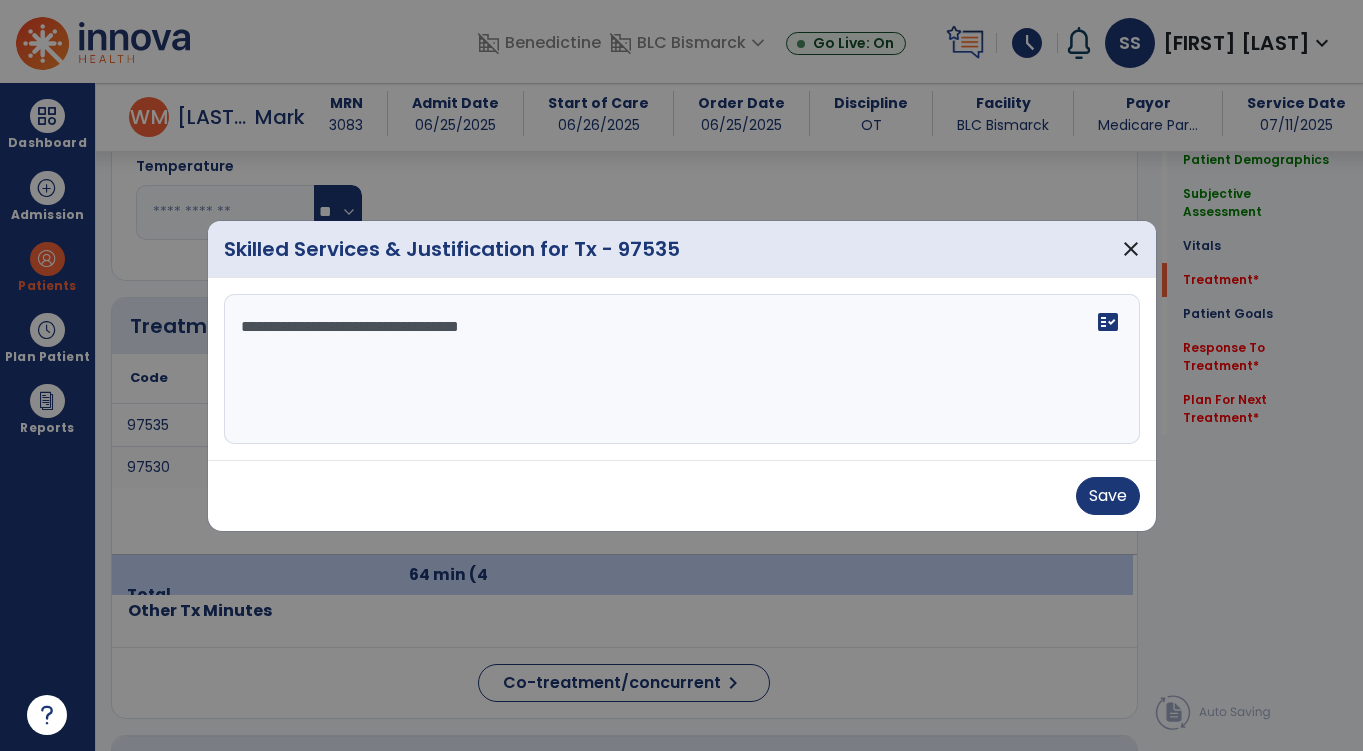 click on "**********" at bounding box center [682, 369] 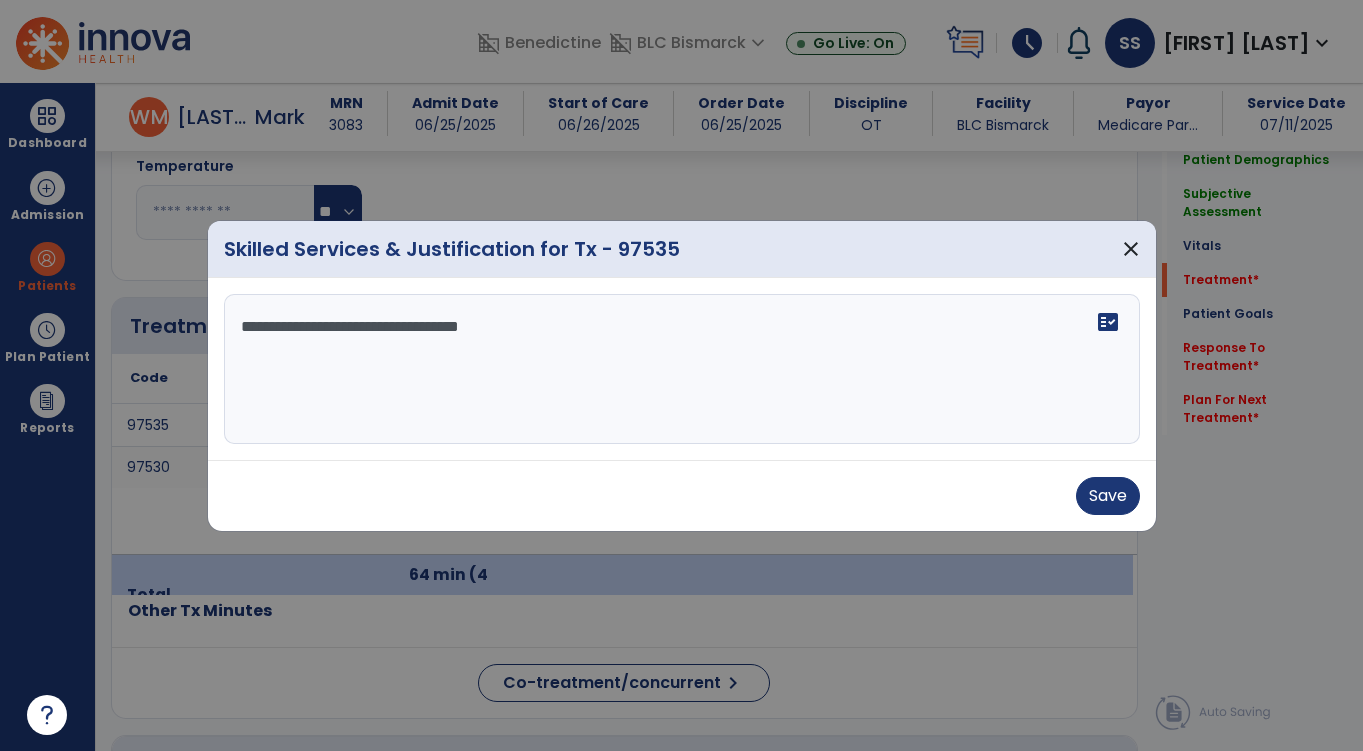 click on "**********" at bounding box center [682, 369] 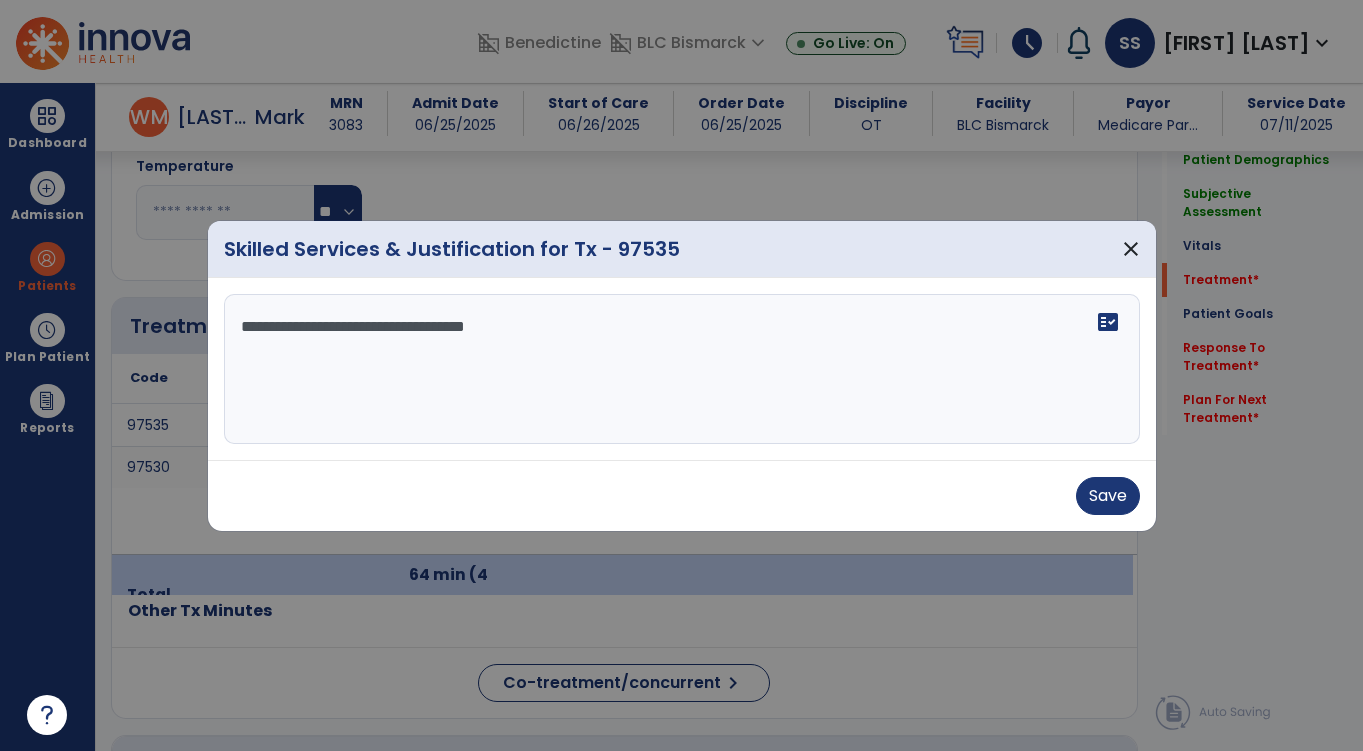 click on "**********" at bounding box center [682, 369] 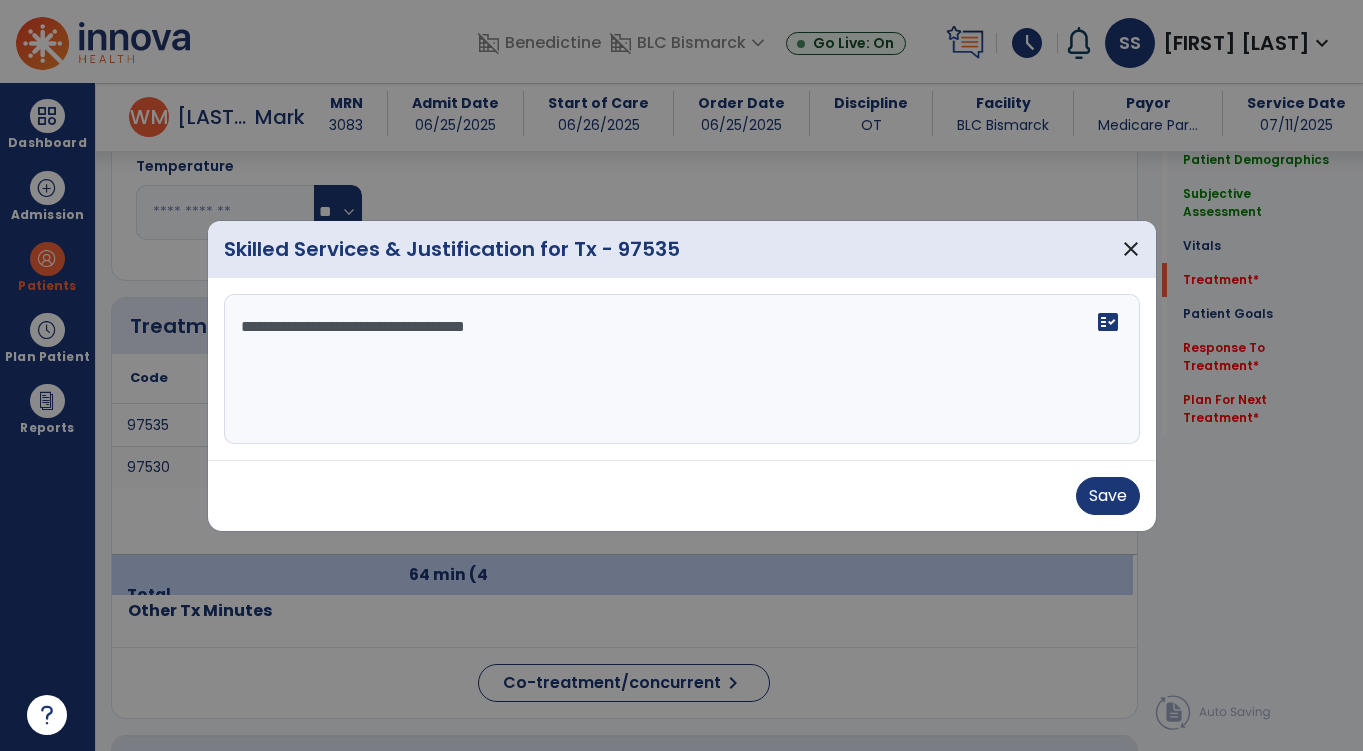 click on "**********" at bounding box center [682, 369] 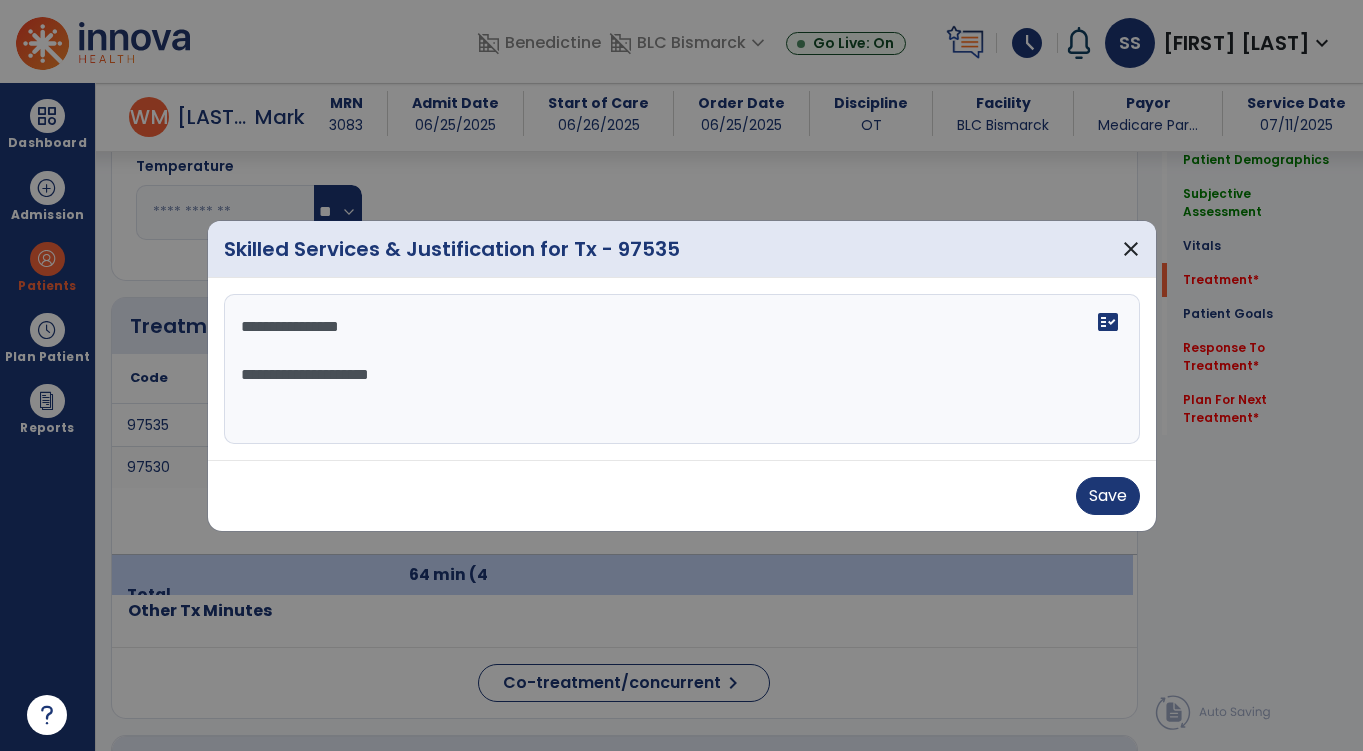 click on "**********" at bounding box center (682, 369) 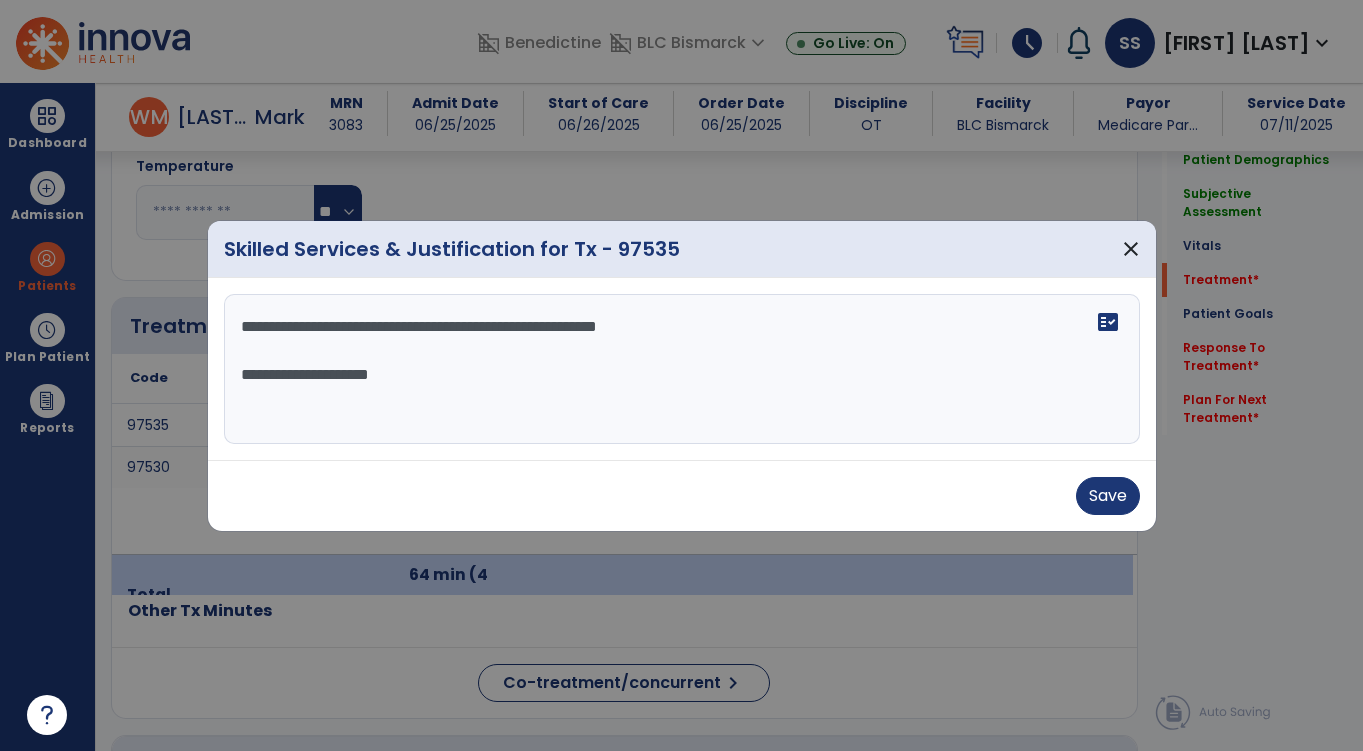 click on "**********" at bounding box center (682, 369) 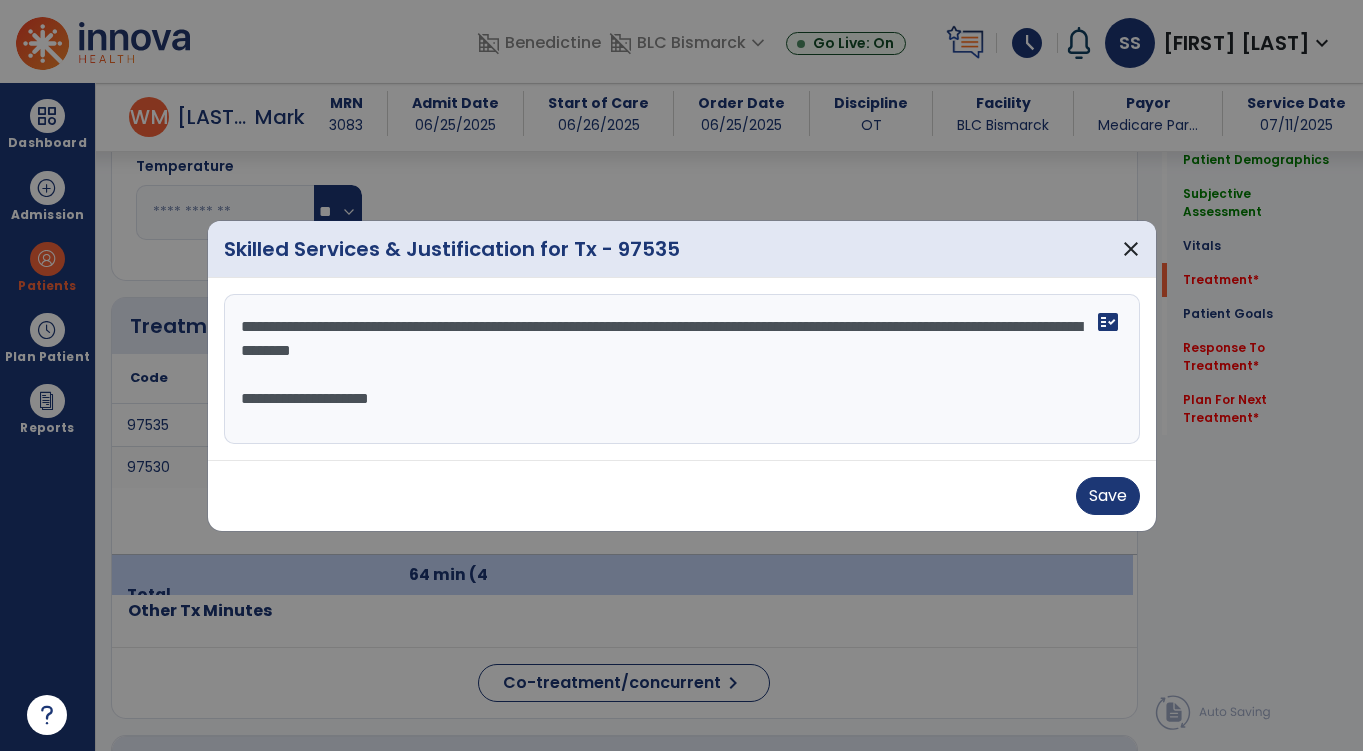 click on "**********" at bounding box center (682, 369) 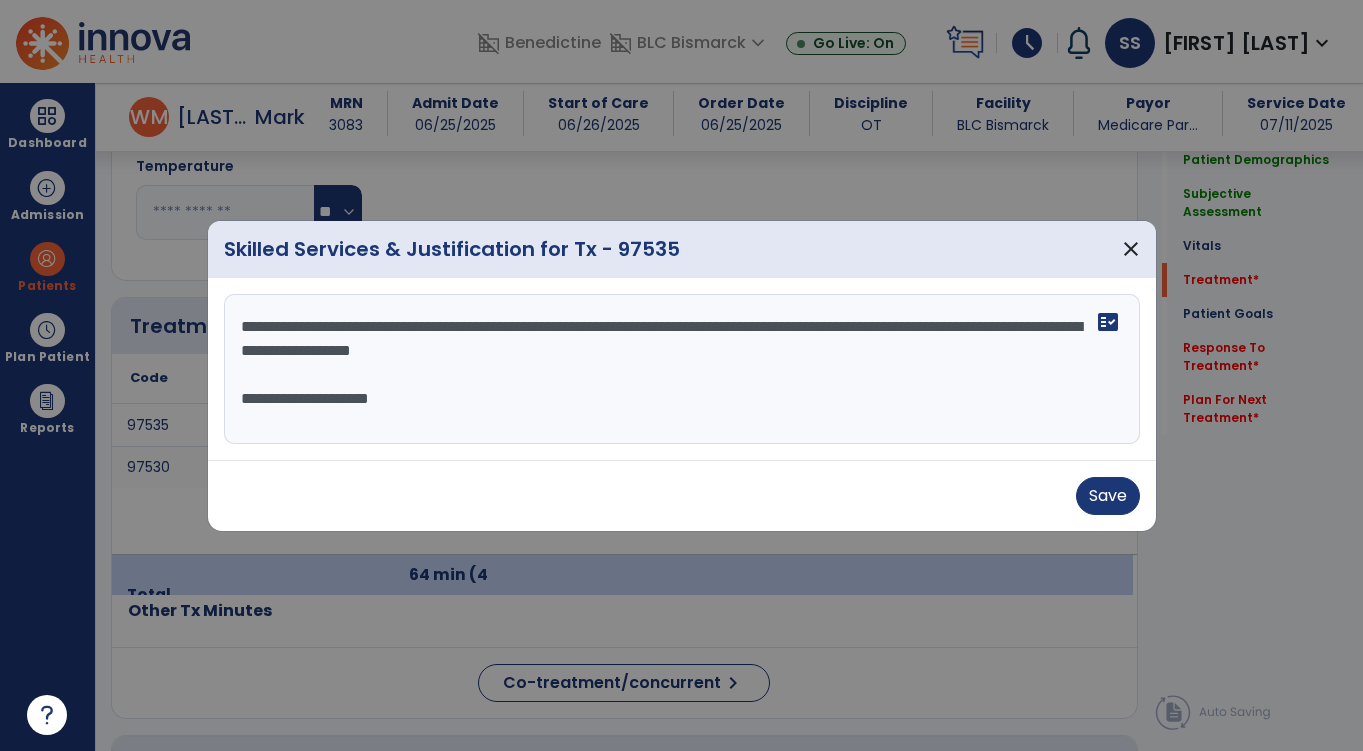 click on "**********" at bounding box center (682, 369) 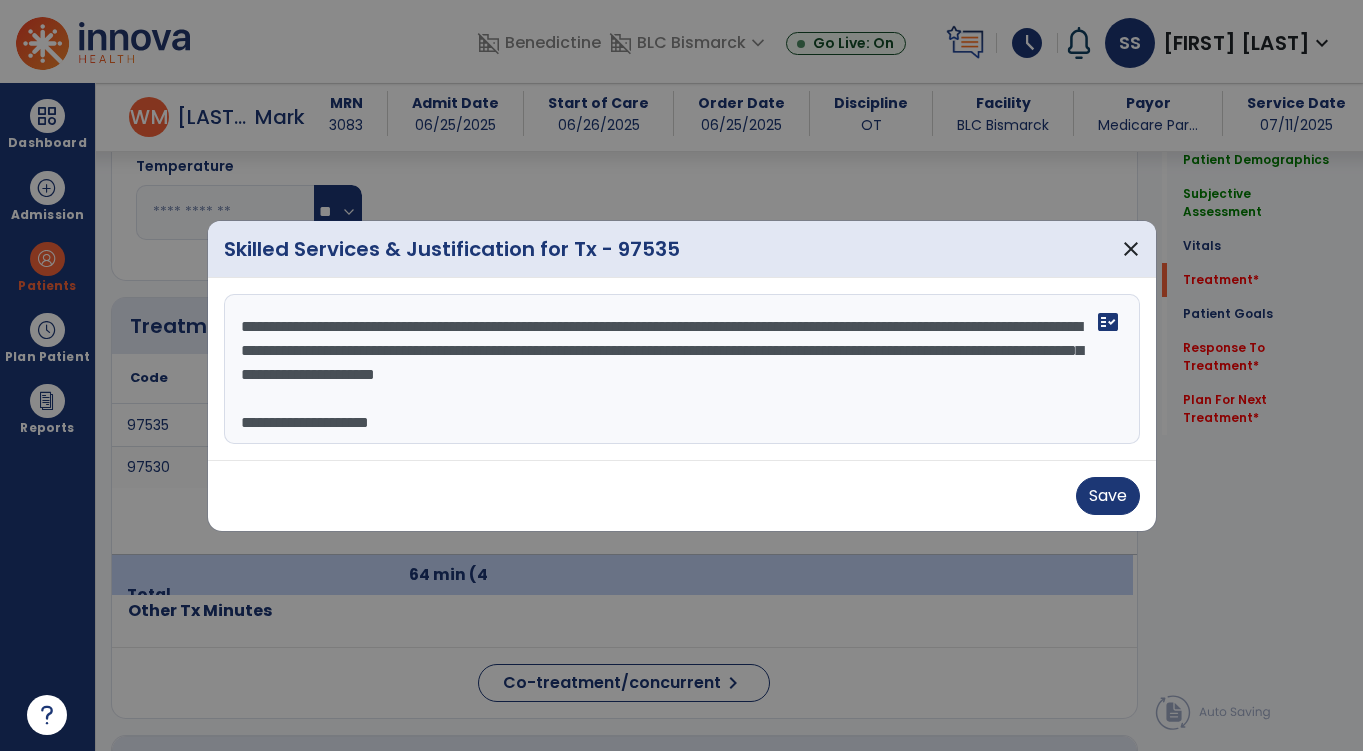 click on "**********" at bounding box center (682, 369) 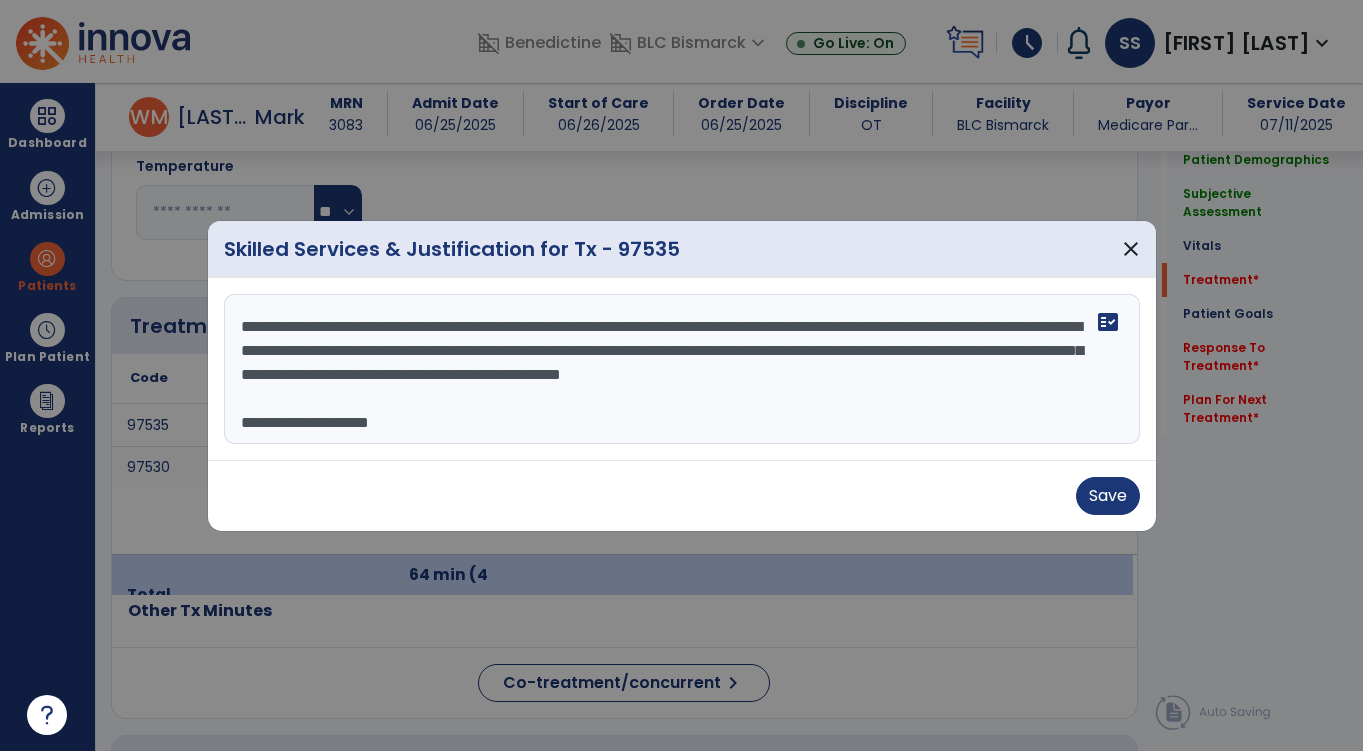 click on "**********" at bounding box center [682, 369] 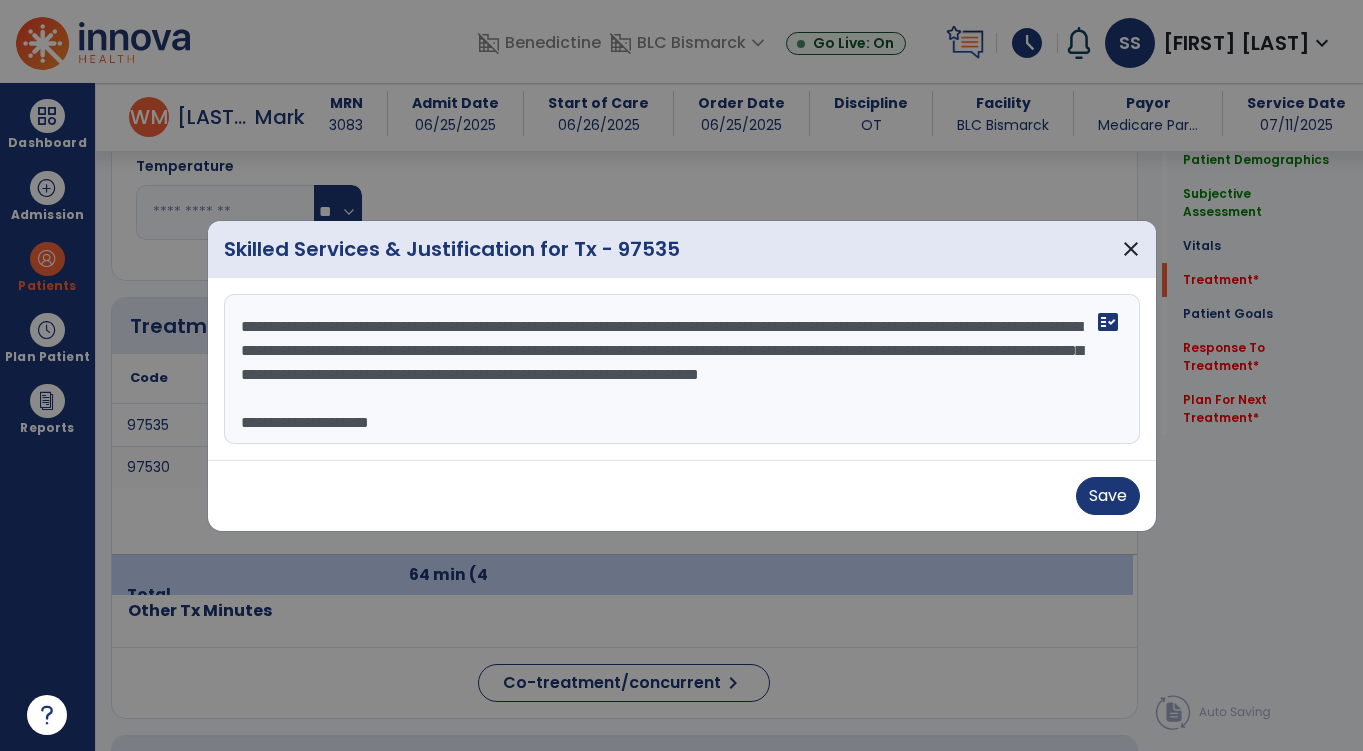click on "**********" at bounding box center (682, 369) 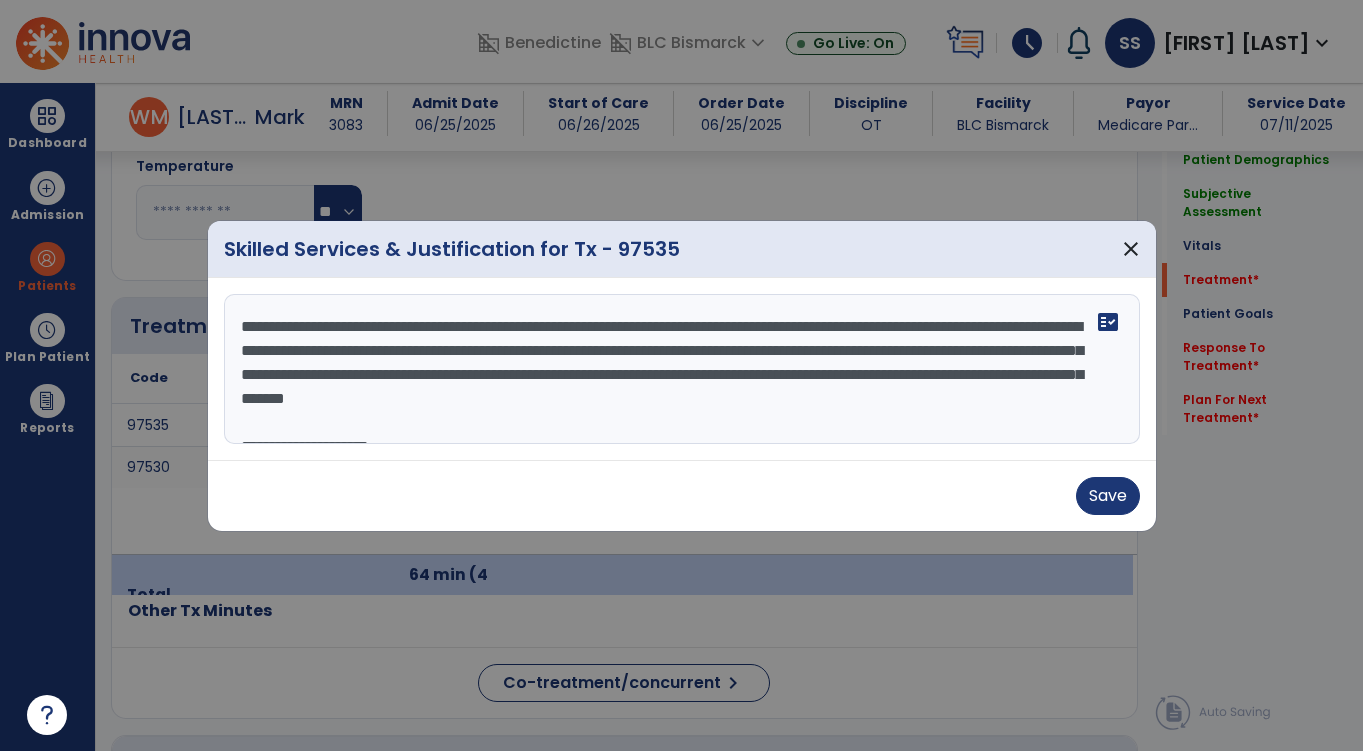 click on "**********" at bounding box center [682, 369] 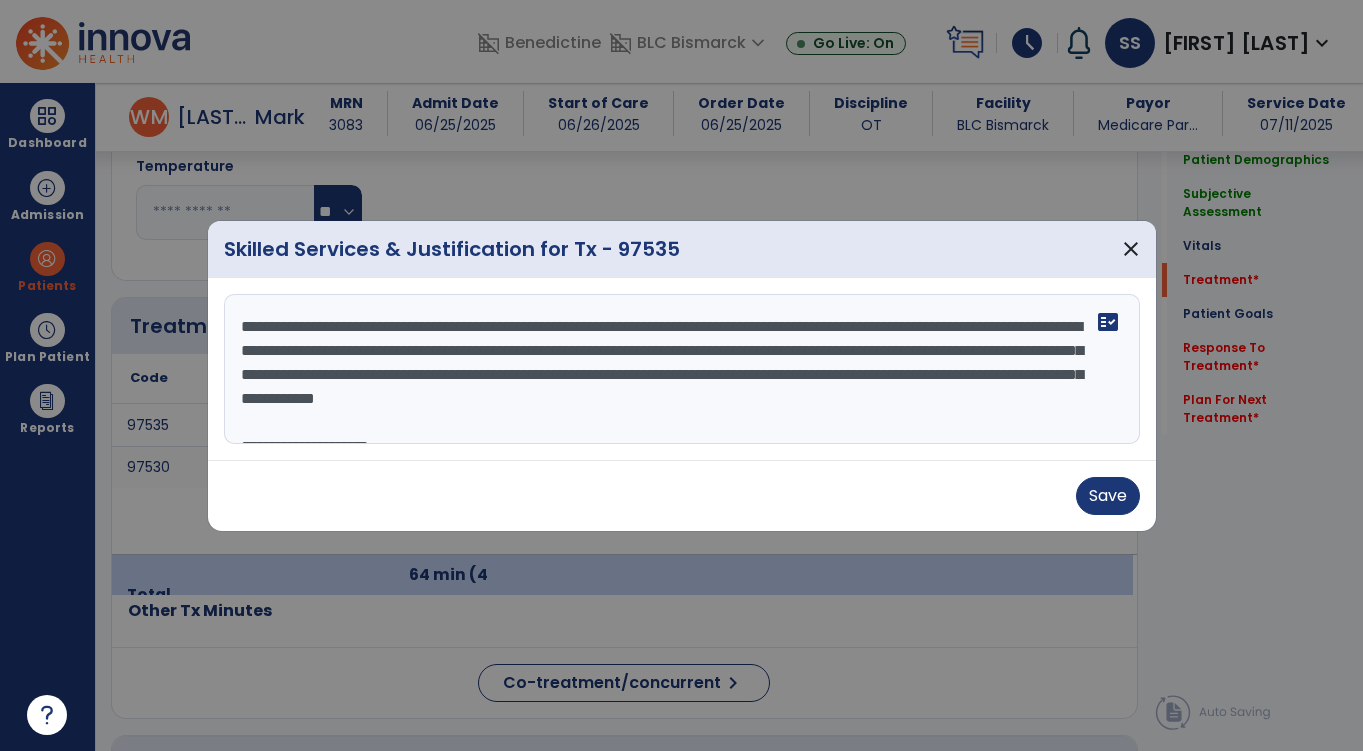 click on "**********" at bounding box center [682, 369] 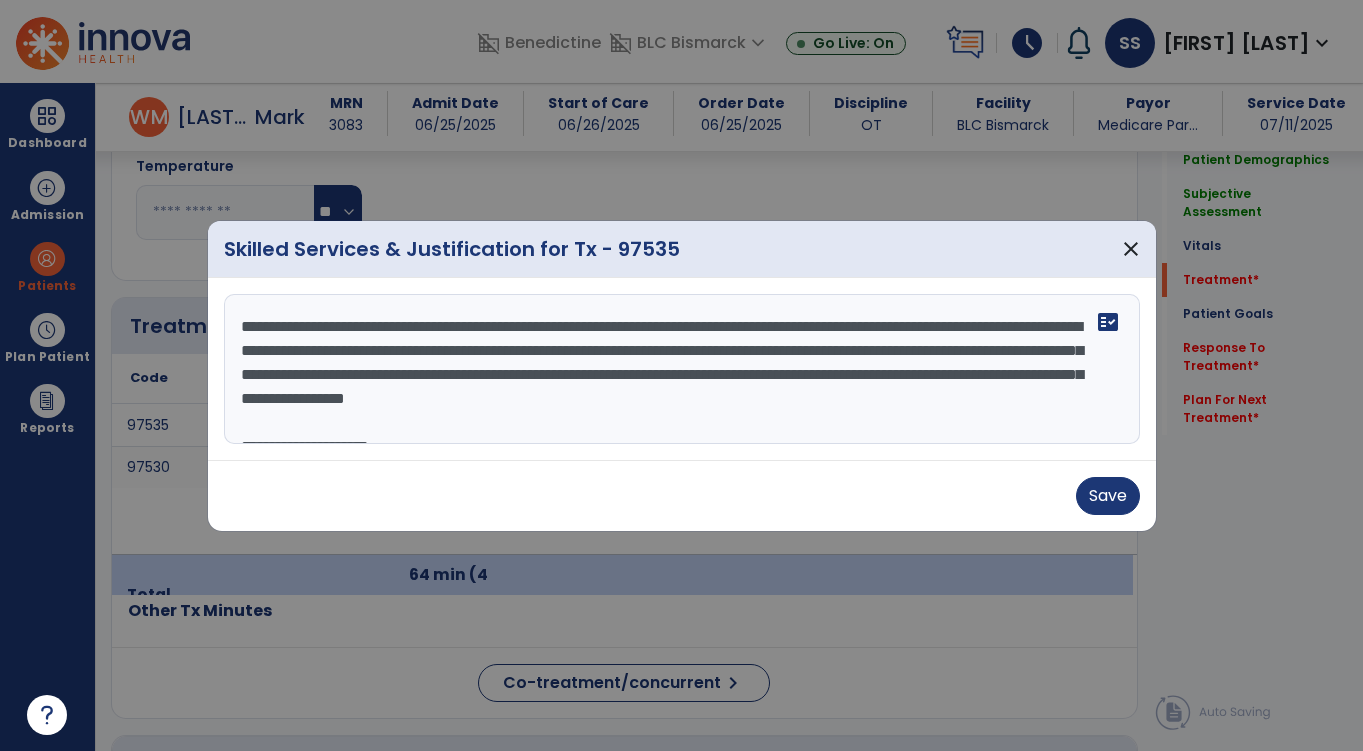 click on "**********" at bounding box center (682, 369) 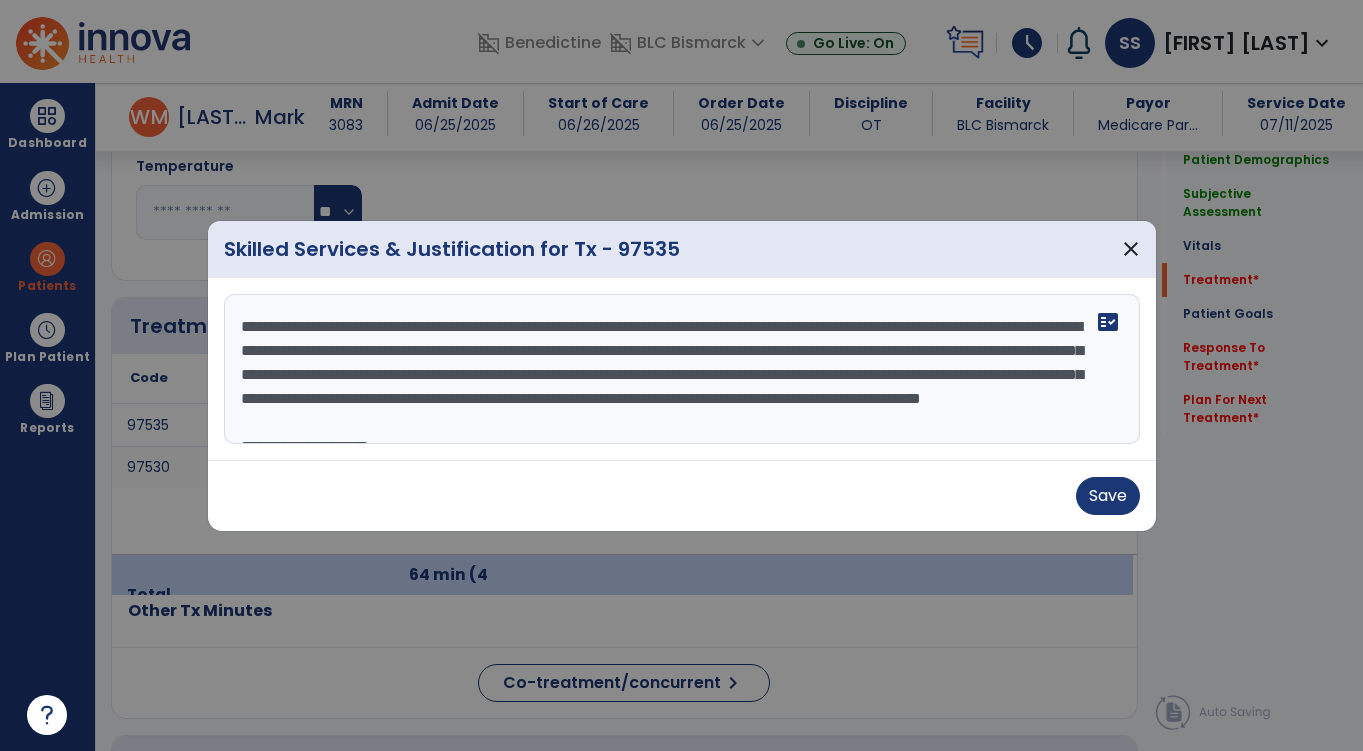 scroll, scrollTop: 15, scrollLeft: 0, axis: vertical 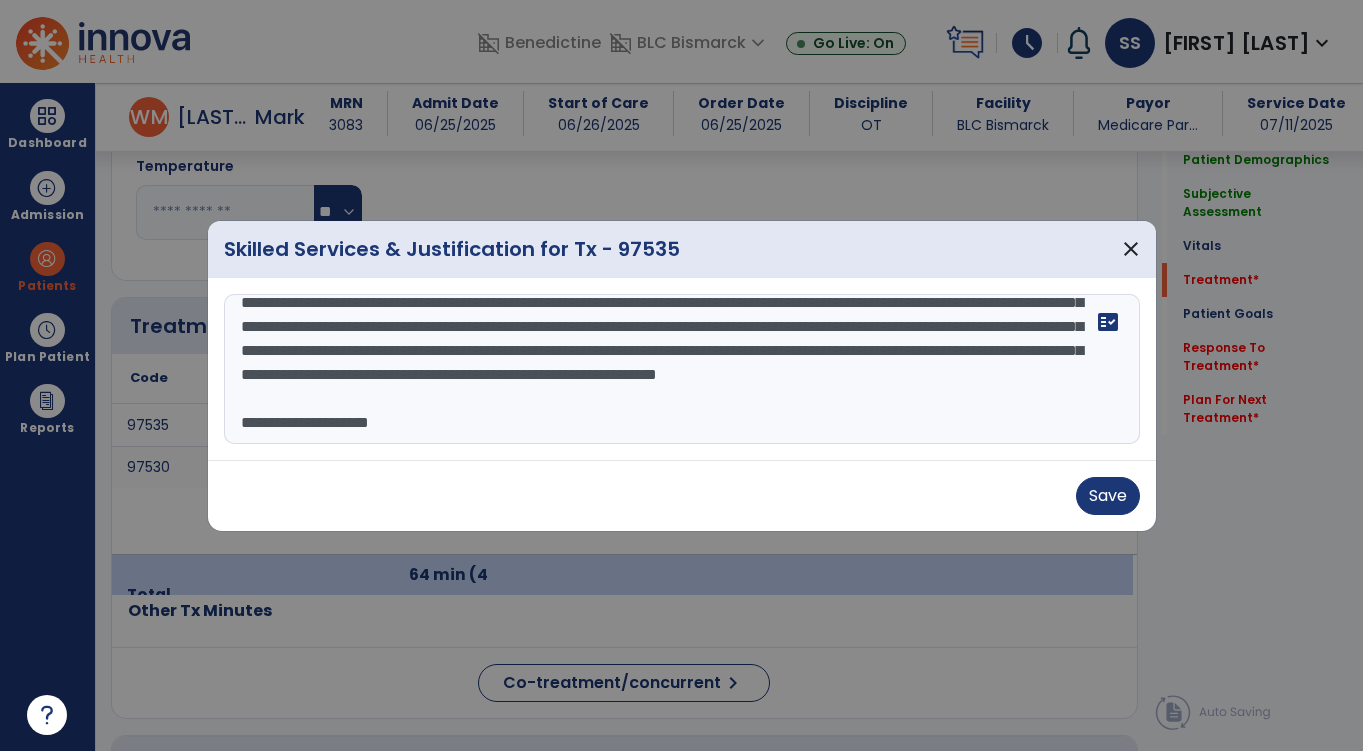 click at bounding box center [682, 369] 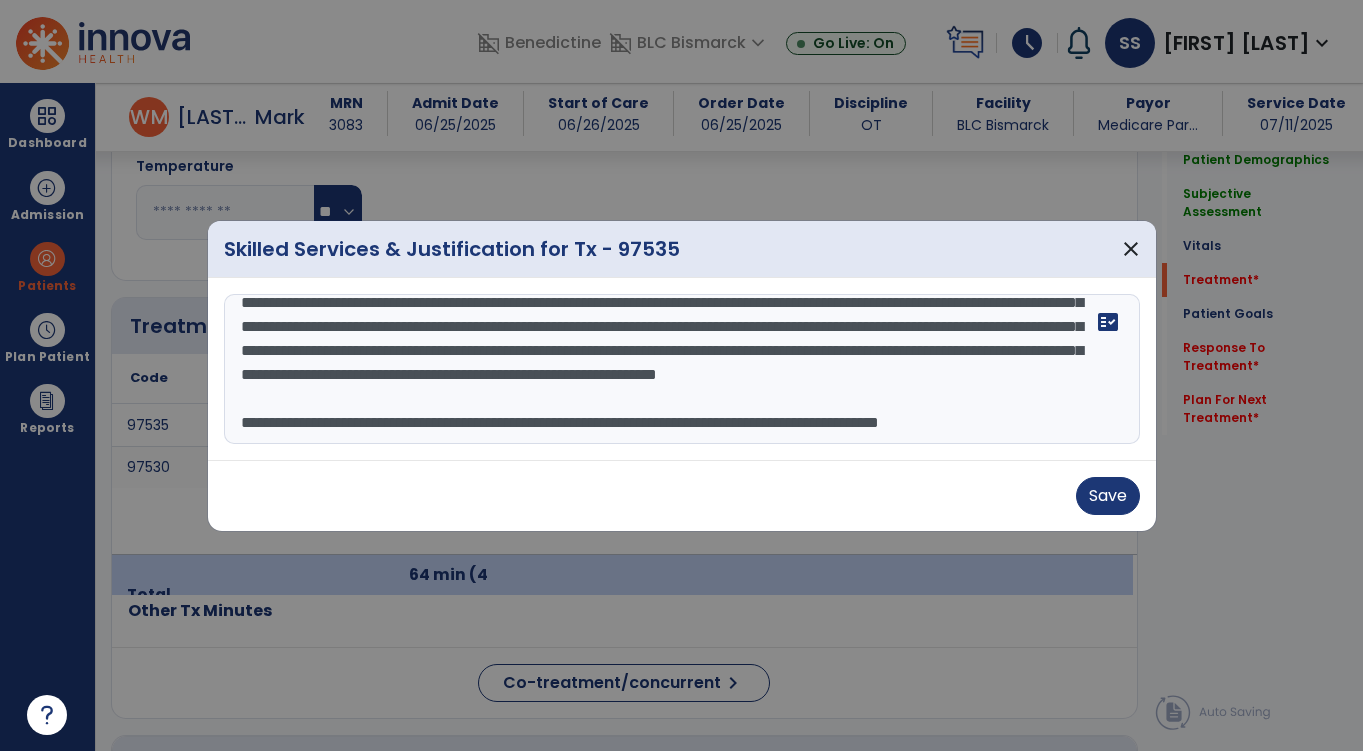 scroll, scrollTop: 231, scrollLeft: 0, axis: vertical 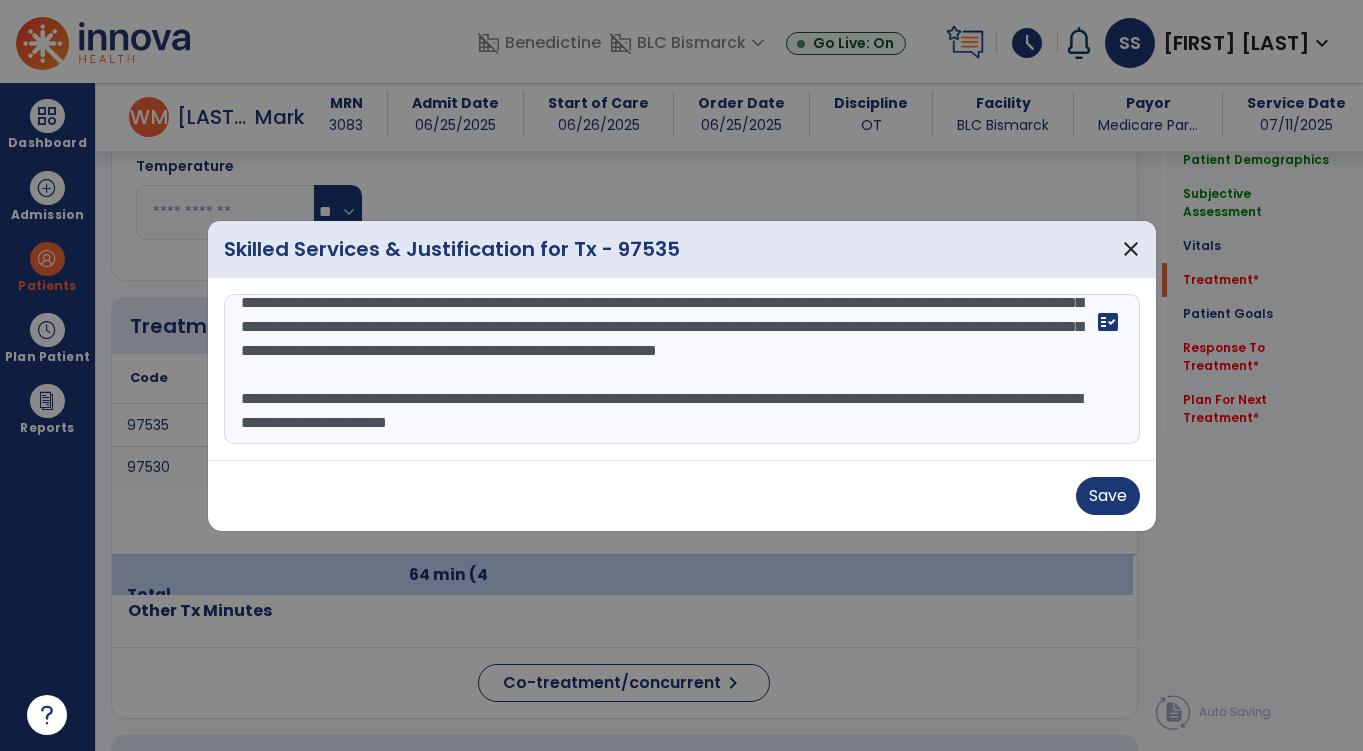 click at bounding box center [682, 369] 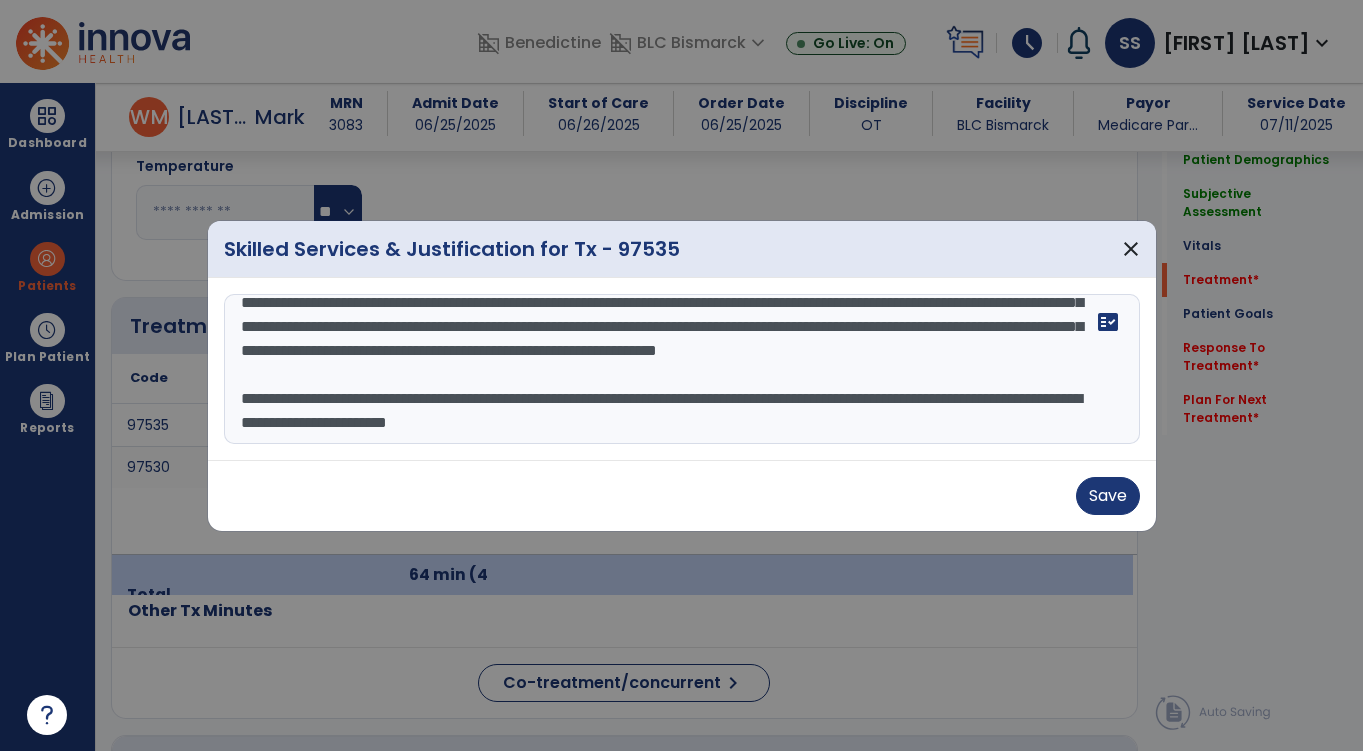 scroll, scrollTop: 177, scrollLeft: 0, axis: vertical 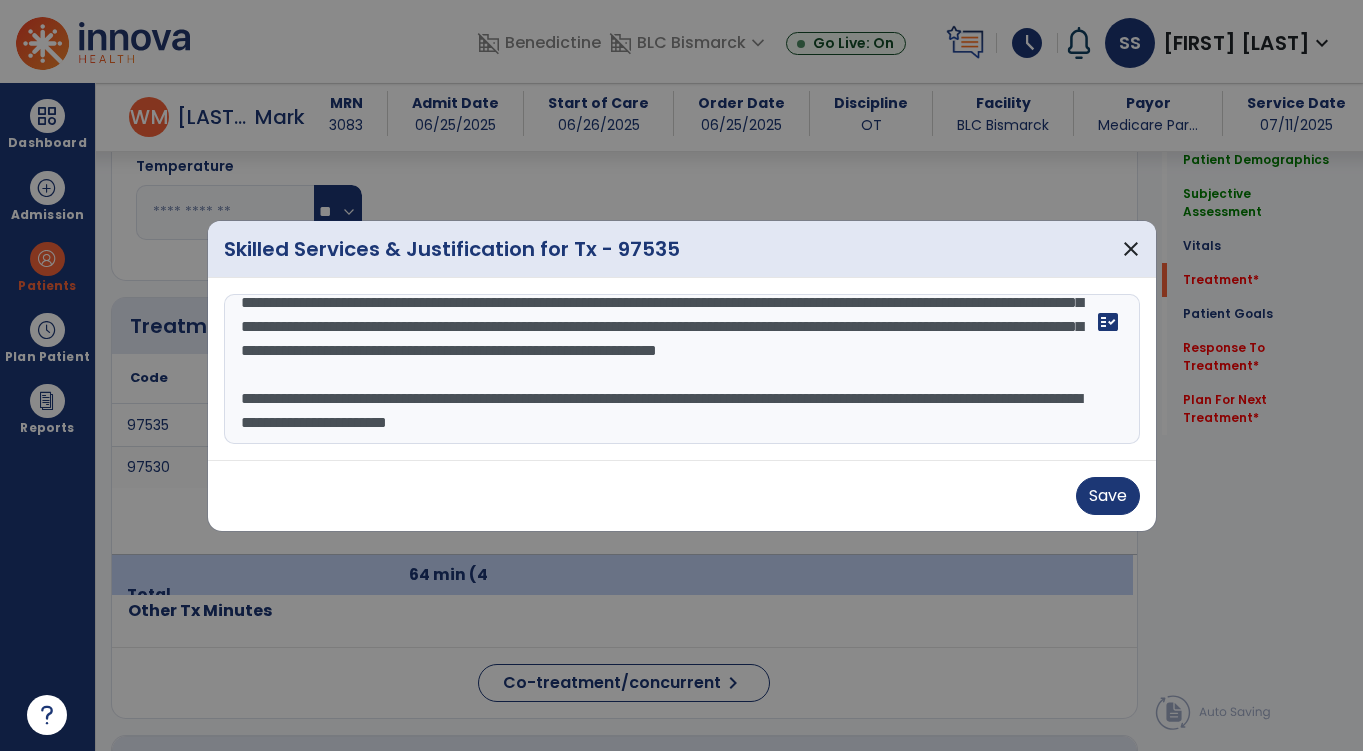 click at bounding box center [682, 369] 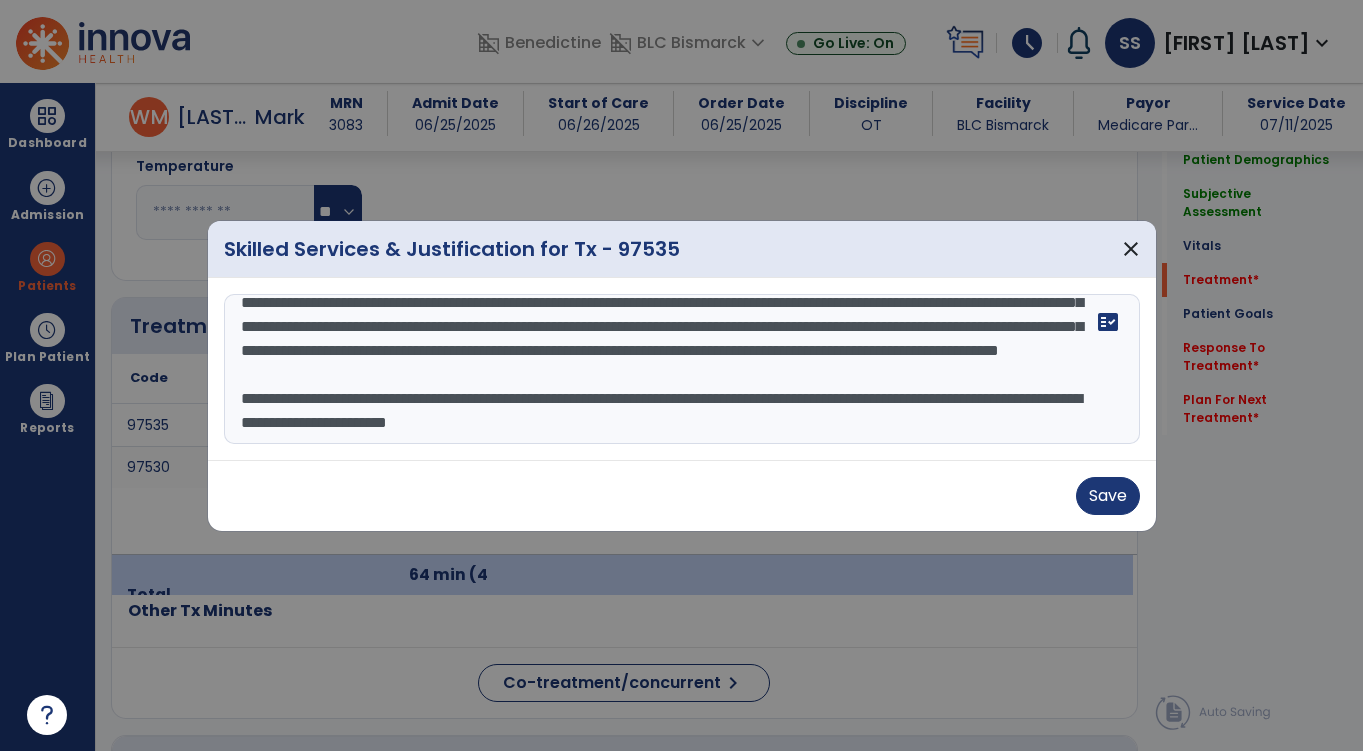 click at bounding box center [682, 369] 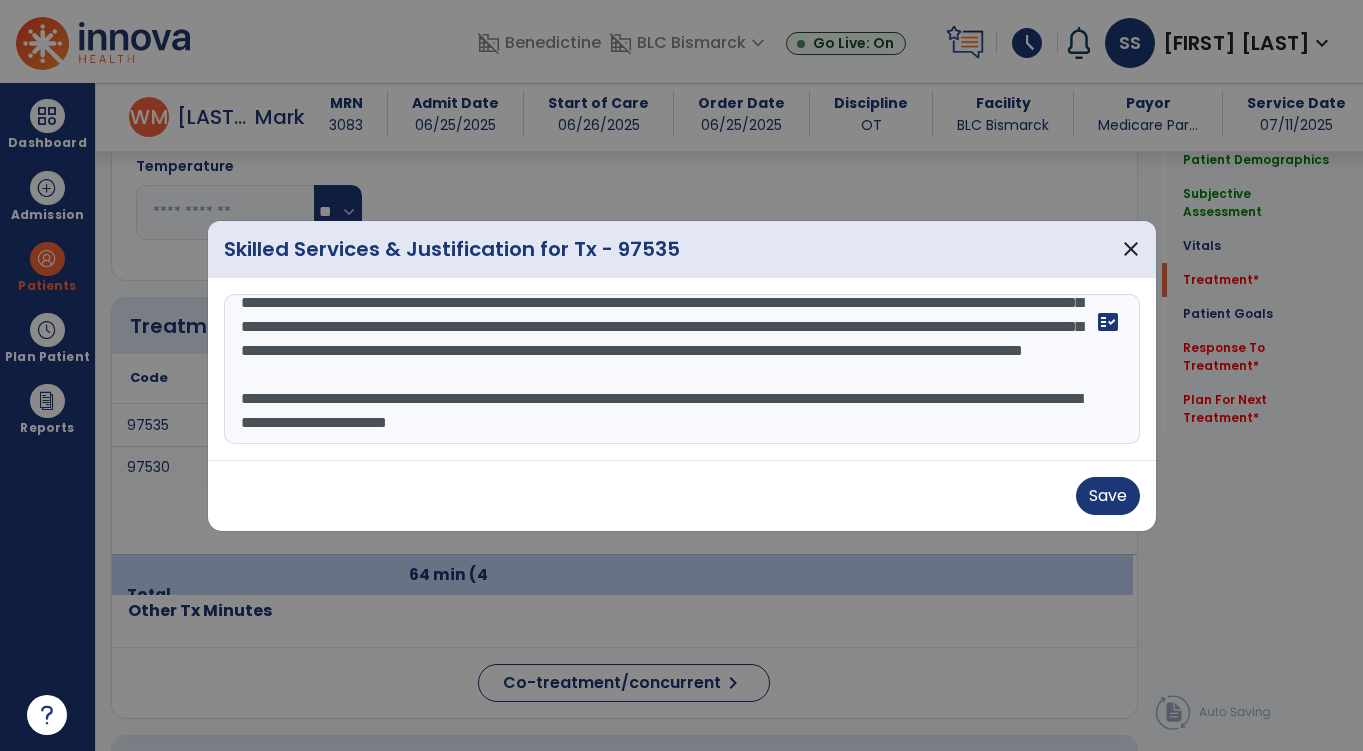 click at bounding box center (682, 369) 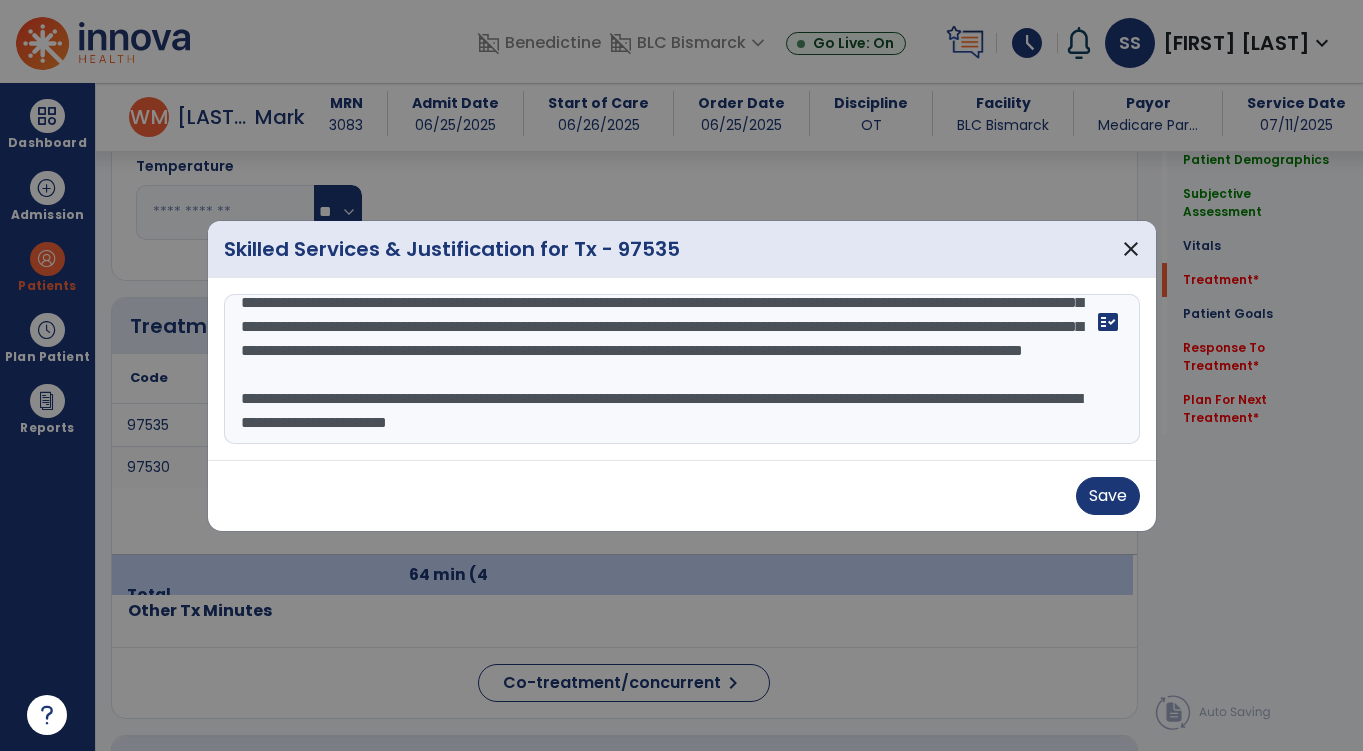 click at bounding box center [682, 369] 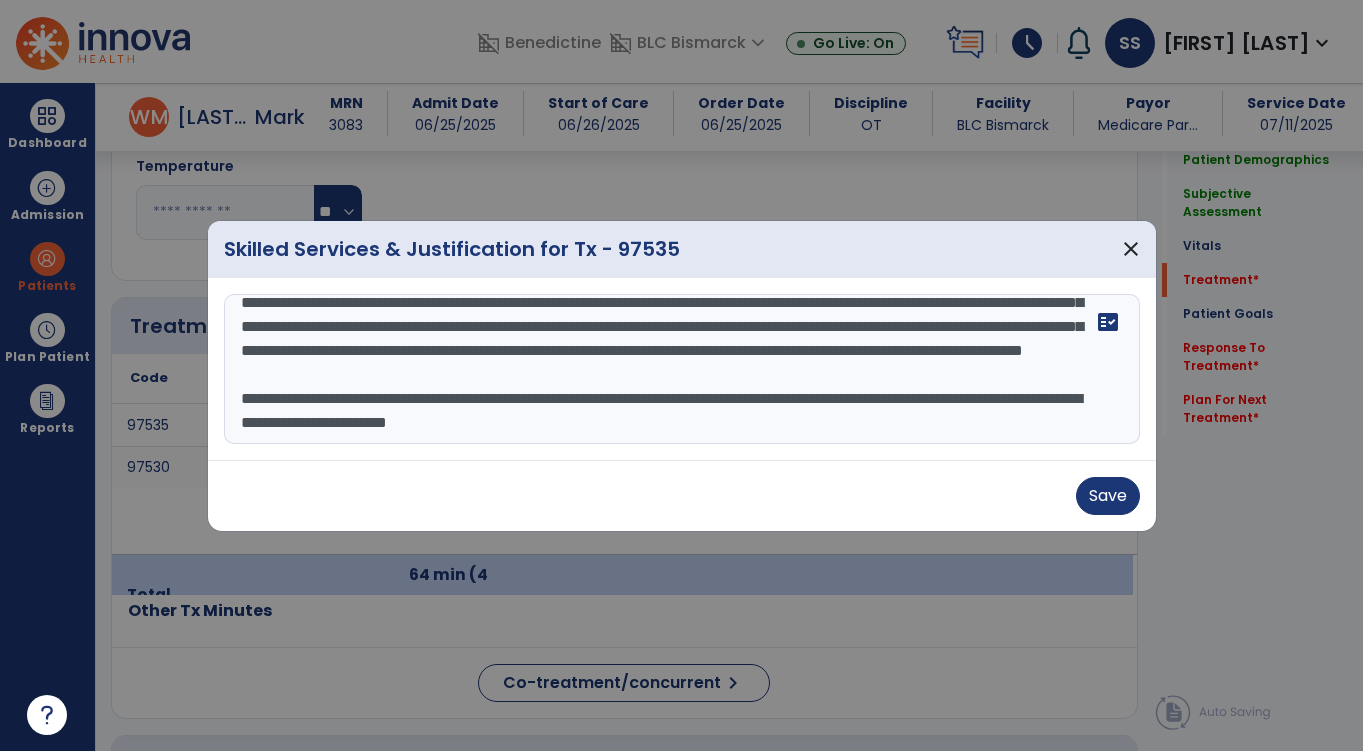 click at bounding box center (682, 369) 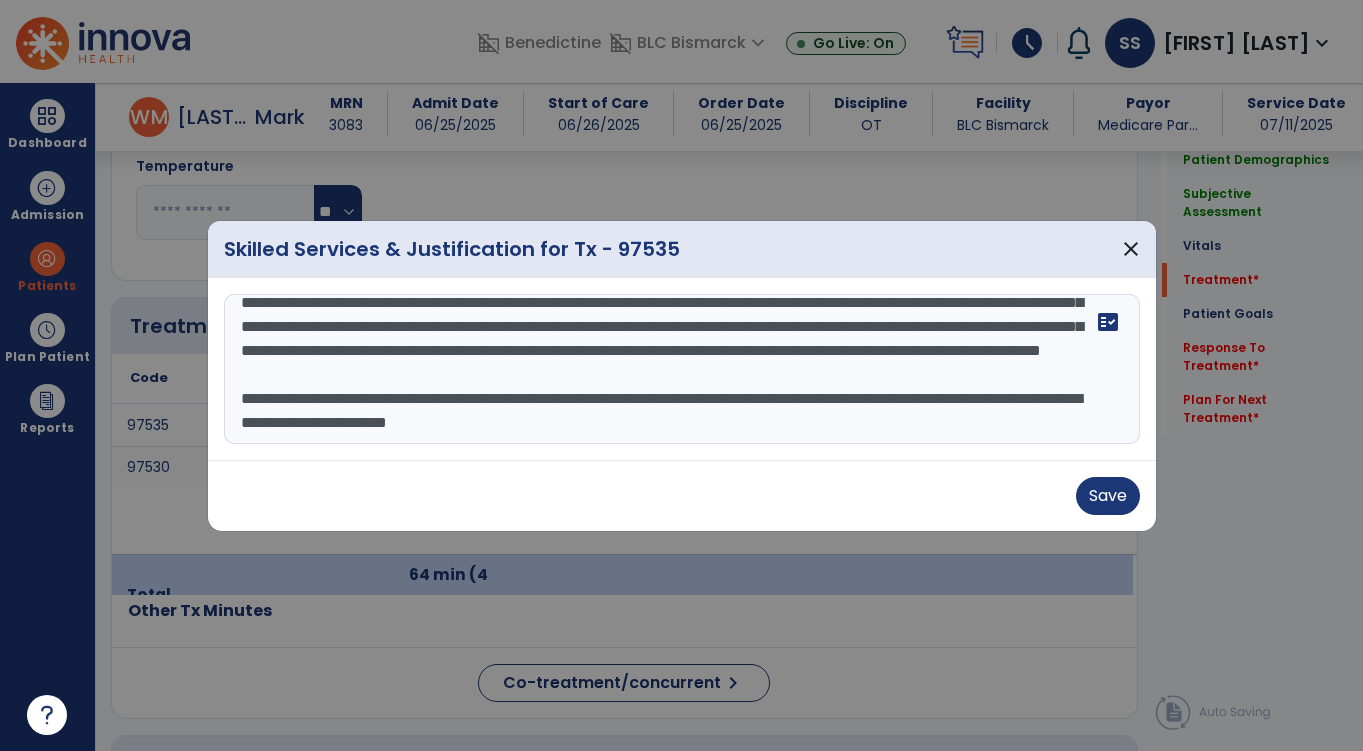 click at bounding box center (682, 369) 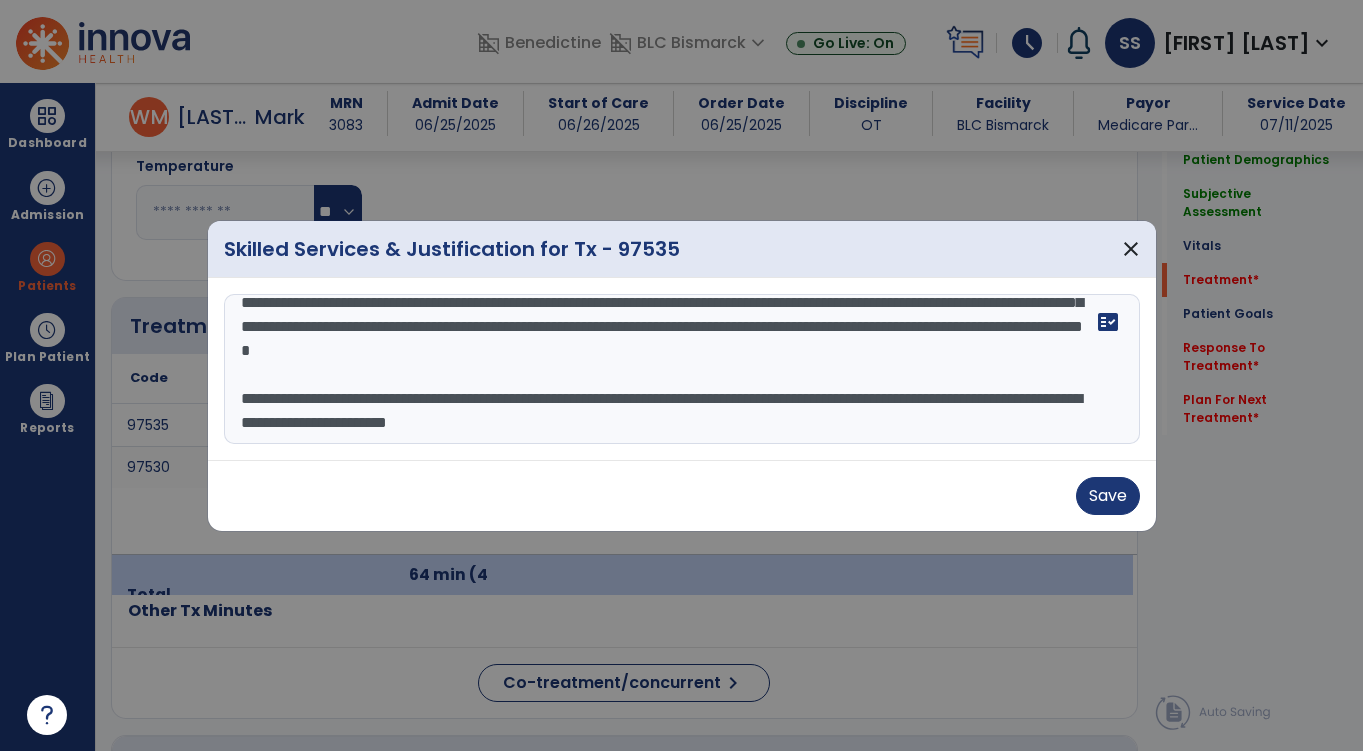 scroll, scrollTop: 312, scrollLeft: 0, axis: vertical 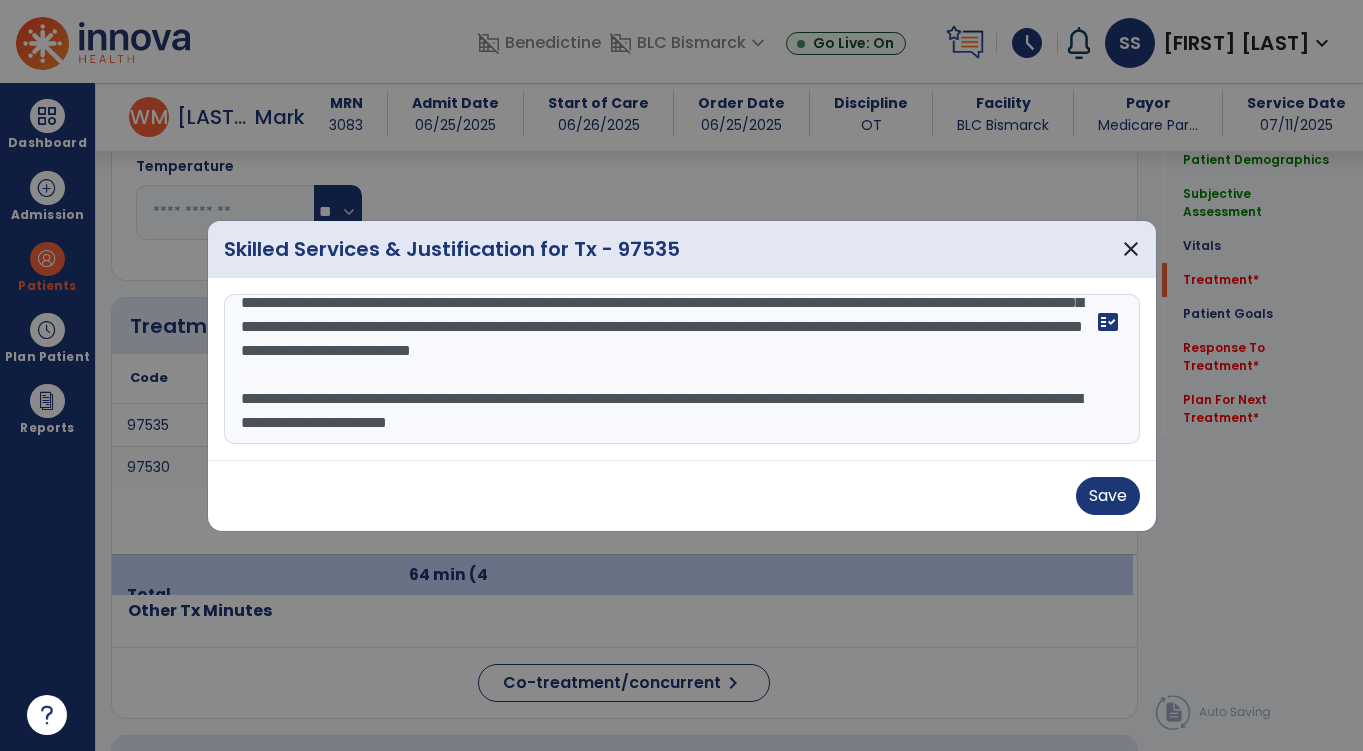 click at bounding box center (682, 369) 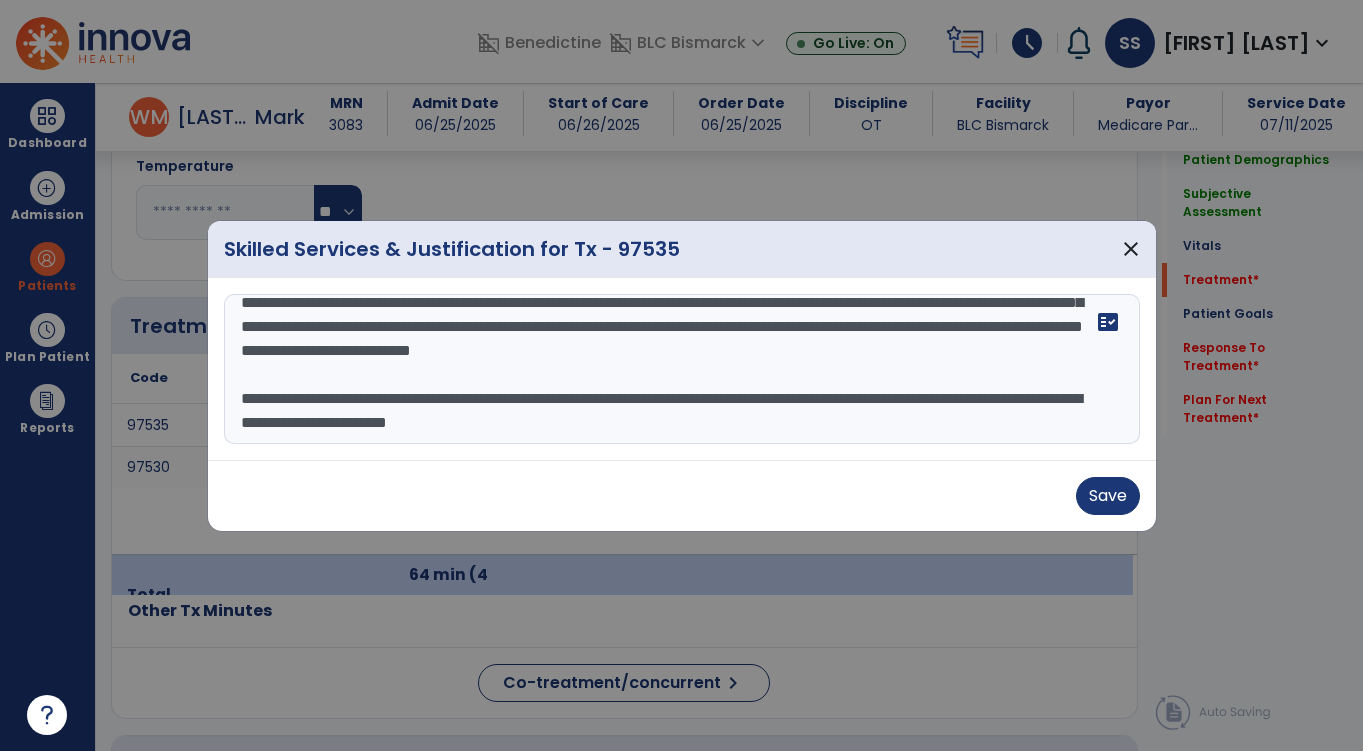 click at bounding box center (682, 369) 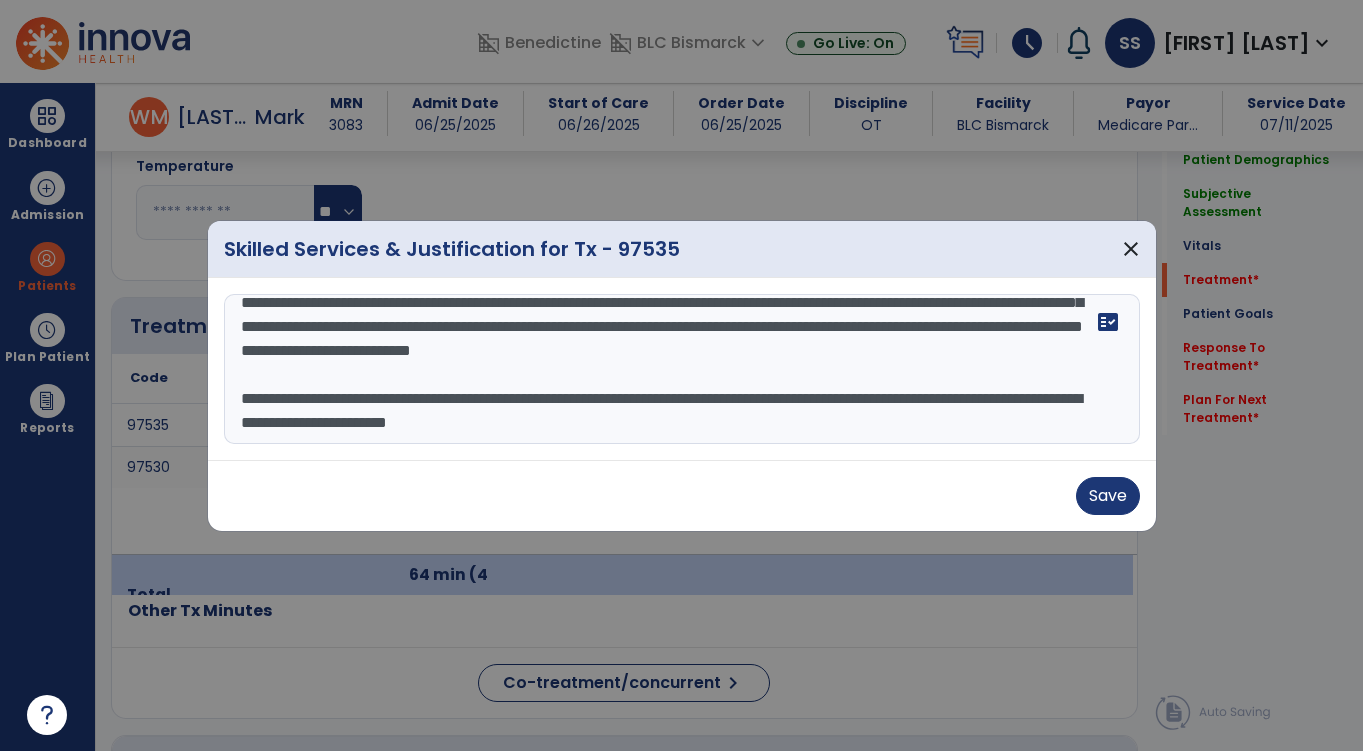 click at bounding box center [682, 369] 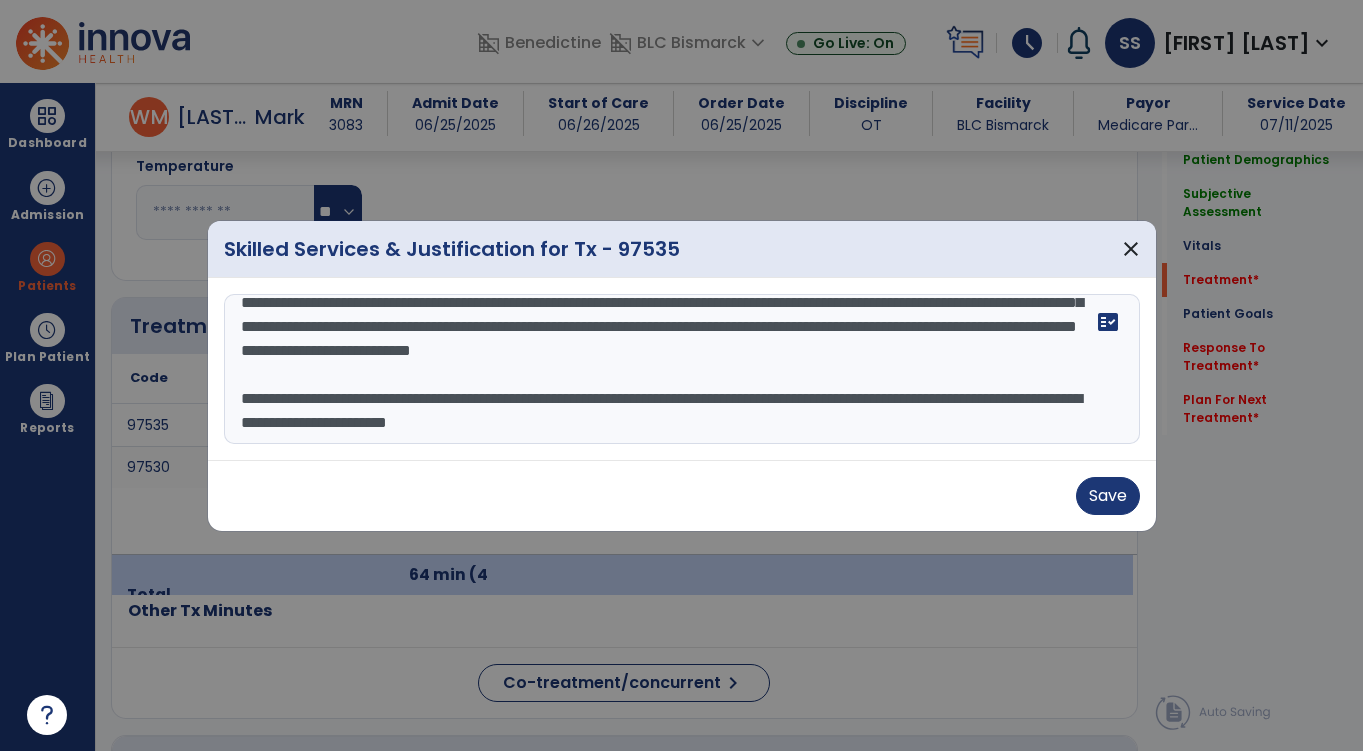 click at bounding box center (682, 369) 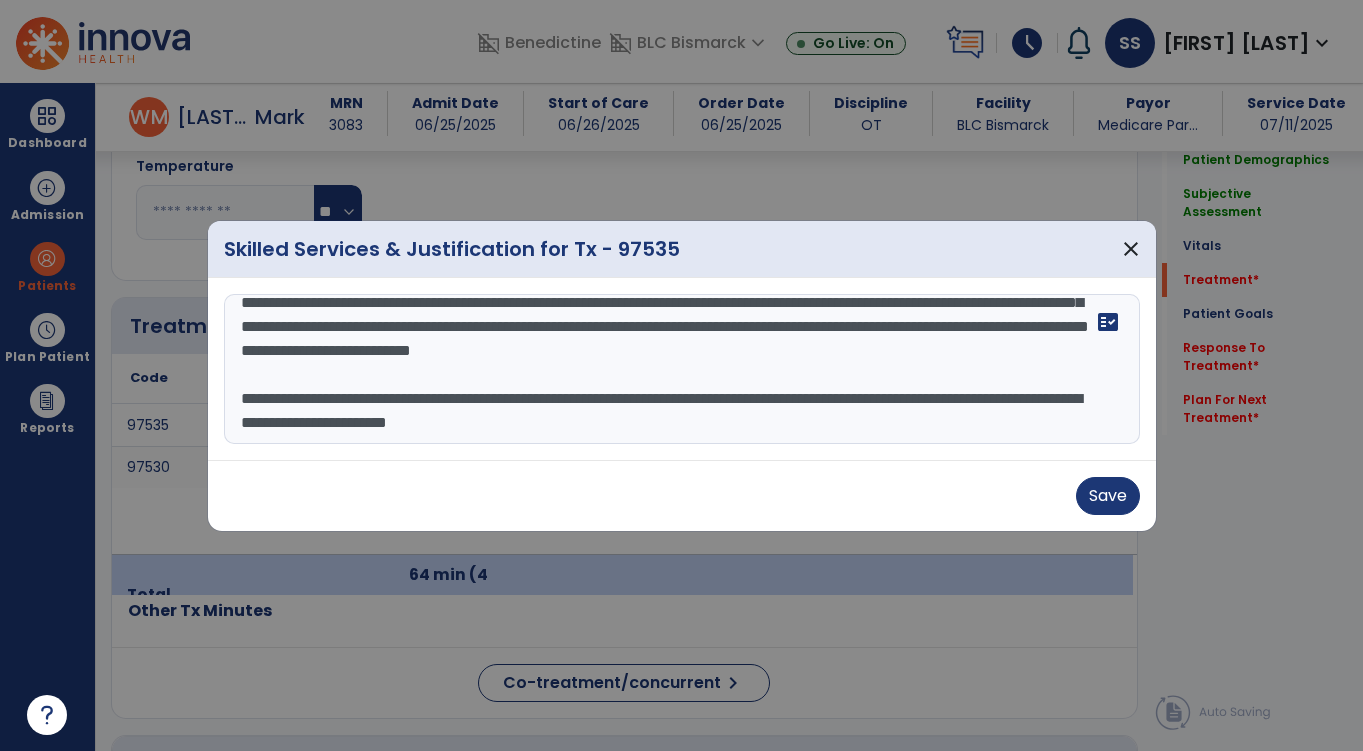 click at bounding box center (682, 369) 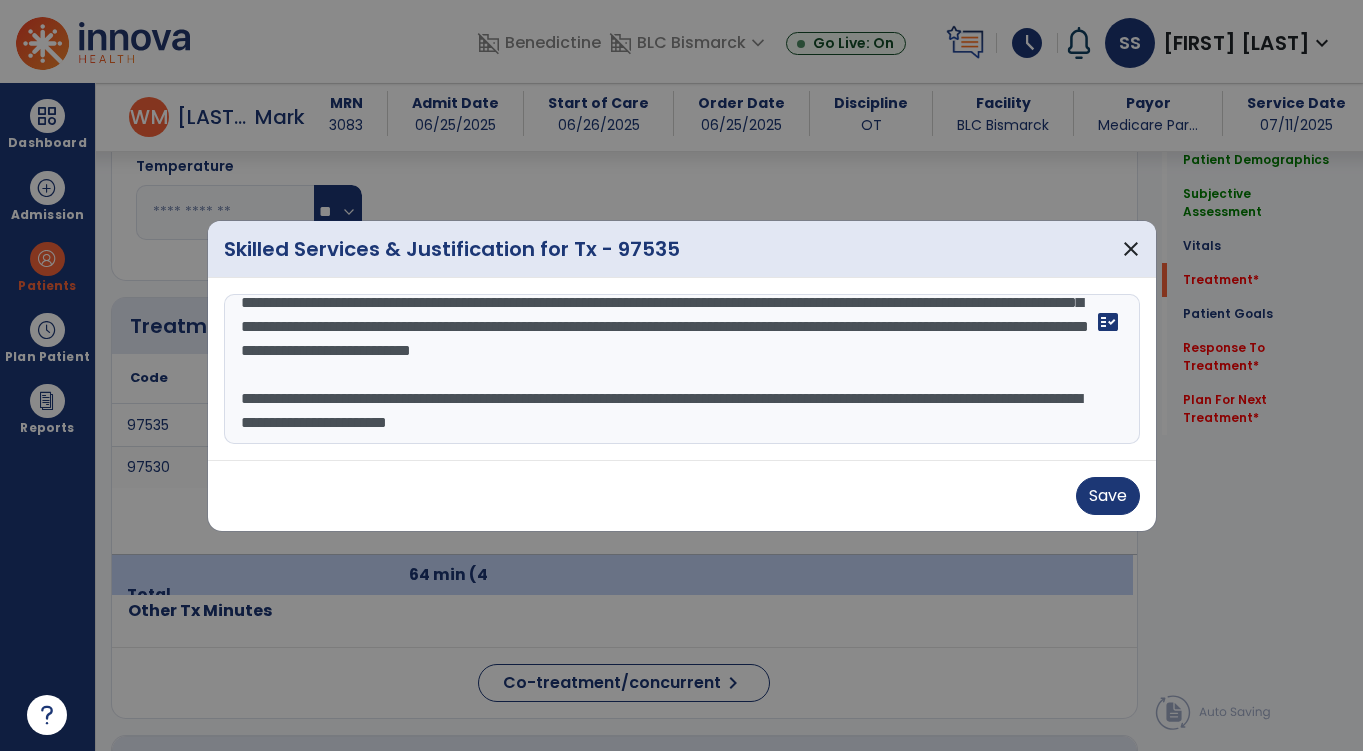scroll, scrollTop: 283, scrollLeft: 0, axis: vertical 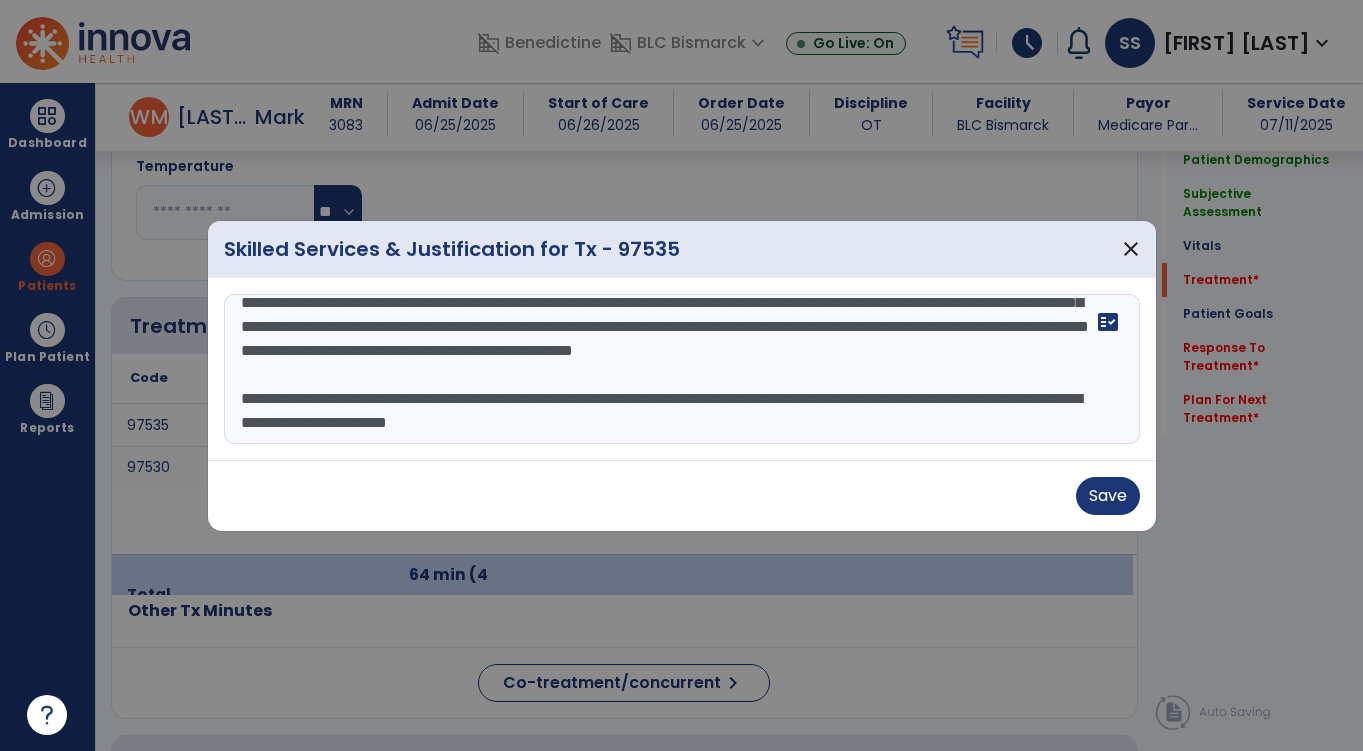 click at bounding box center (682, 369) 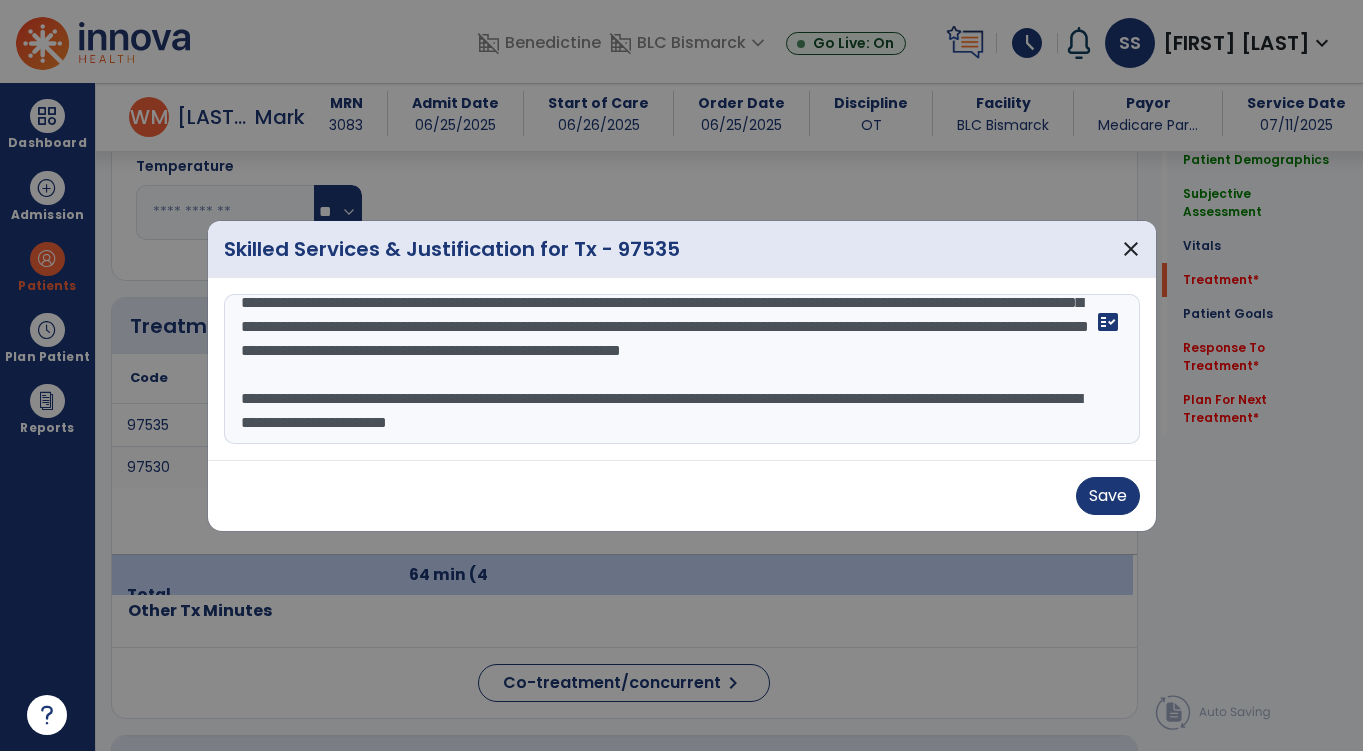 click at bounding box center [682, 369] 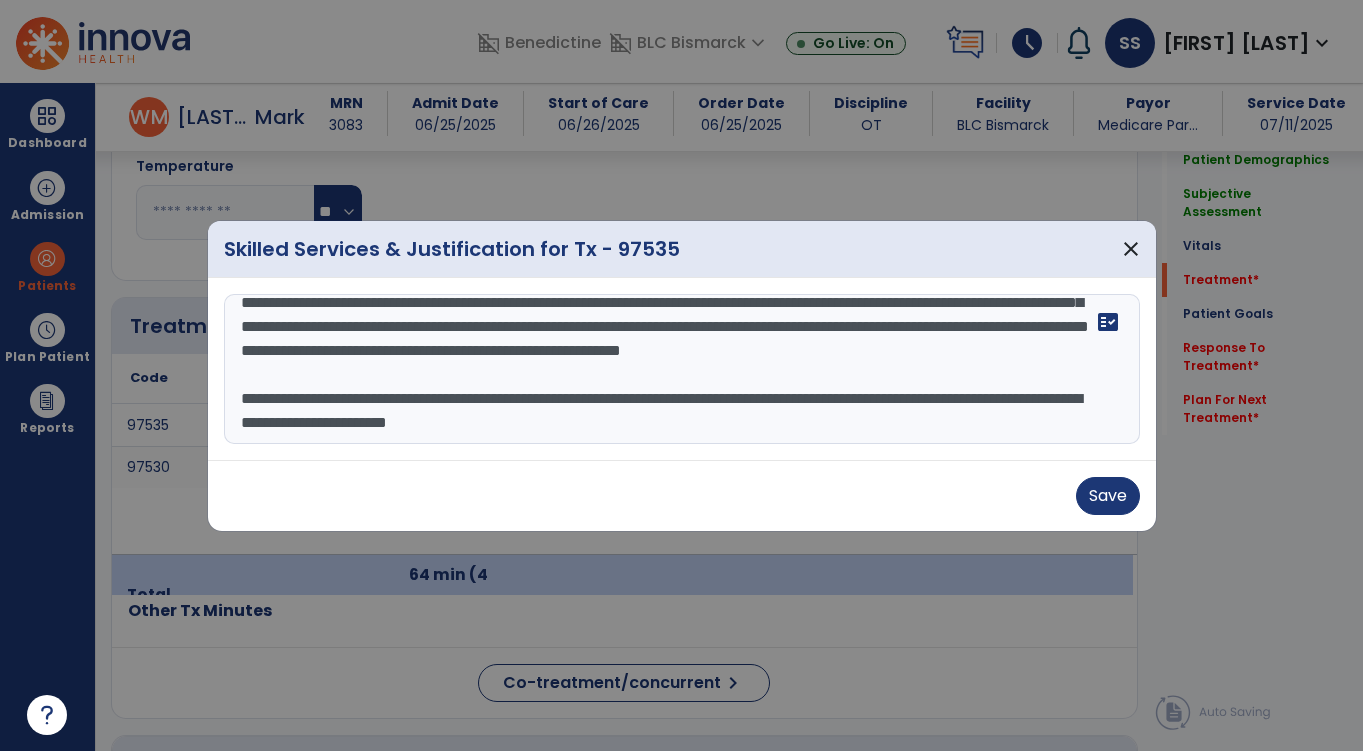 click at bounding box center [682, 369] 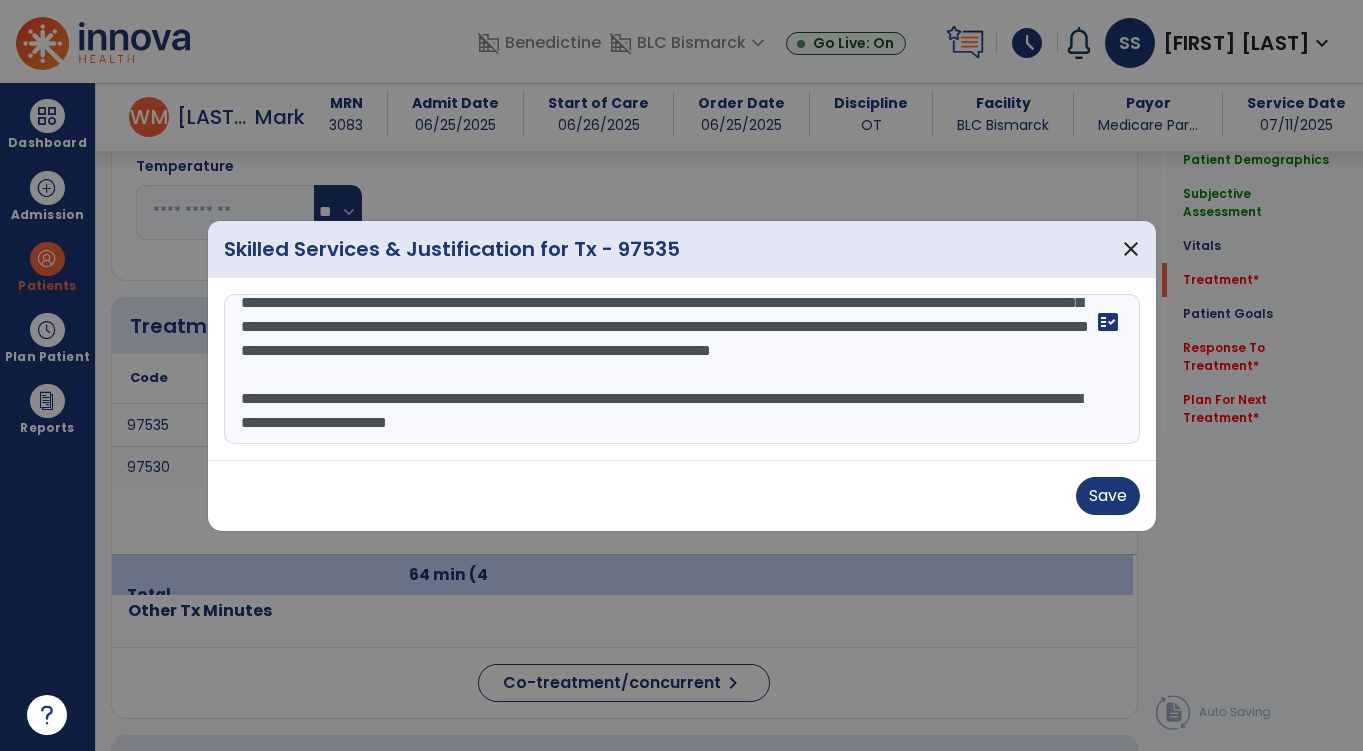 click at bounding box center [682, 369] 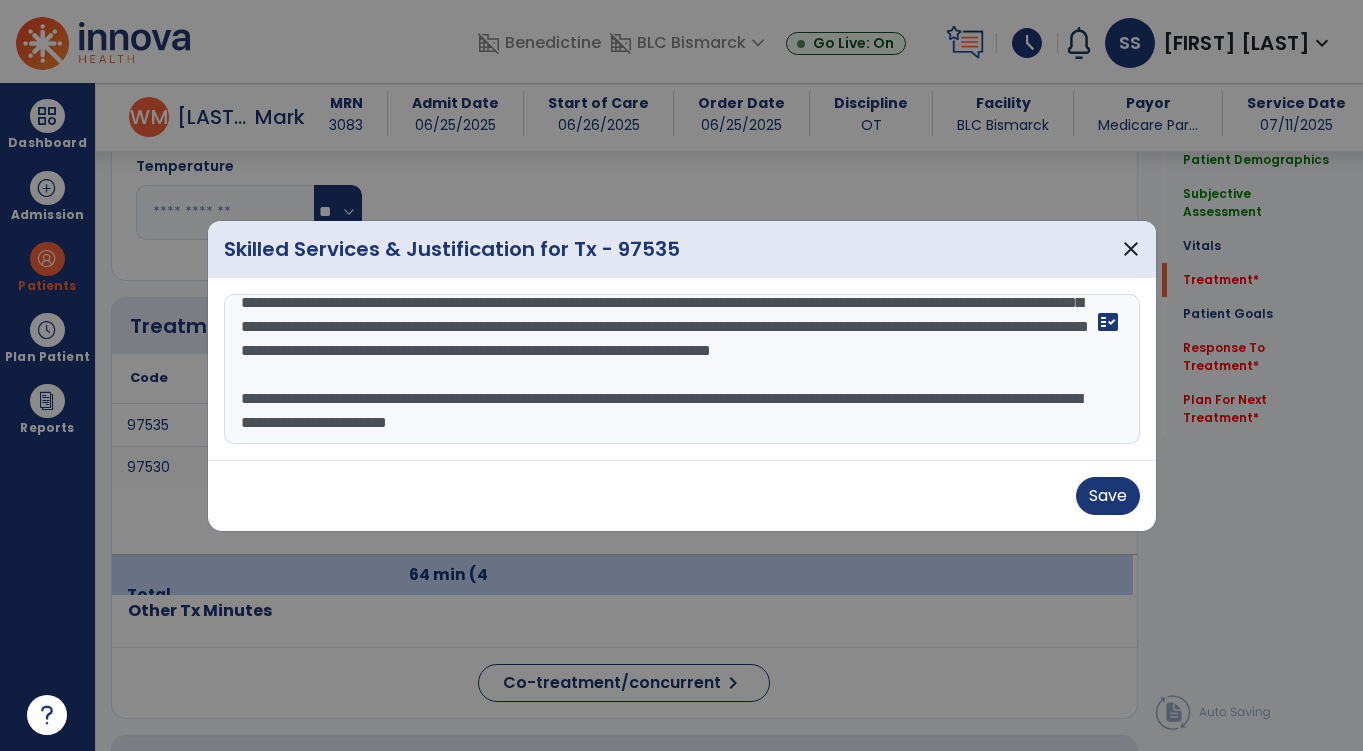 click at bounding box center [682, 369] 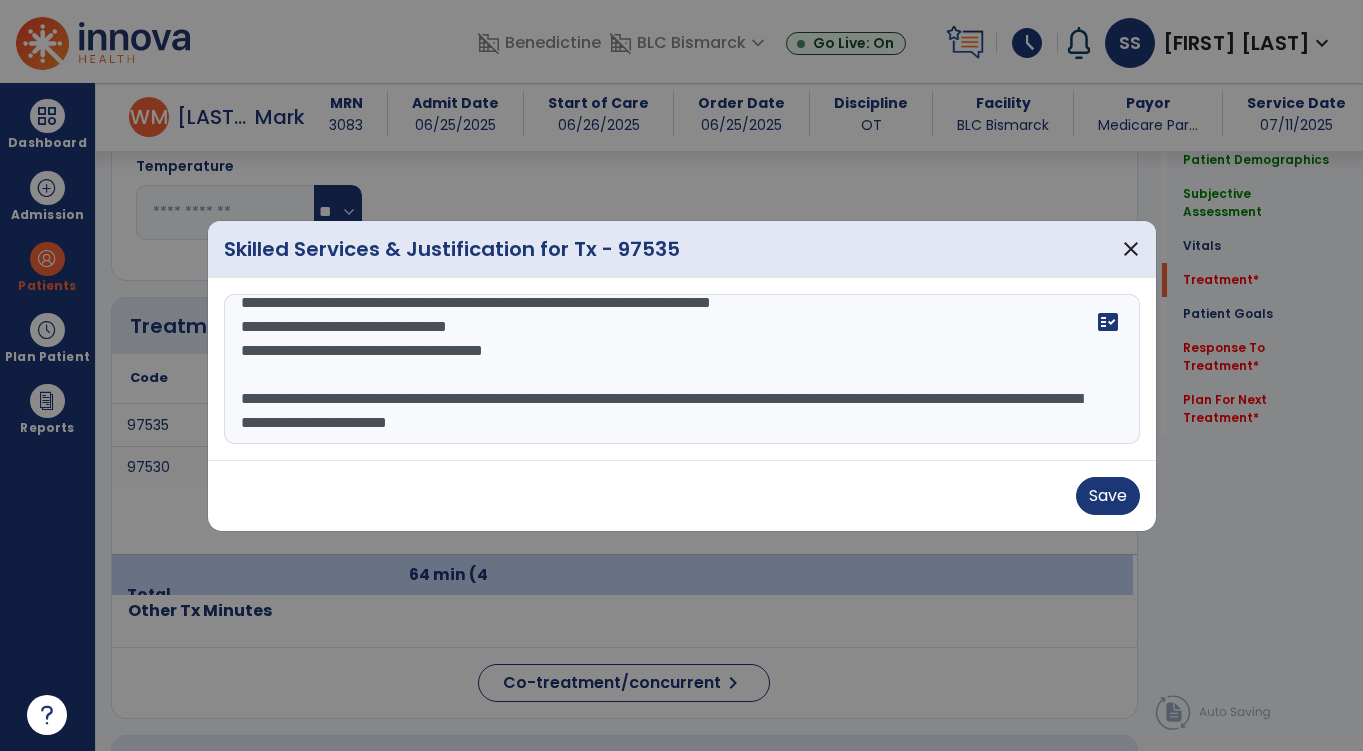 click at bounding box center (682, 369) 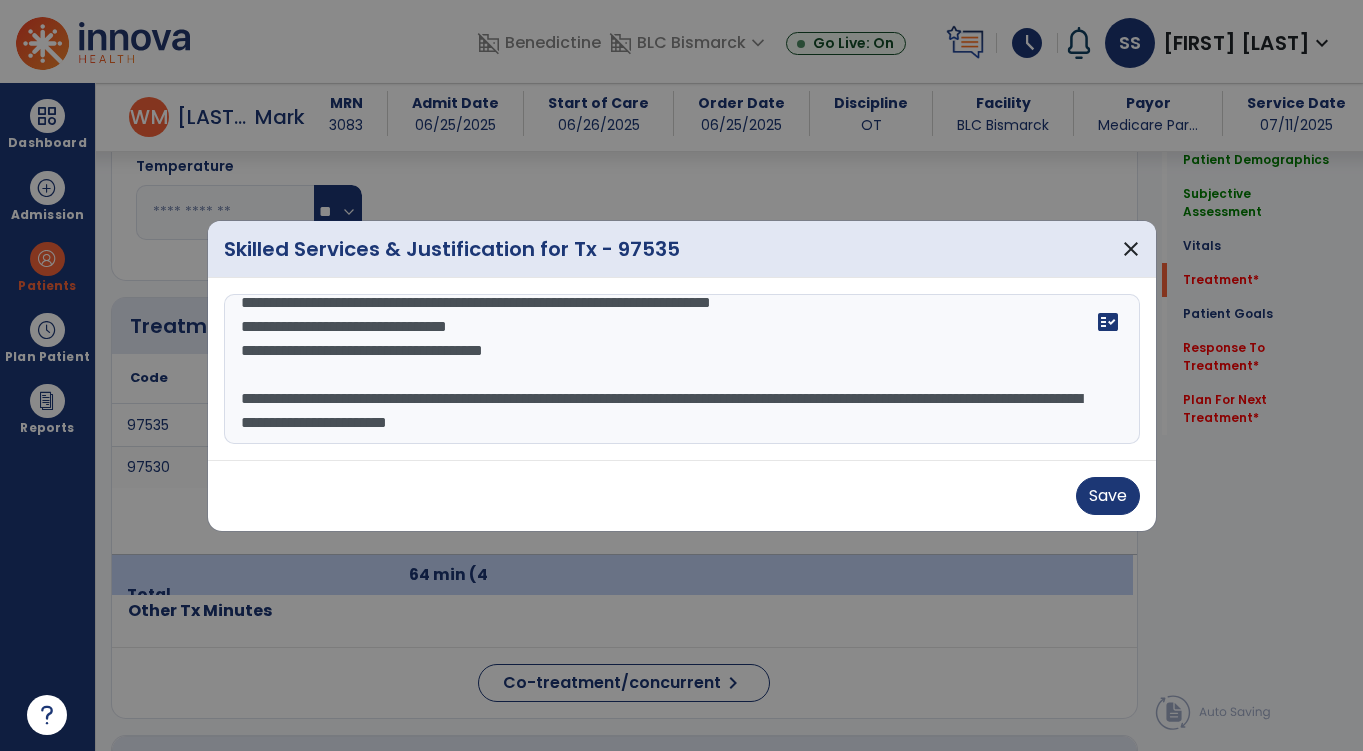 scroll, scrollTop: 0, scrollLeft: 0, axis: both 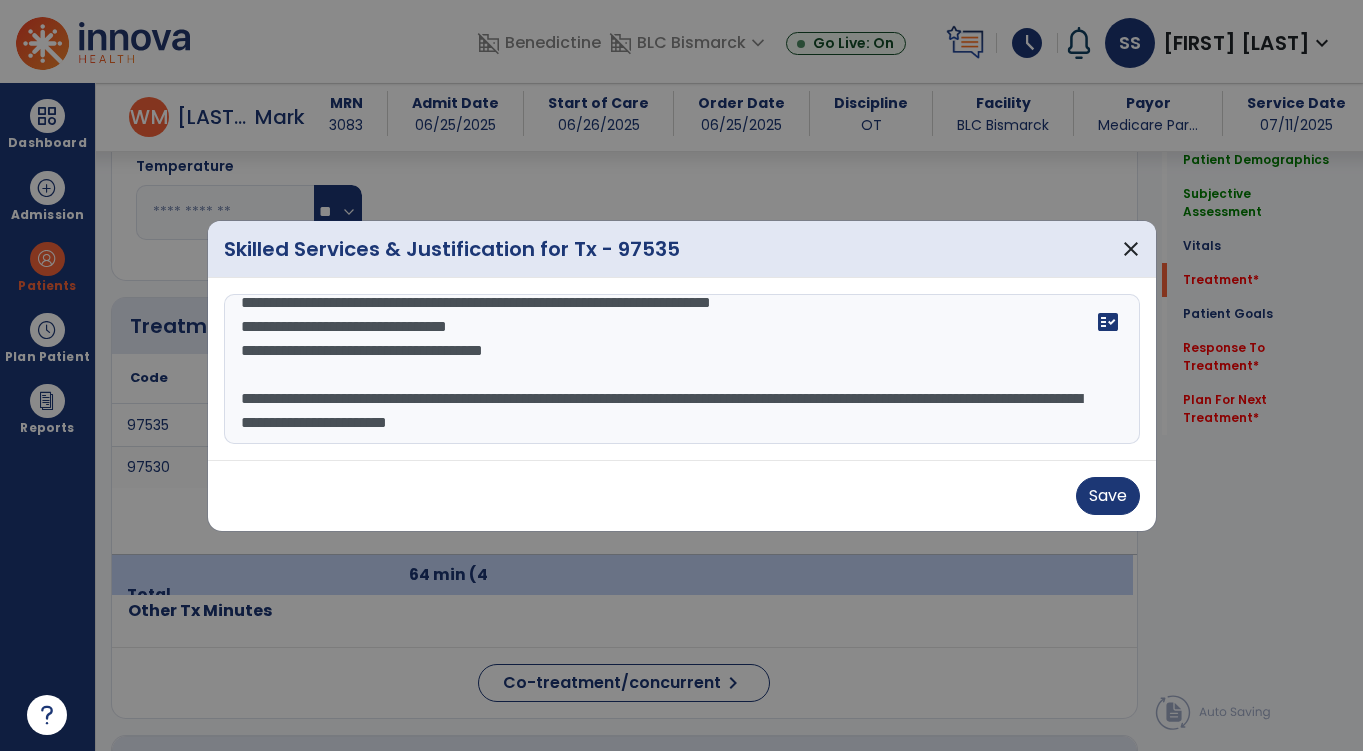 click at bounding box center [682, 369] 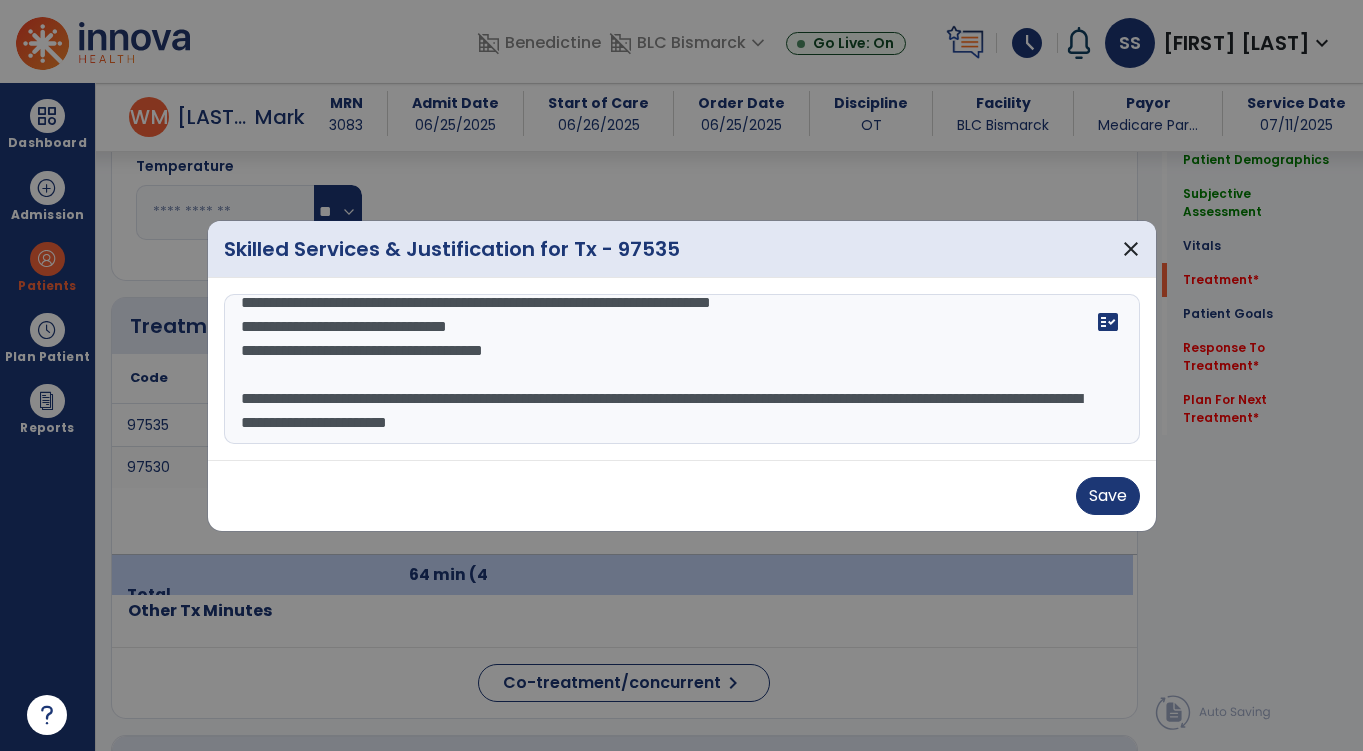 click at bounding box center [682, 369] 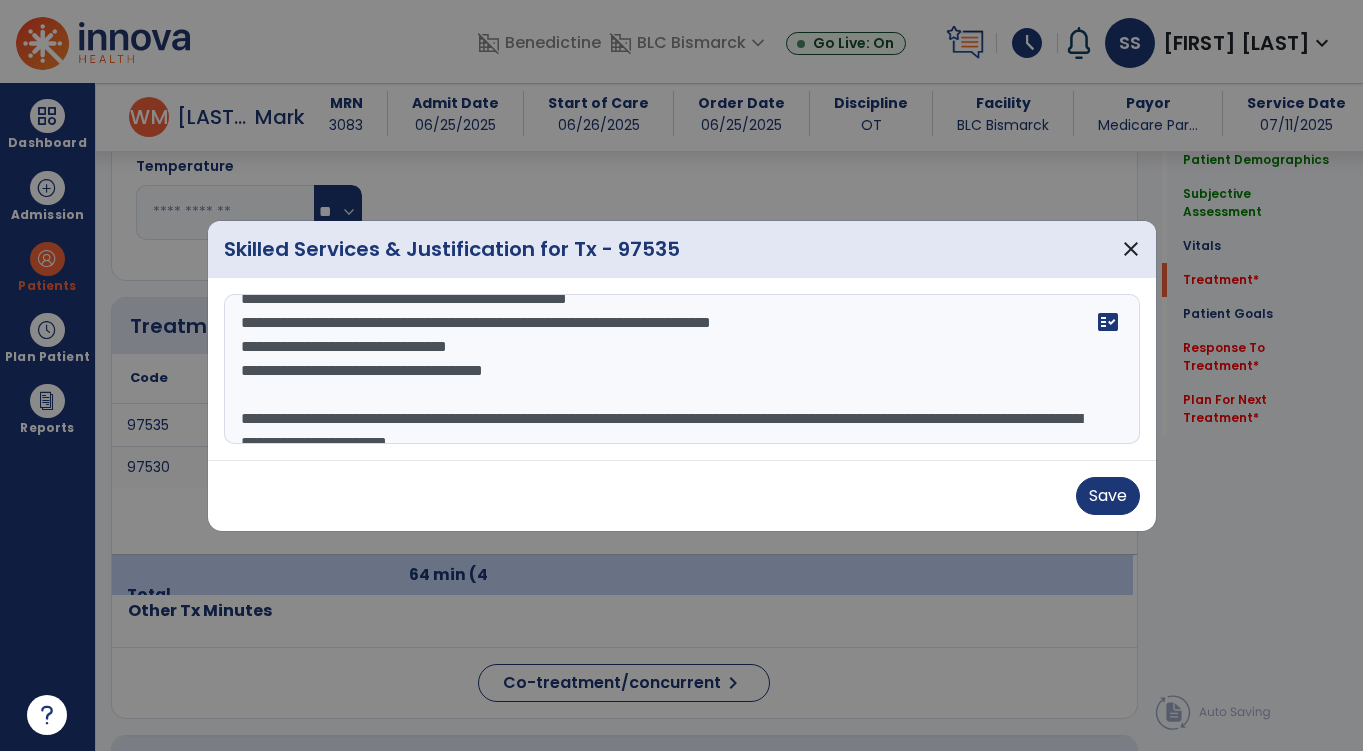 scroll, scrollTop: 286, scrollLeft: 0, axis: vertical 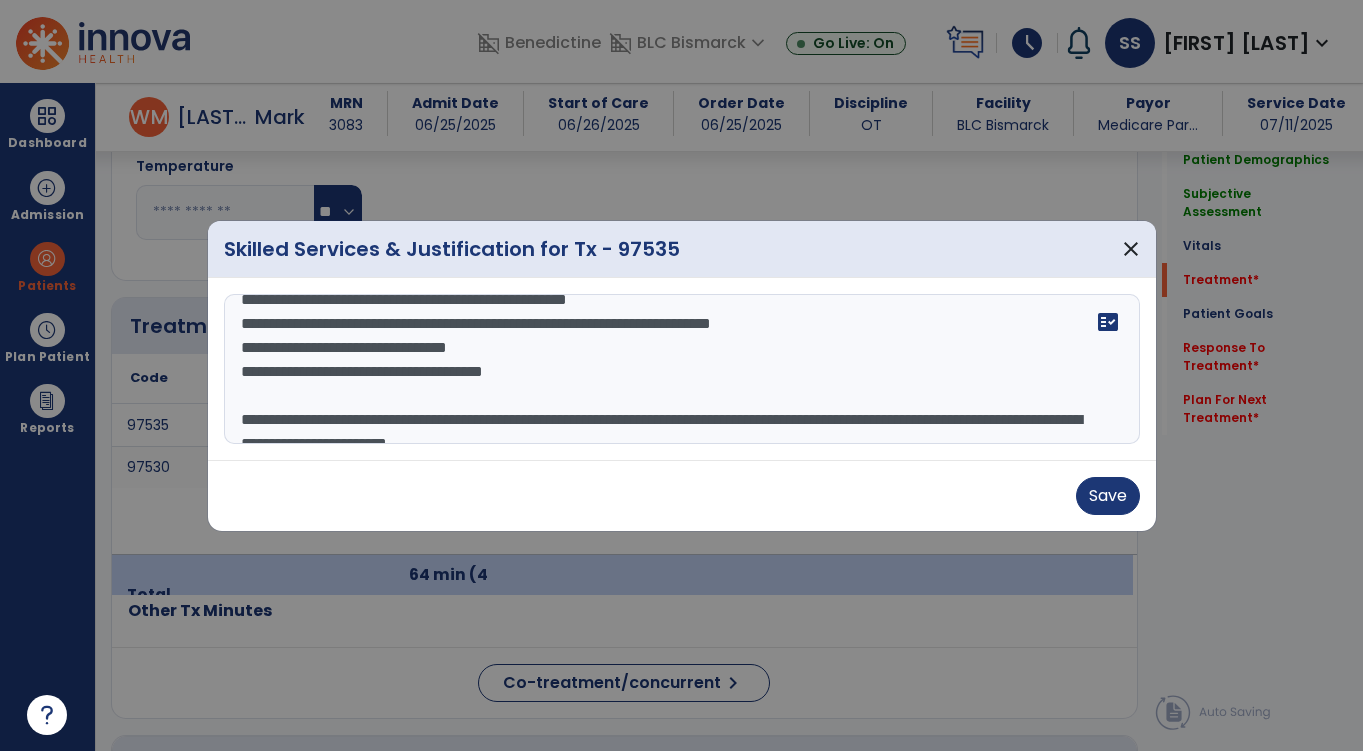 click at bounding box center (682, 369) 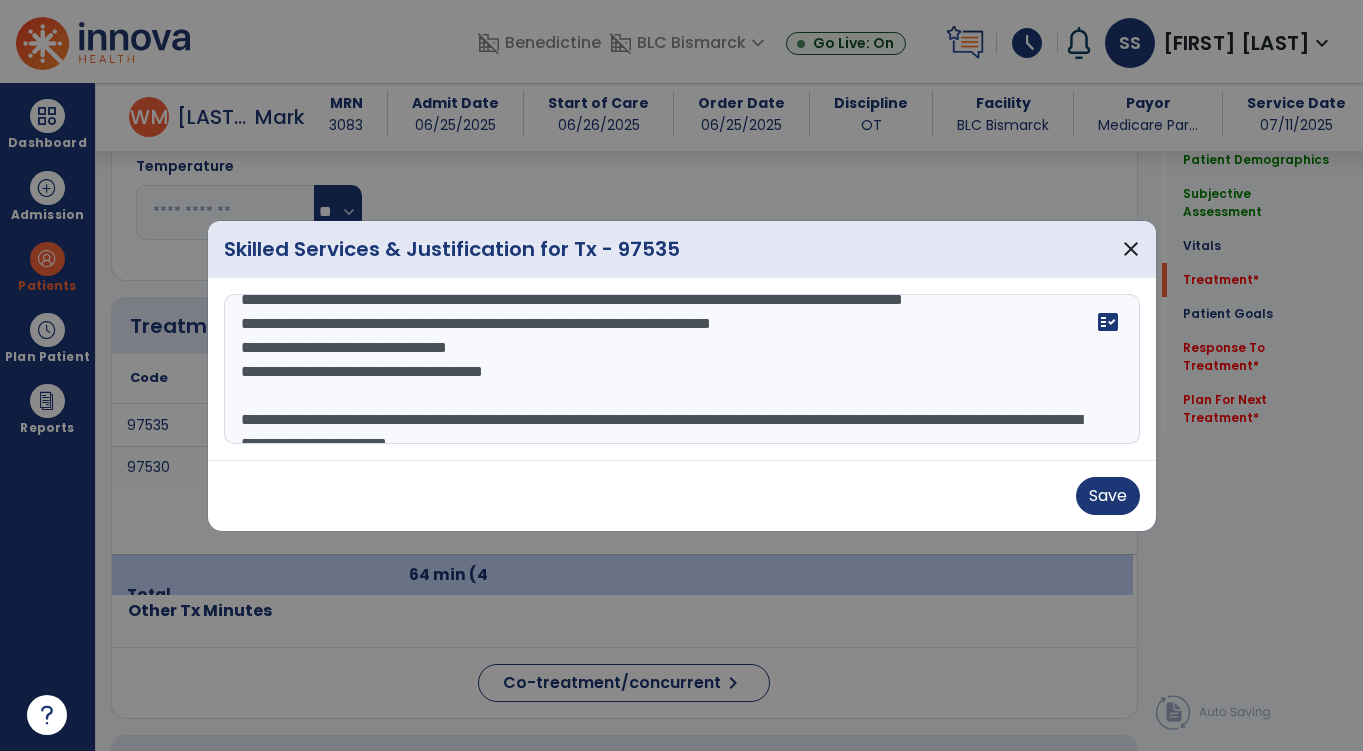 click at bounding box center (682, 369) 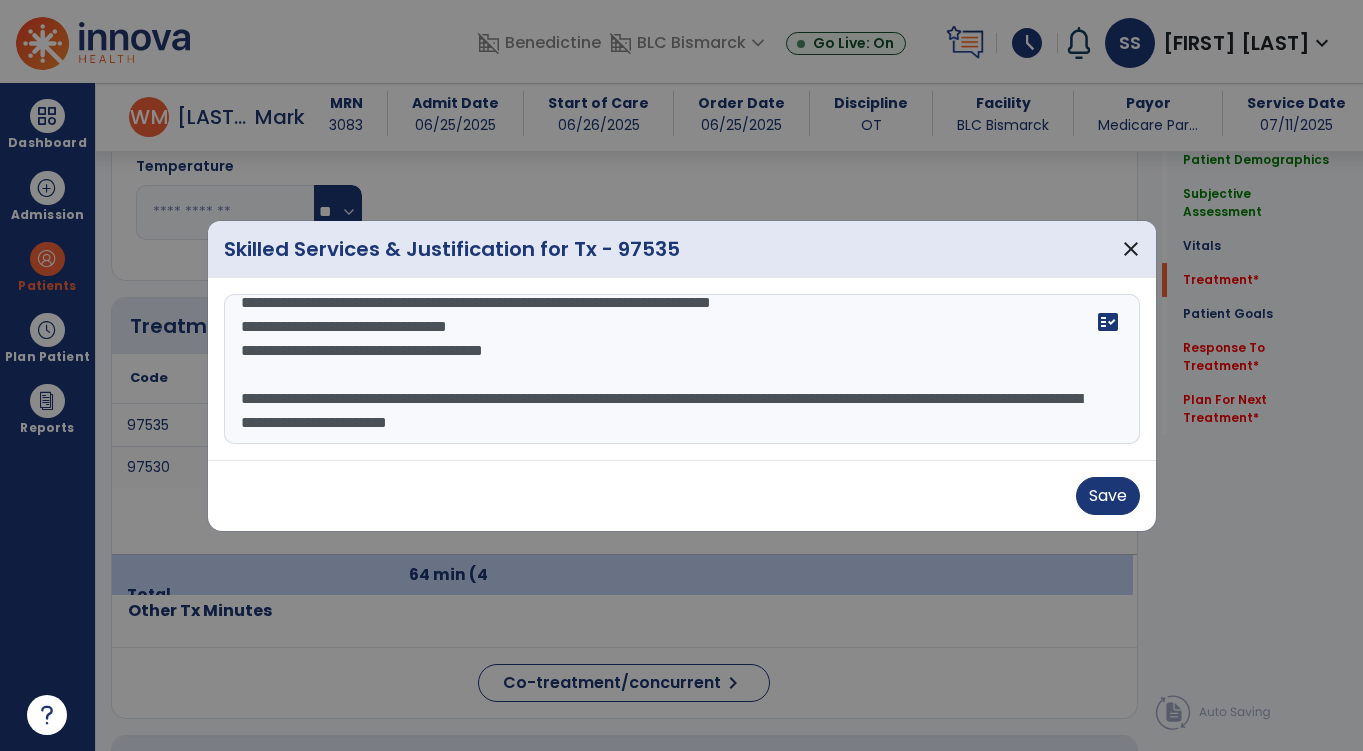 click at bounding box center [682, 369] 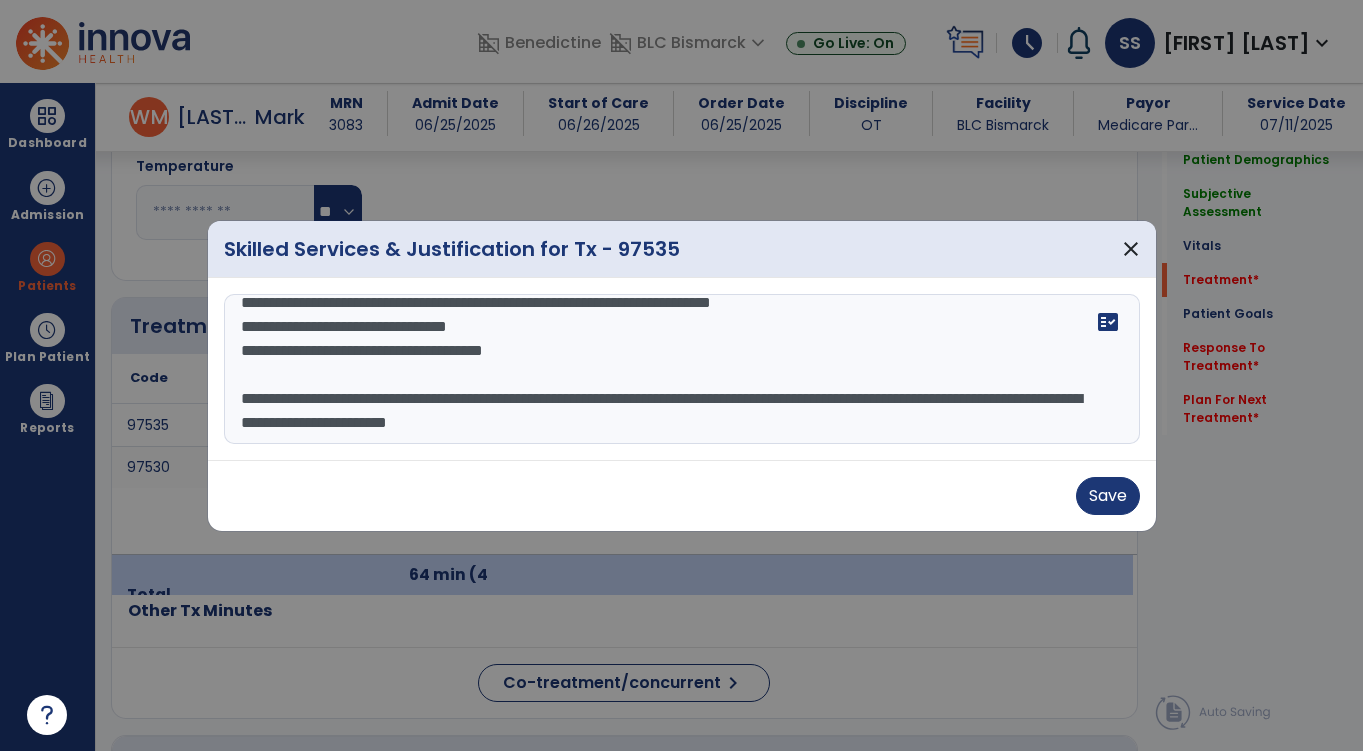 click at bounding box center [682, 369] 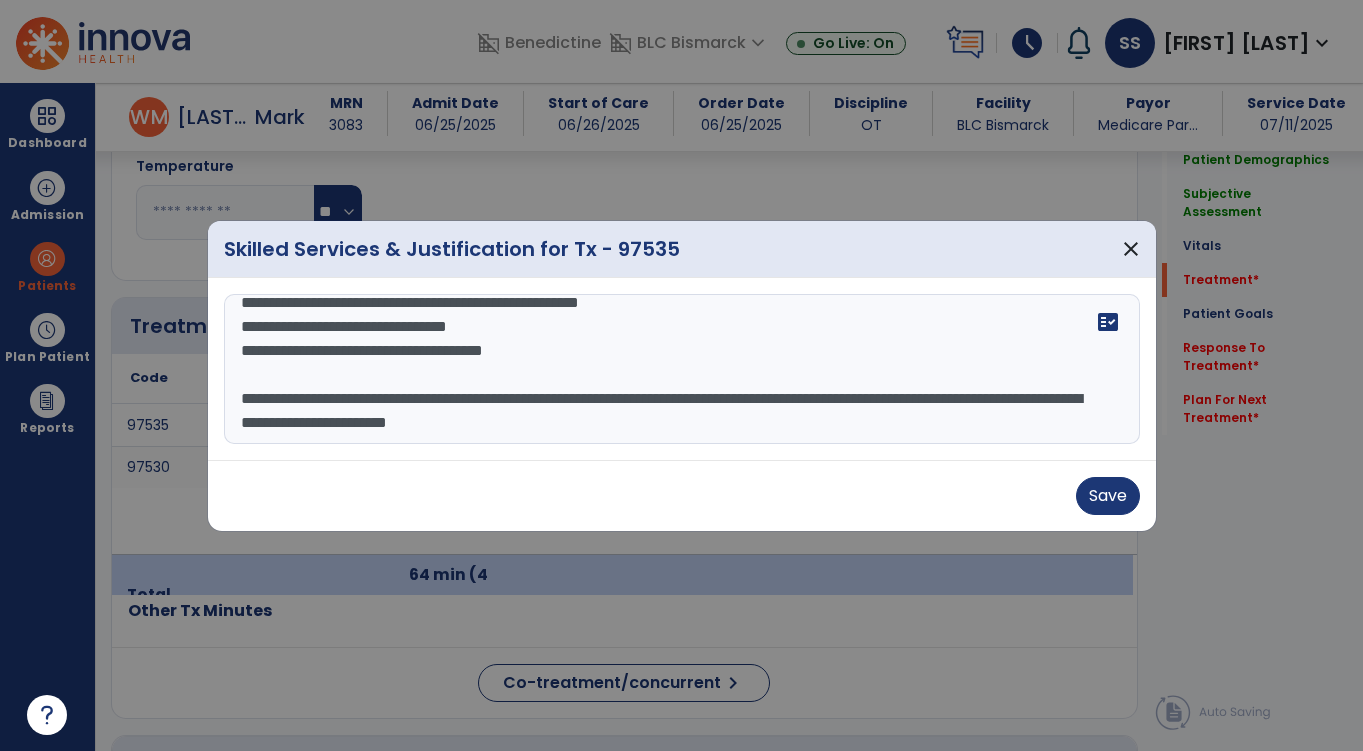 scroll, scrollTop: 303, scrollLeft: 0, axis: vertical 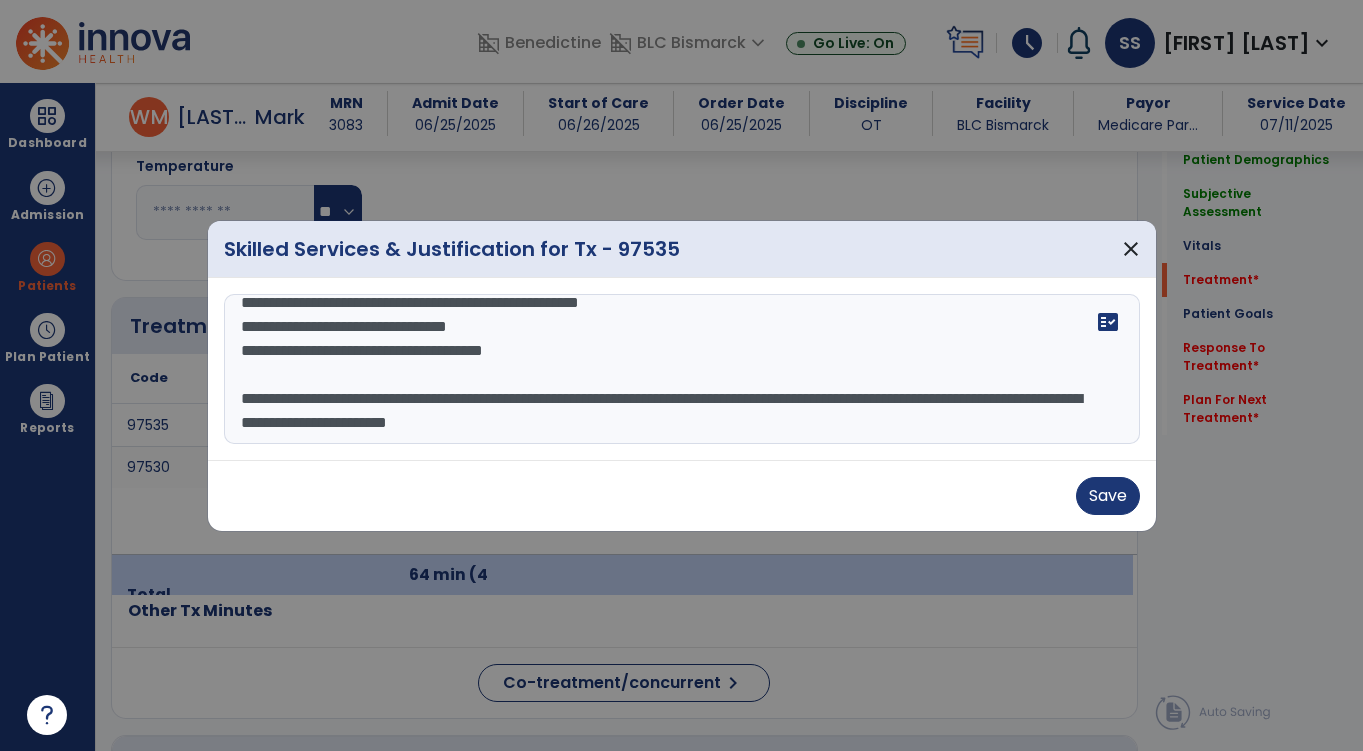click at bounding box center [682, 369] 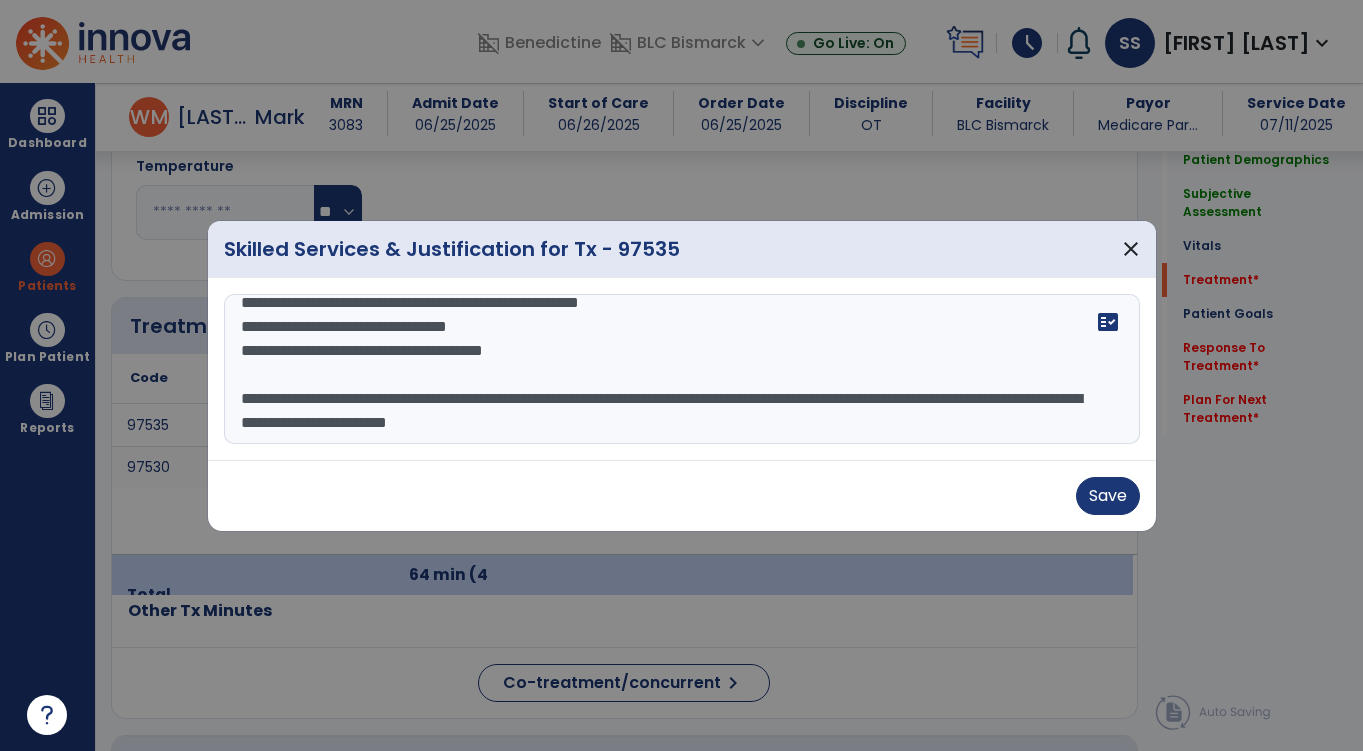 click at bounding box center [682, 369] 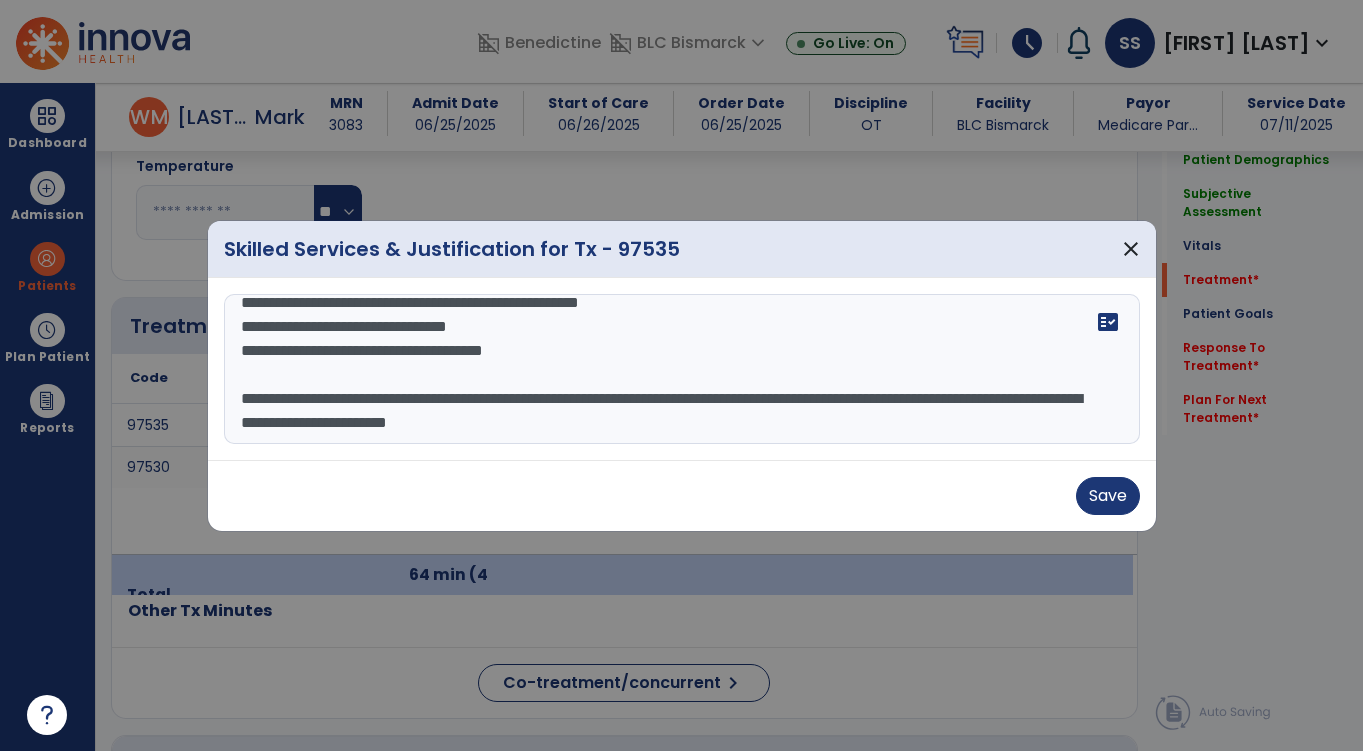 click at bounding box center [682, 369] 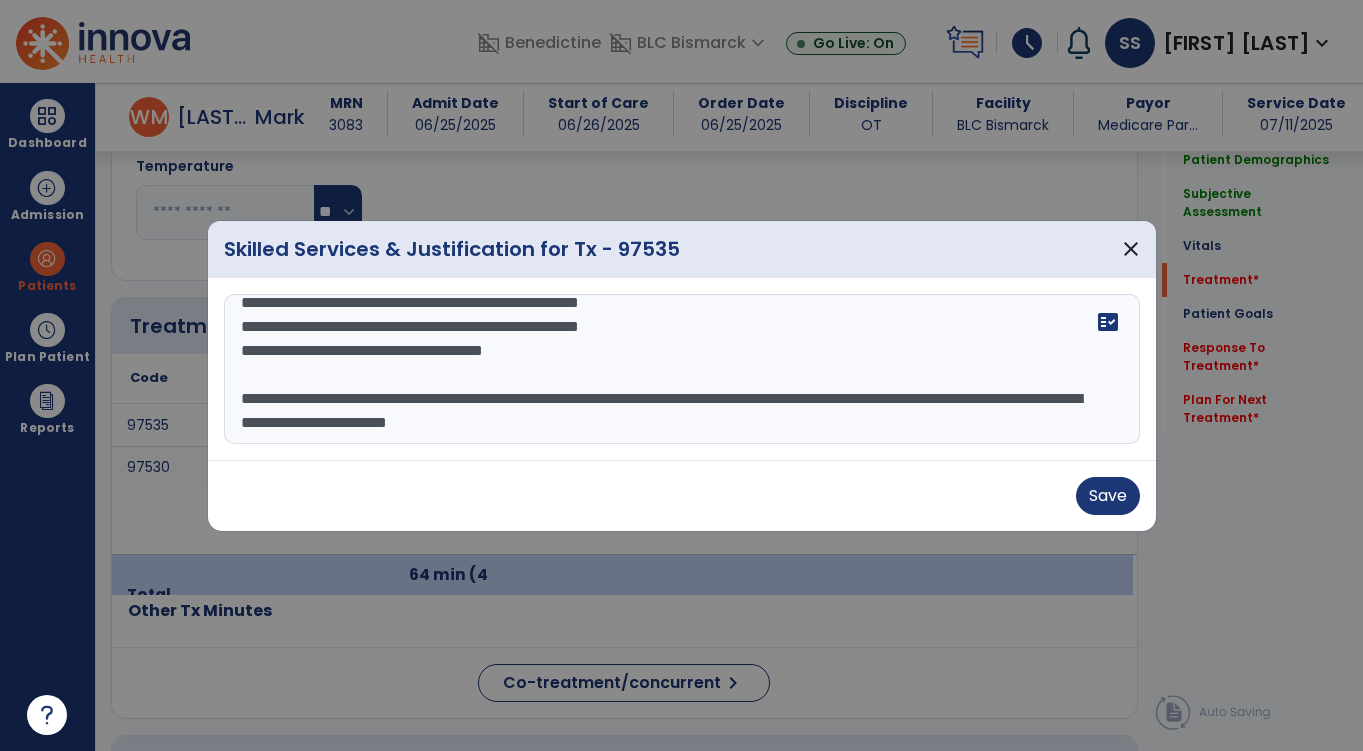 click at bounding box center (682, 369) 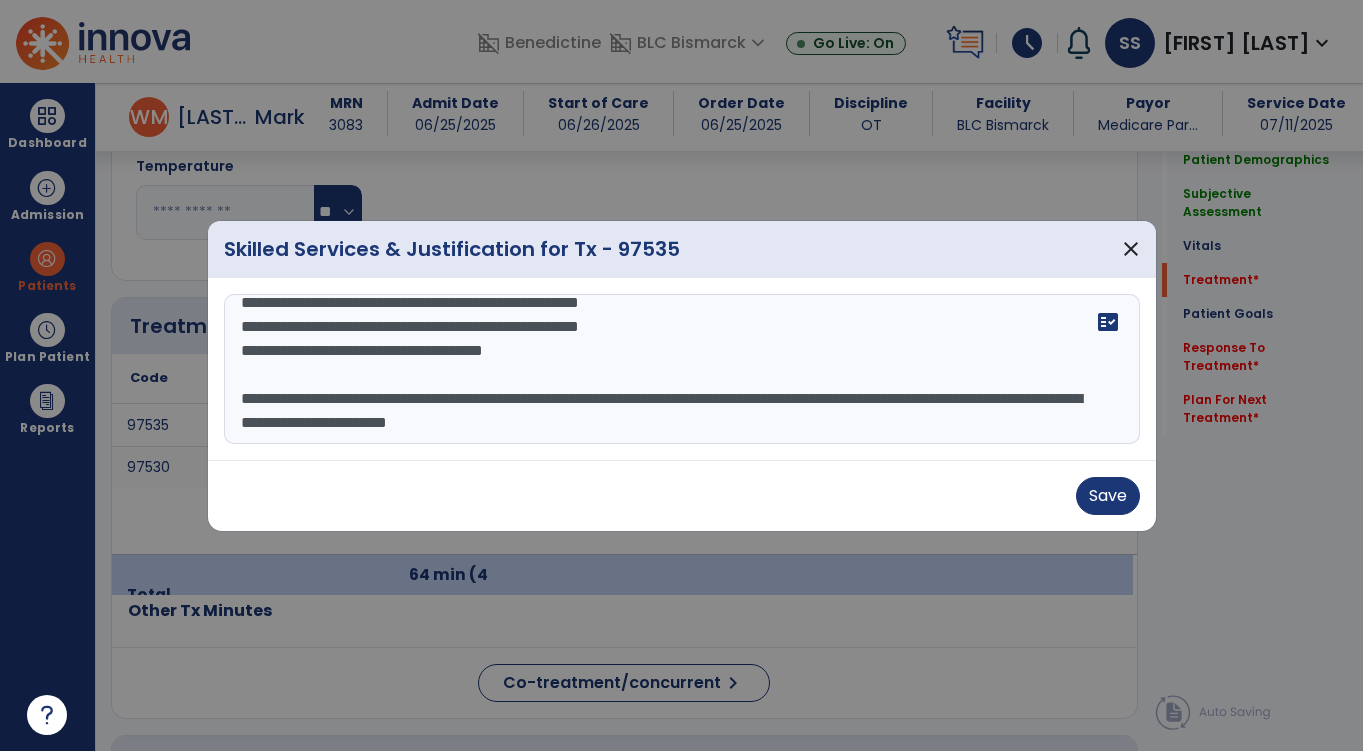 drag, startPoint x: 565, startPoint y: 408, endPoint x: 239, endPoint y: 410, distance: 326.00613 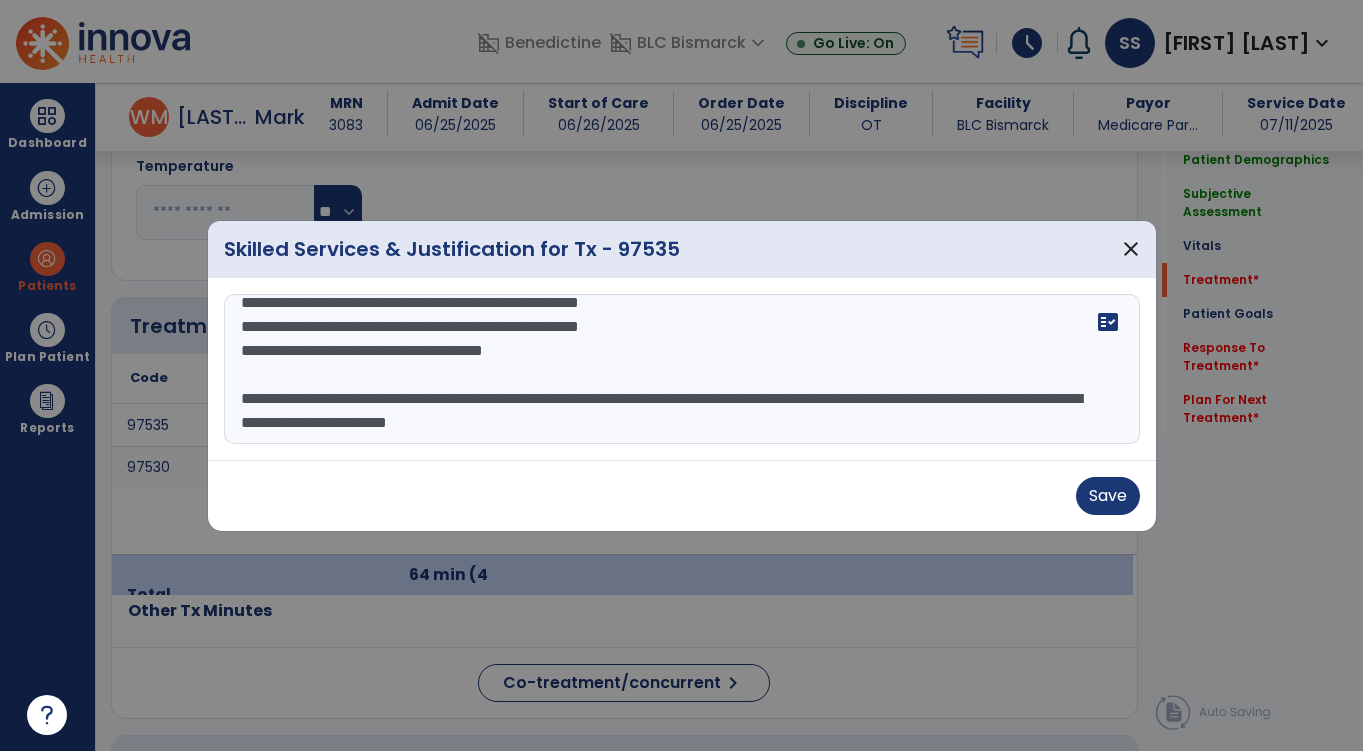 click at bounding box center (682, 369) 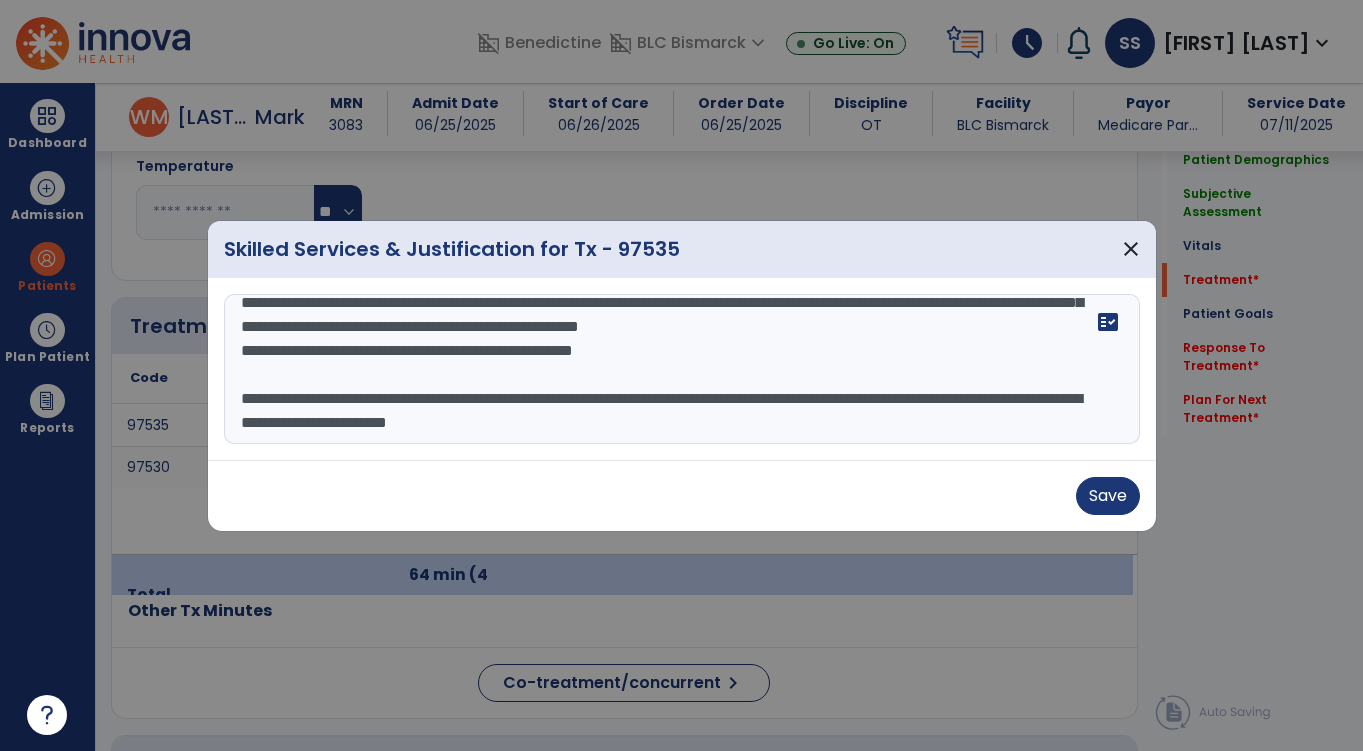 scroll, scrollTop: 384, scrollLeft: 0, axis: vertical 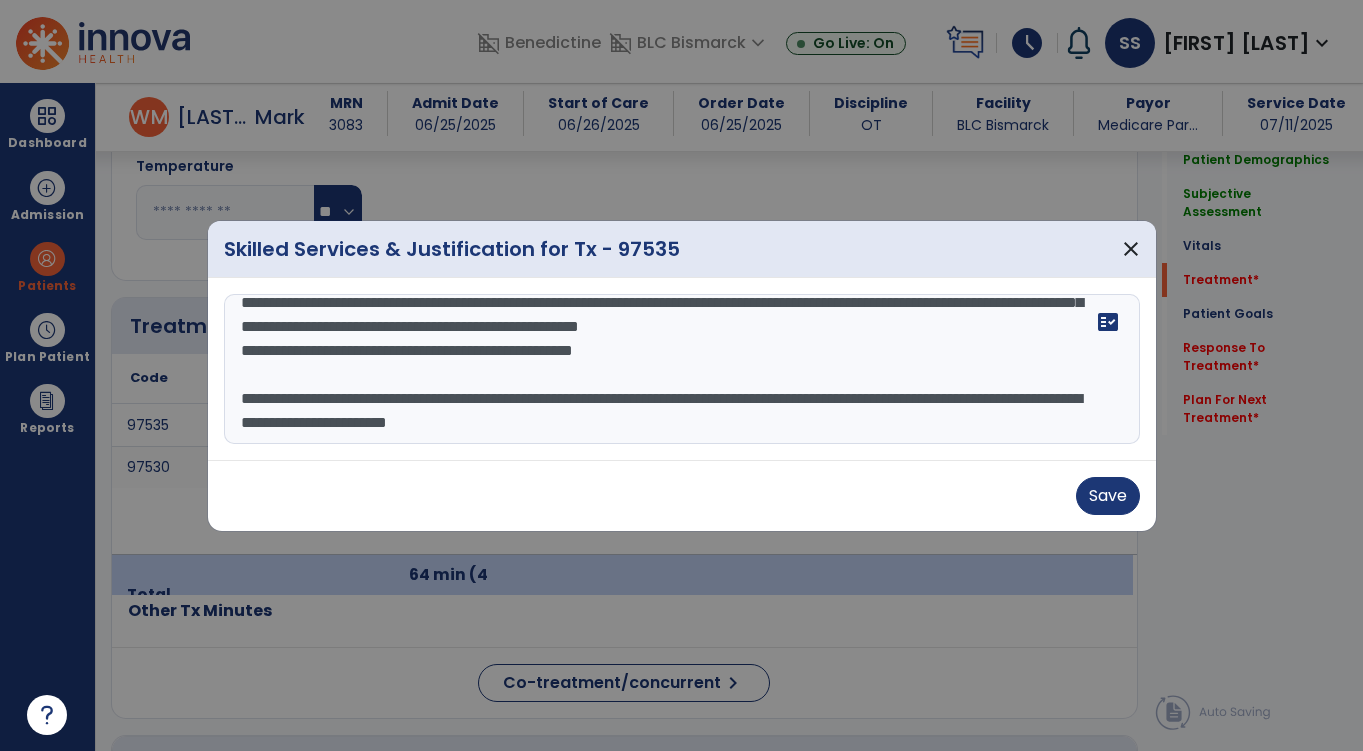 click at bounding box center [682, 369] 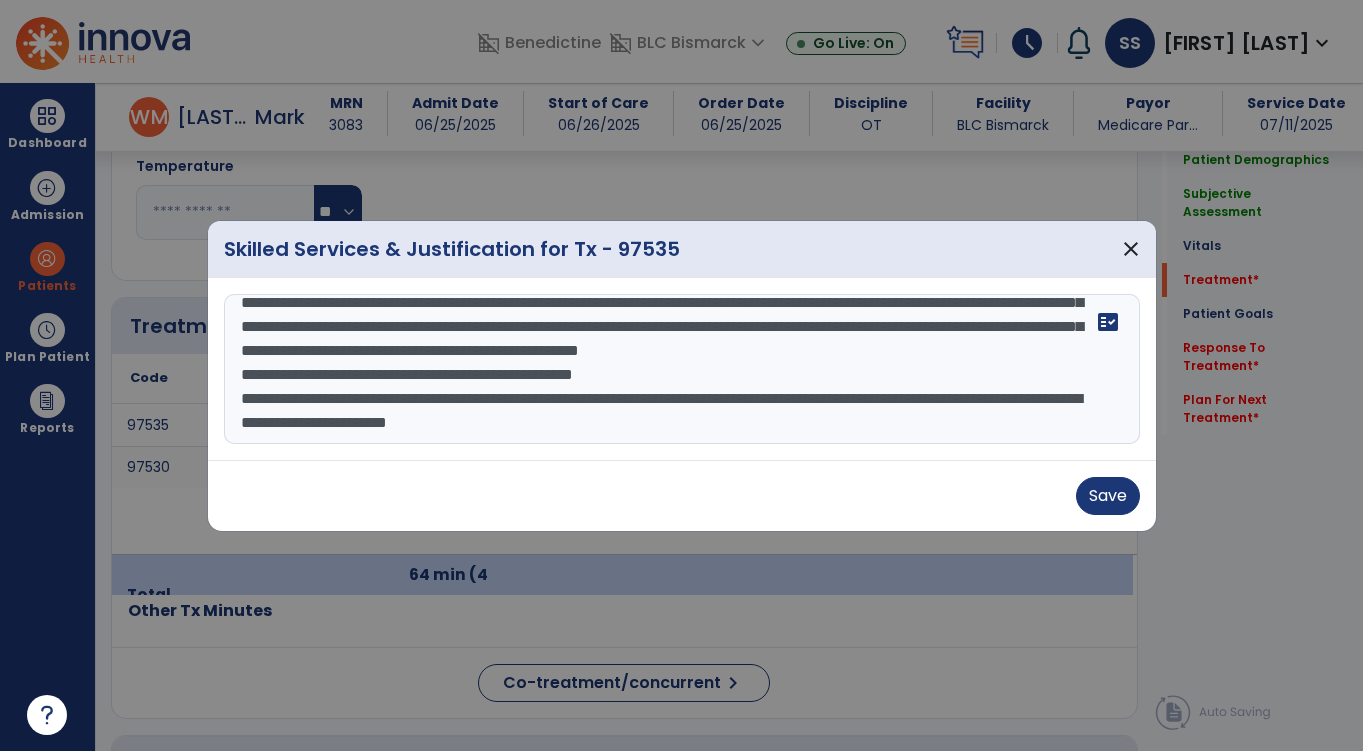 scroll, scrollTop: 360, scrollLeft: 0, axis: vertical 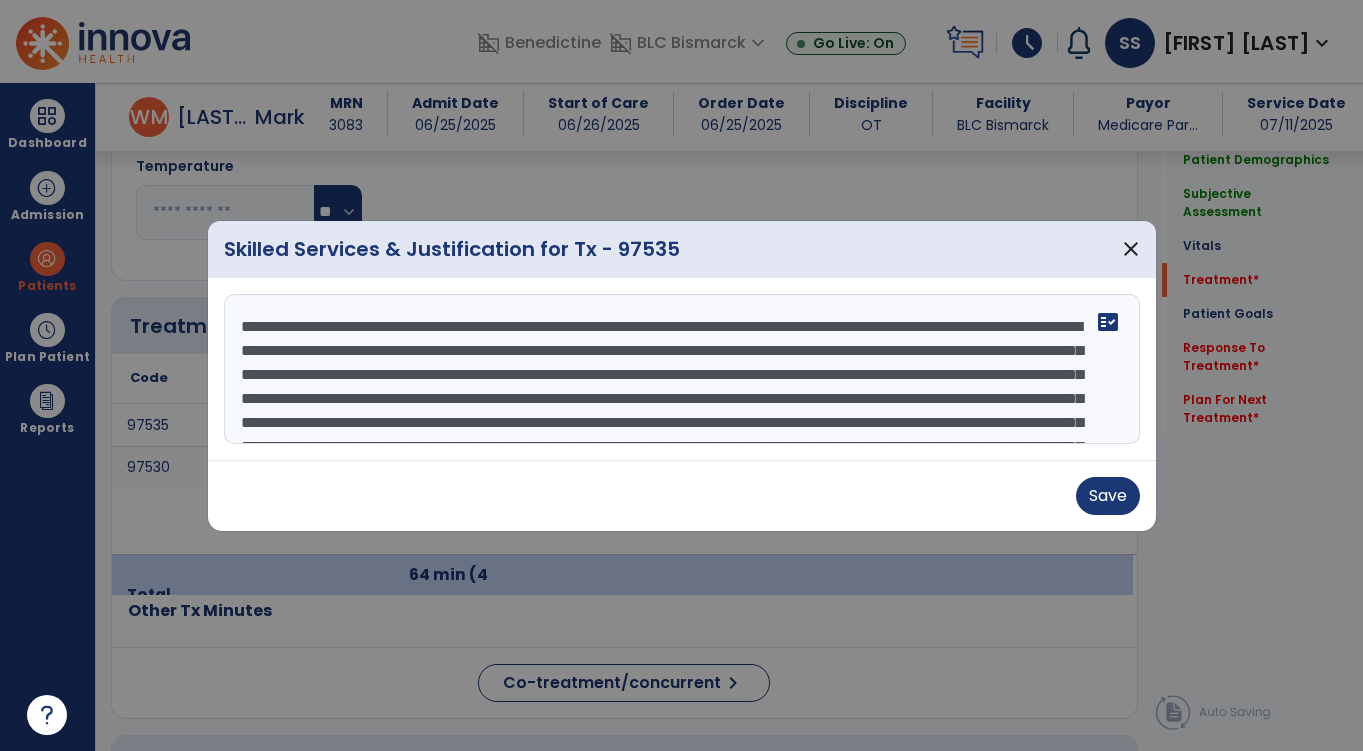 drag, startPoint x: 367, startPoint y: 322, endPoint x: 174, endPoint y: 325, distance: 193.02332 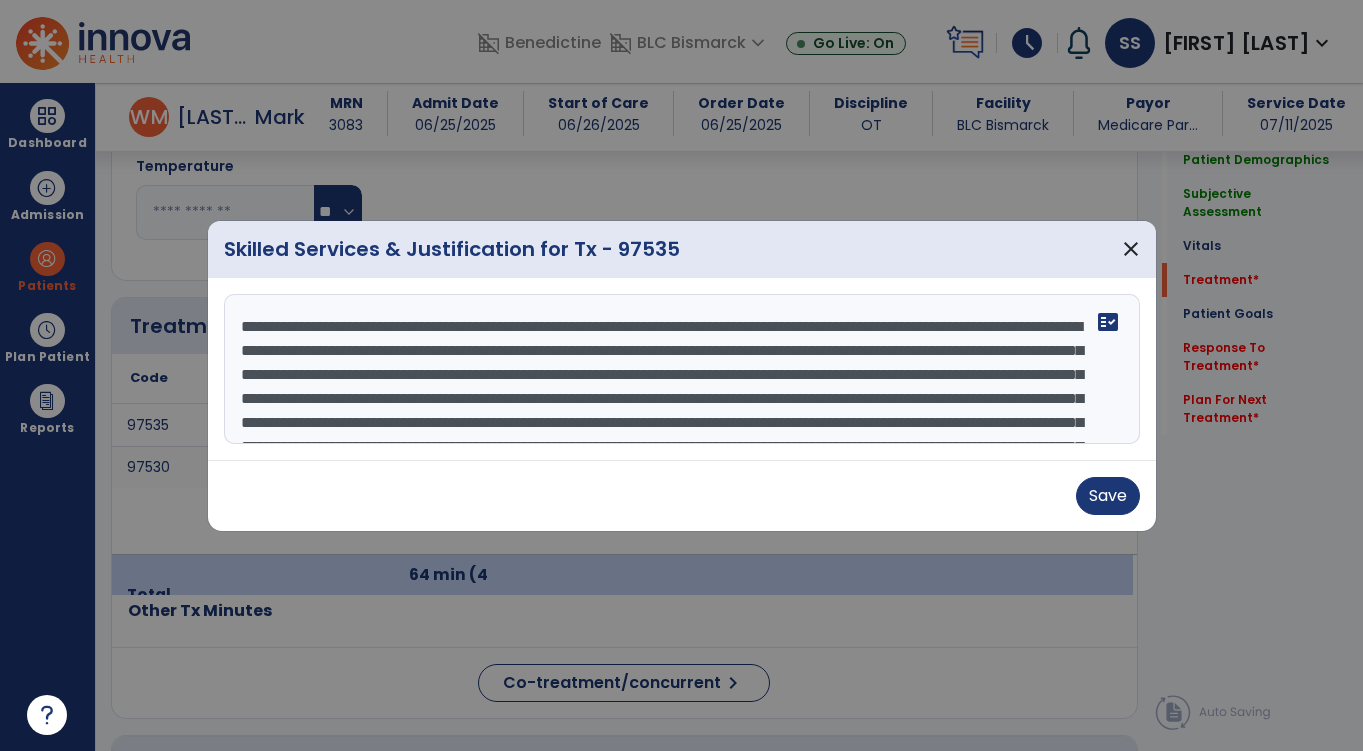 scroll, scrollTop: 9, scrollLeft: 0, axis: vertical 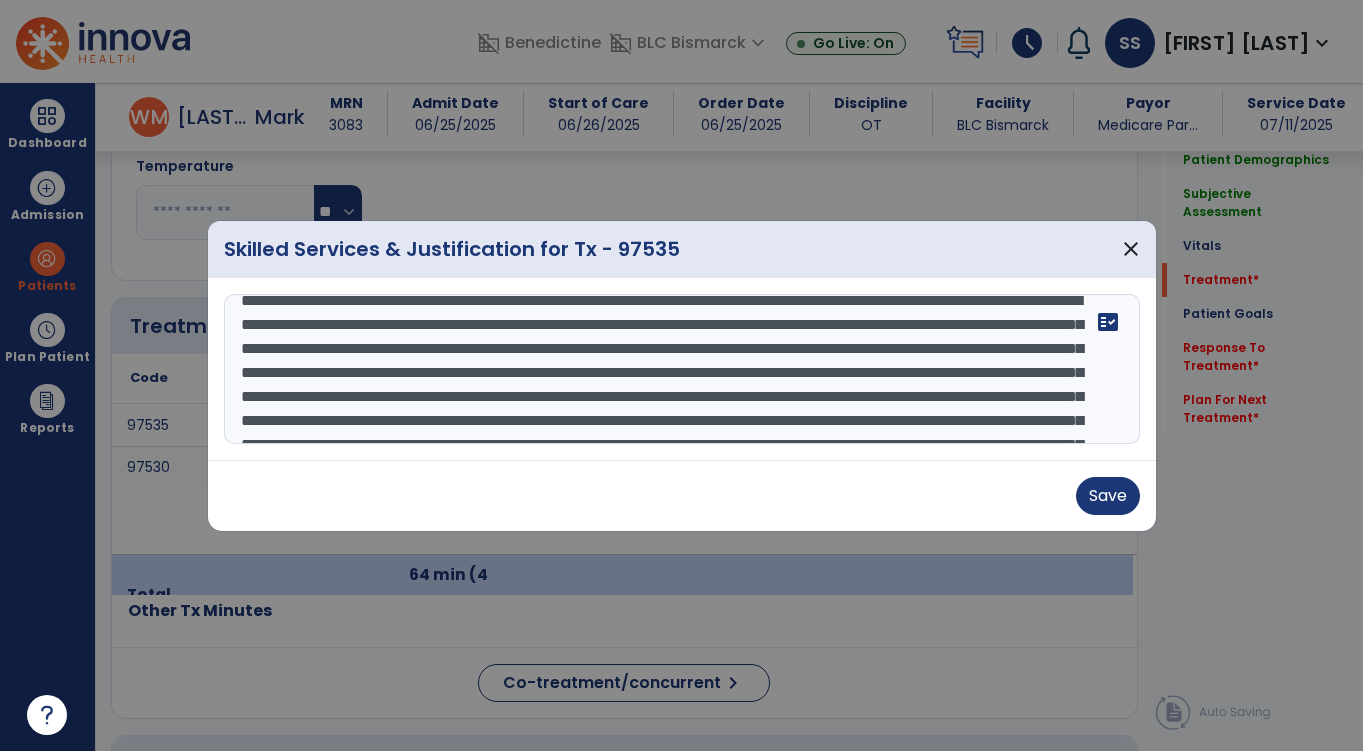 click at bounding box center [682, 369] 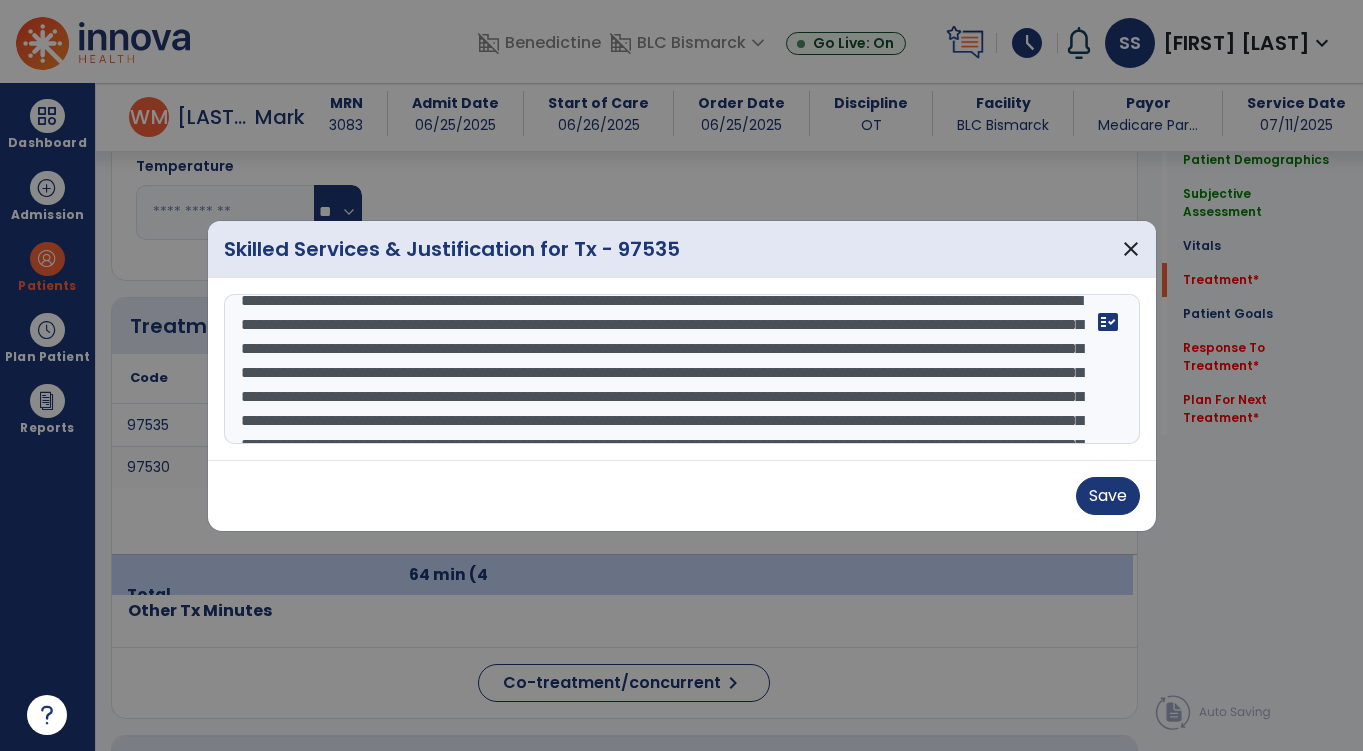 scroll, scrollTop: 35, scrollLeft: 0, axis: vertical 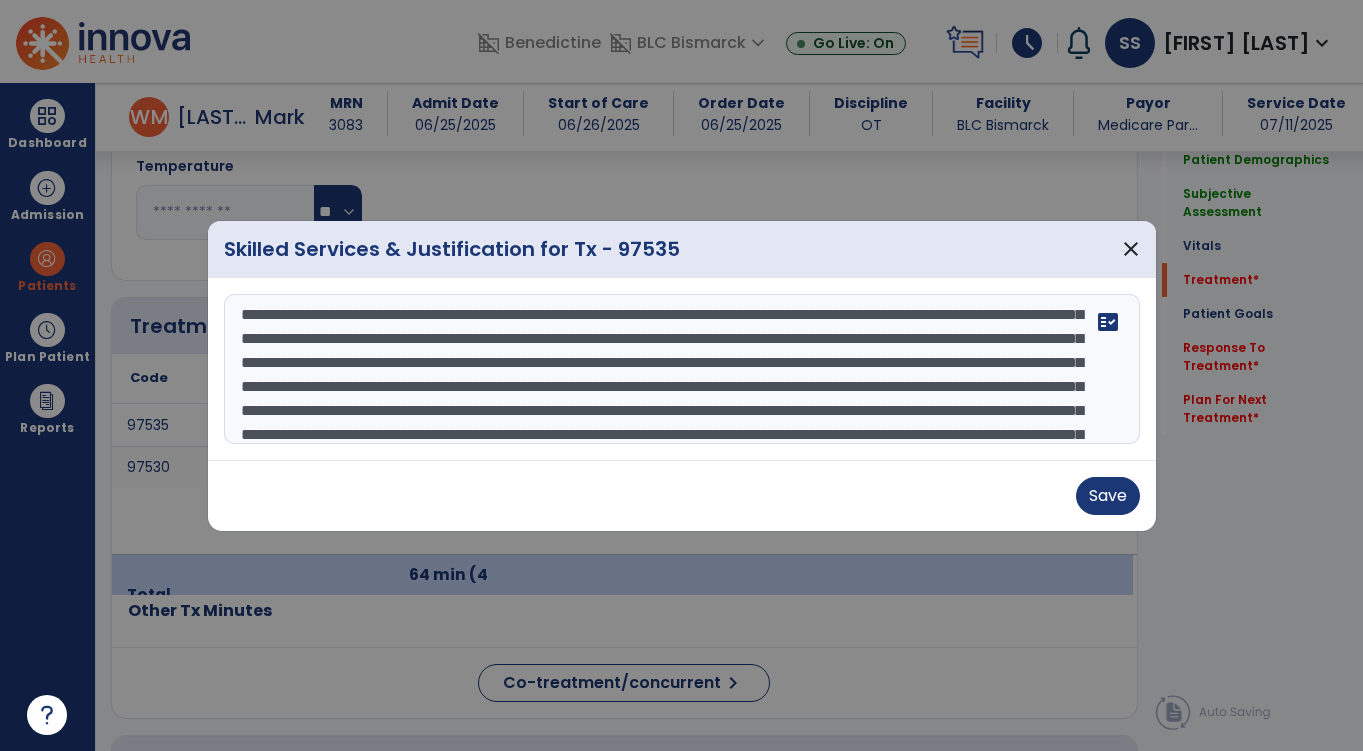 click at bounding box center [682, 369] 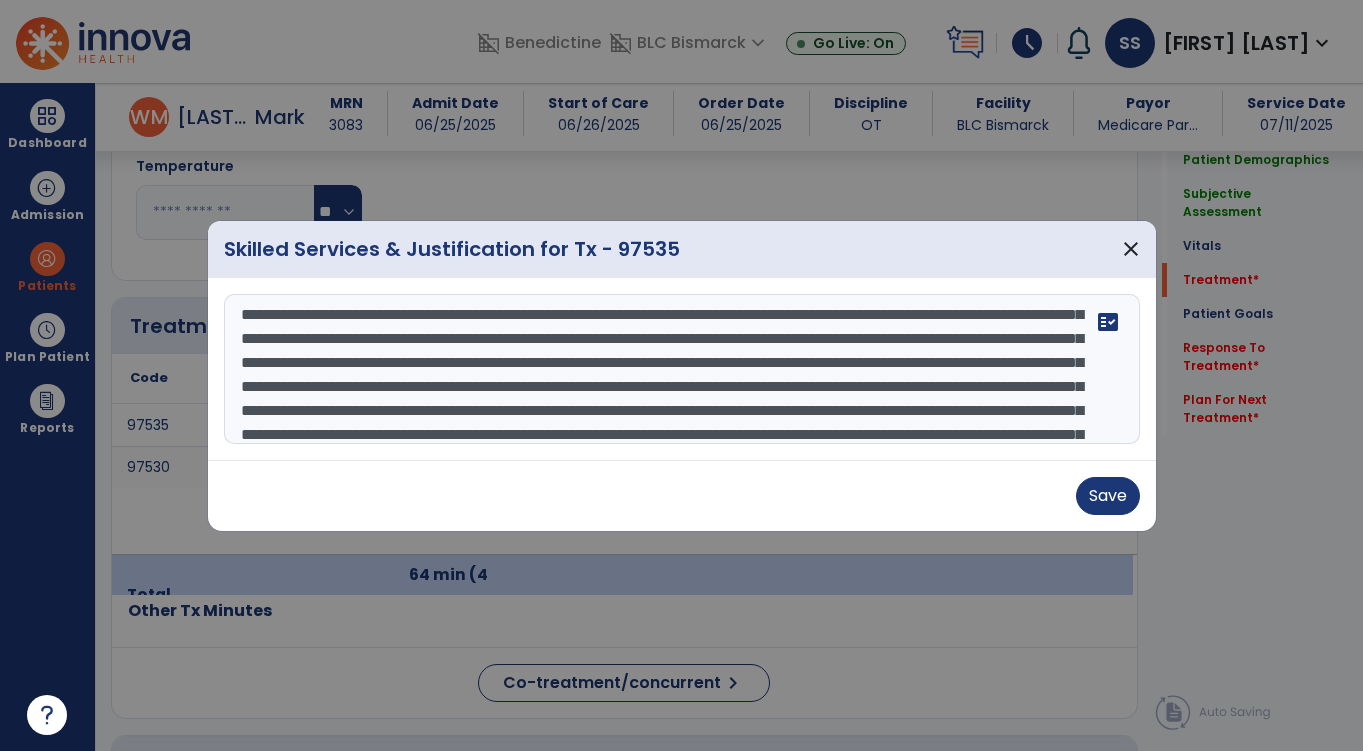 click at bounding box center [682, 369] 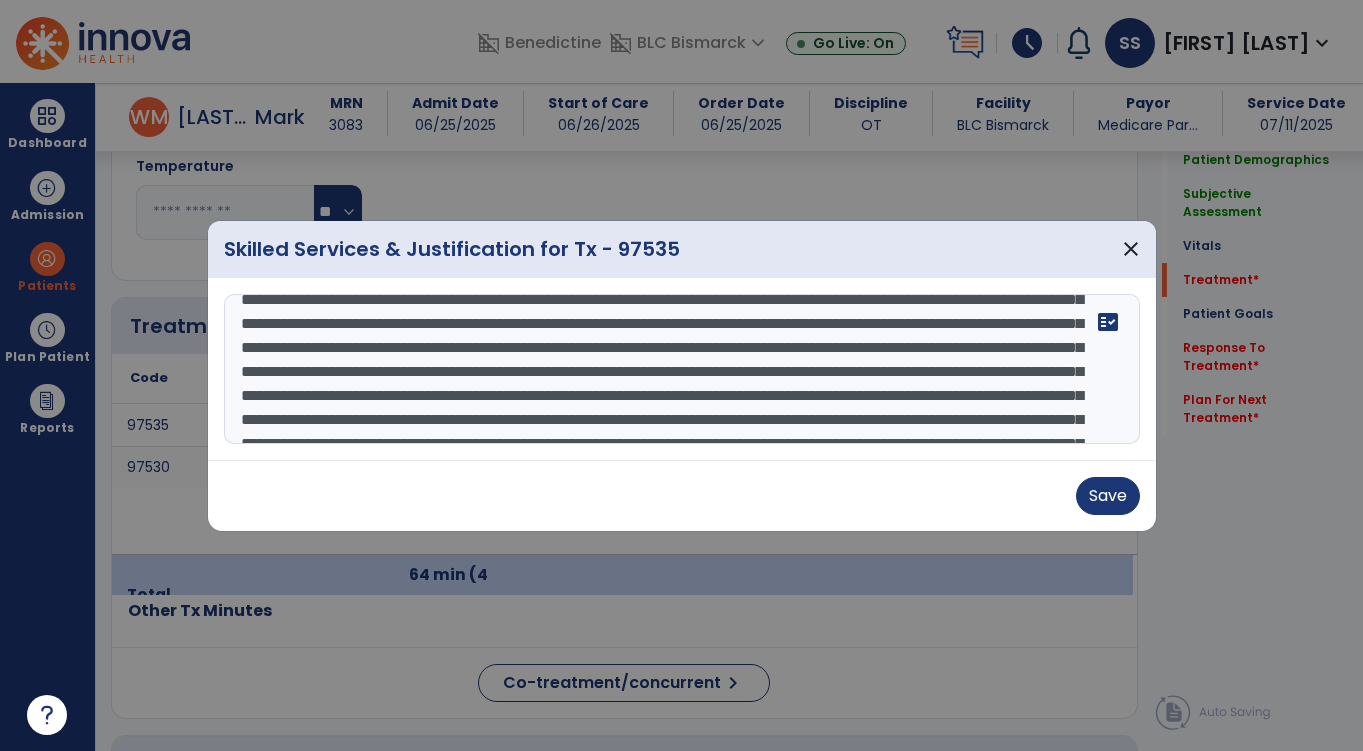 scroll, scrollTop: 81, scrollLeft: 0, axis: vertical 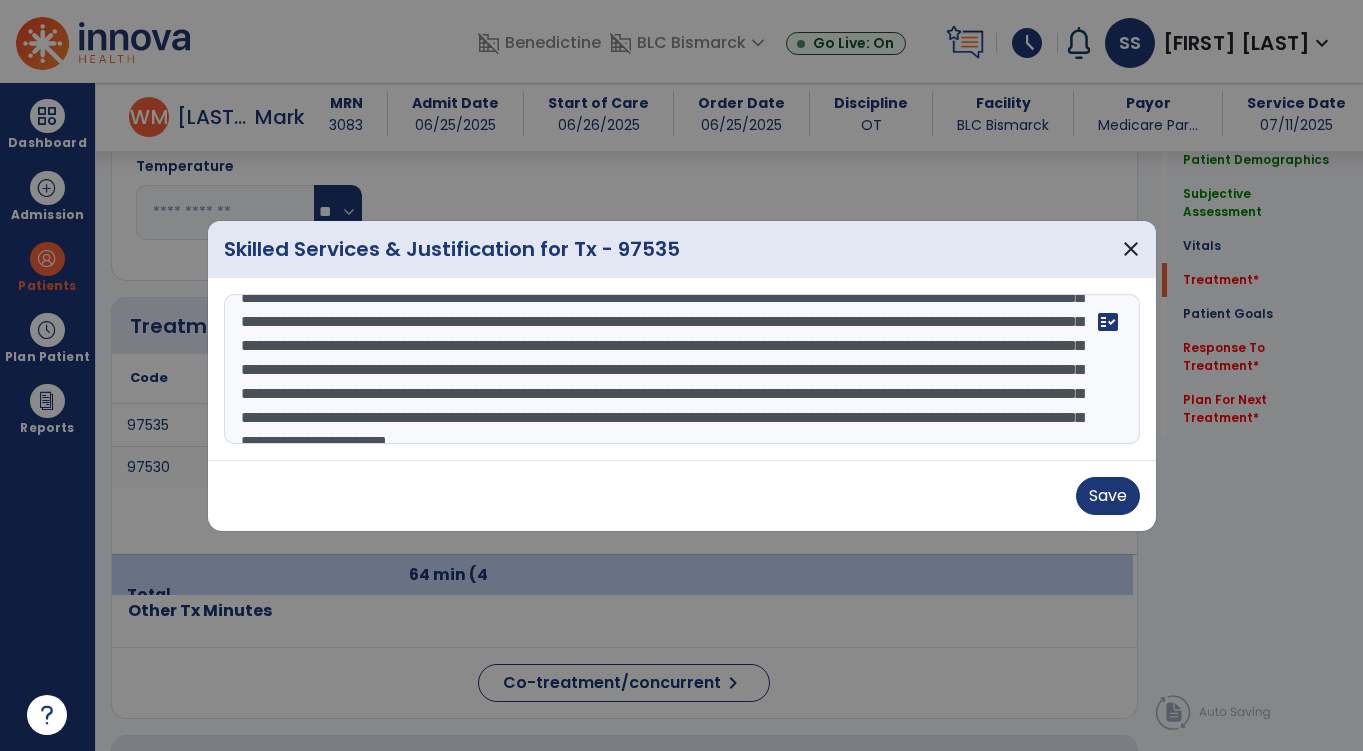 click at bounding box center (682, 369) 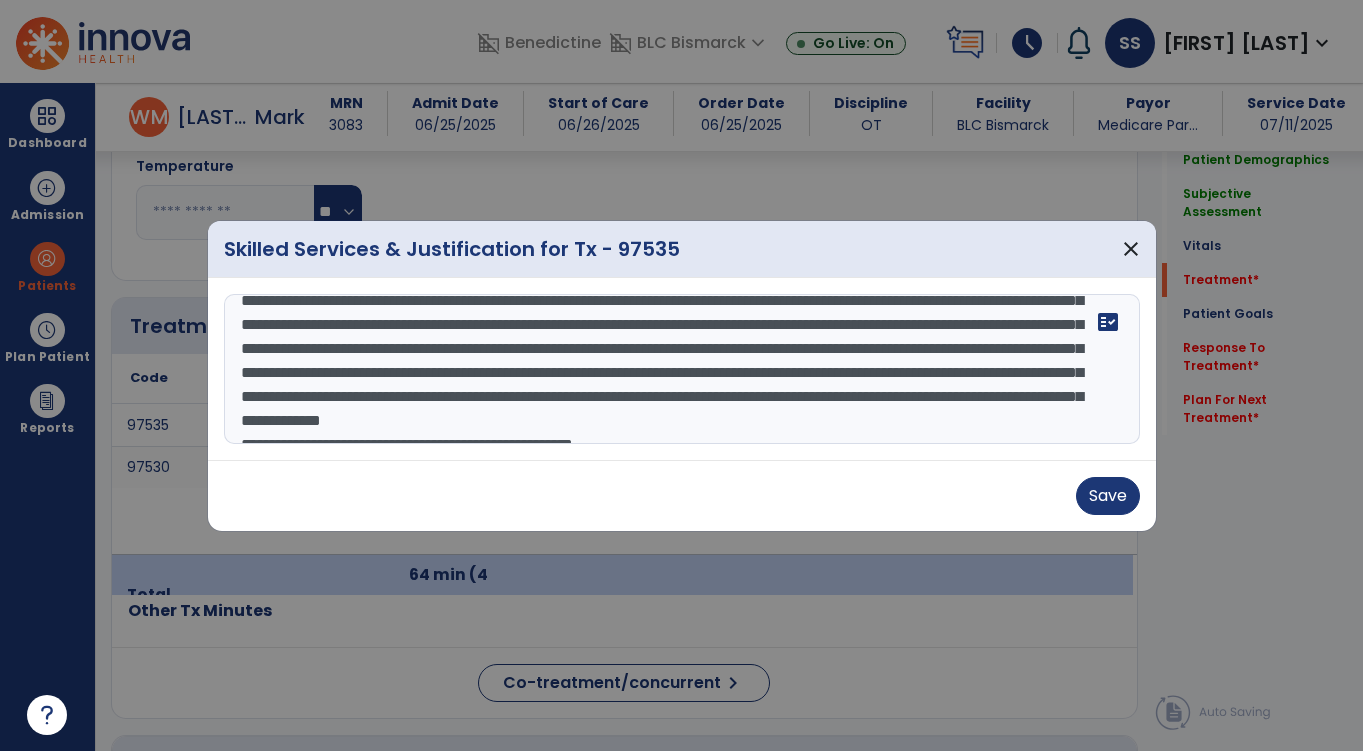 click at bounding box center (682, 369) 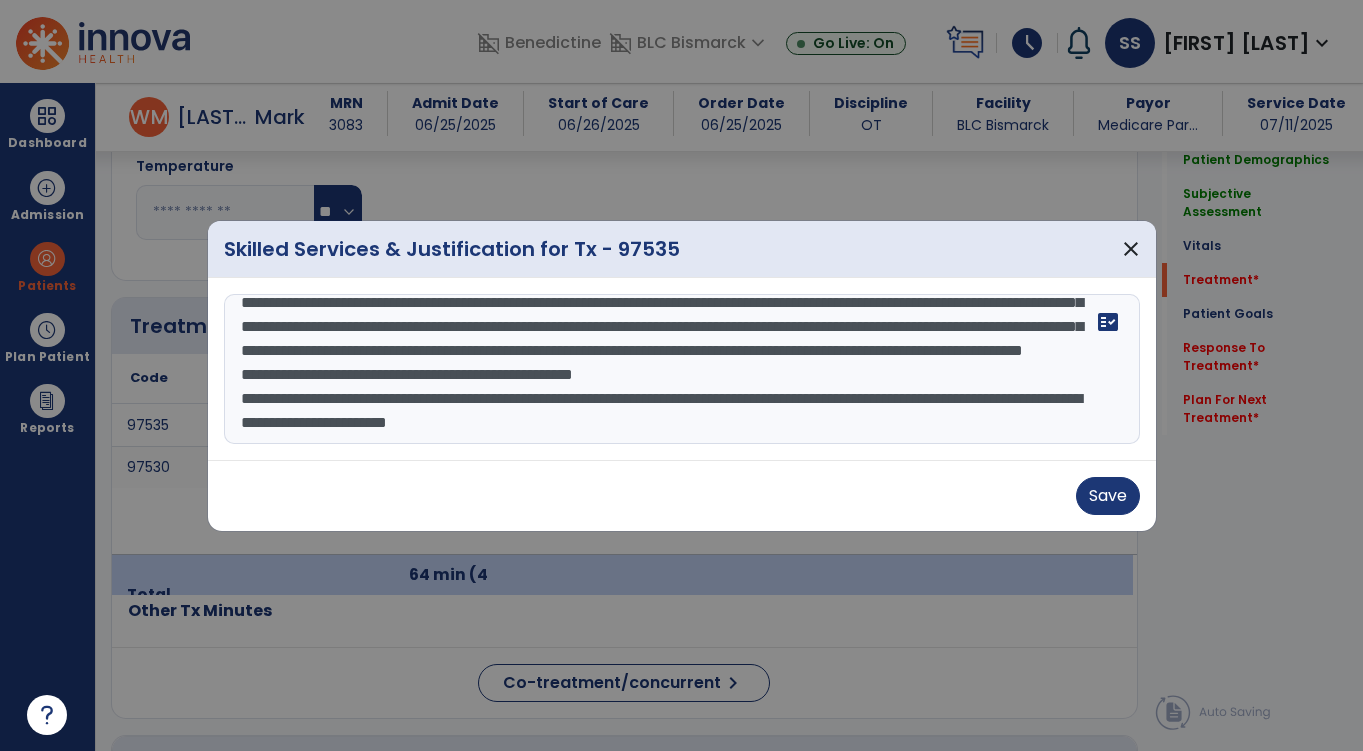 click at bounding box center (682, 369) 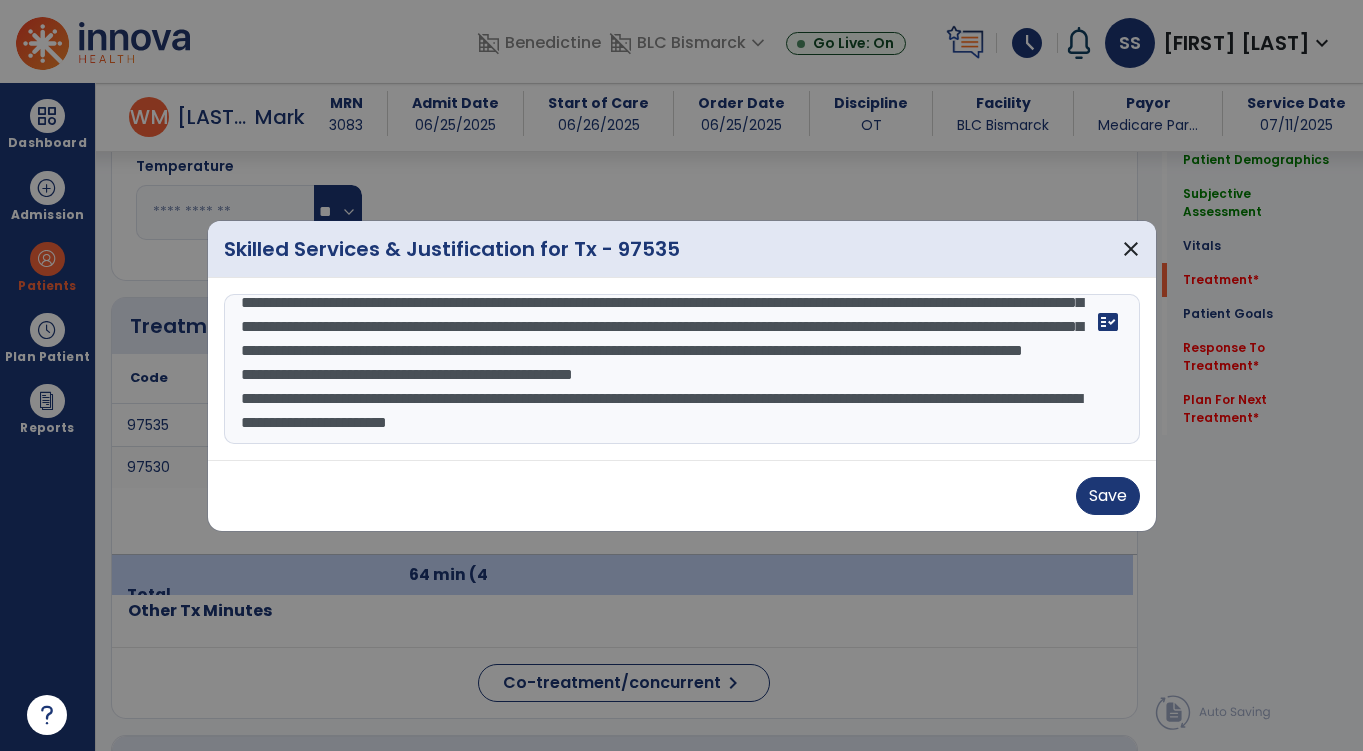 click at bounding box center (682, 369) 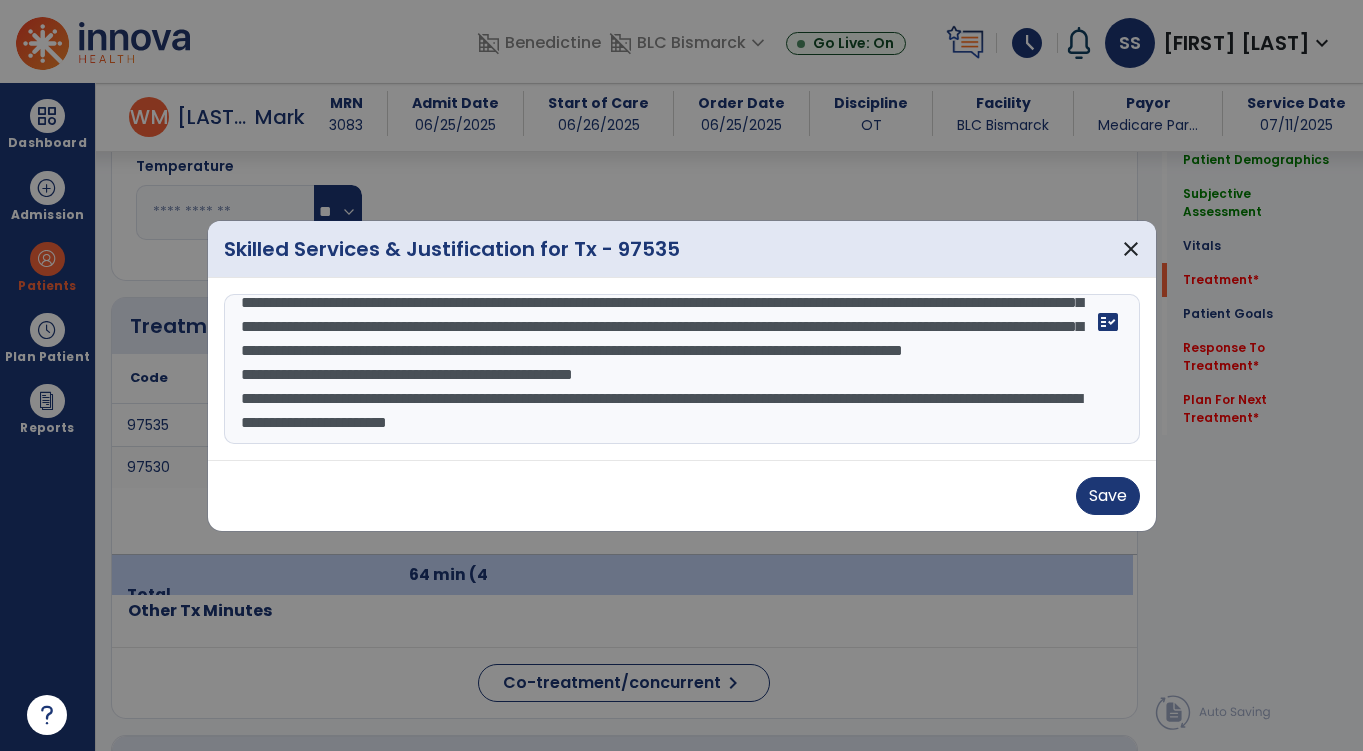 click at bounding box center (682, 369) 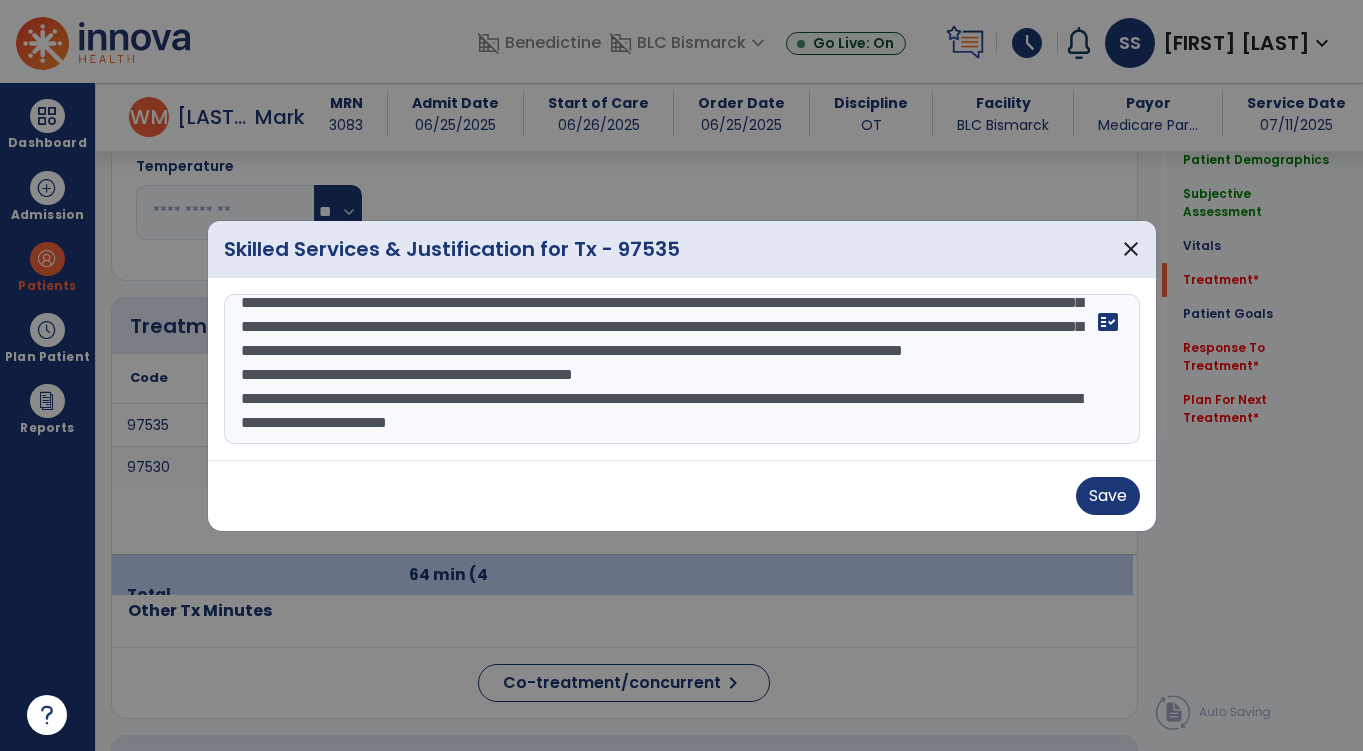 drag, startPoint x: 937, startPoint y: 336, endPoint x: 358, endPoint y: 392, distance: 581.70184 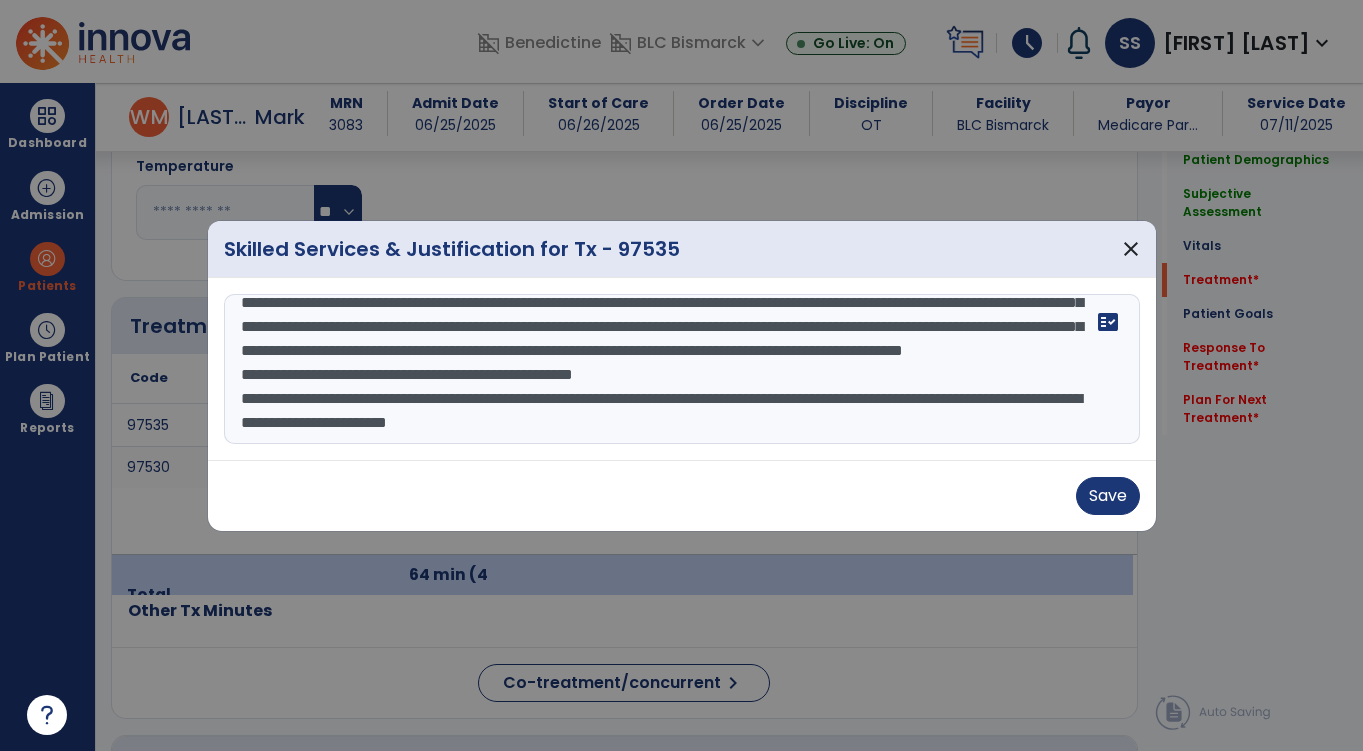 click at bounding box center (682, 369) 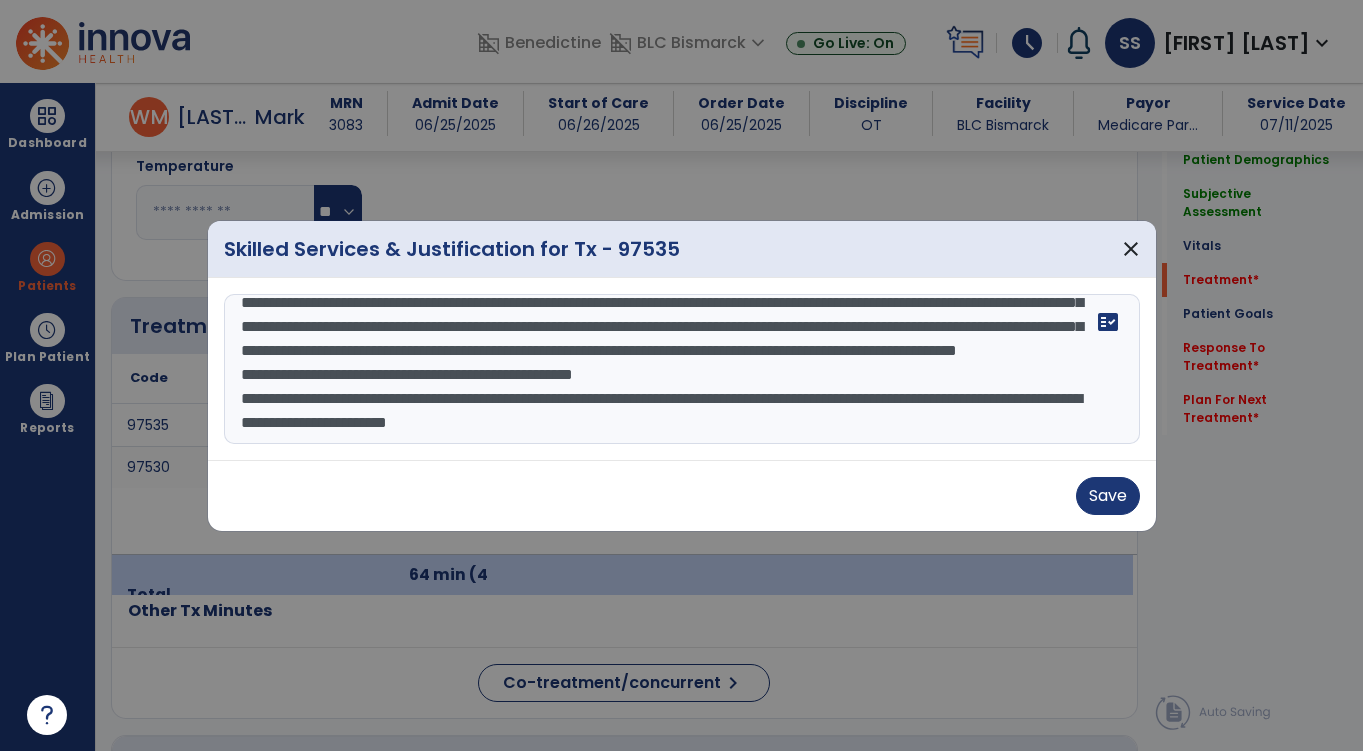 scroll, scrollTop: 278, scrollLeft: 0, axis: vertical 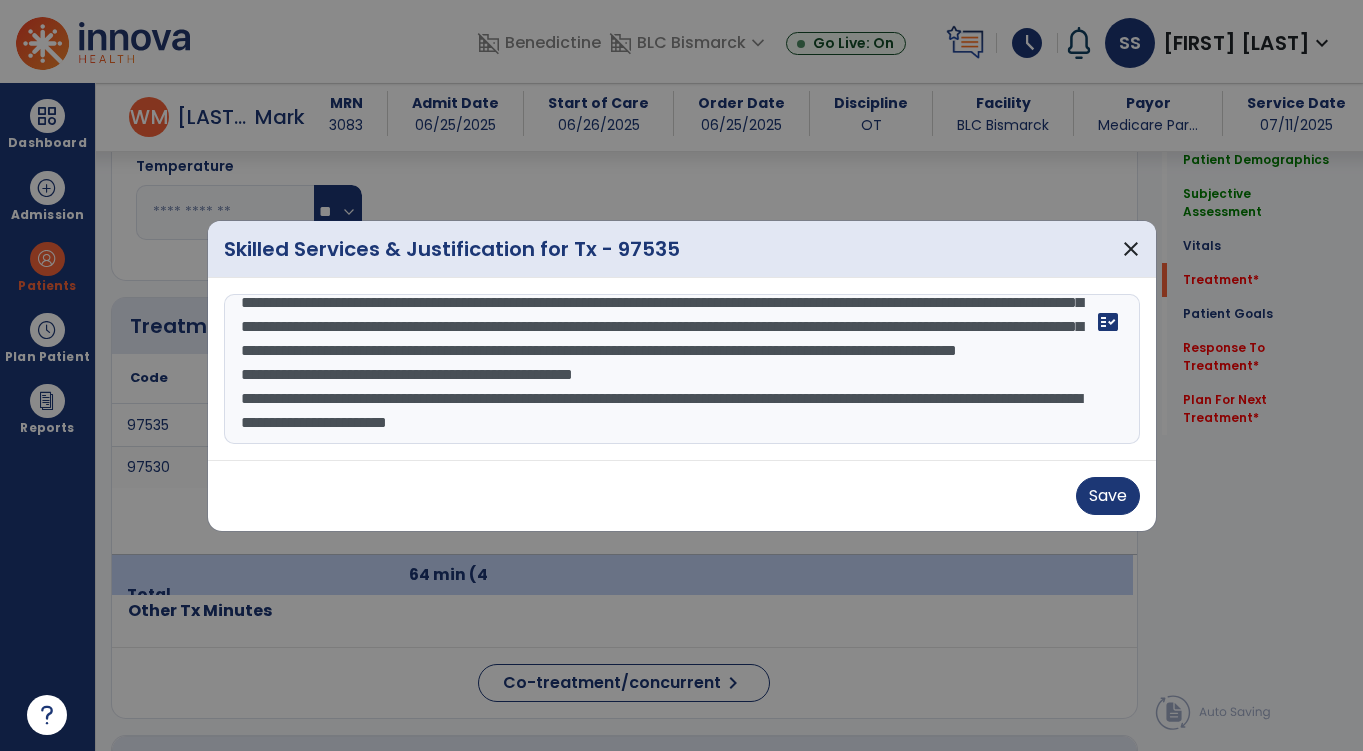 click at bounding box center [682, 369] 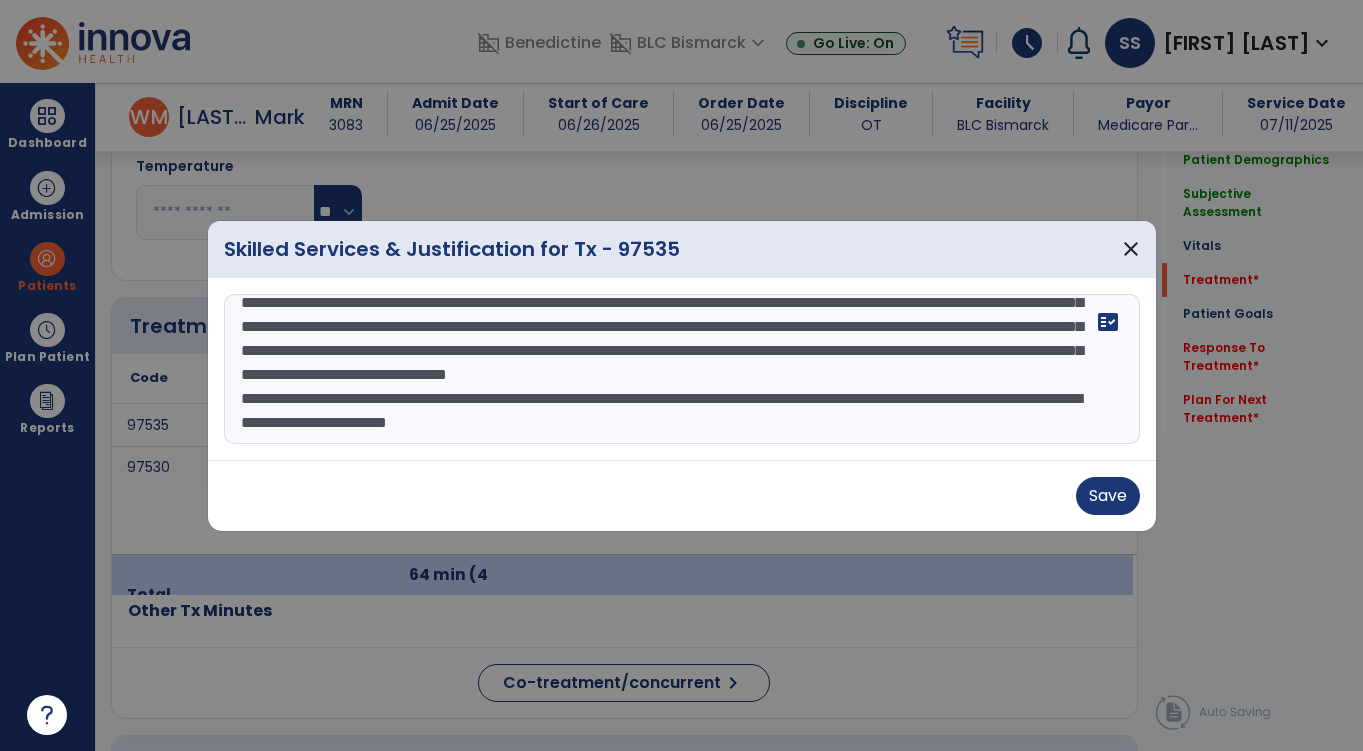 scroll, scrollTop: 288, scrollLeft: 0, axis: vertical 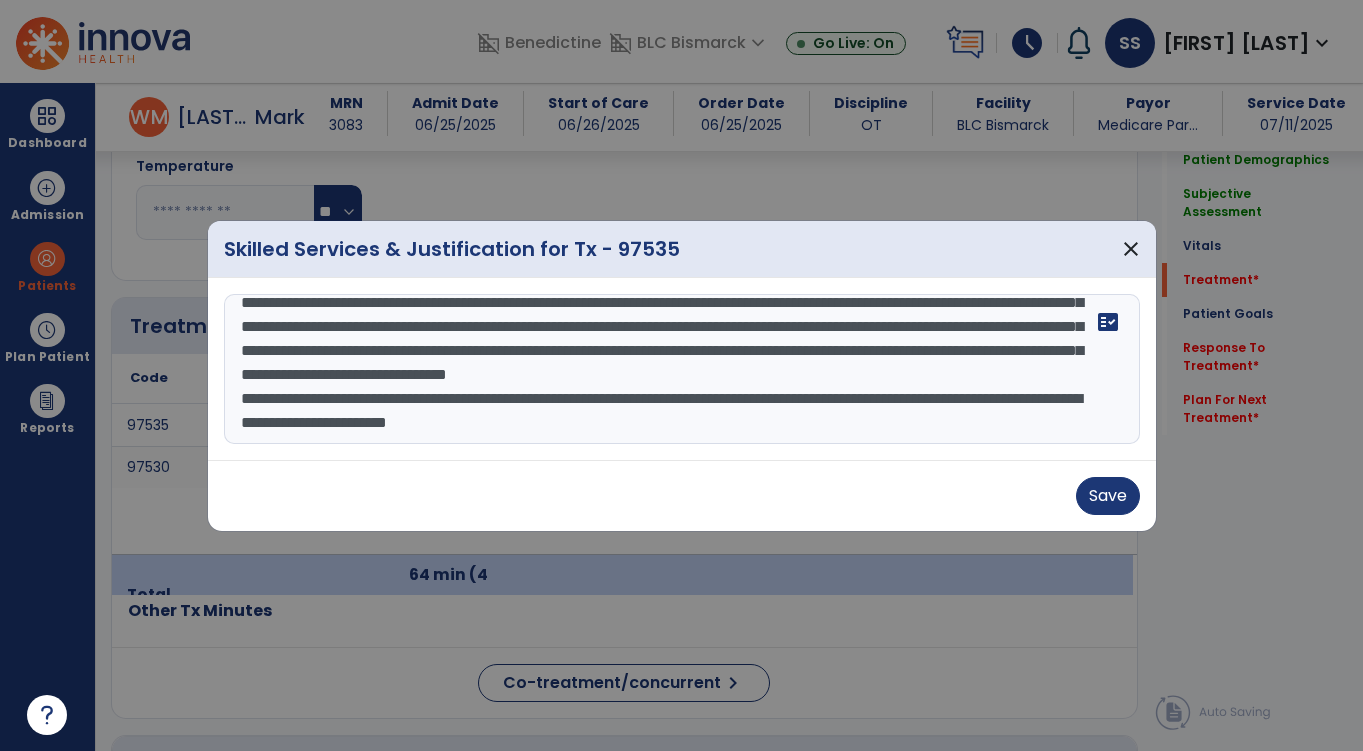 click at bounding box center (682, 369) 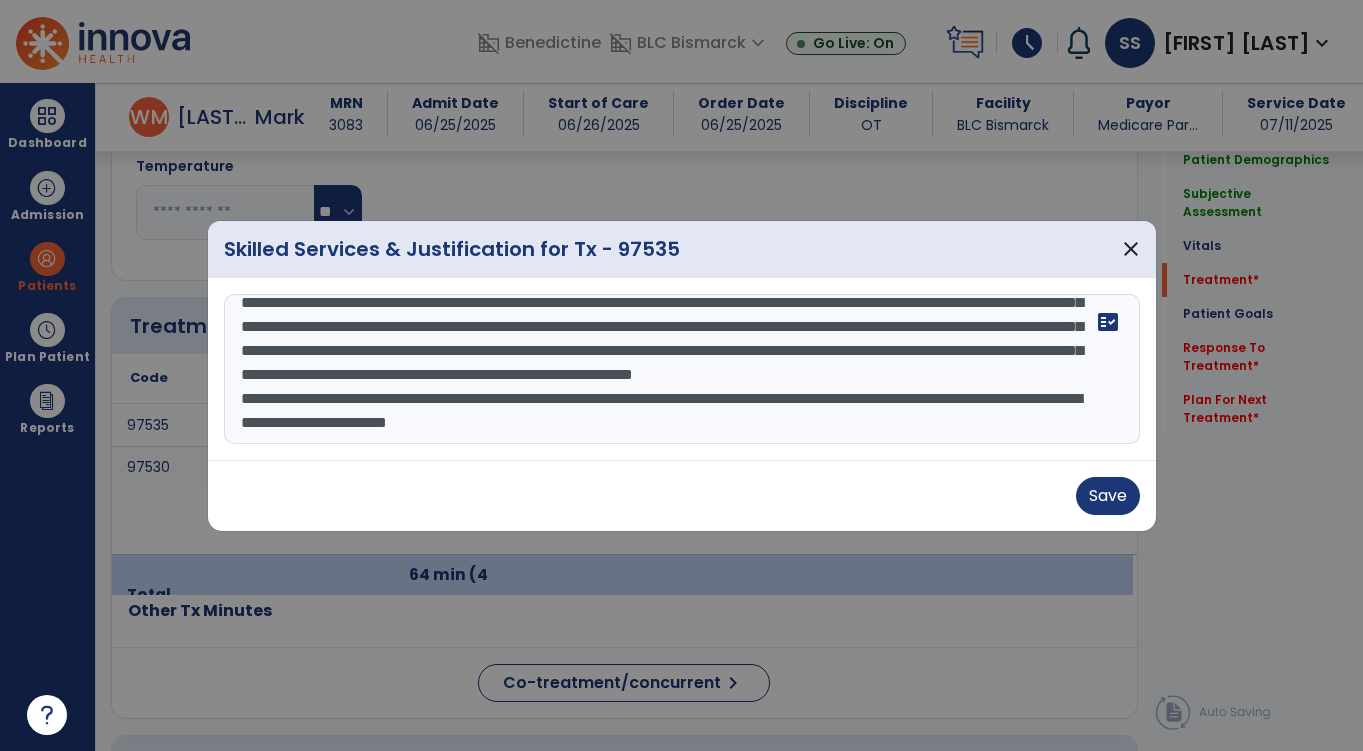 scroll, scrollTop: 312, scrollLeft: 0, axis: vertical 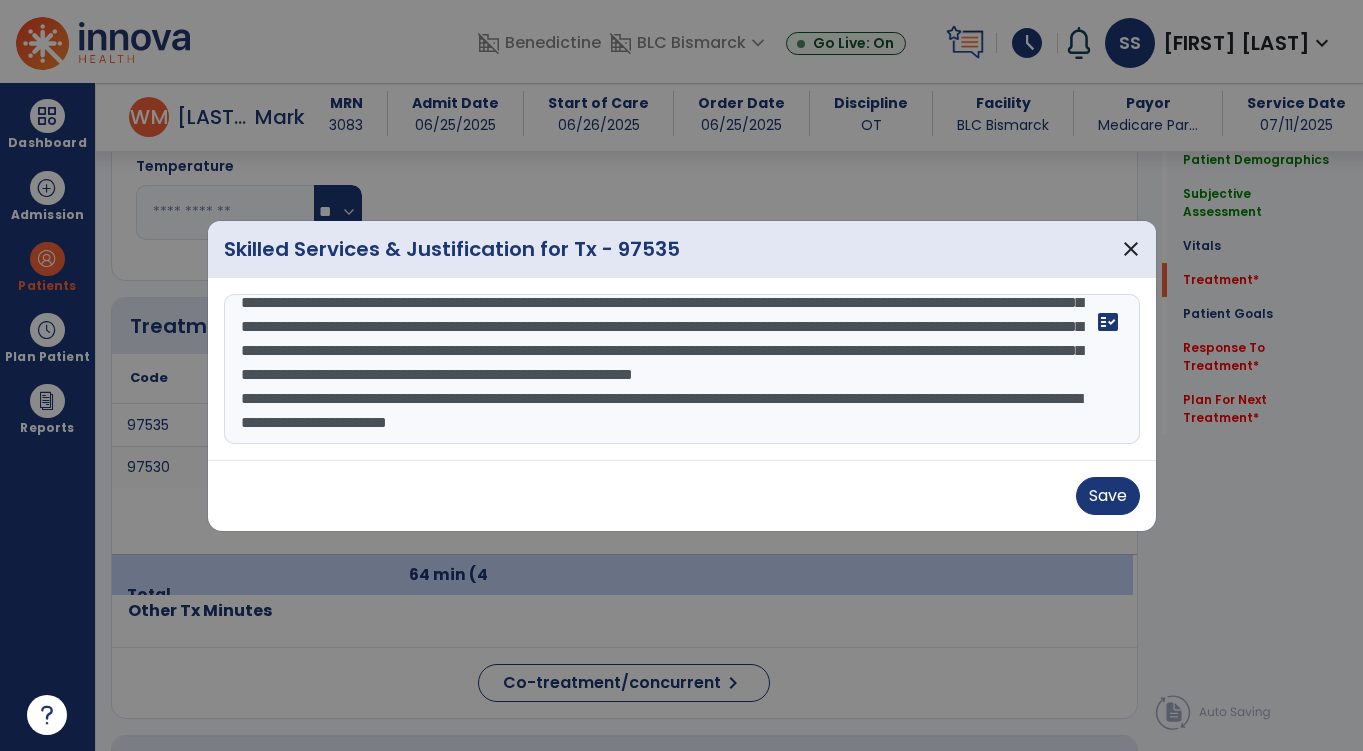click at bounding box center (682, 369) 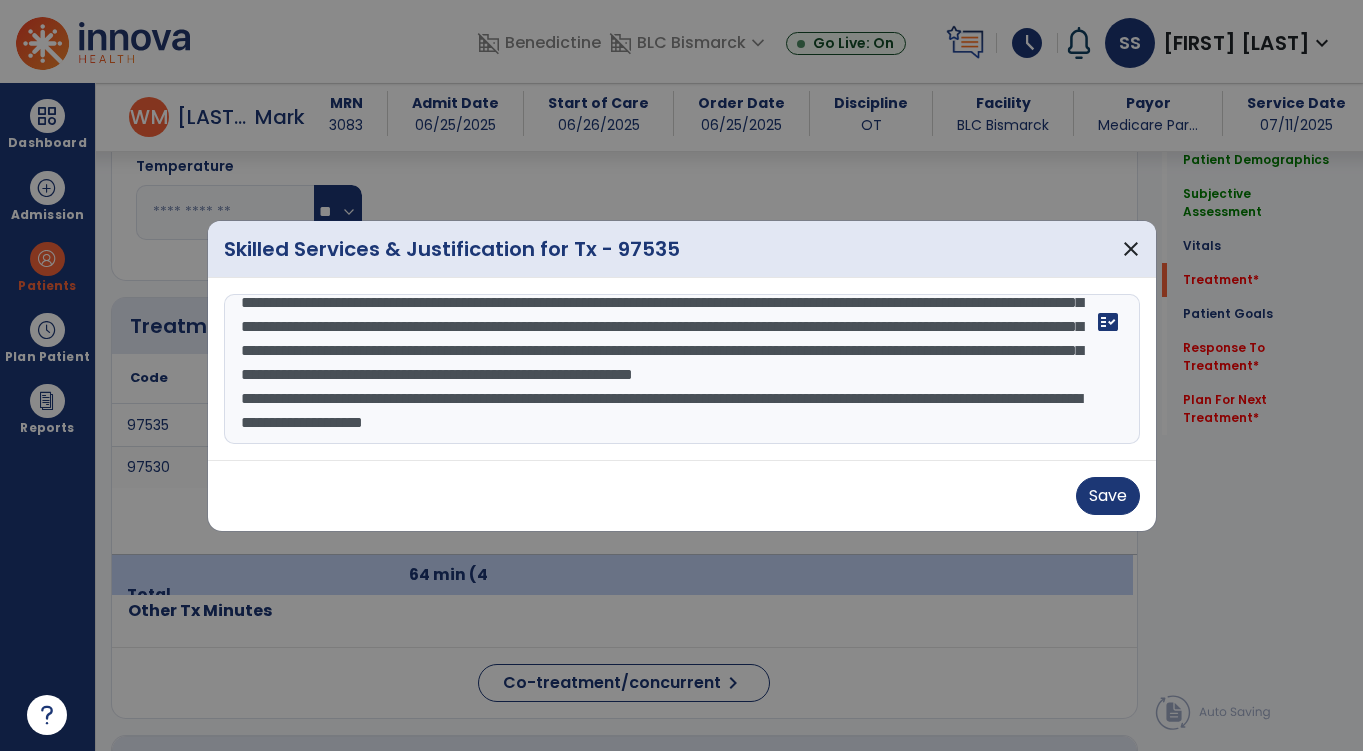 click at bounding box center [682, 369] 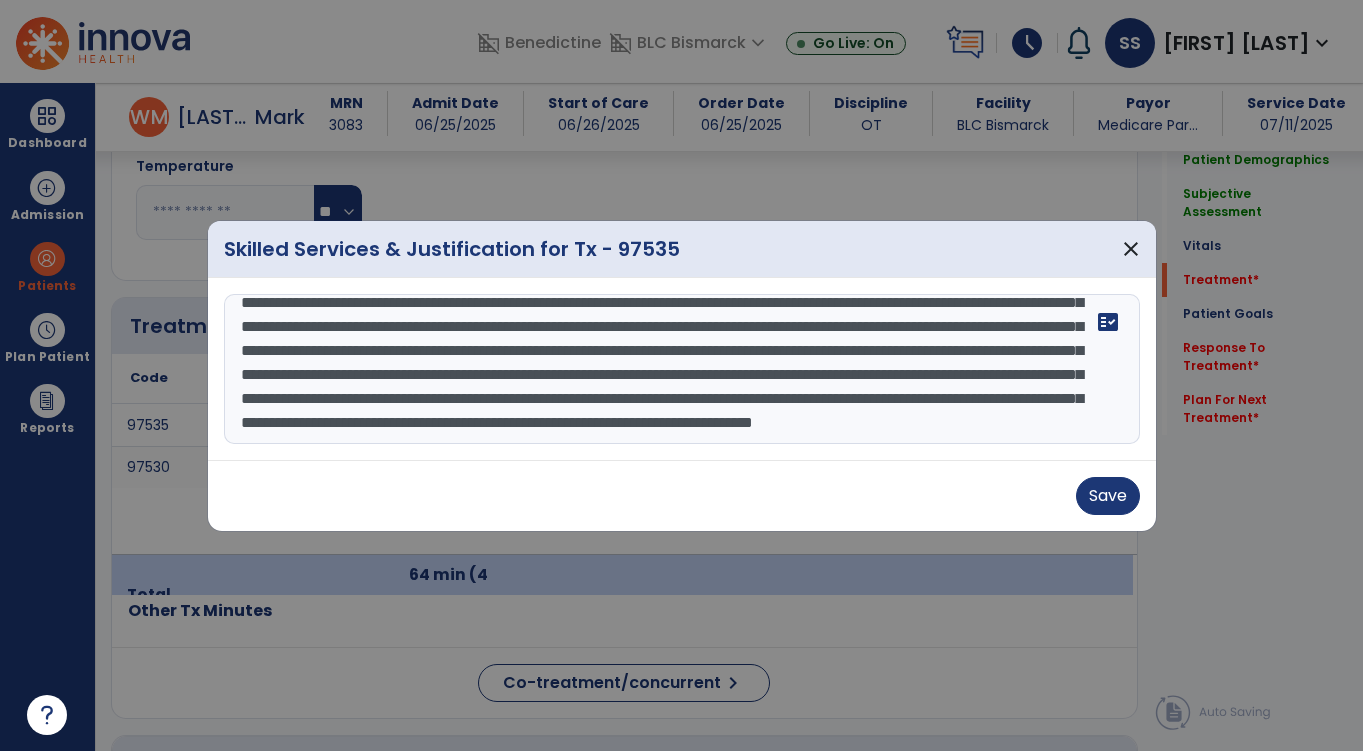 scroll, scrollTop: 288, scrollLeft: 0, axis: vertical 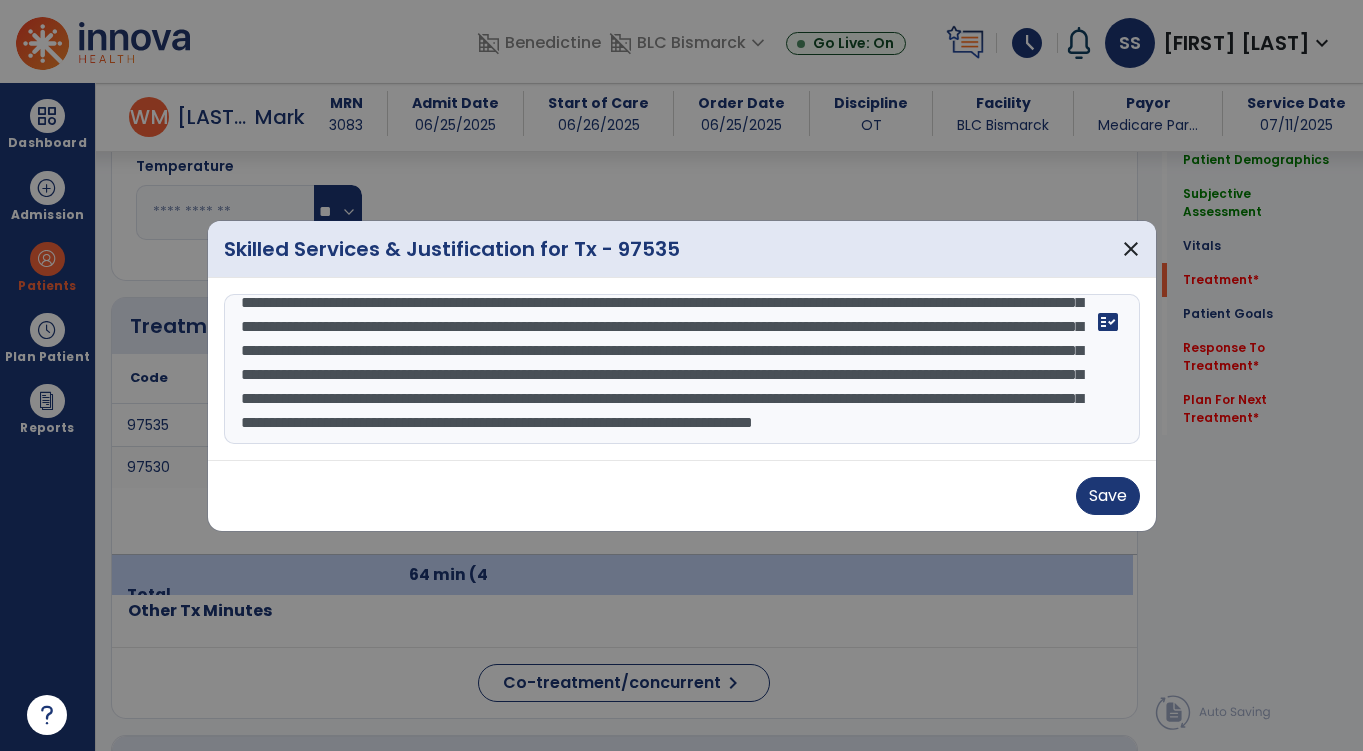 click at bounding box center [682, 369] 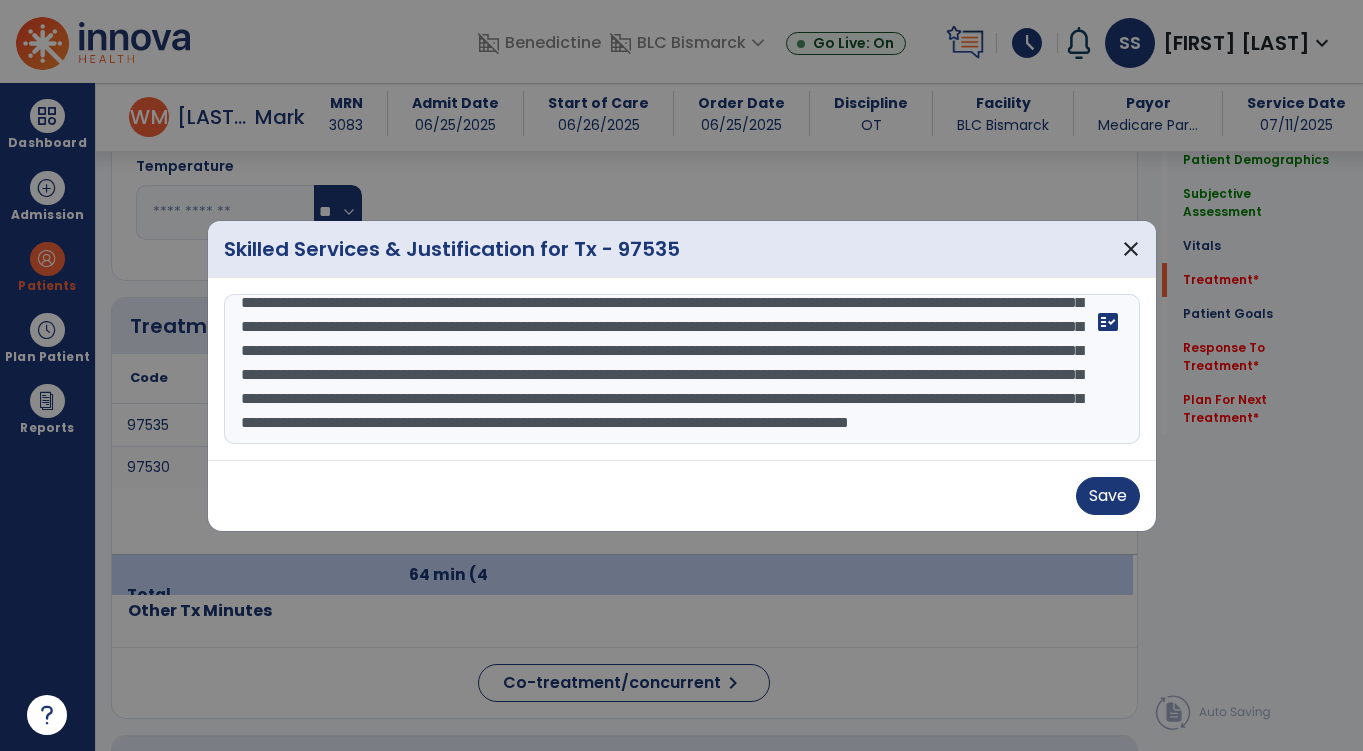 scroll, scrollTop: 303, scrollLeft: 0, axis: vertical 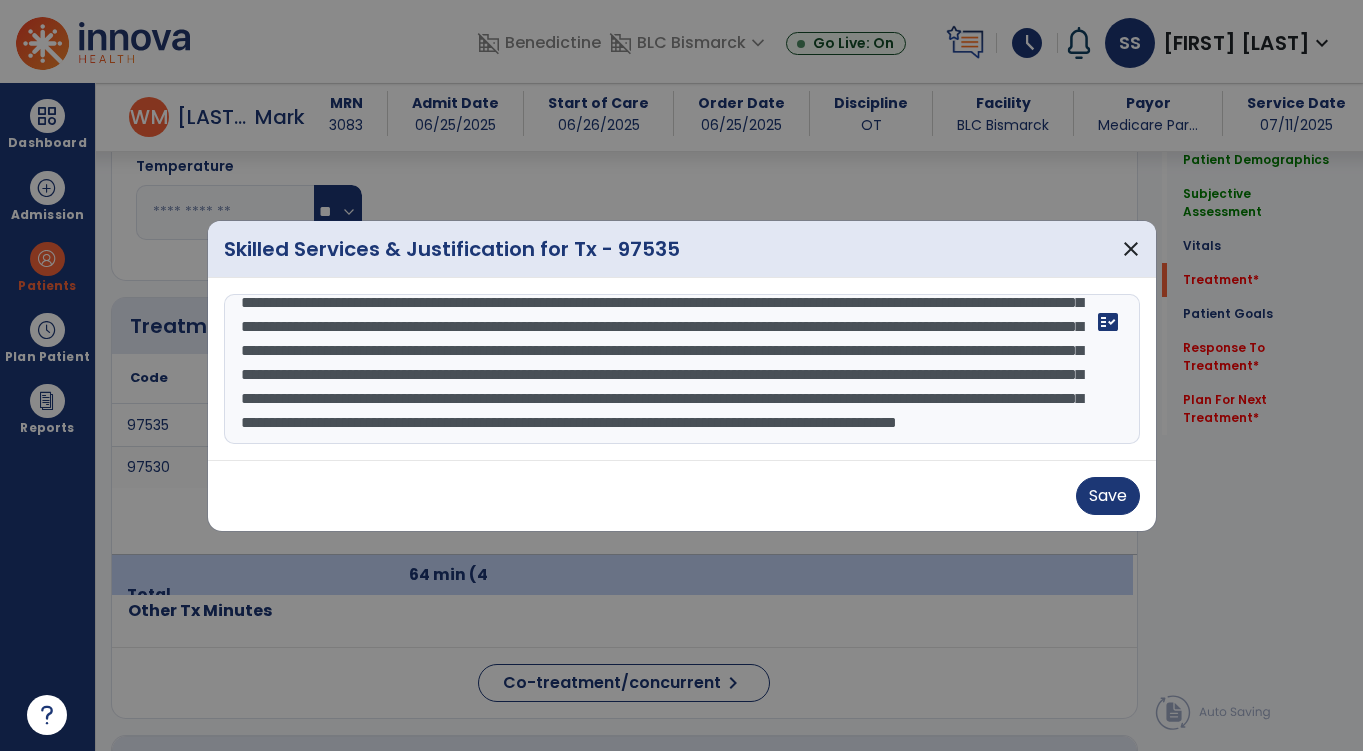 click at bounding box center (682, 369) 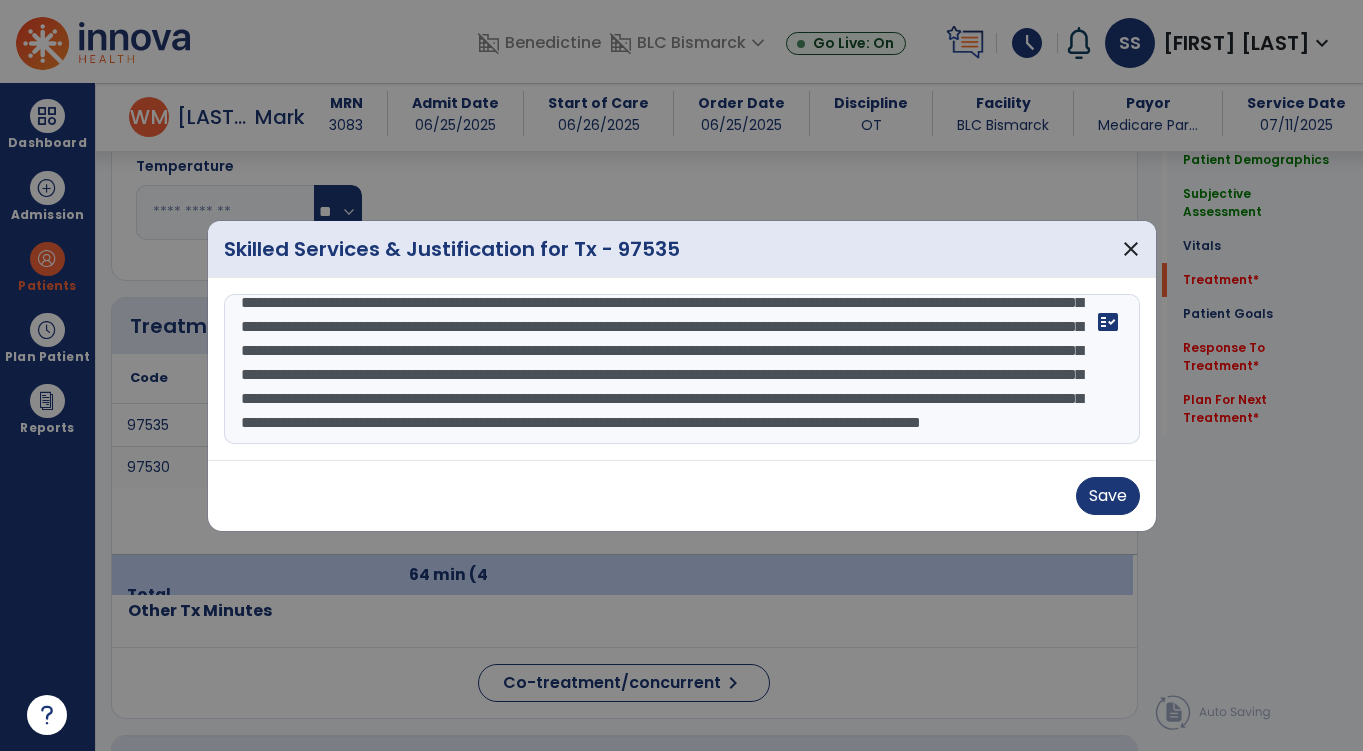 scroll, scrollTop: 312, scrollLeft: 0, axis: vertical 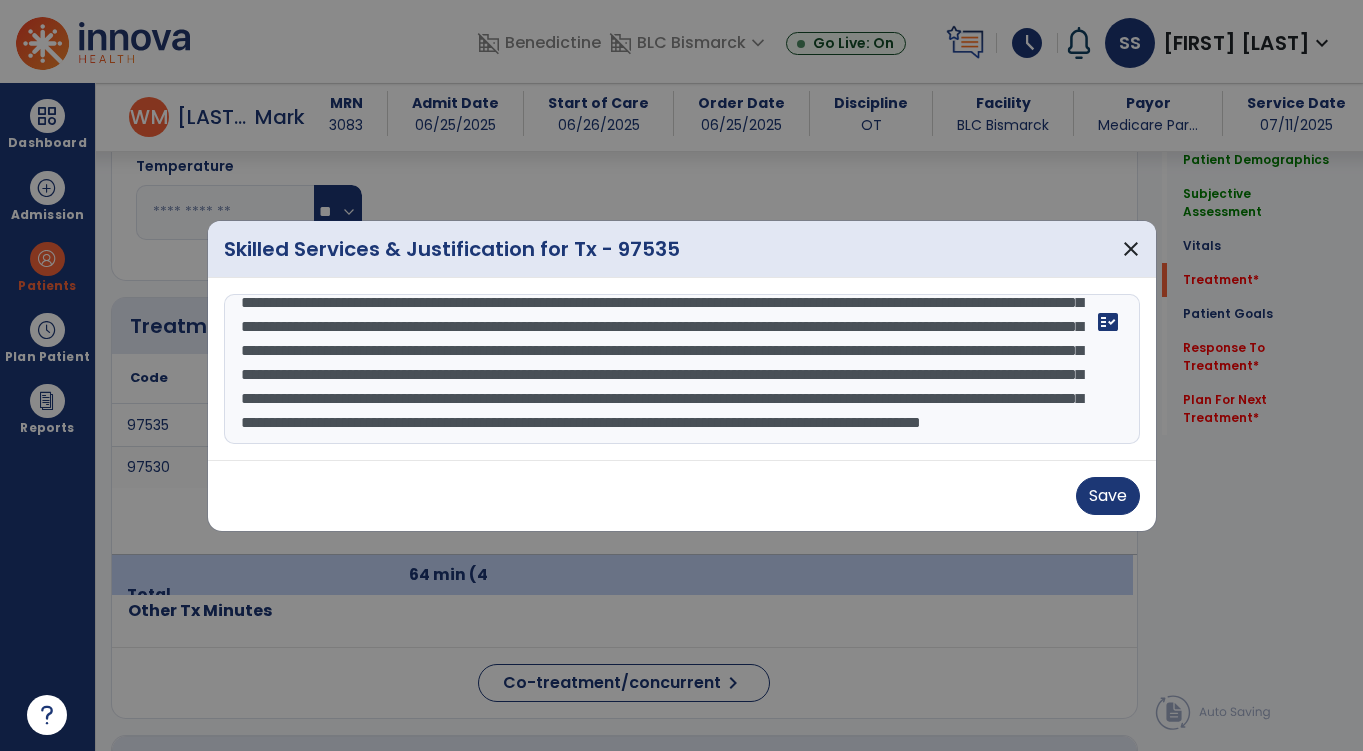 click at bounding box center [682, 369] 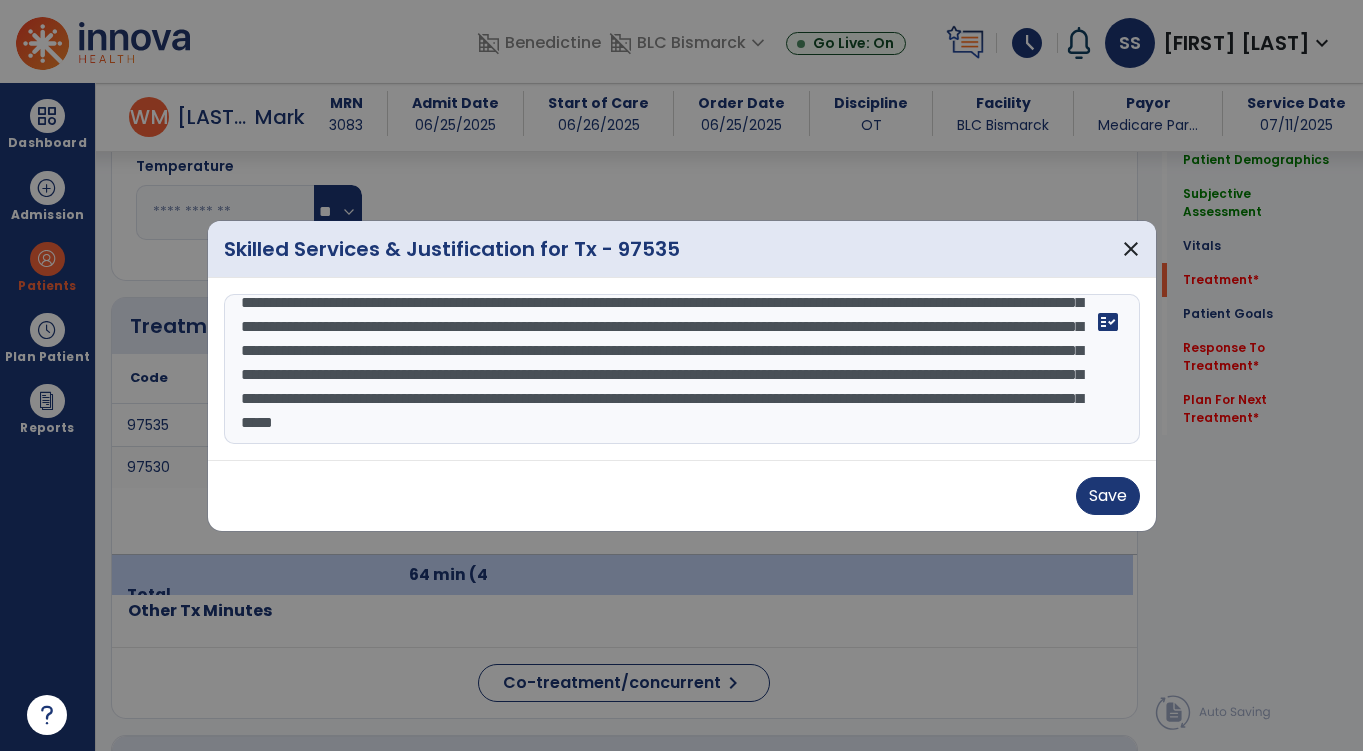 scroll, scrollTop: 298, scrollLeft: 0, axis: vertical 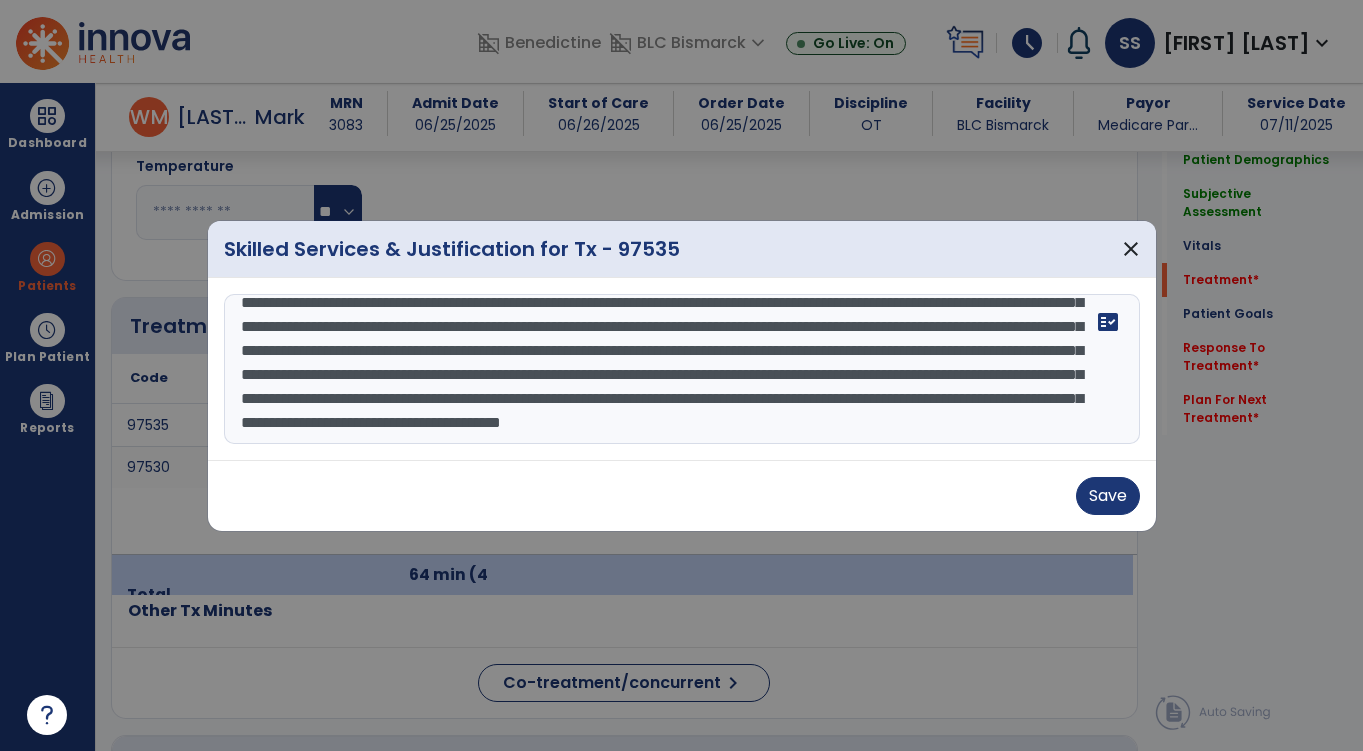 click at bounding box center [682, 369] 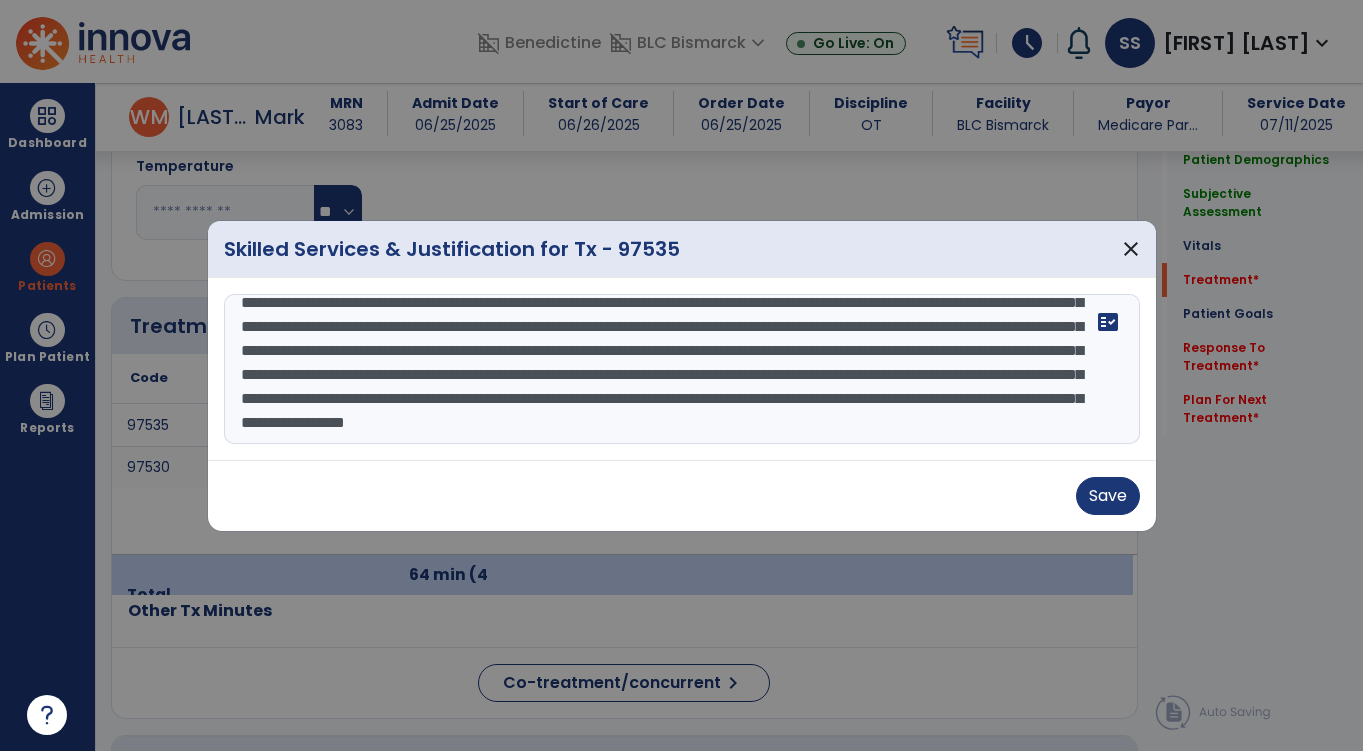 scroll, scrollTop: 336, scrollLeft: 0, axis: vertical 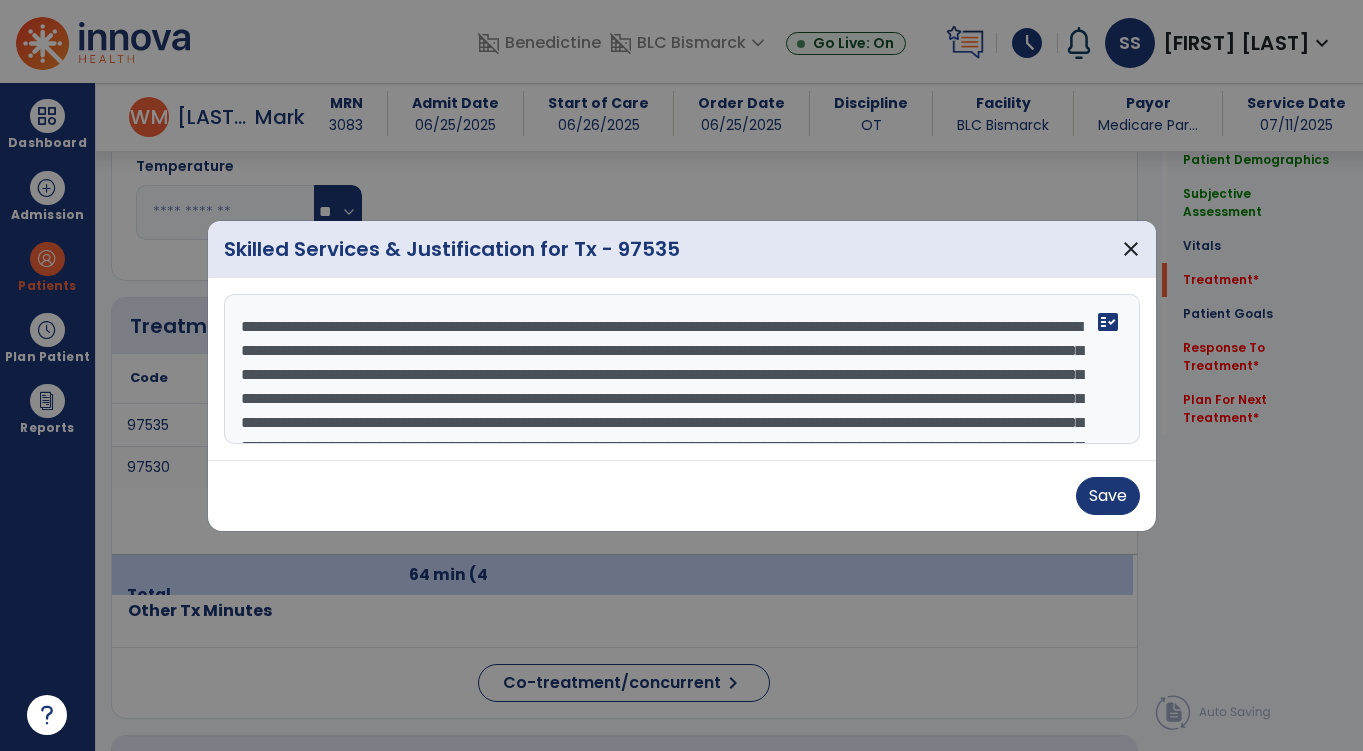 click at bounding box center (682, 369) 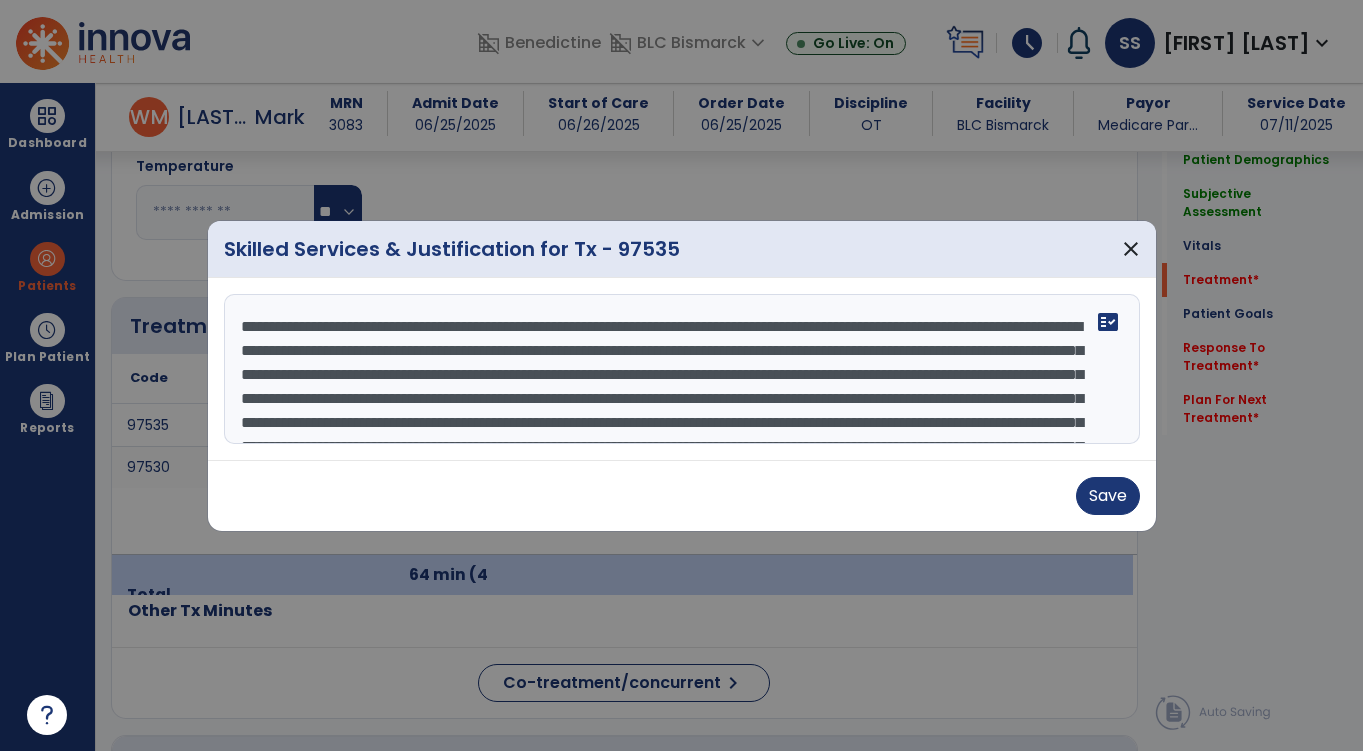 scroll, scrollTop: 30, scrollLeft: 0, axis: vertical 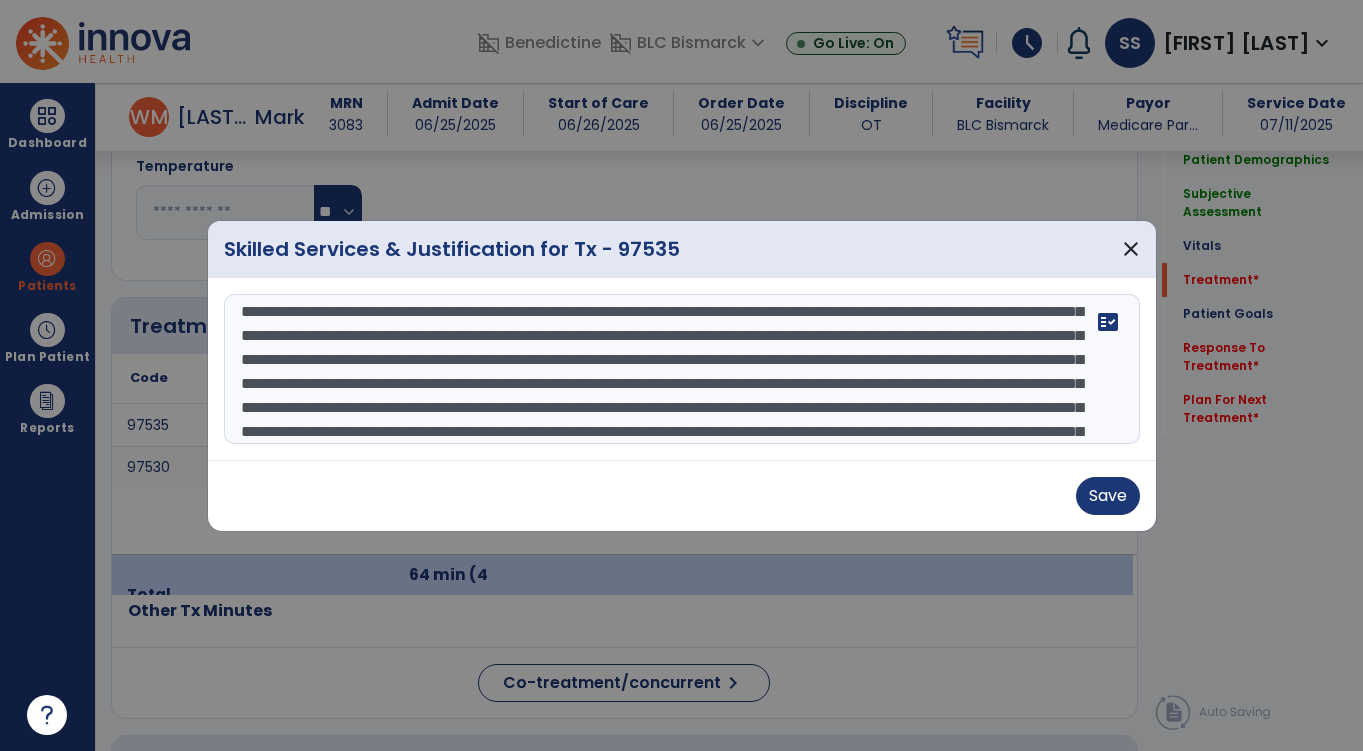 click at bounding box center [682, 369] 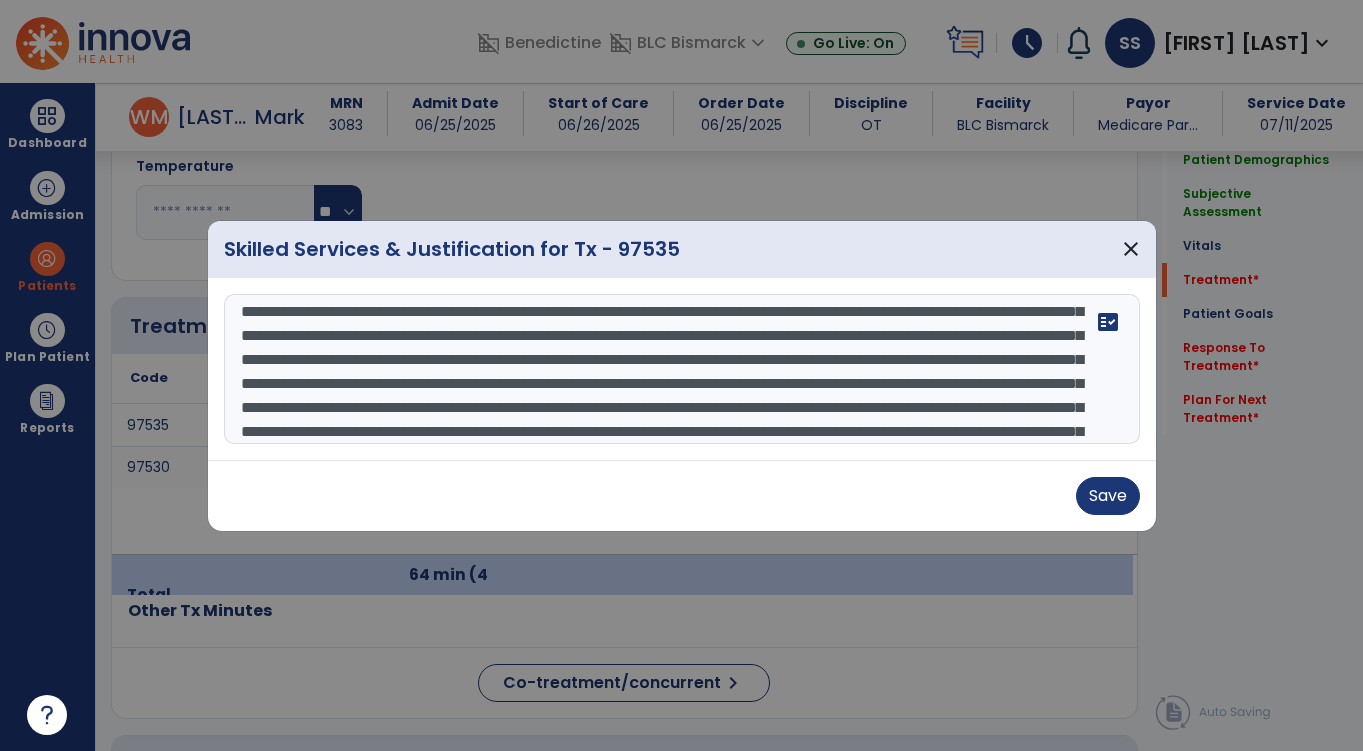 click at bounding box center (682, 369) 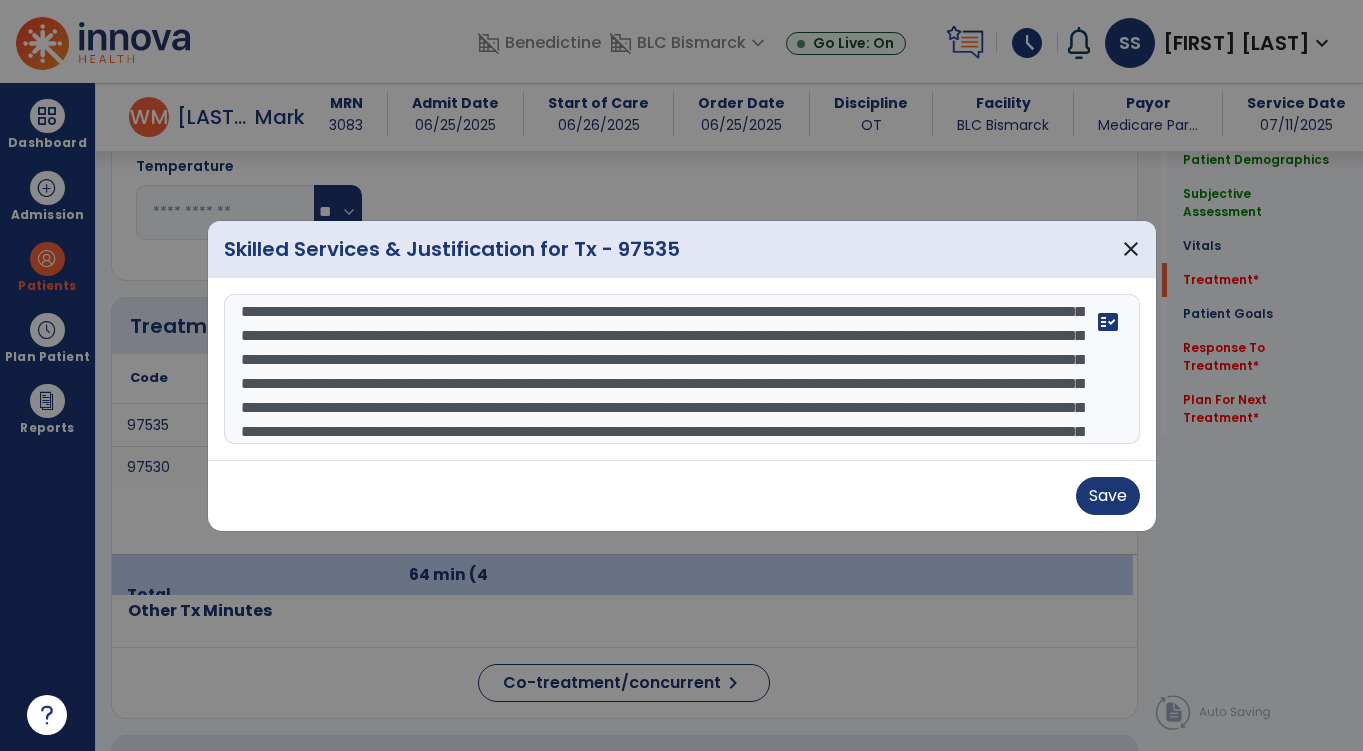 scroll, scrollTop: 57, scrollLeft: 0, axis: vertical 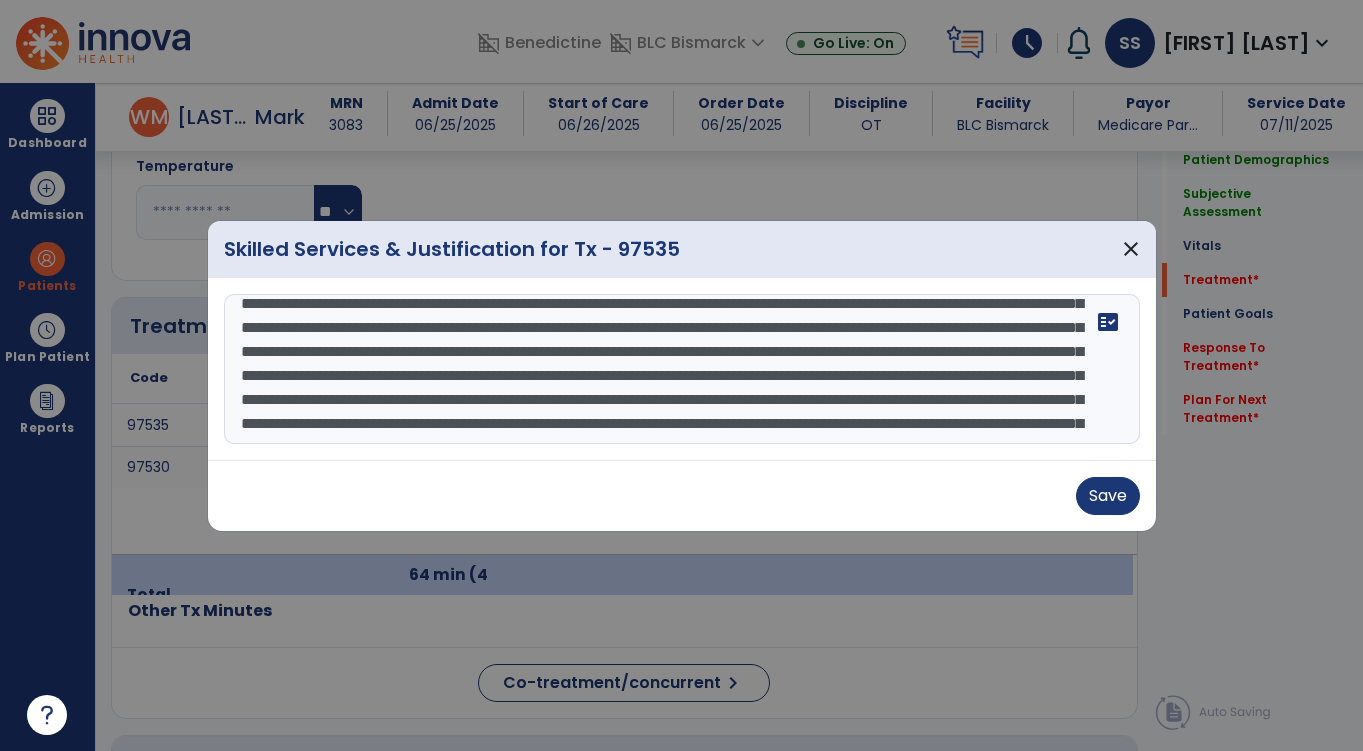 click at bounding box center (682, 369) 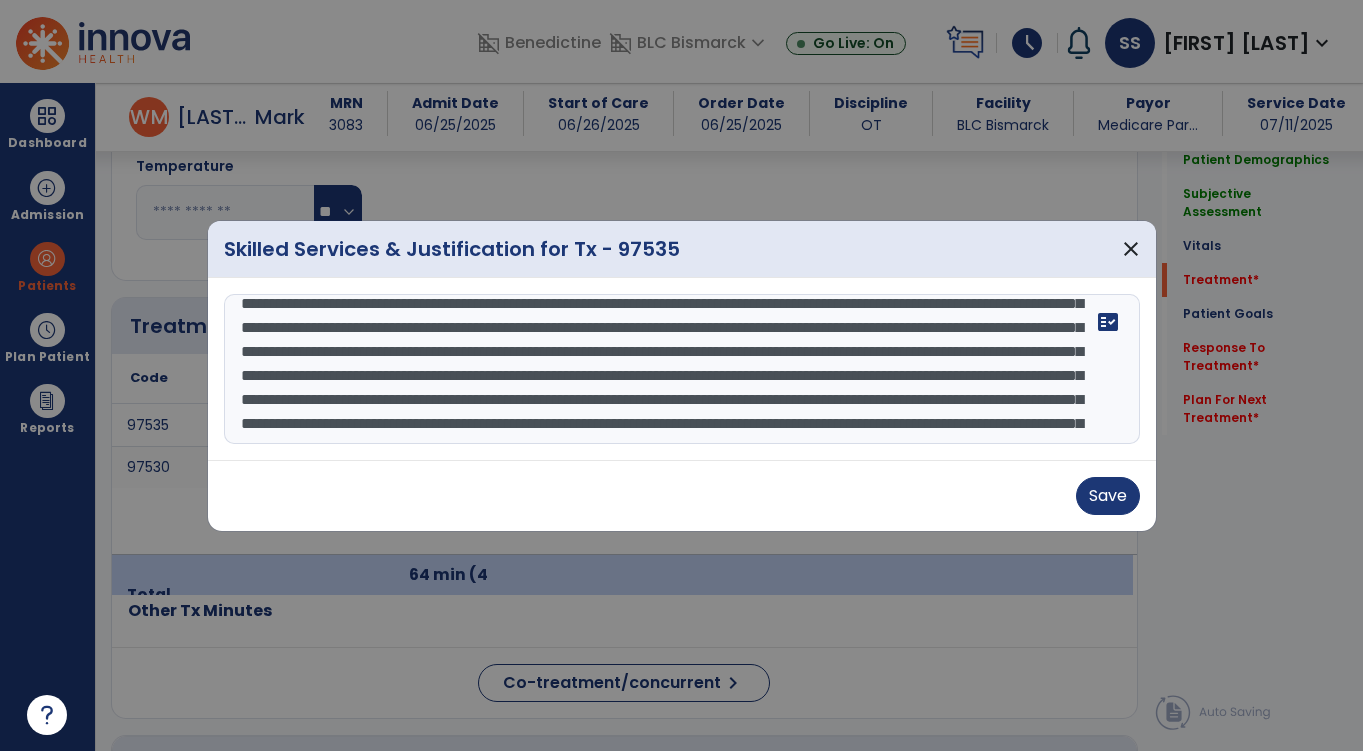scroll, scrollTop: 75, scrollLeft: 0, axis: vertical 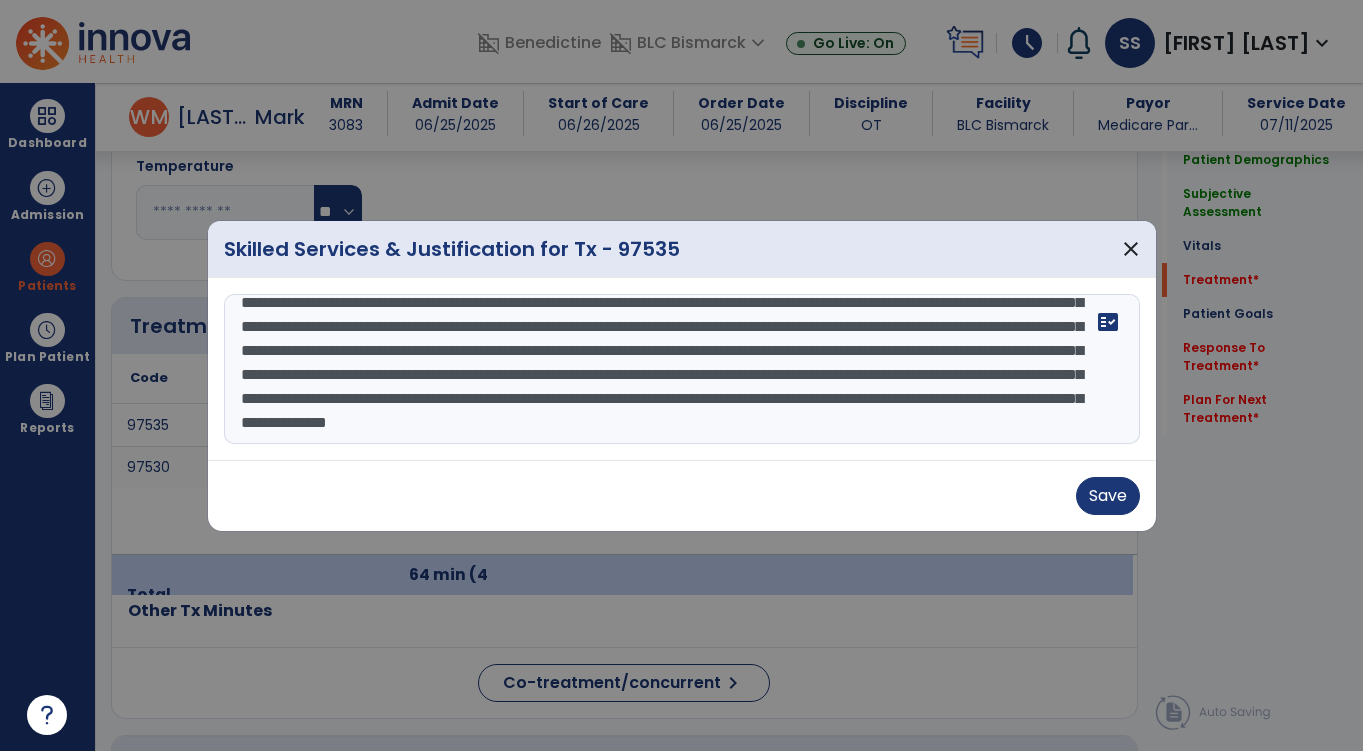 click at bounding box center (682, 369) 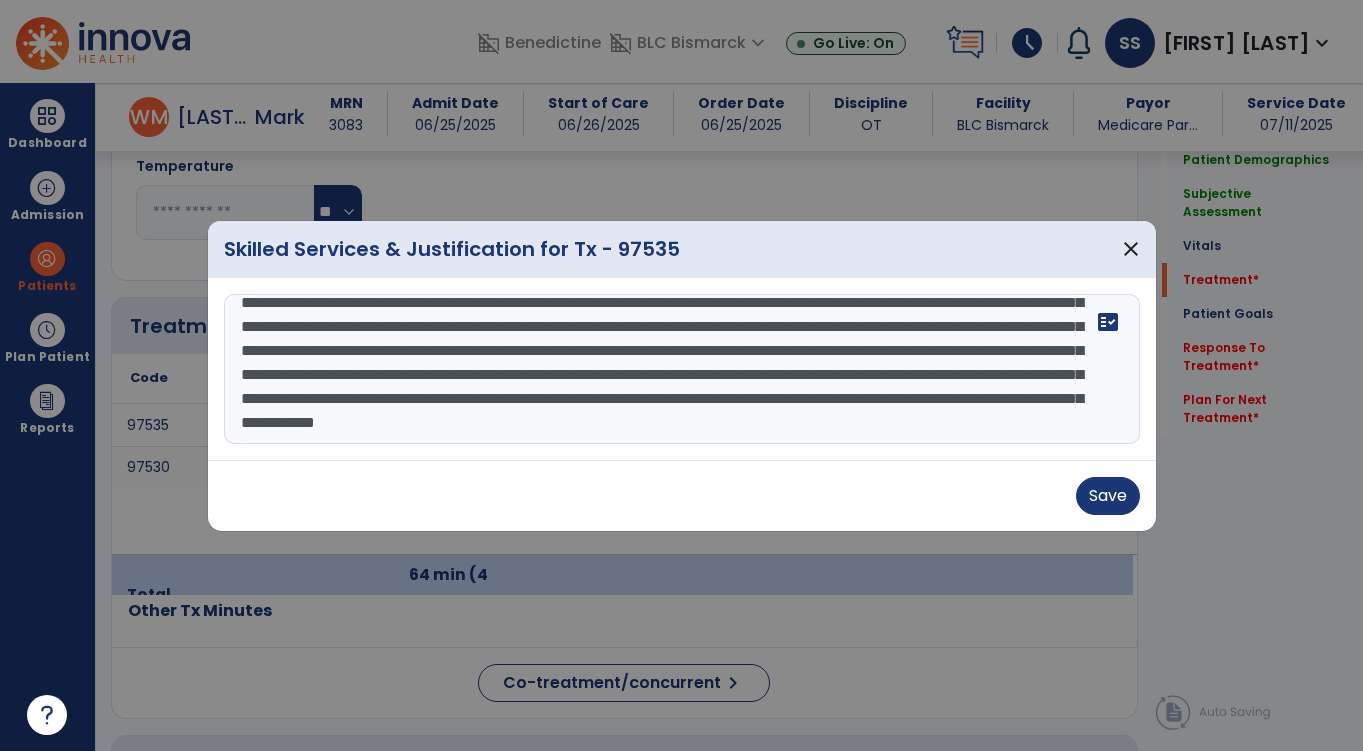 click at bounding box center (682, 369) 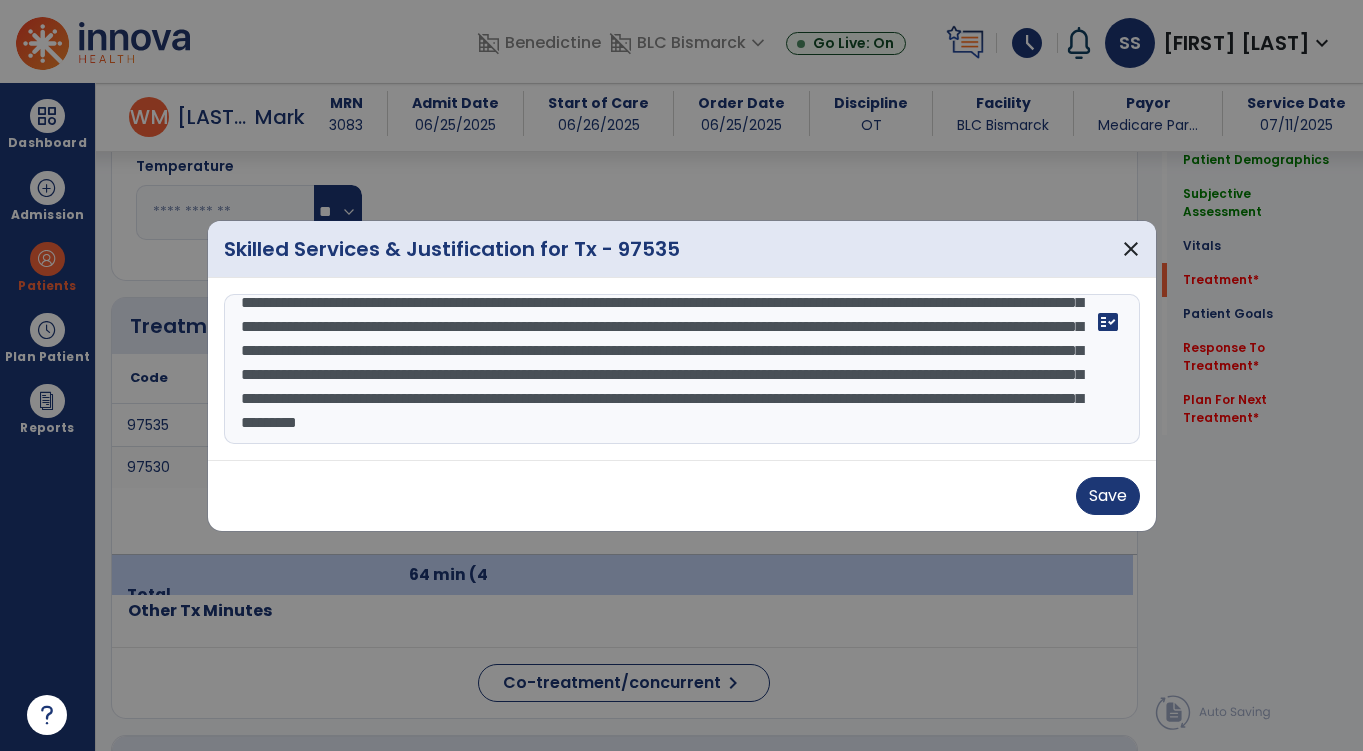 click at bounding box center (682, 369) 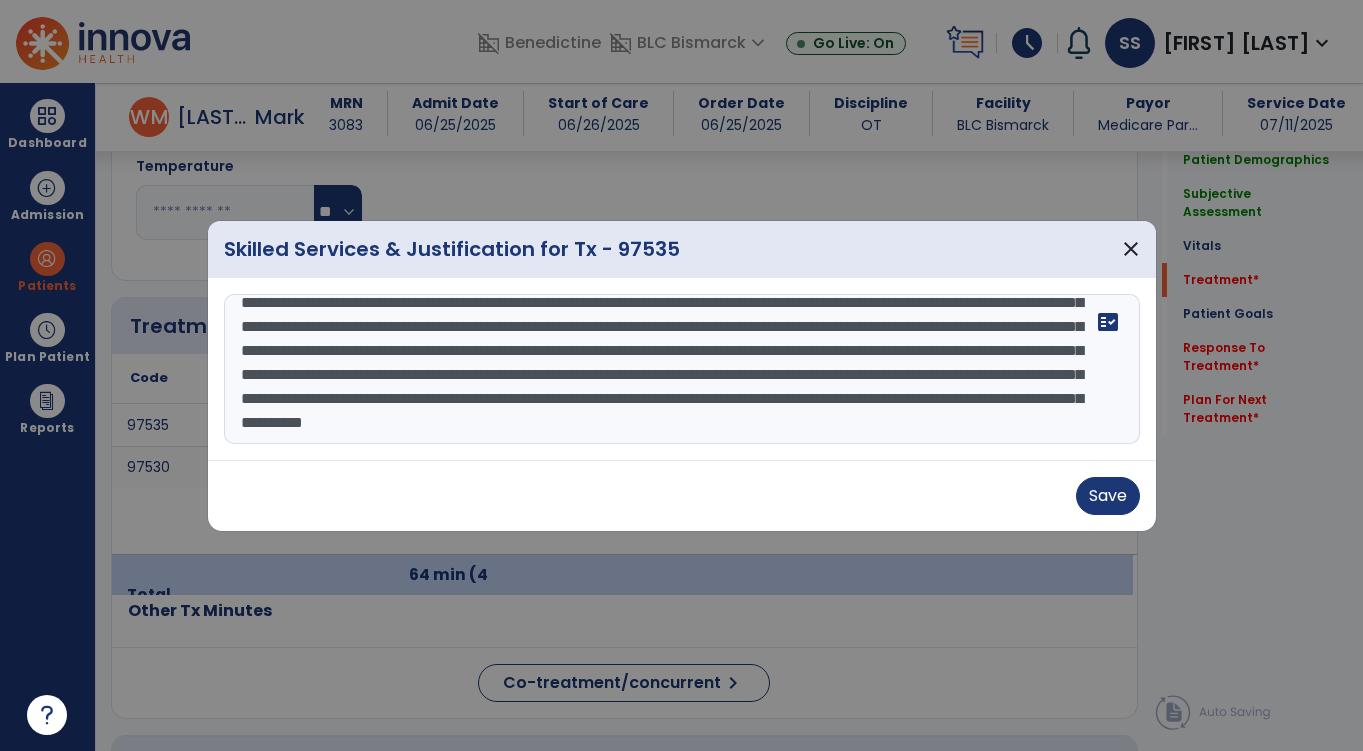 click at bounding box center (682, 369) 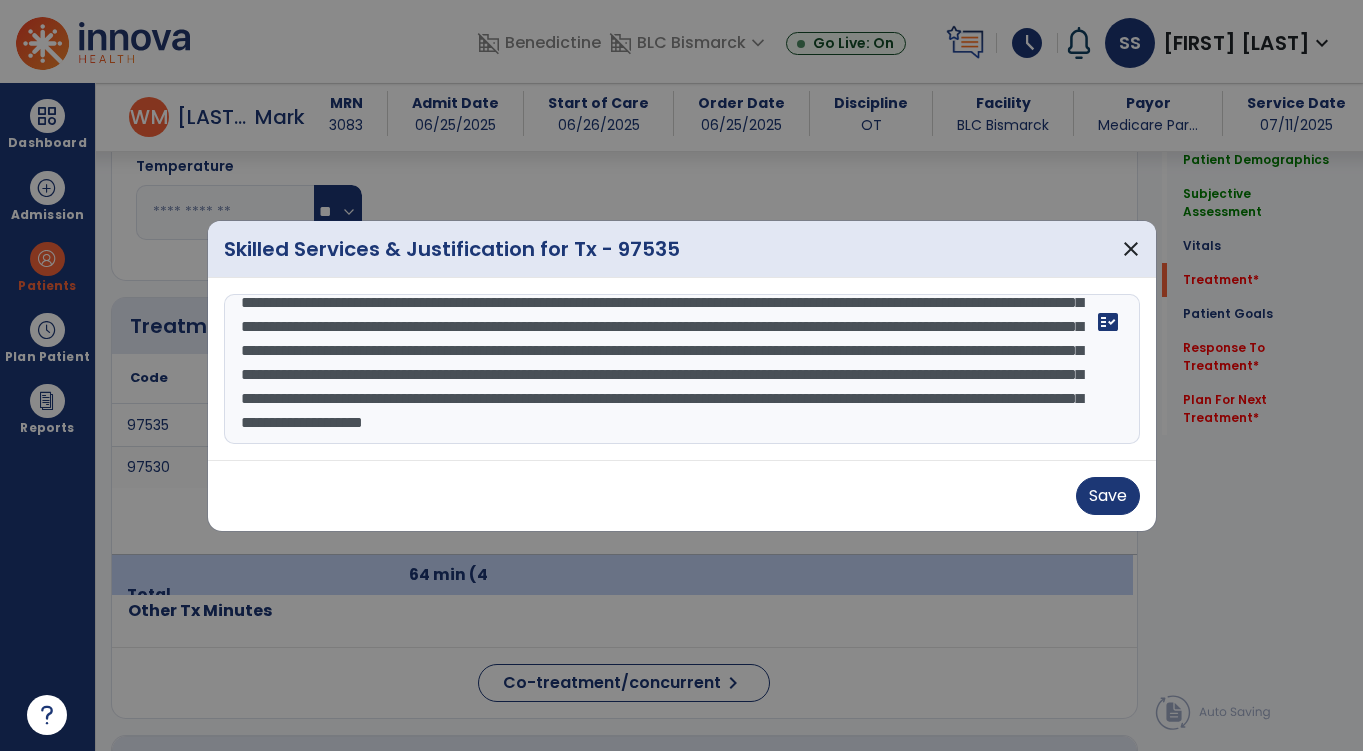 scroll, scrollTop: 360, scrollLeft: 0, axis: vertical 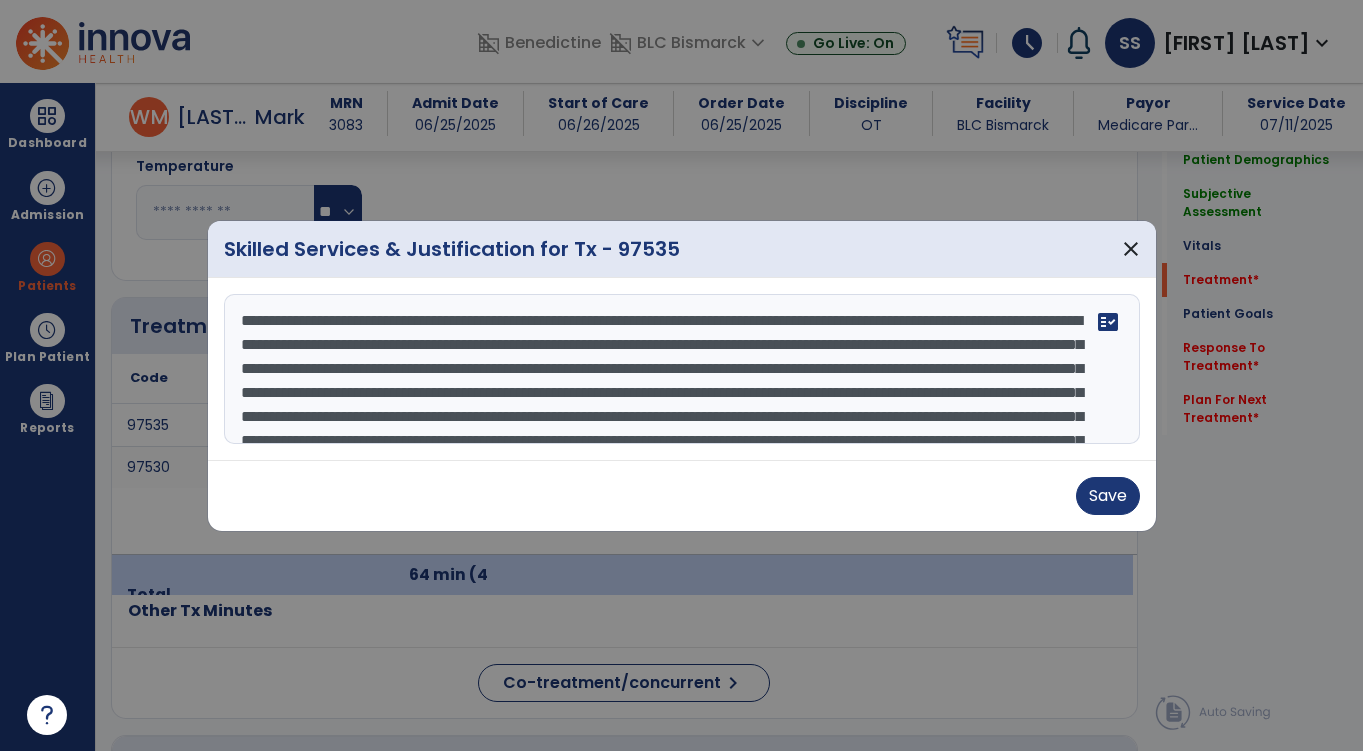 drag, startPoint x: 783, startPoint y: 261, endPoint x: 767, endPoint y: 253, distance: 17.888544 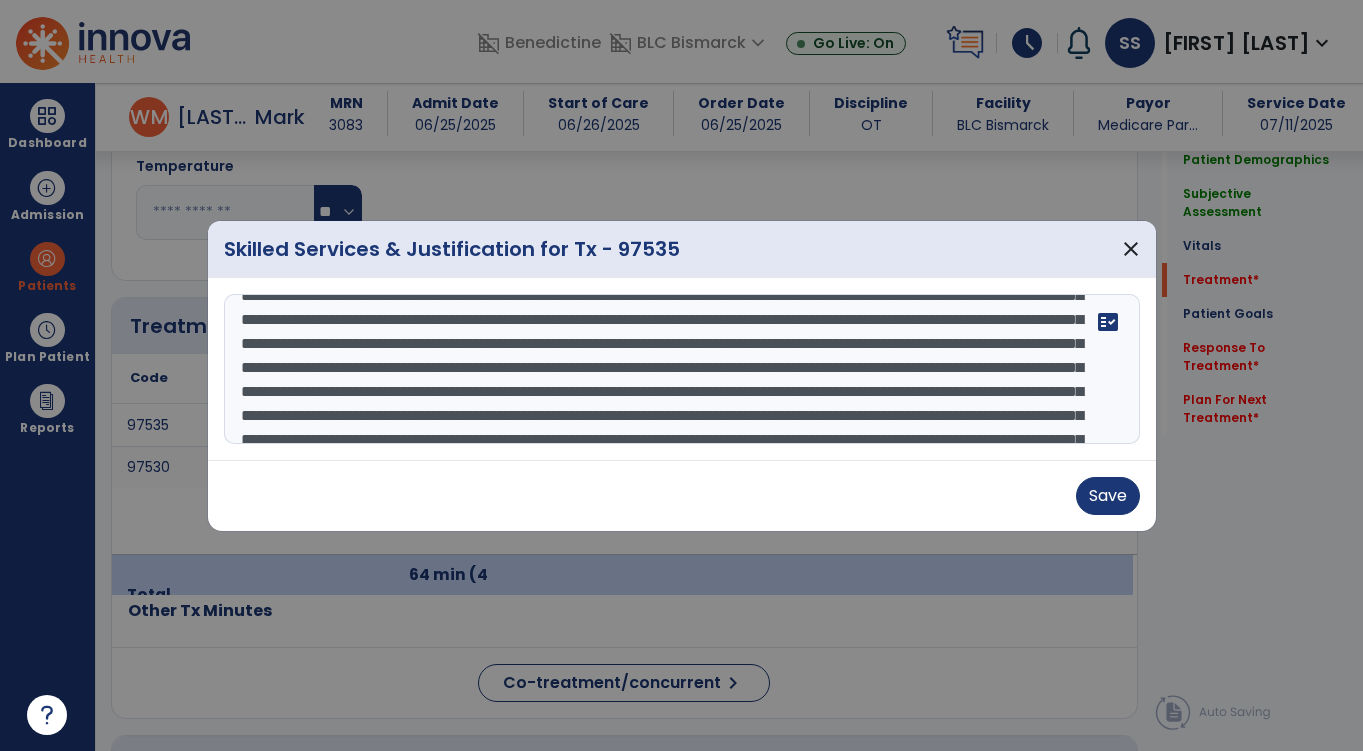 click at bounding box center (682, 369) 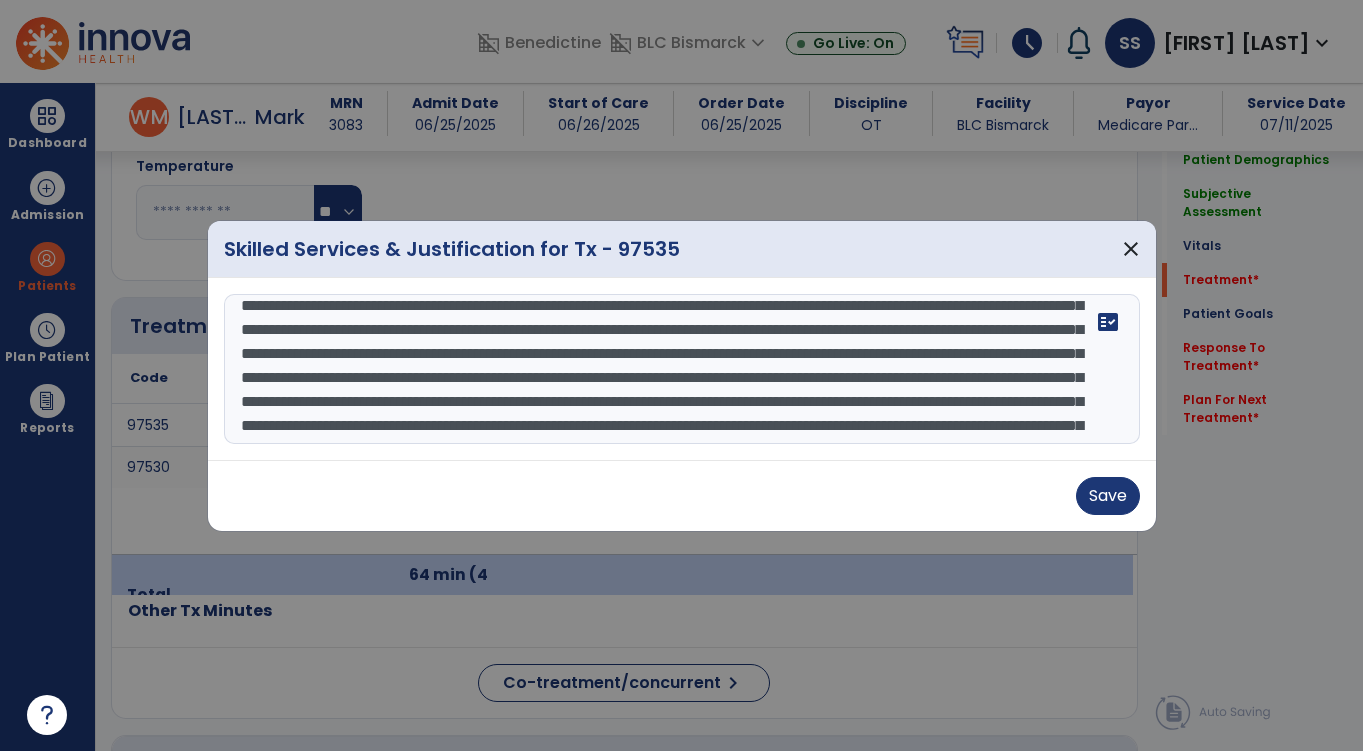 click at bounding box center [682, 369] 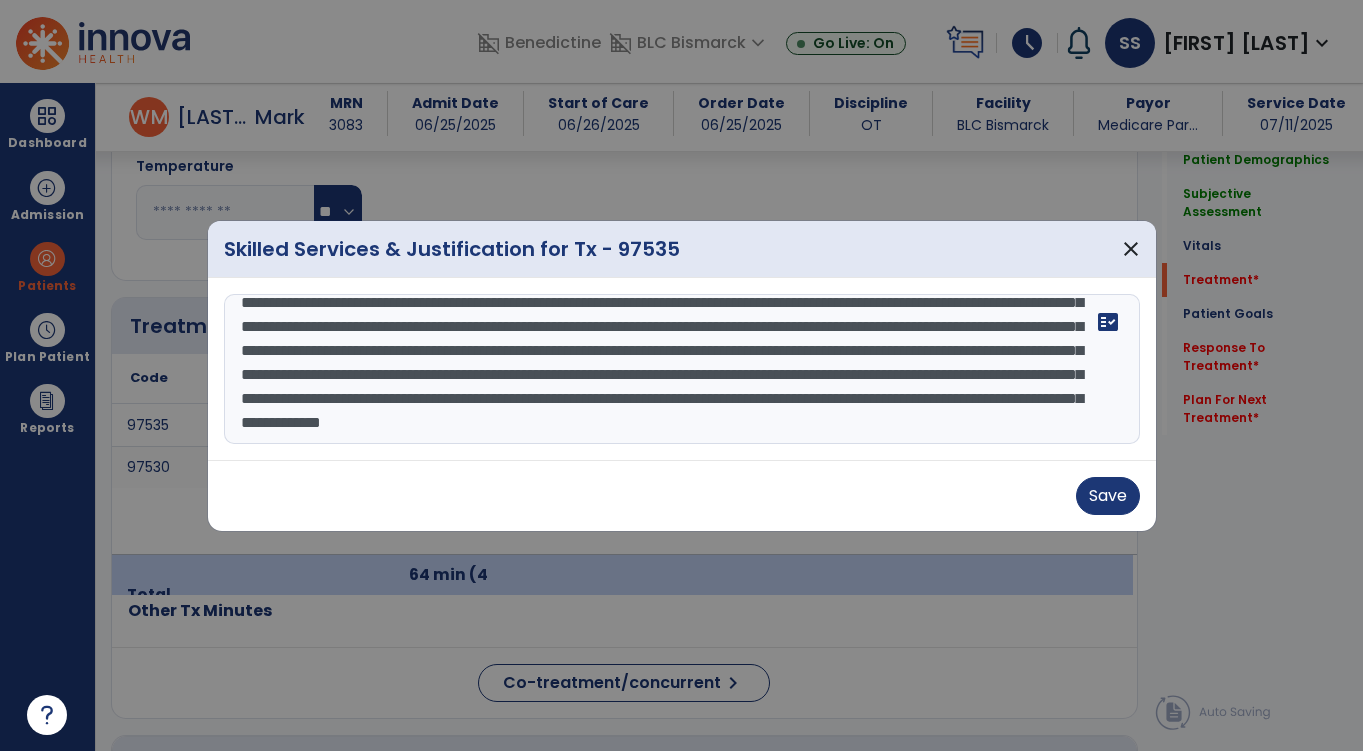 click at bounding box center (682, 369) 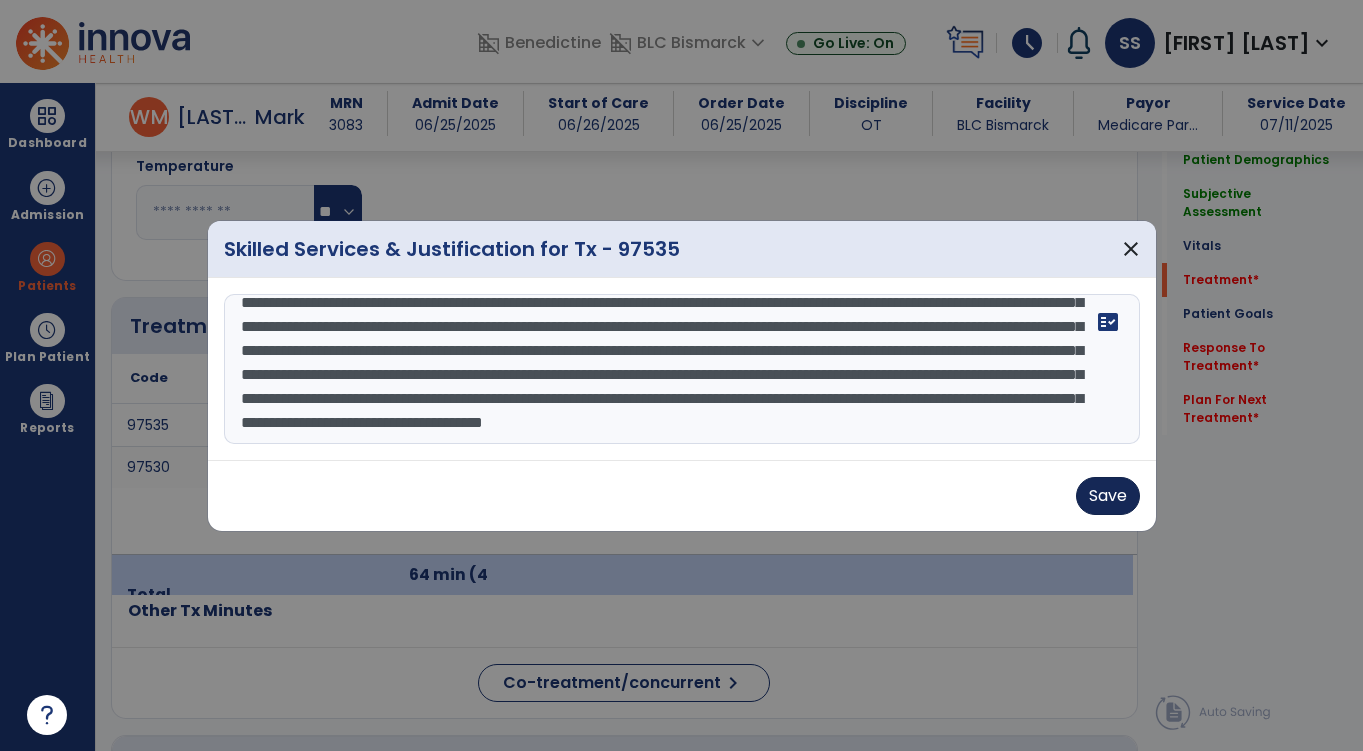type on "**********" 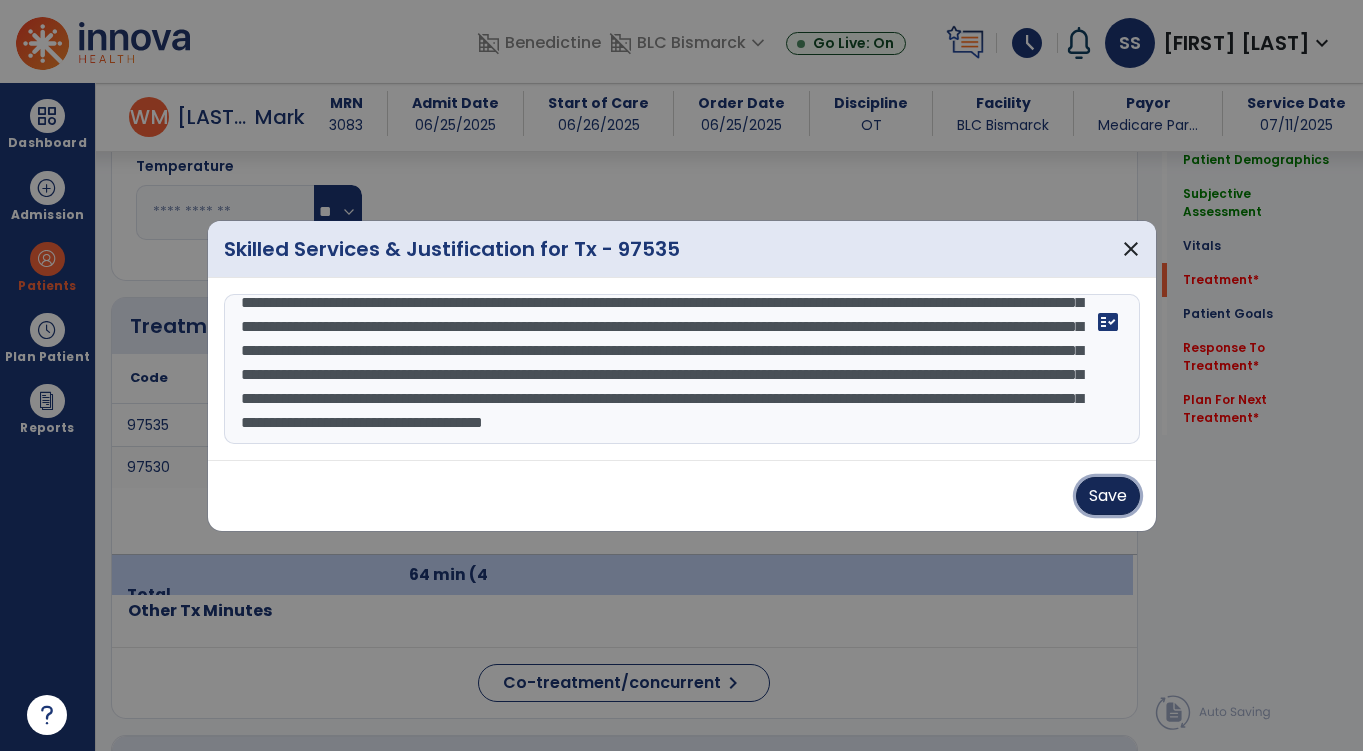 click on "Save" at bounding box center (1108, 496) 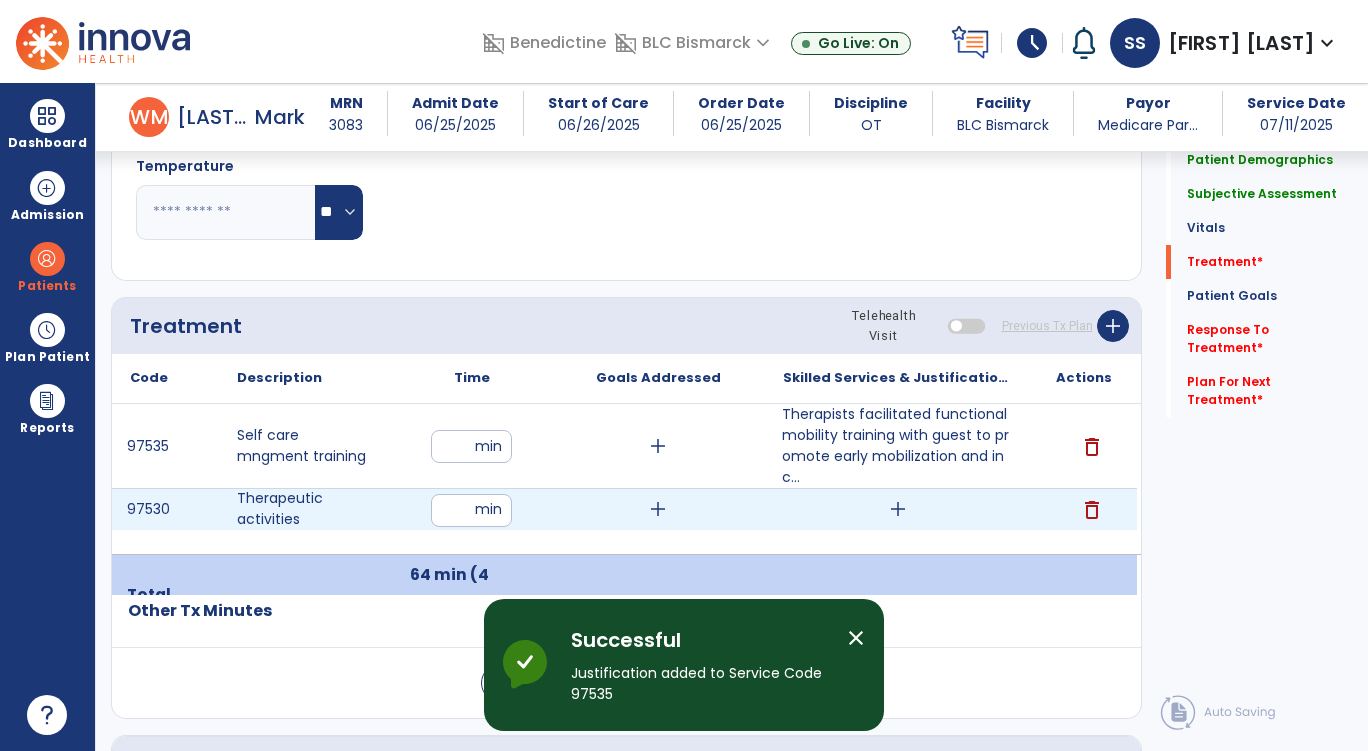 click on "add" at bounding box center [898, 509] 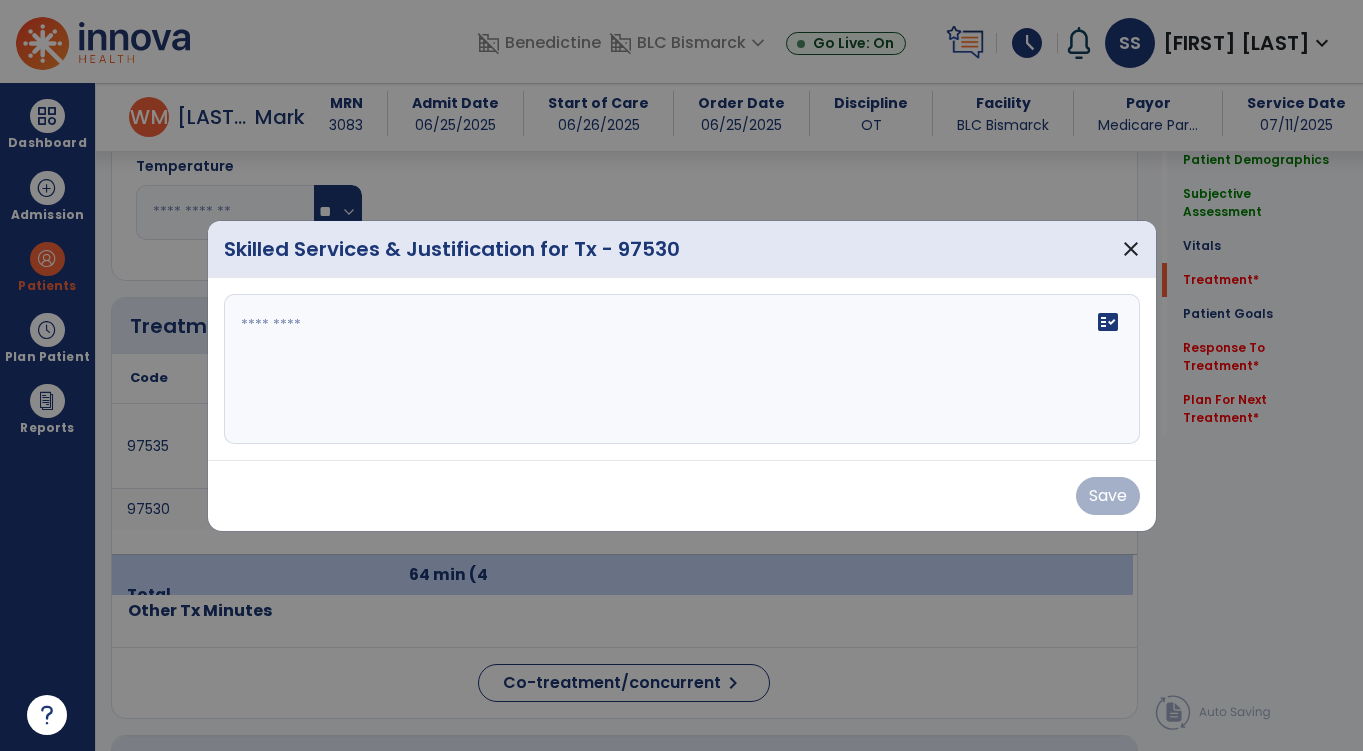 click on "fact_check" at bounding box center [682, 369] 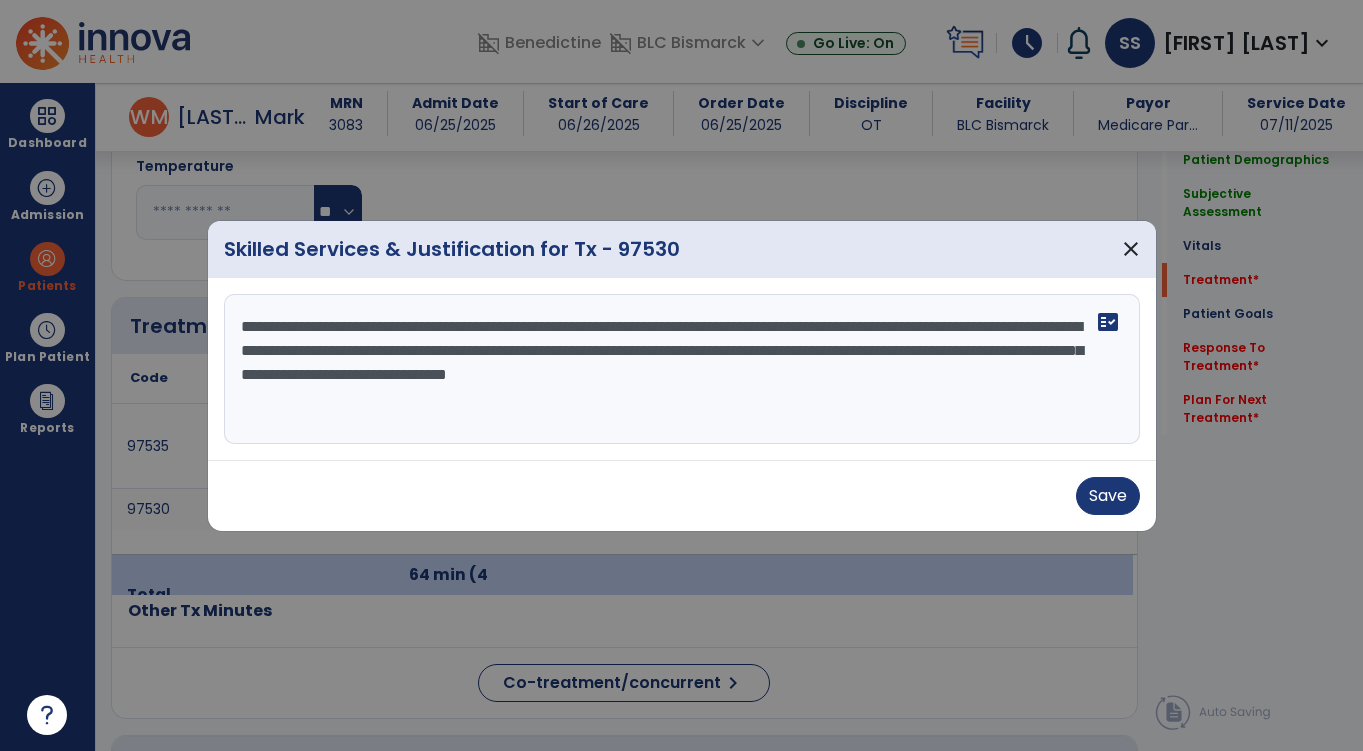 click on "**********" at bounding box center [682, 369] 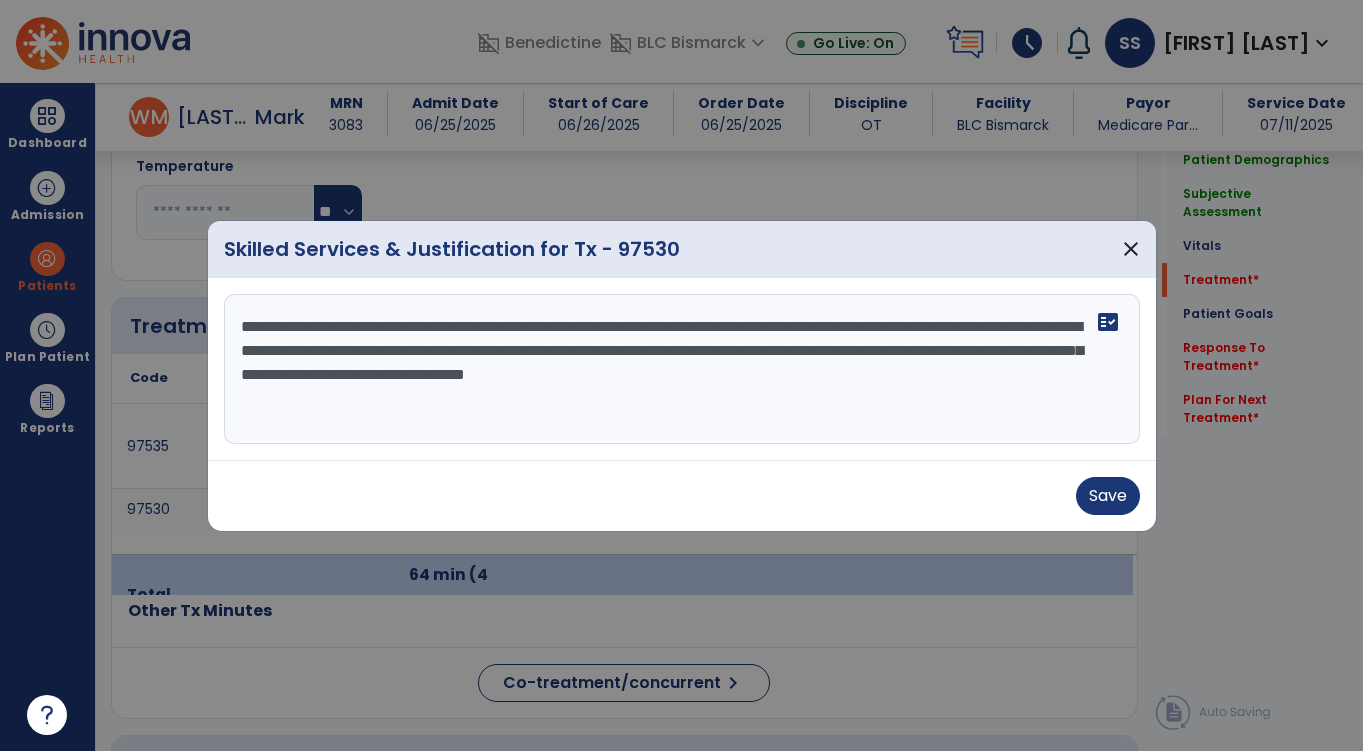 click on "**********" at bounding box center (682, 369) 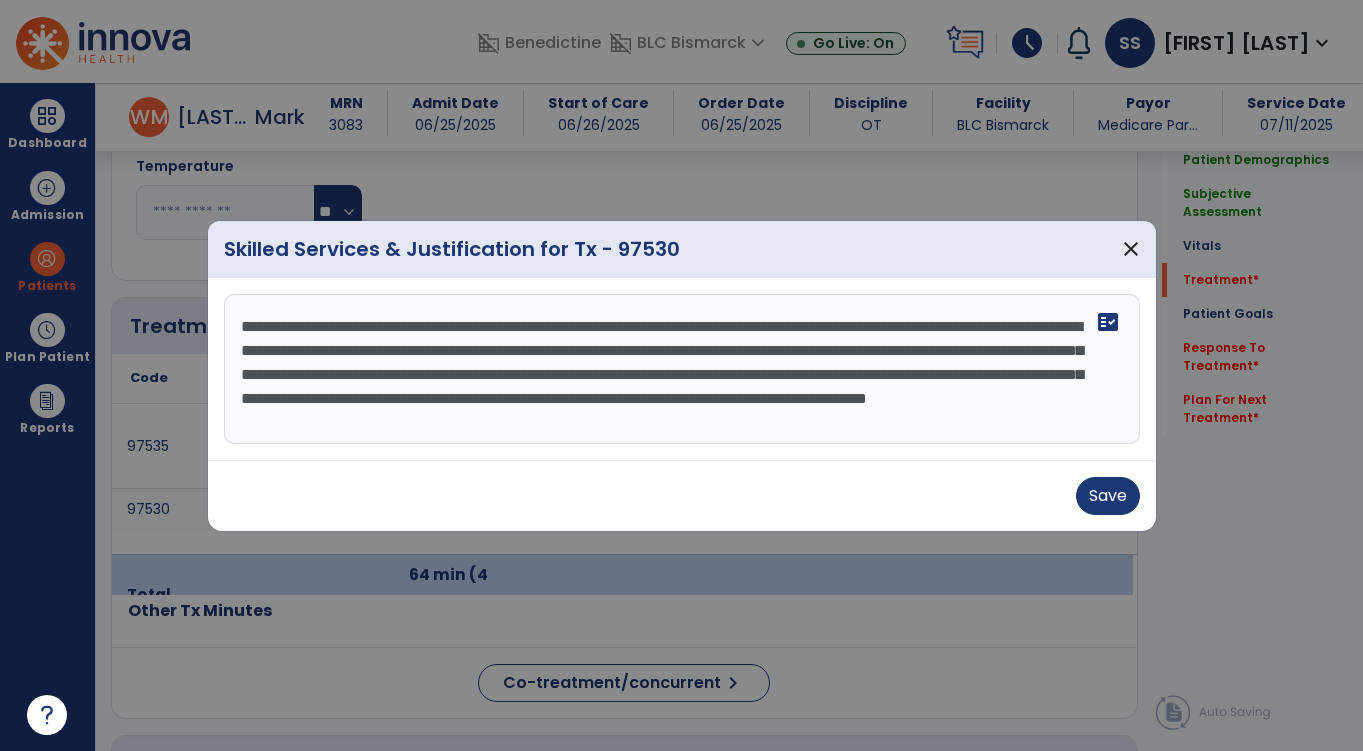 scroll, scrollTop: 15, scrollLeft: 0, axis: vertical 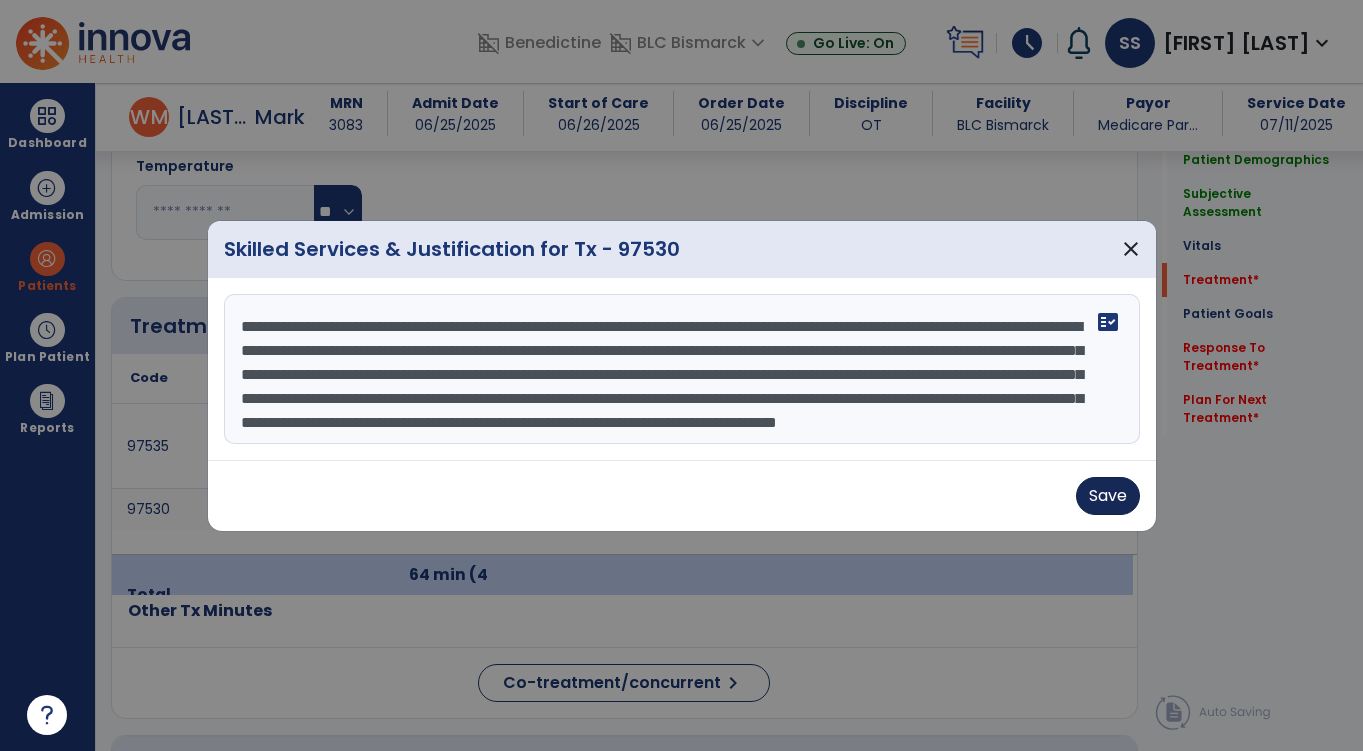 type on "**********" 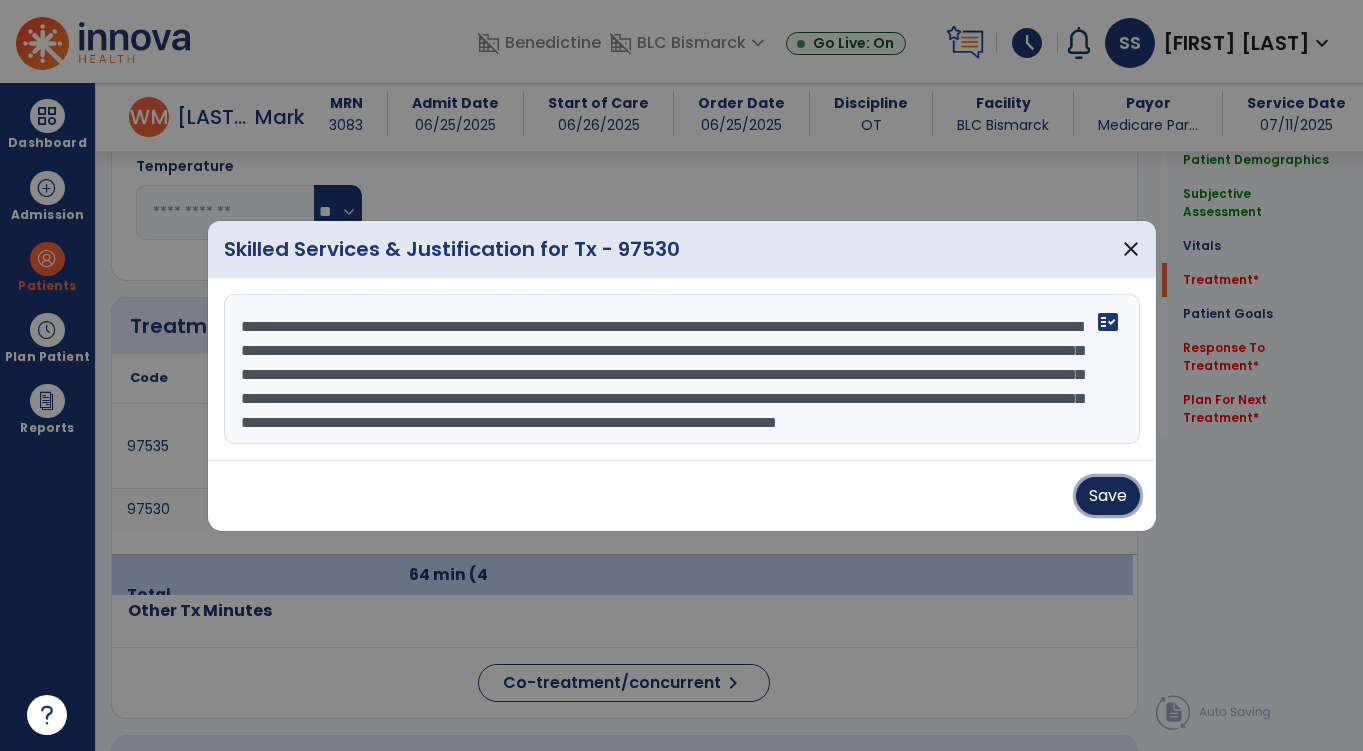 click on "Save" at bounding box center (1108, 496) 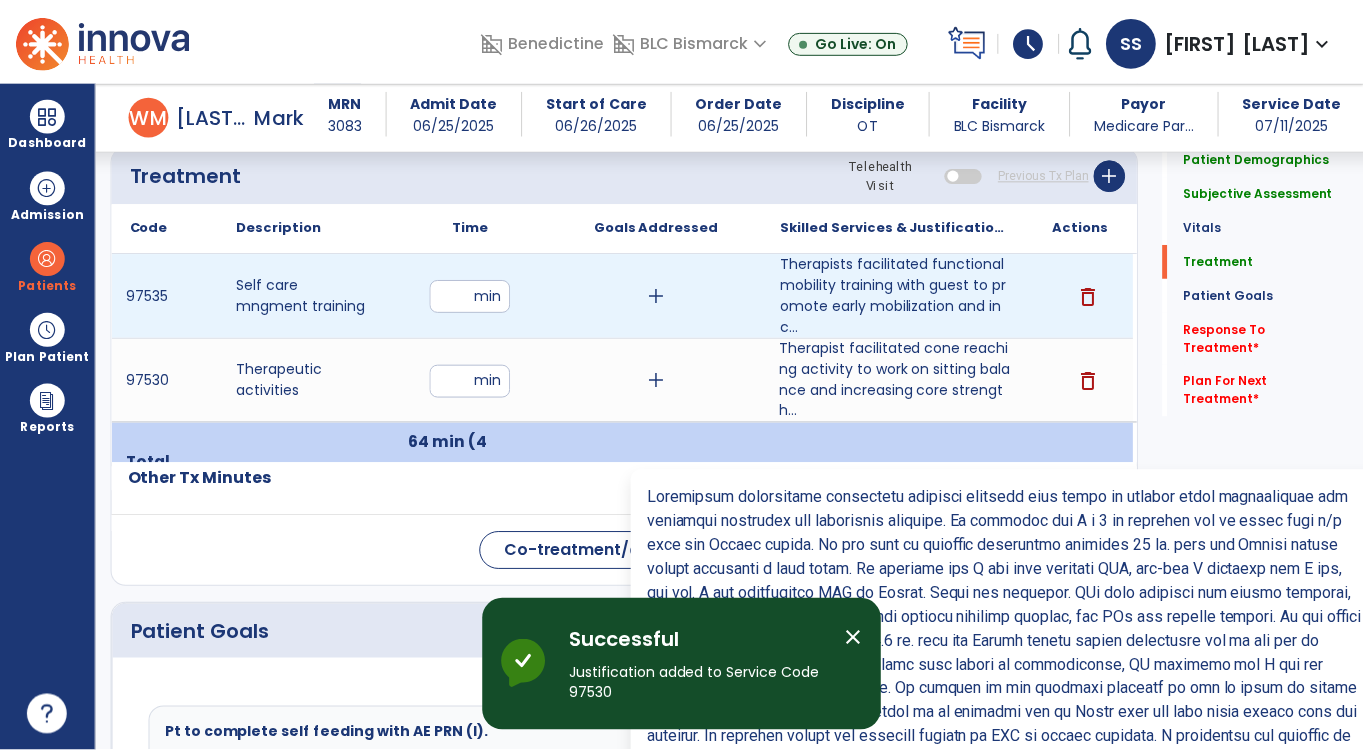 scroll, scrollTop: 1224, scrollLeft: 0, axis: vertical 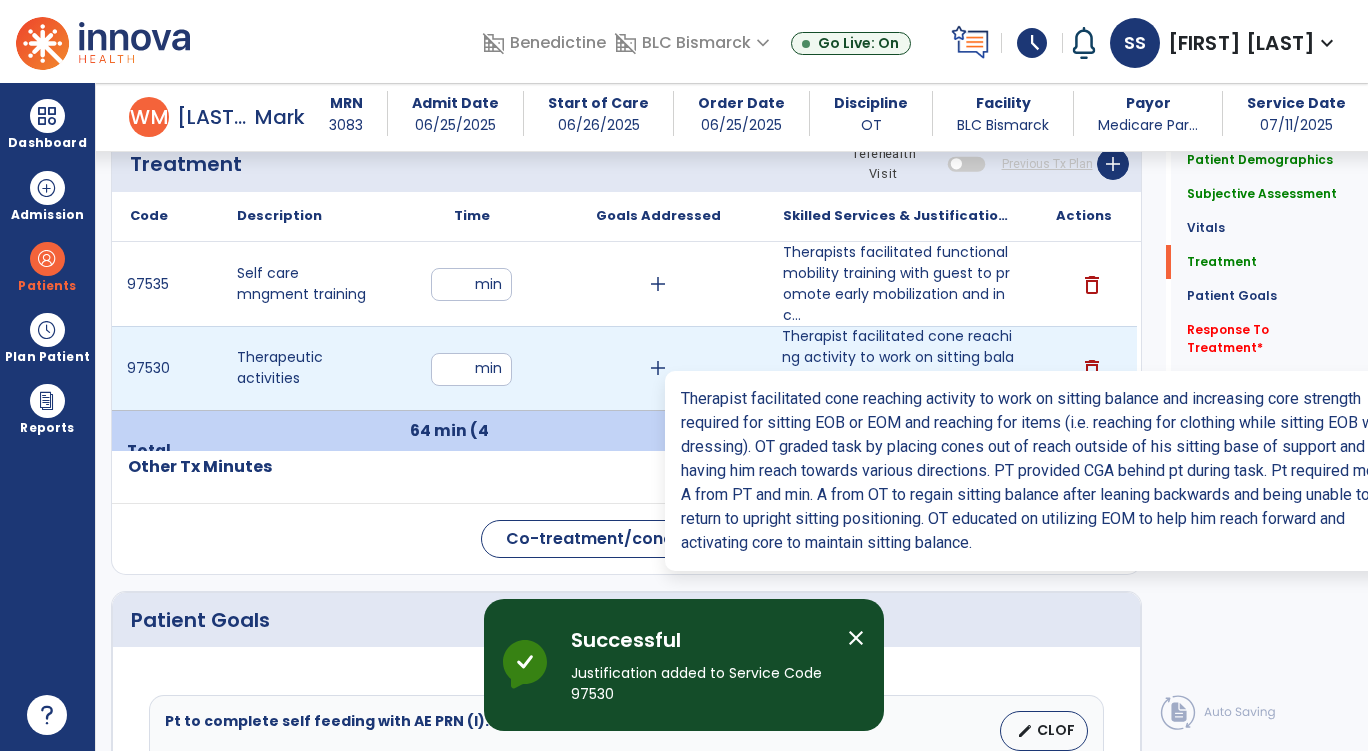 click on "Therapist facilitated cone reaching activity to work on sitting balance and increasing core strength..." at bounding box center (898, 368) 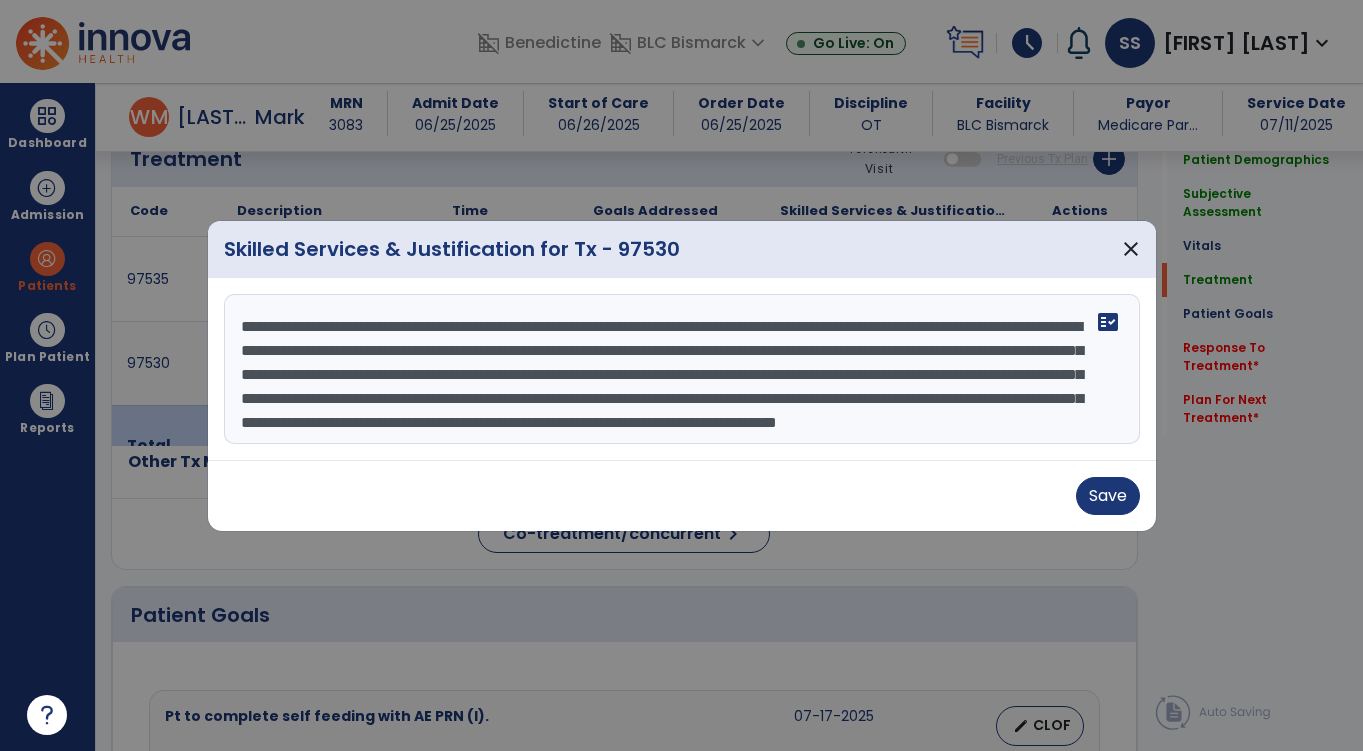 scroll, scrollTop: 1224, scrollLeft: 0, axis: vertical 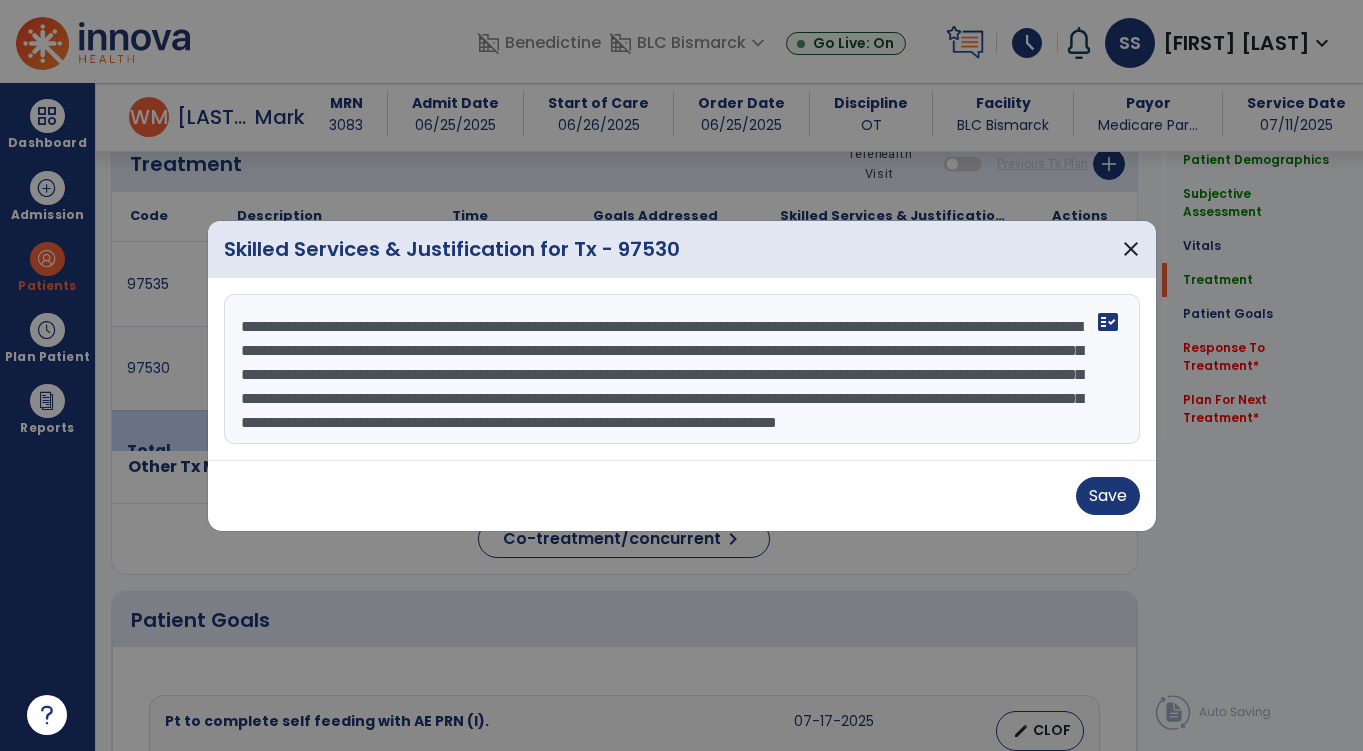 click on "**********" at bounding box center [682, 369] 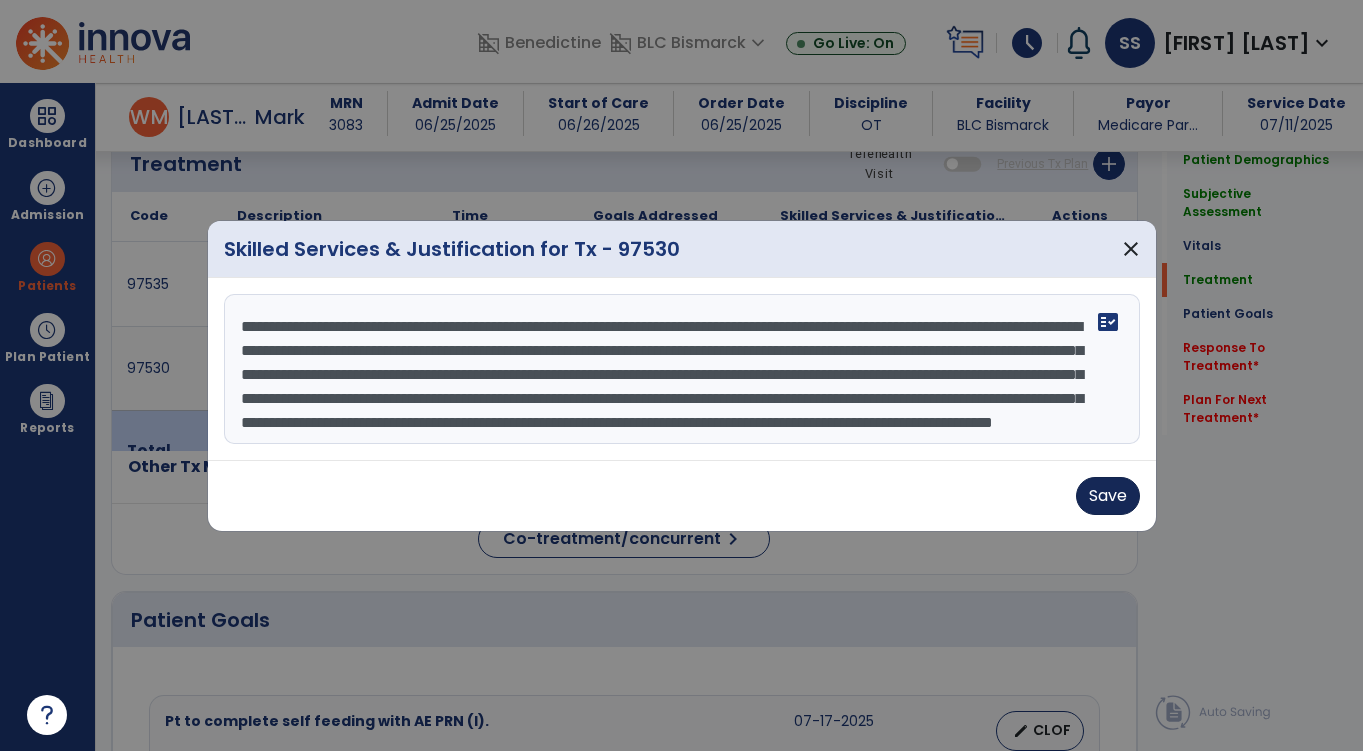 type on "**********" 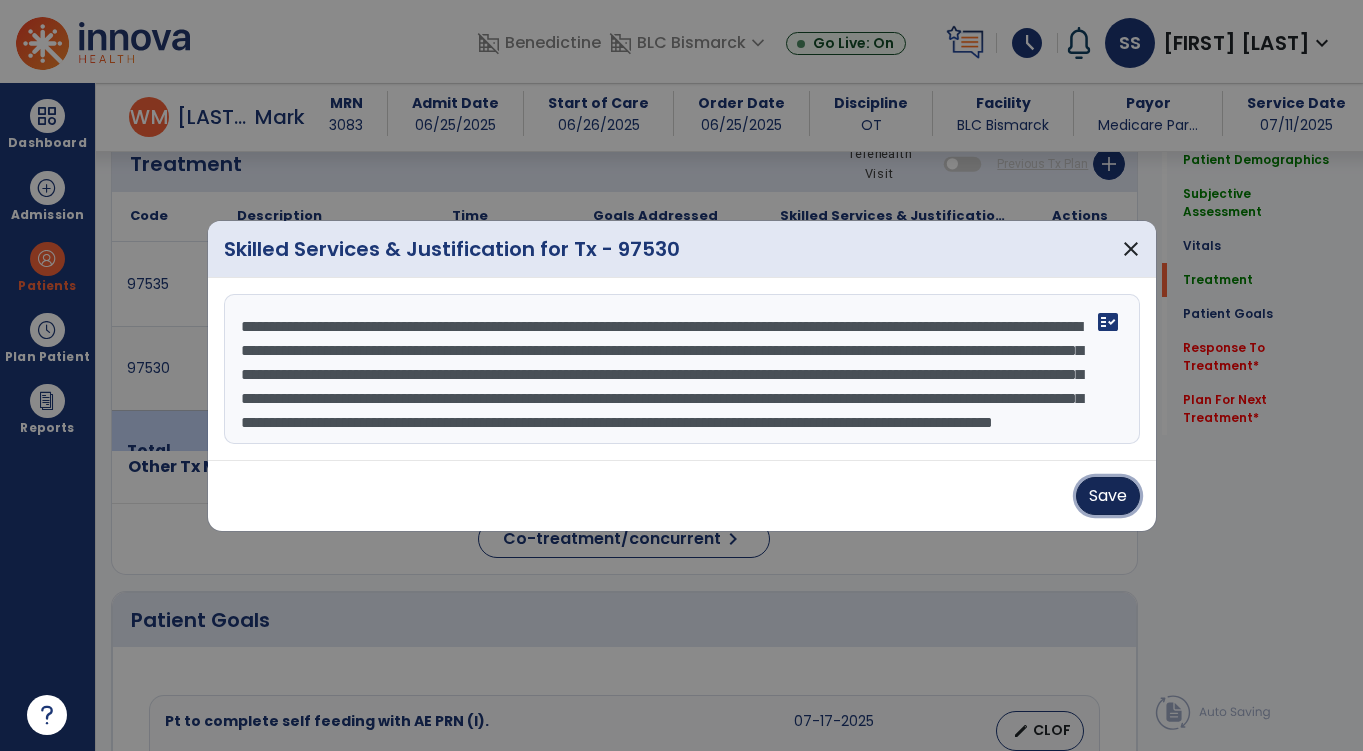 click on "Save" at bounding box center [1108, 496] 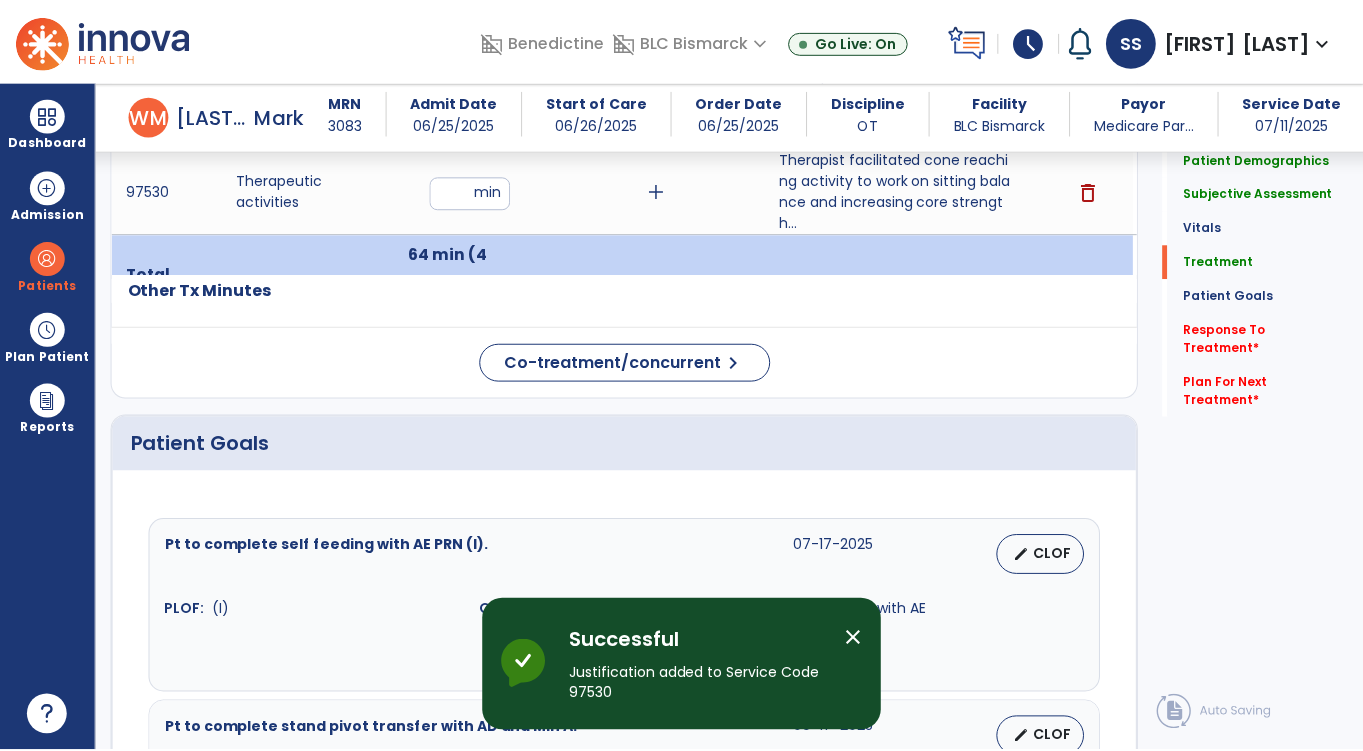 scroll, scrollTop: 1399, scrollLeft: 0, axis: vertical 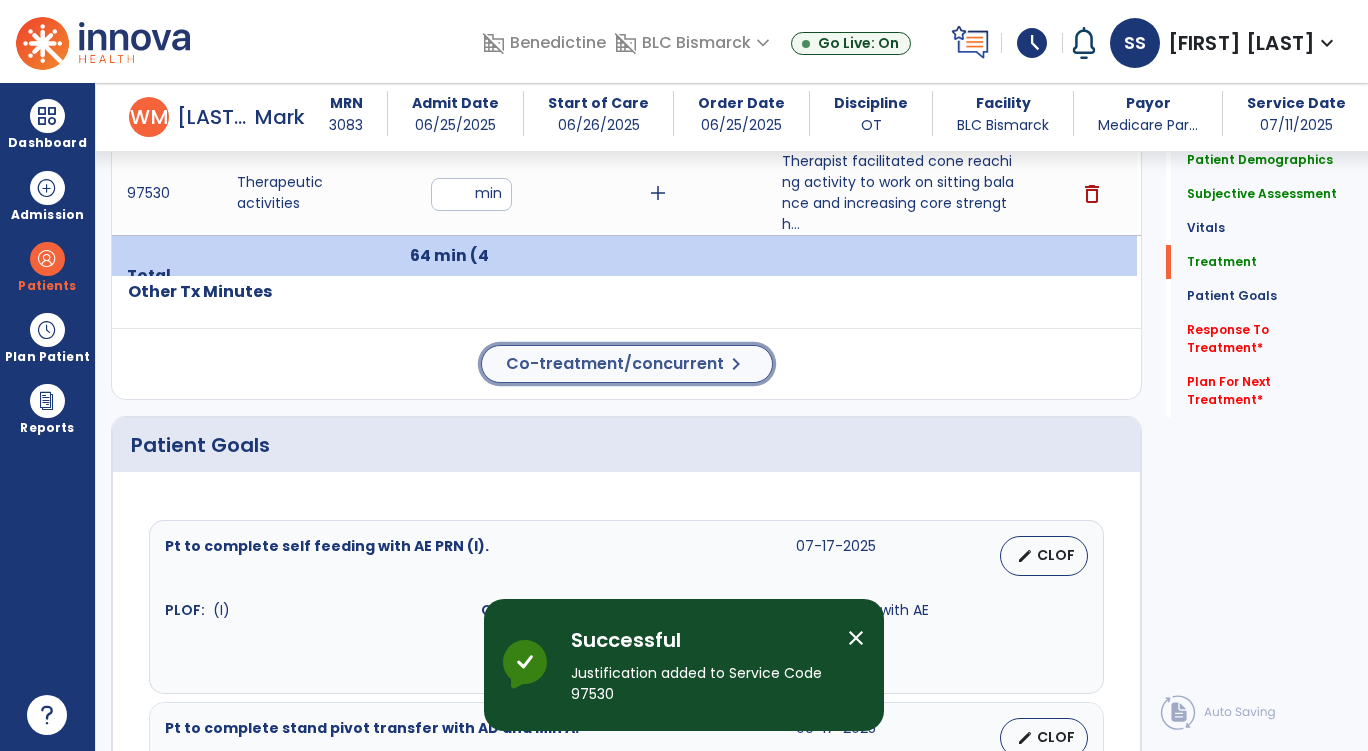 click on "Co-treatment/concurrent  chevron_right" 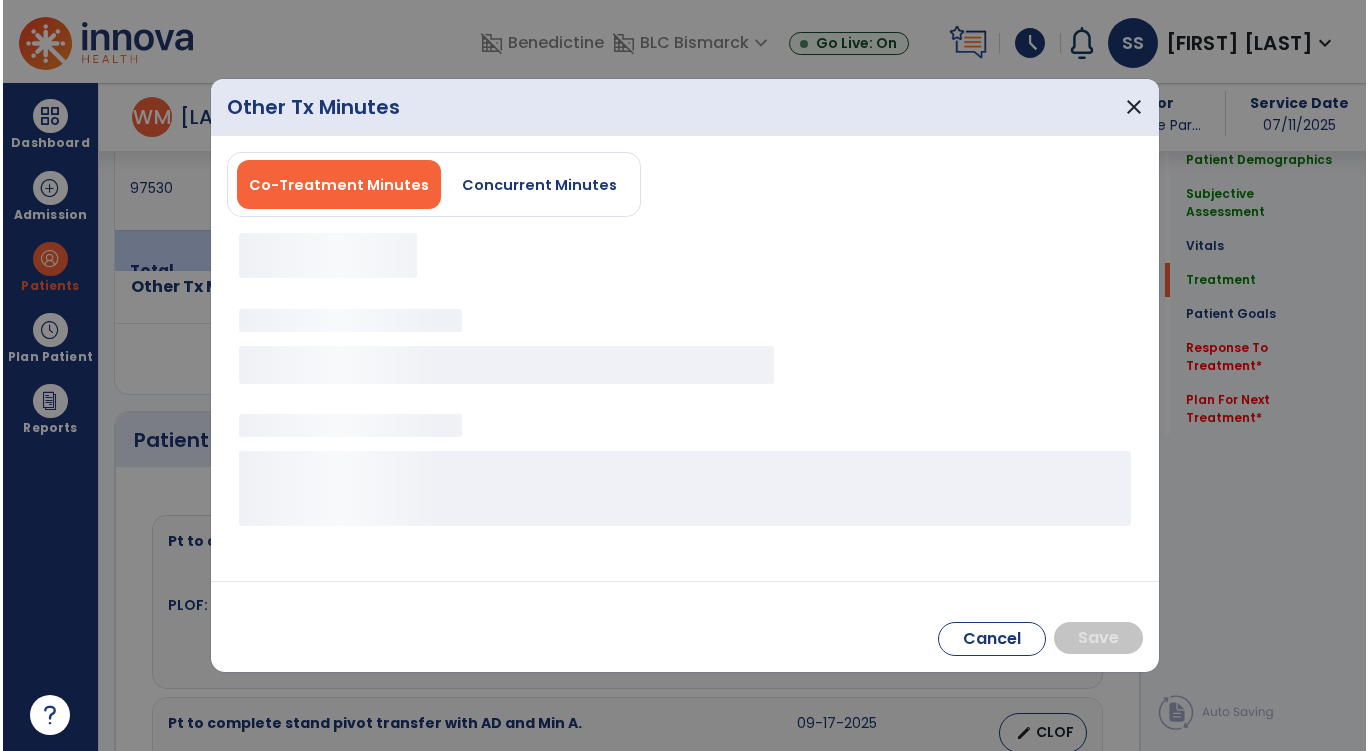 scroll, scrollTop: 1399, scrollLeft: 0, axis: vertical 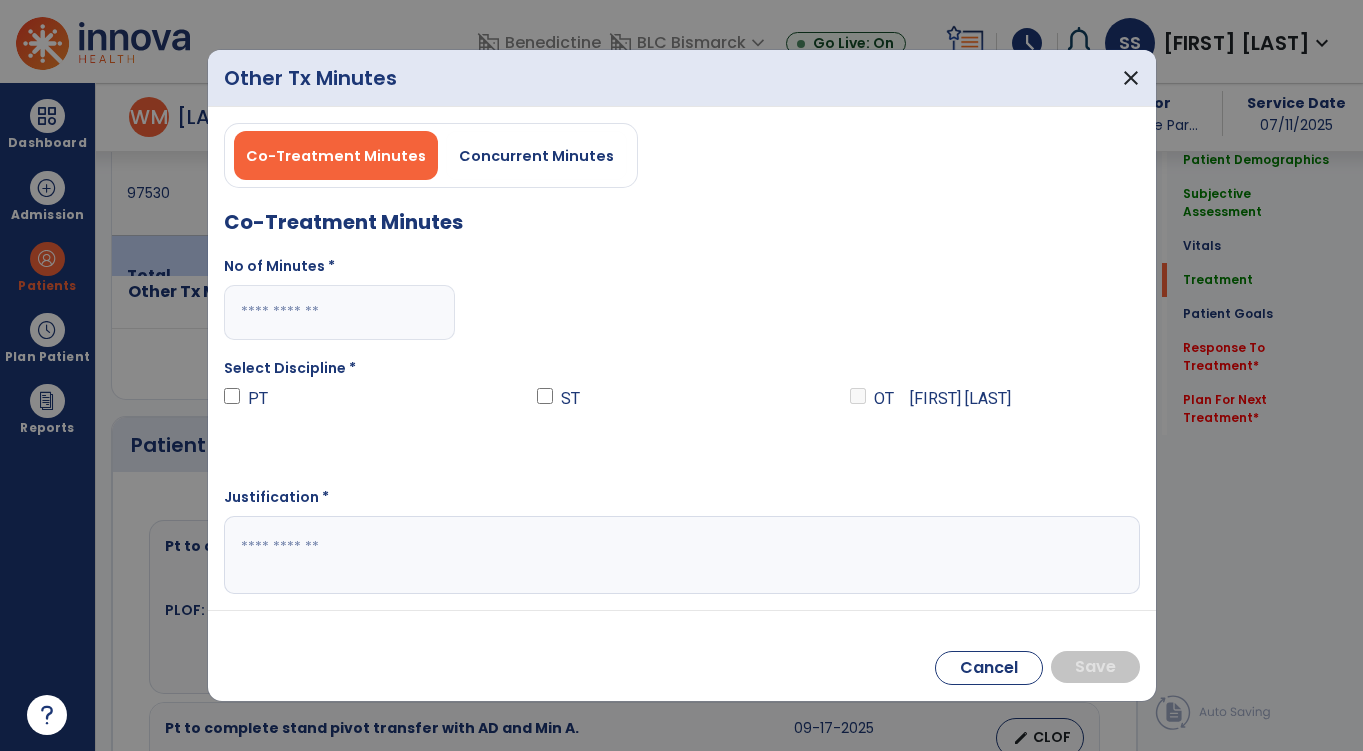 click at bounding box center (340, 312) 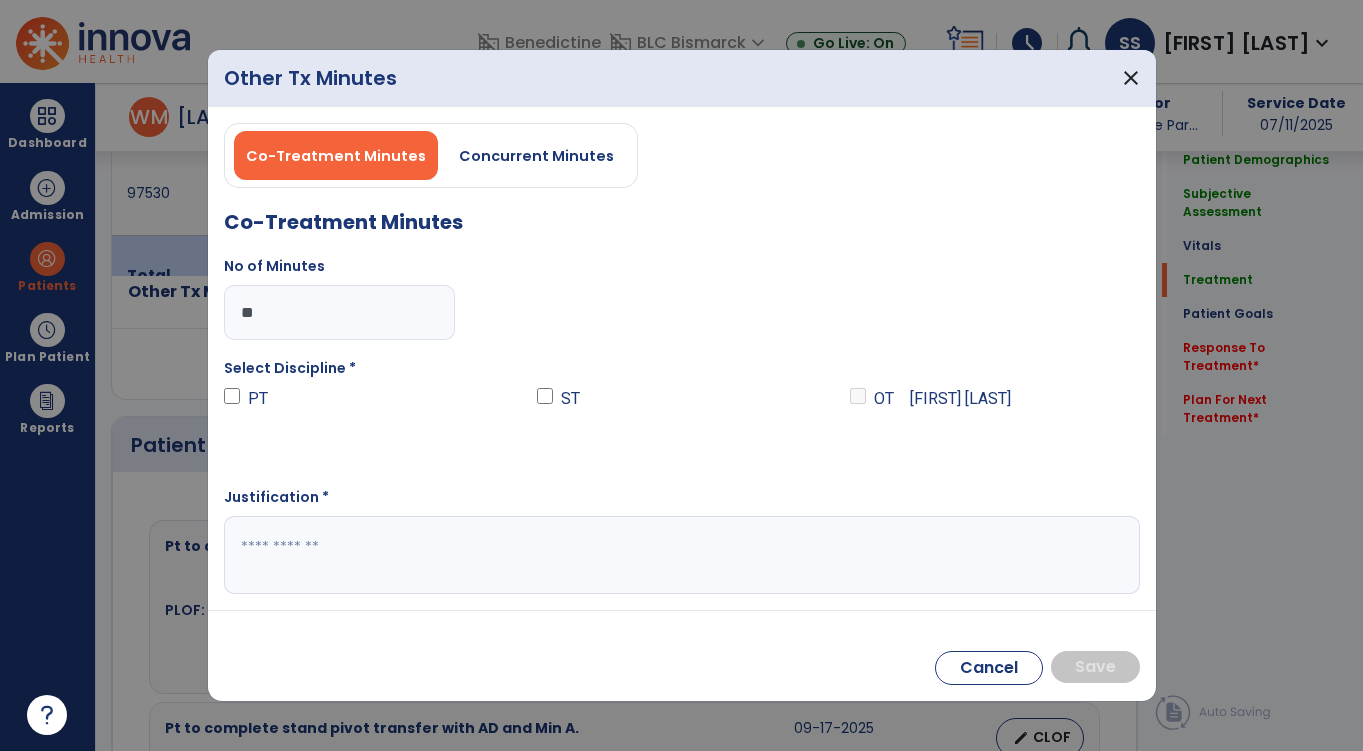 type on "**" 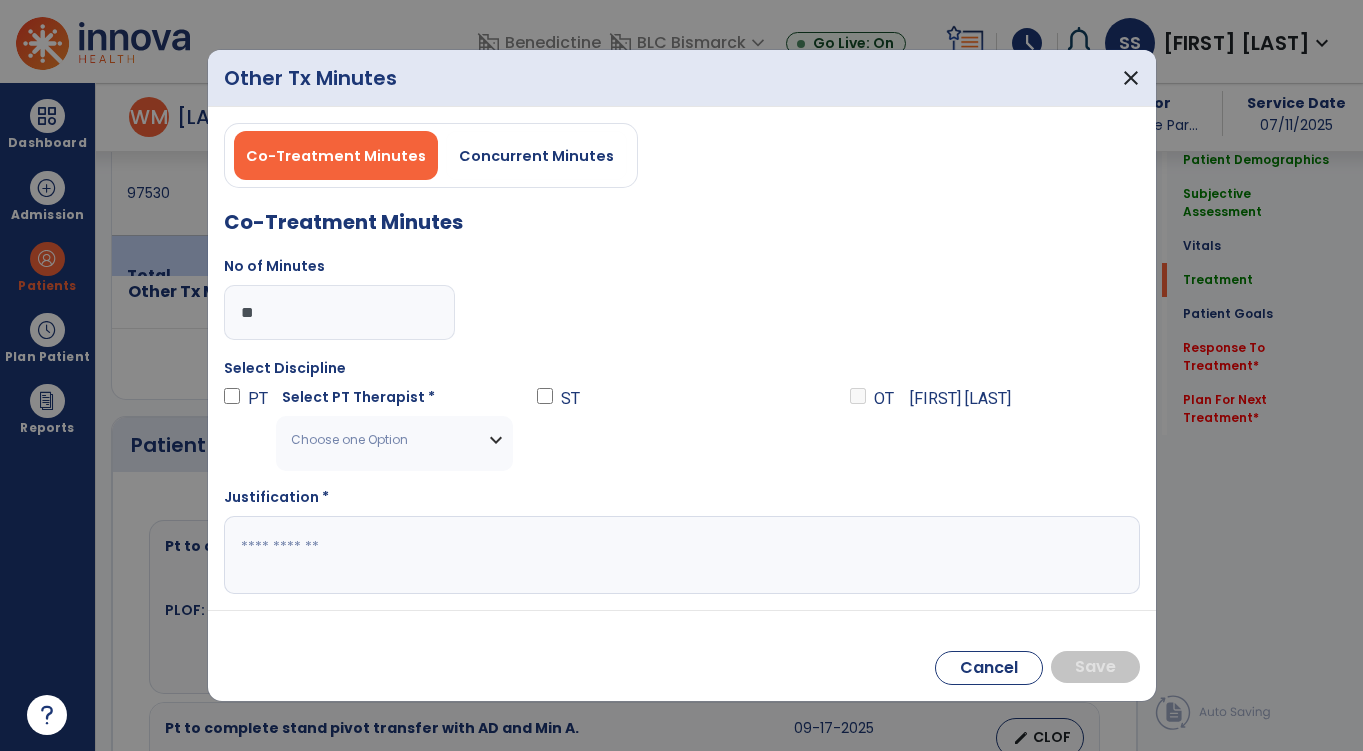click on "Choose one Option" at bounding box center [382, 440] 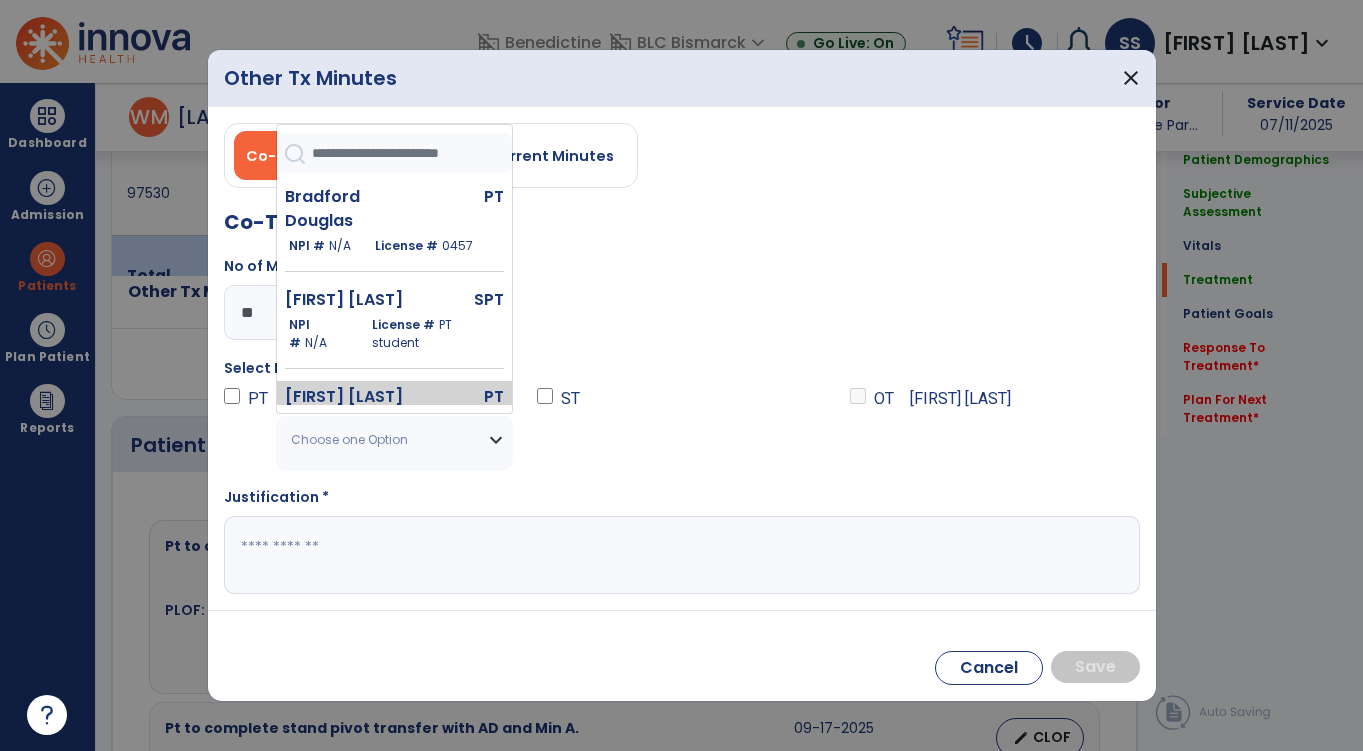 click on "[FIRST] [LAST]" at bounding box center (354, 397) 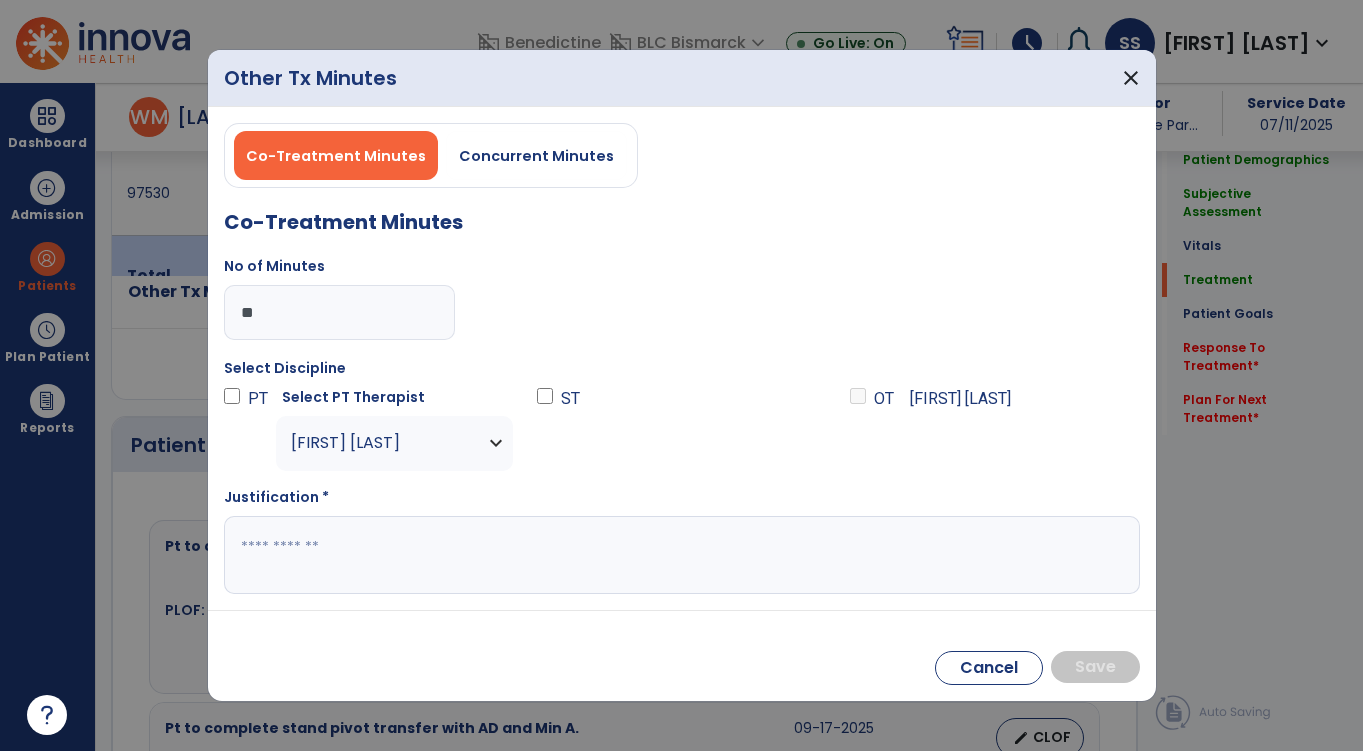 click at bounding box center [682, 555] 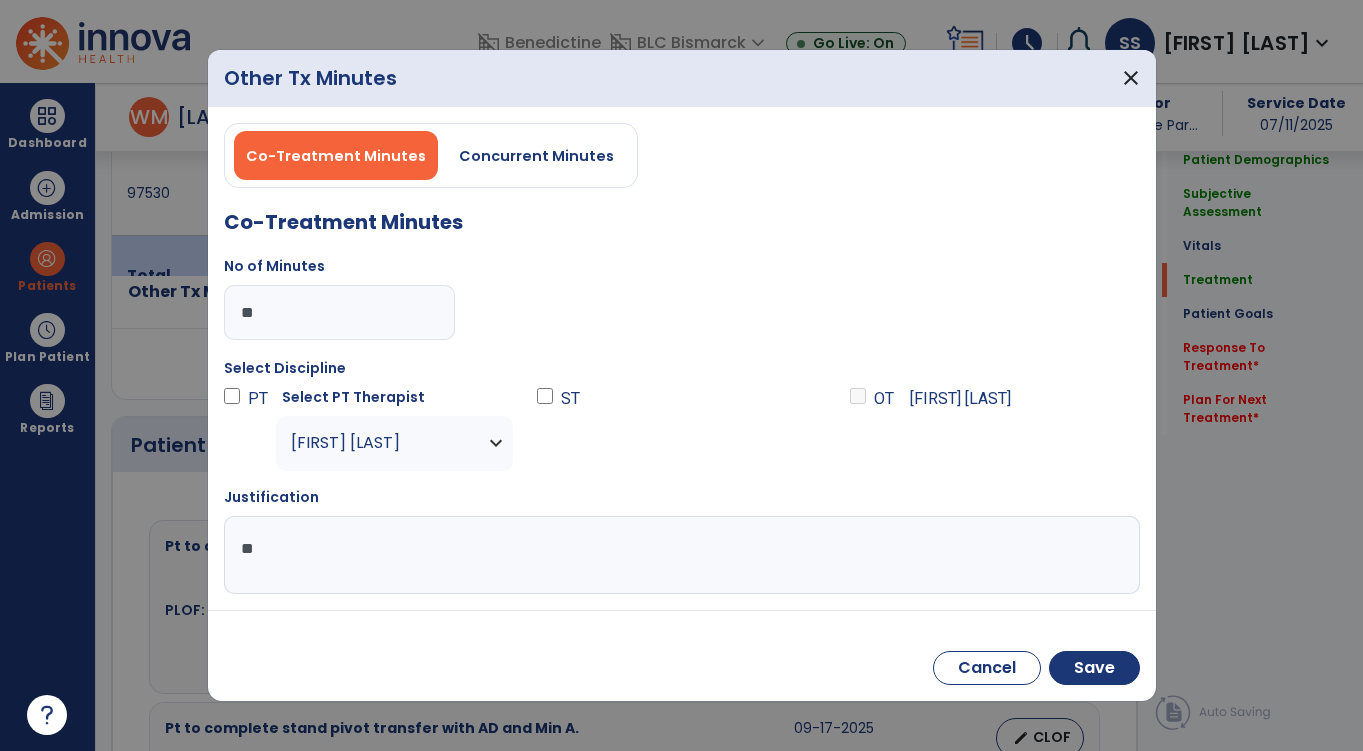 type on "*" 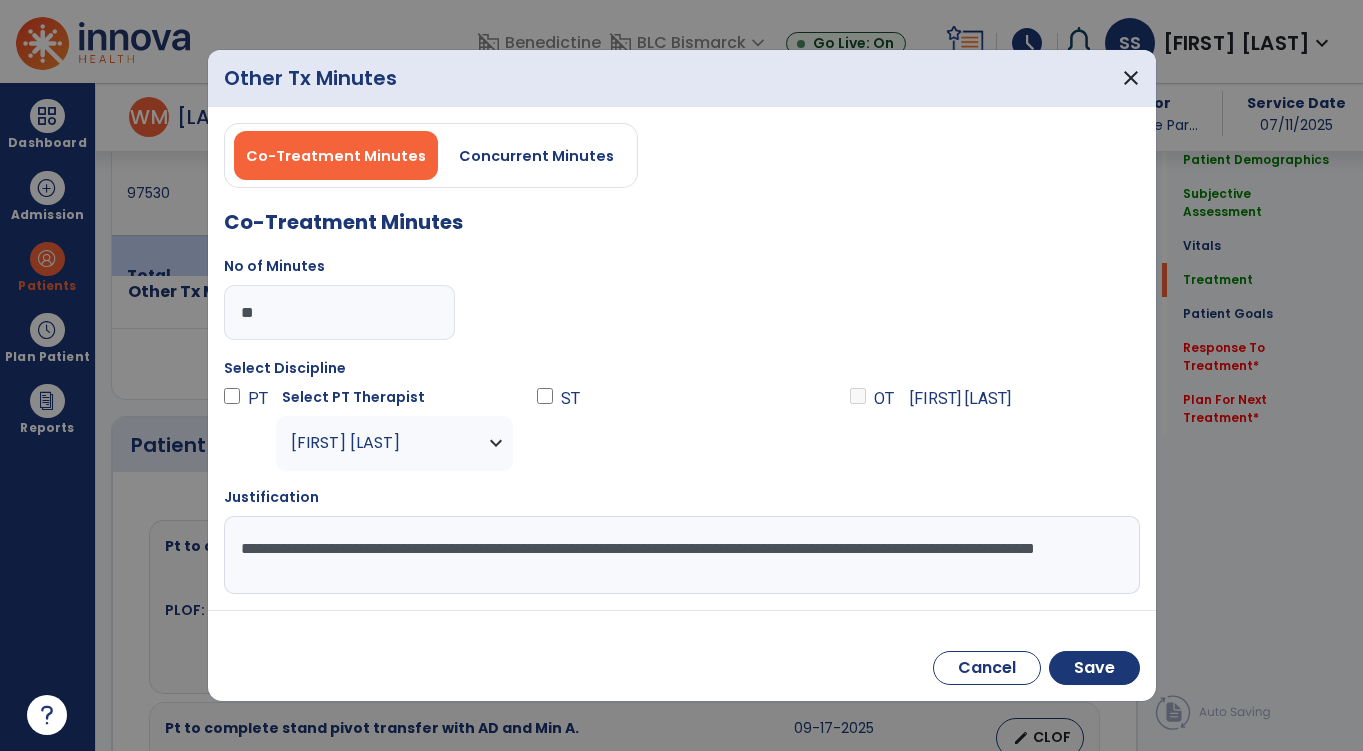 click on "**********" at bounding box center [682, 555] 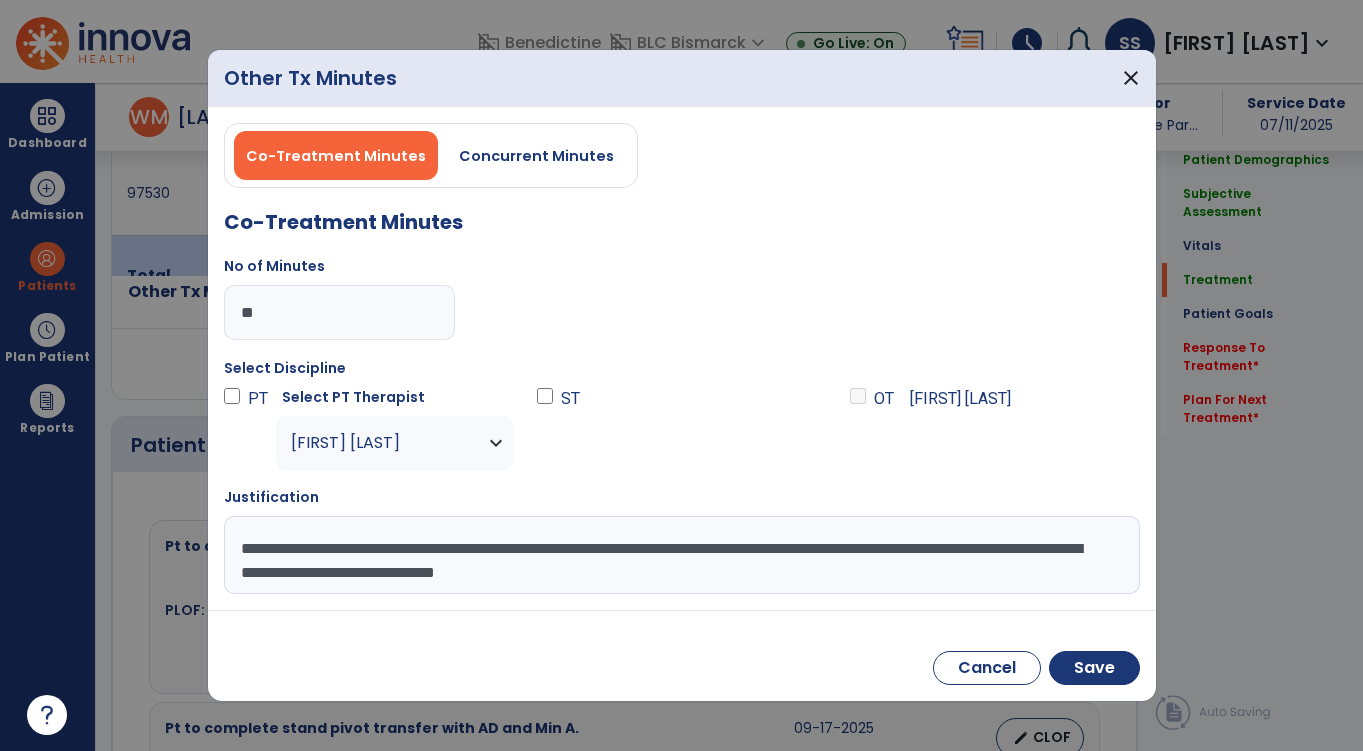 click on "**********" at bounding box center (682, 555) 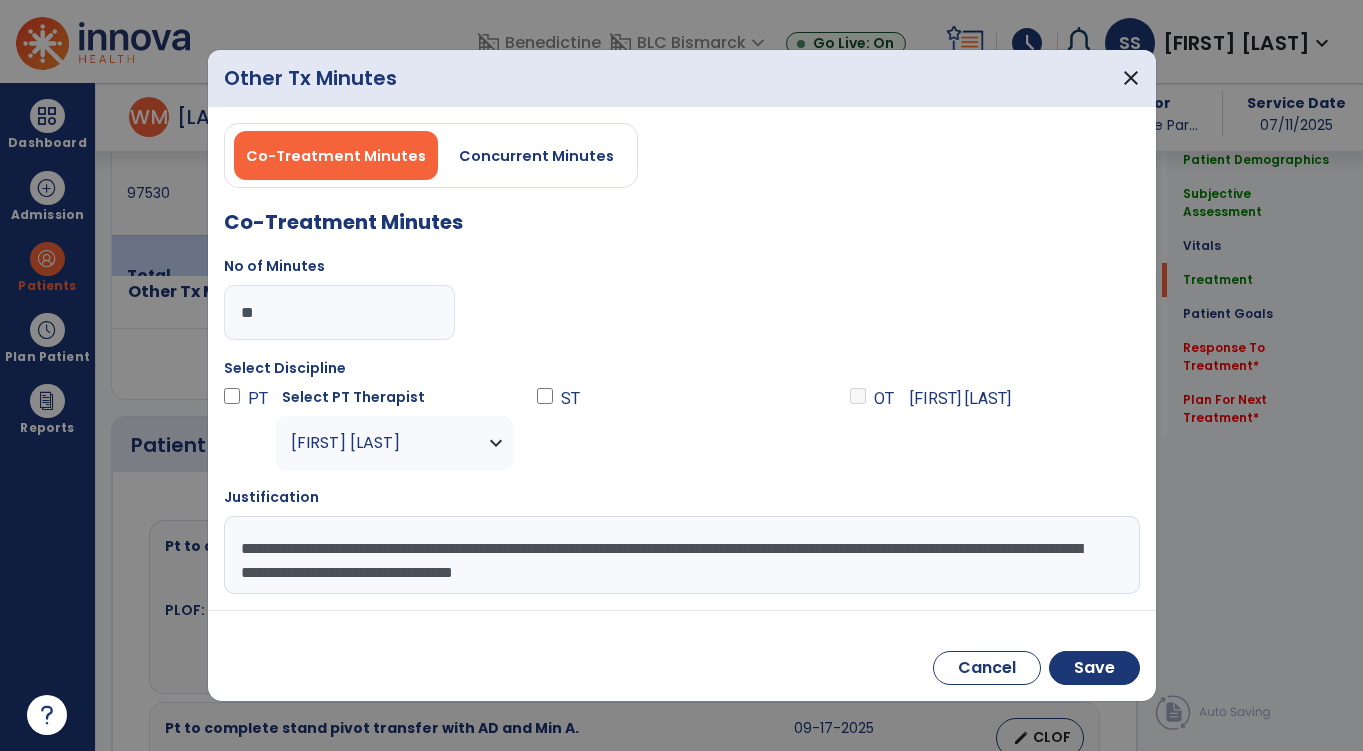 click on "**********" at bounding box center [682, 555] 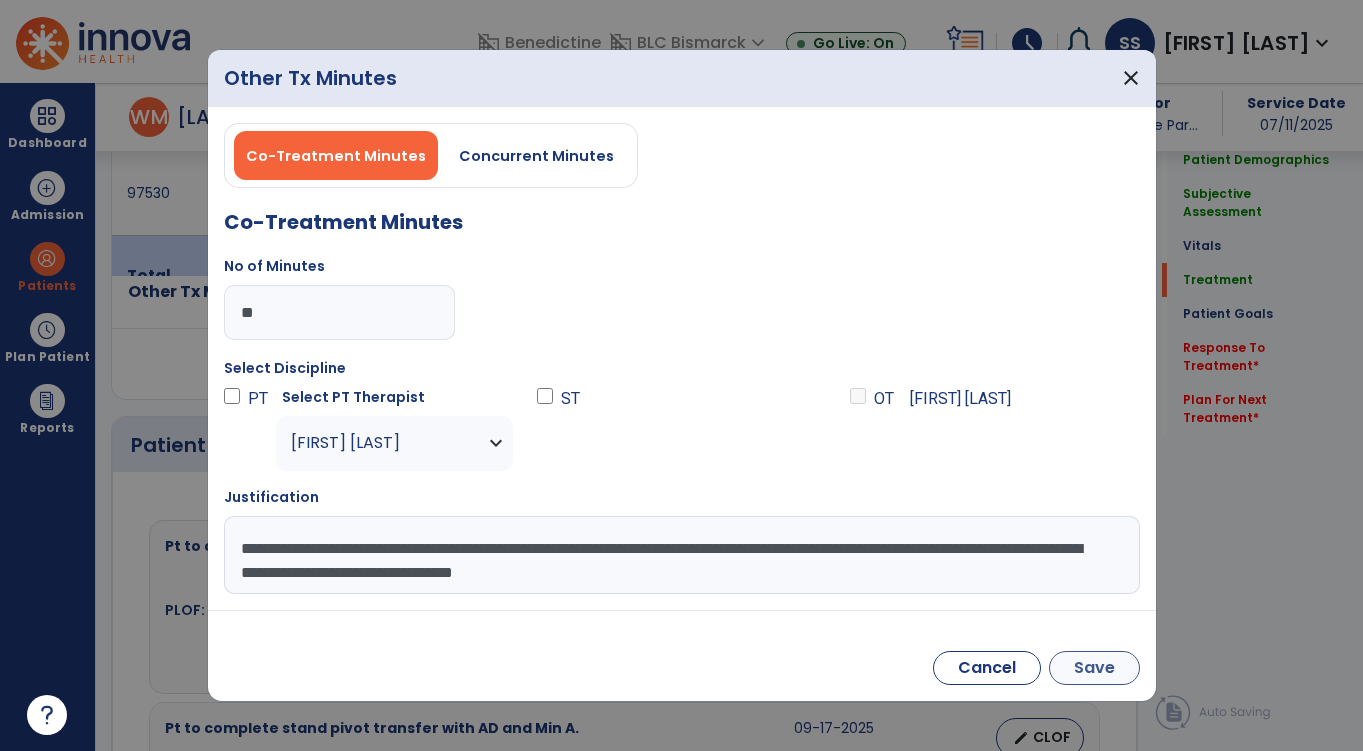 type on "**********" 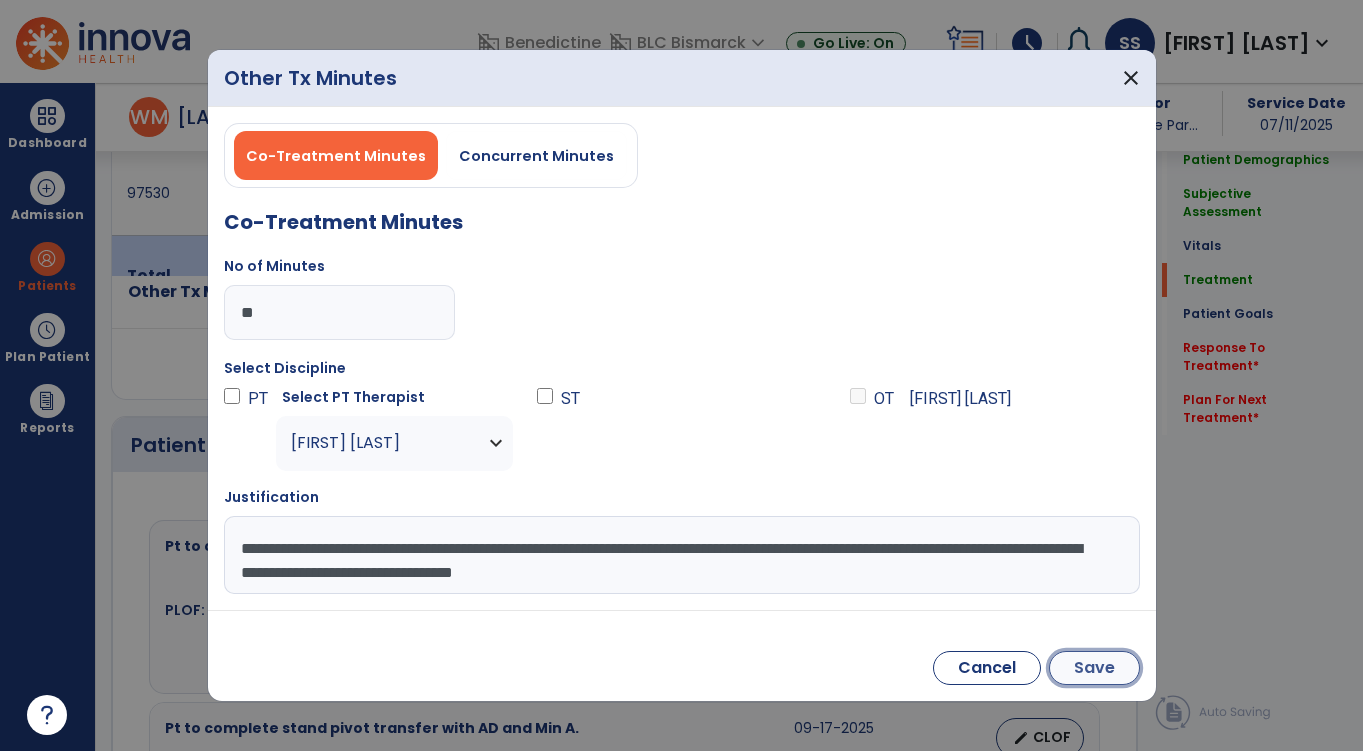 click on "Save" at bounding box center (1094, 668) 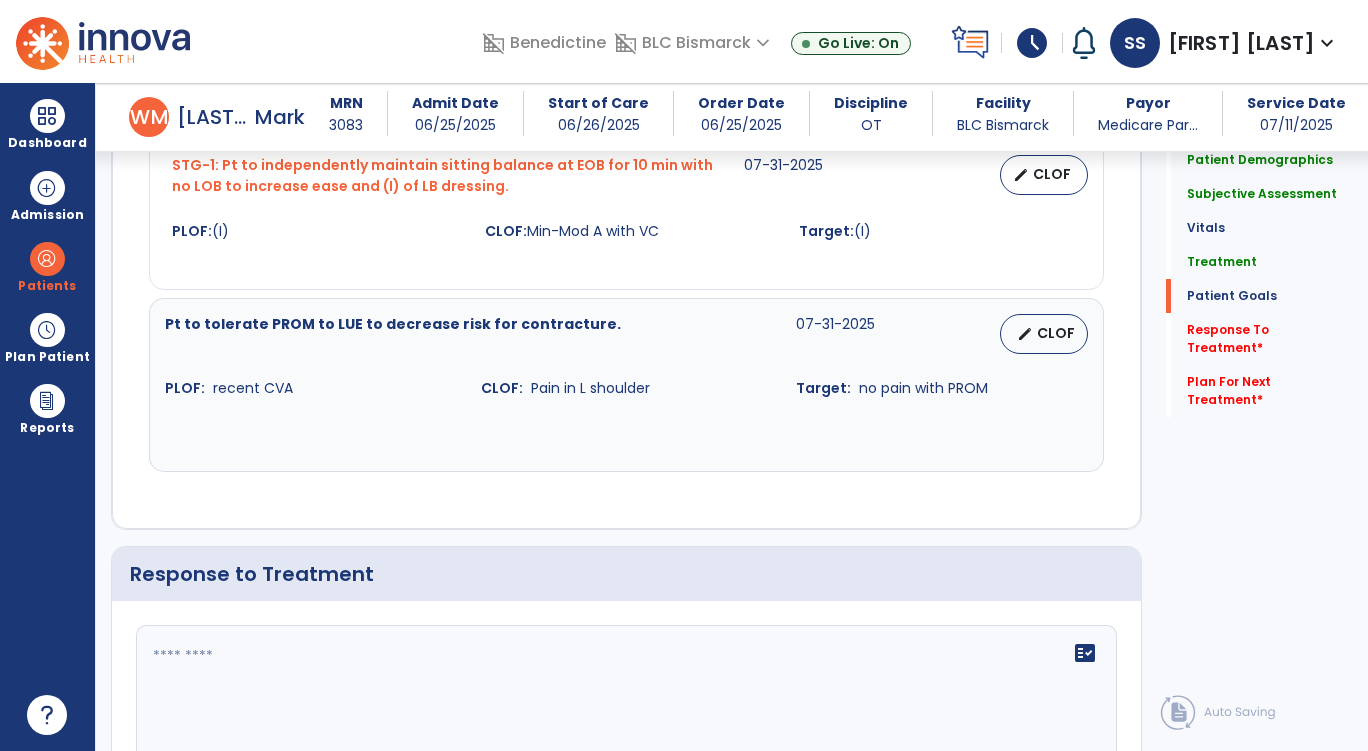 scroll, scrollTop: 3089, scrollLeft: 0, axis: vertical 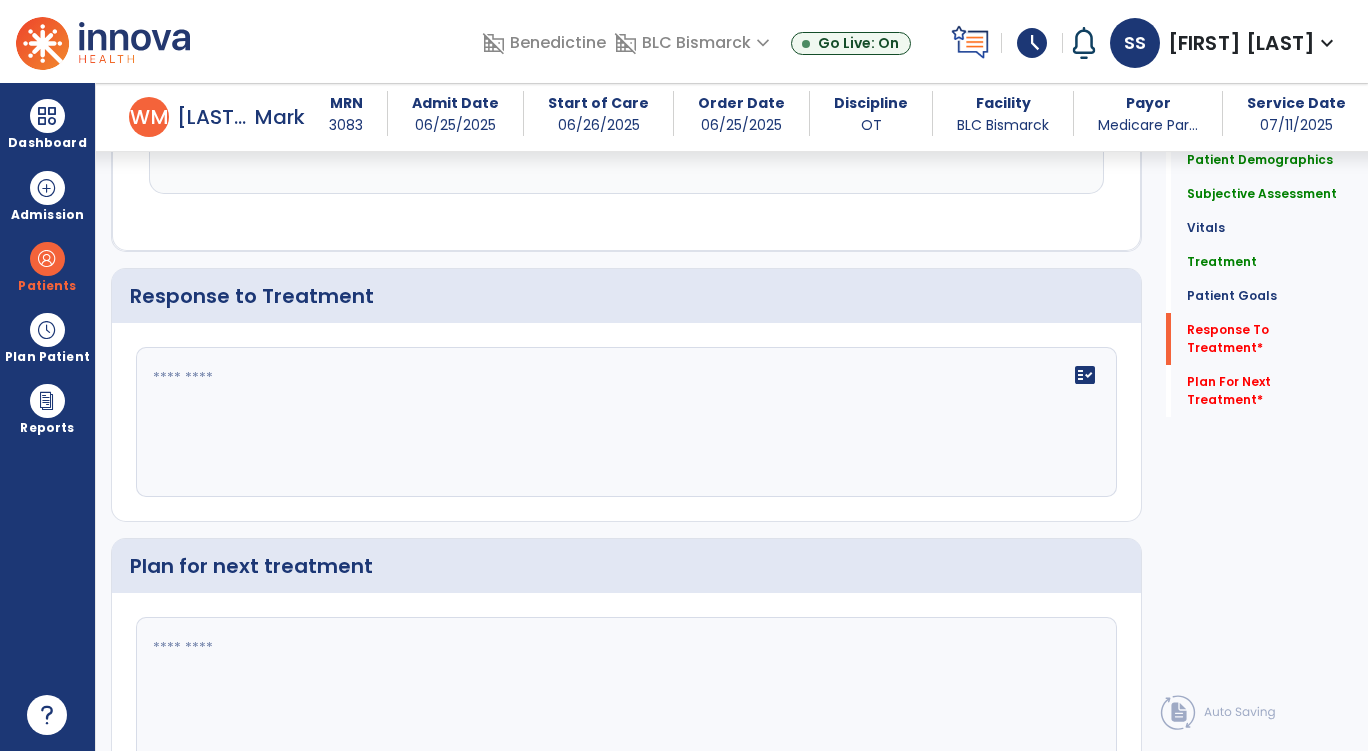 click on "fact_check" 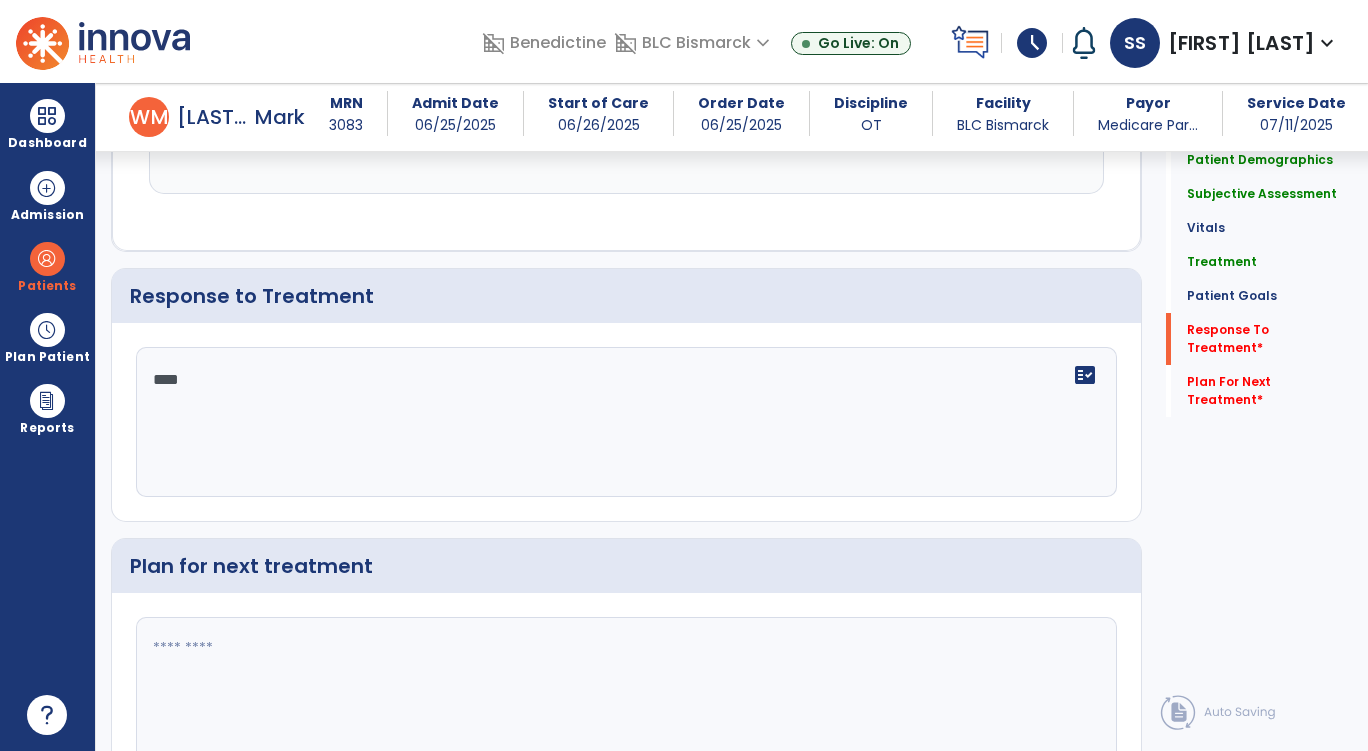 type on "****" 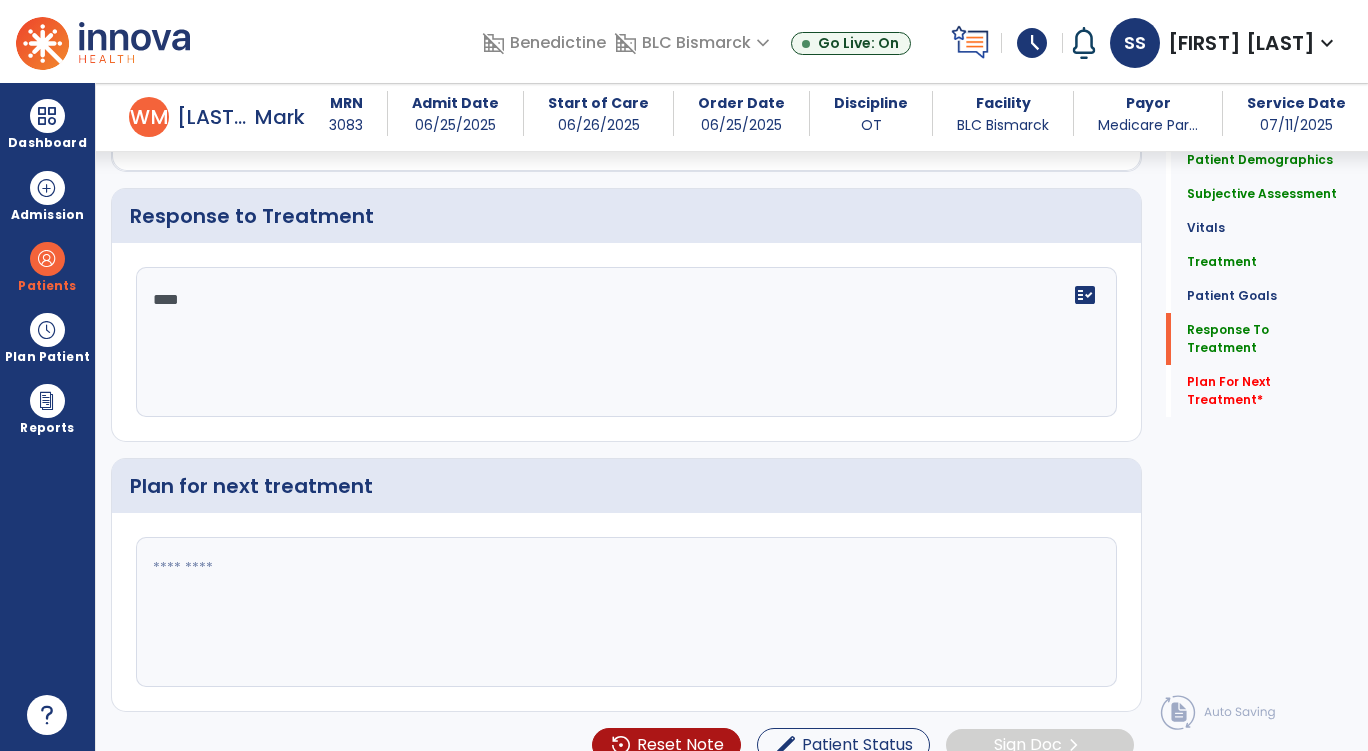 scroll, scrollTop: 3197, scrollLeft: 0, axis: vertical 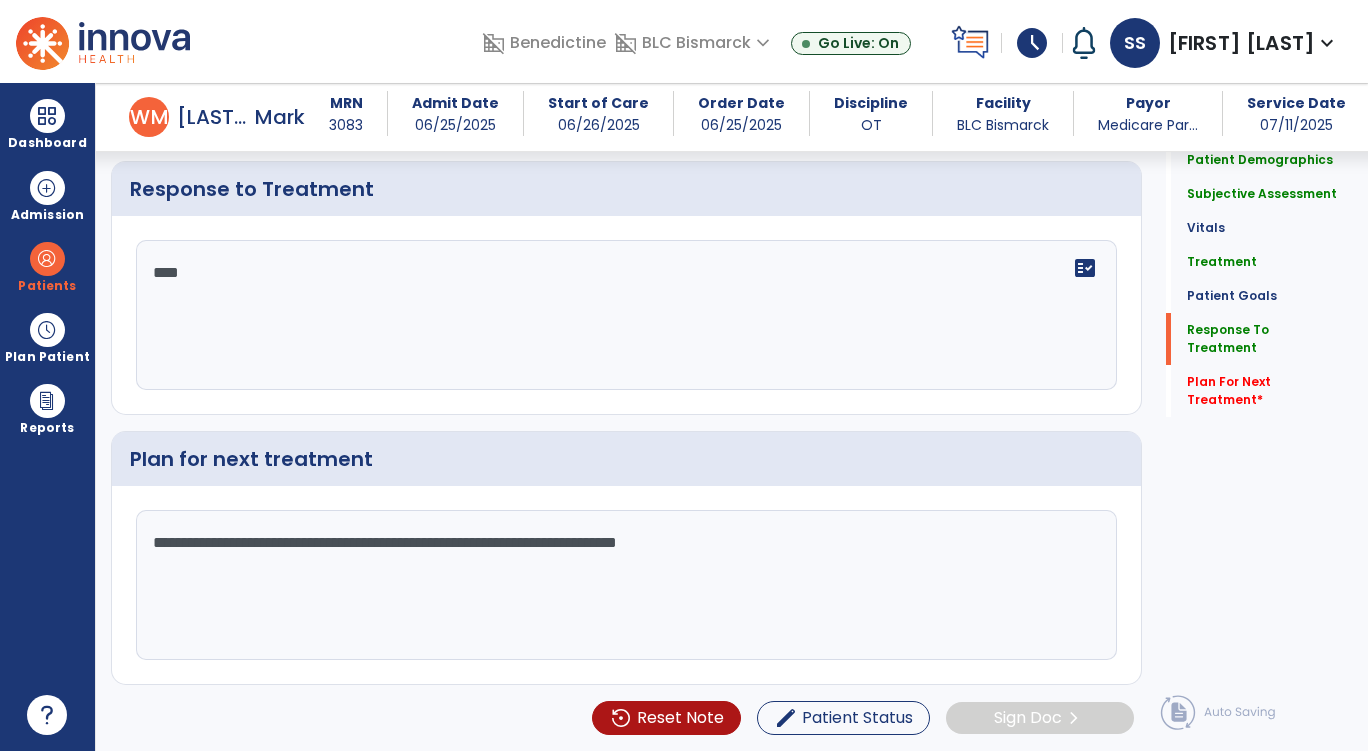 type on "**********" 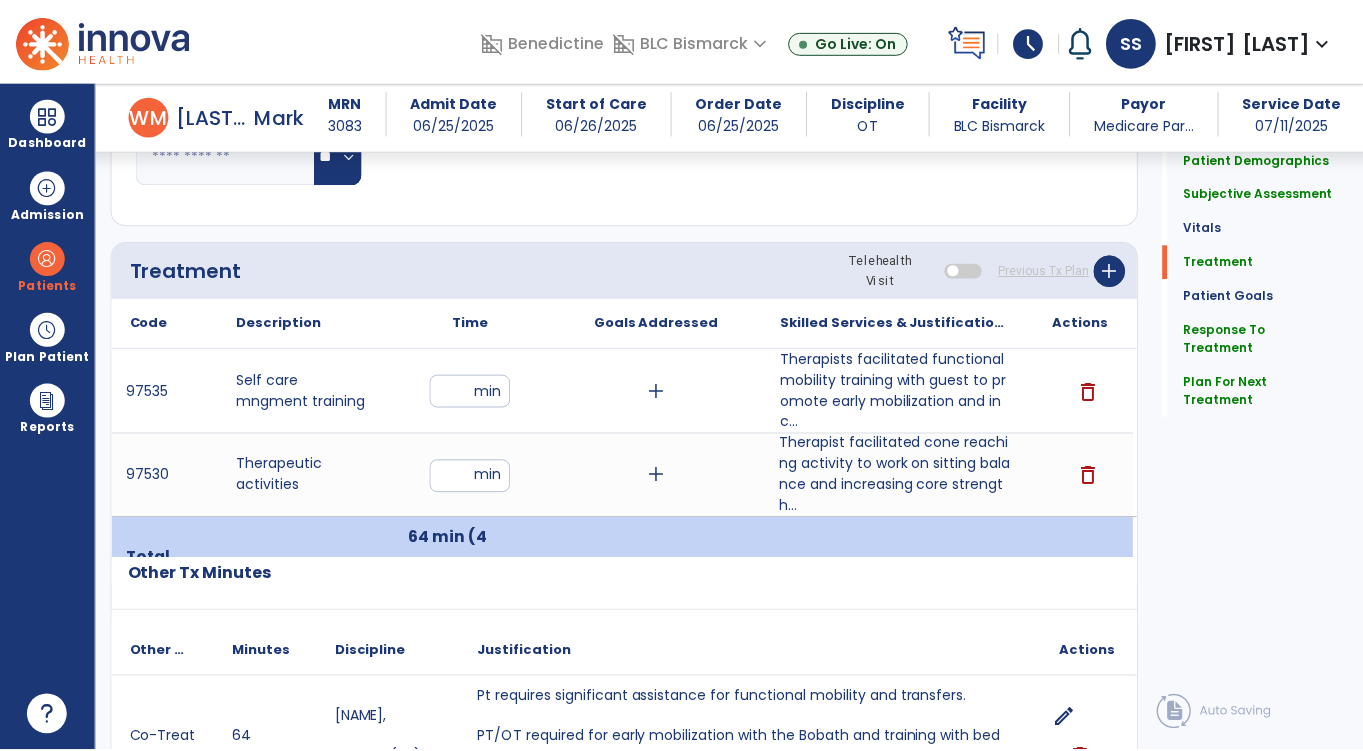 scroll, scrollTop: 1115, scrollLeft: 0, axis: vertical 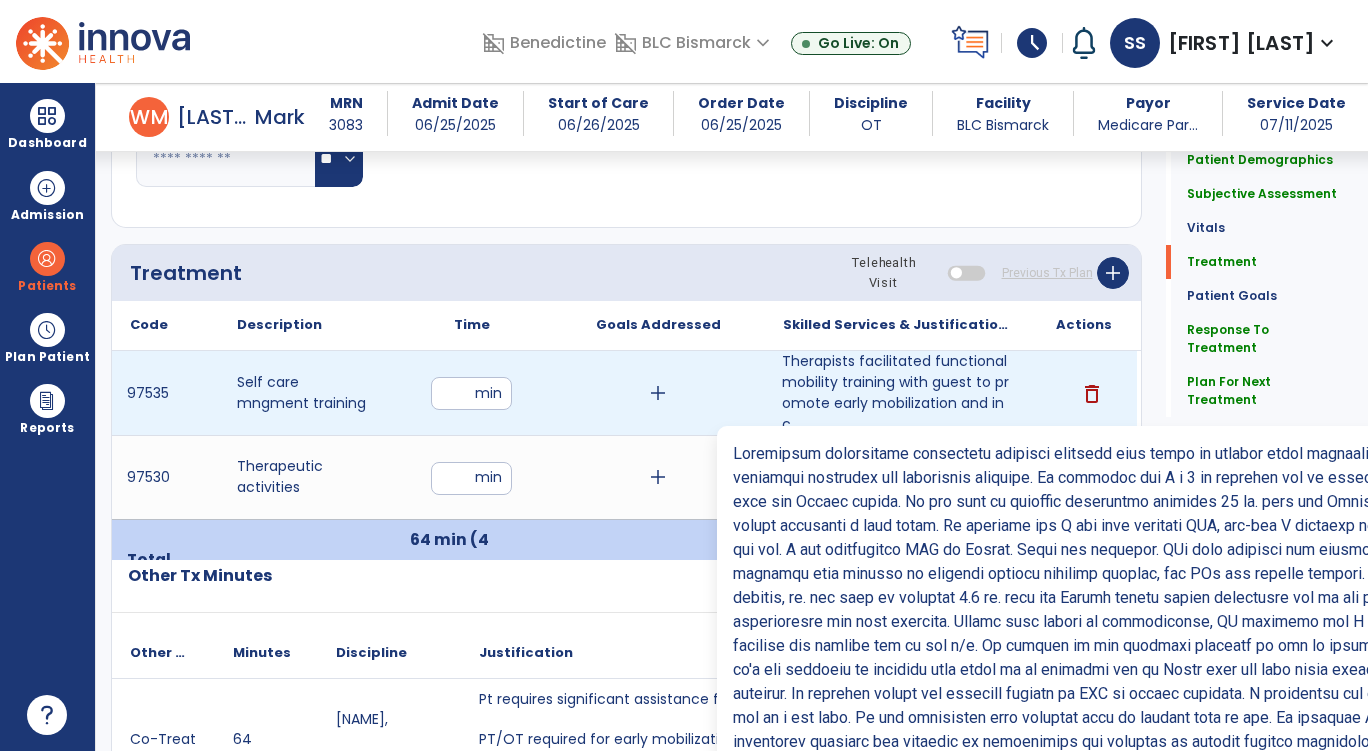 click on "Therapists facilitated functional mobility training with guest to promote early mobilization and inc..." at bounding box center [898, 393] 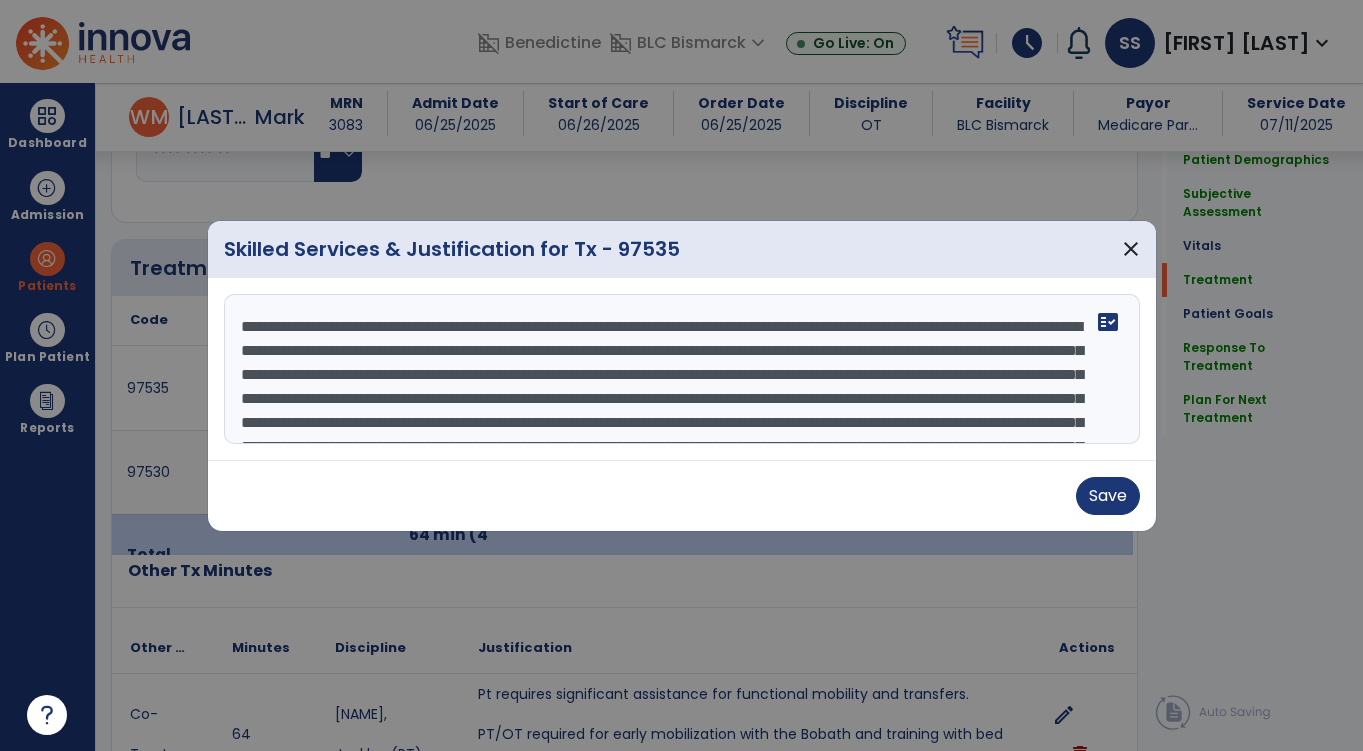 scroll, scrollTop: 1115, scrollLeft: 0, axis: vertical 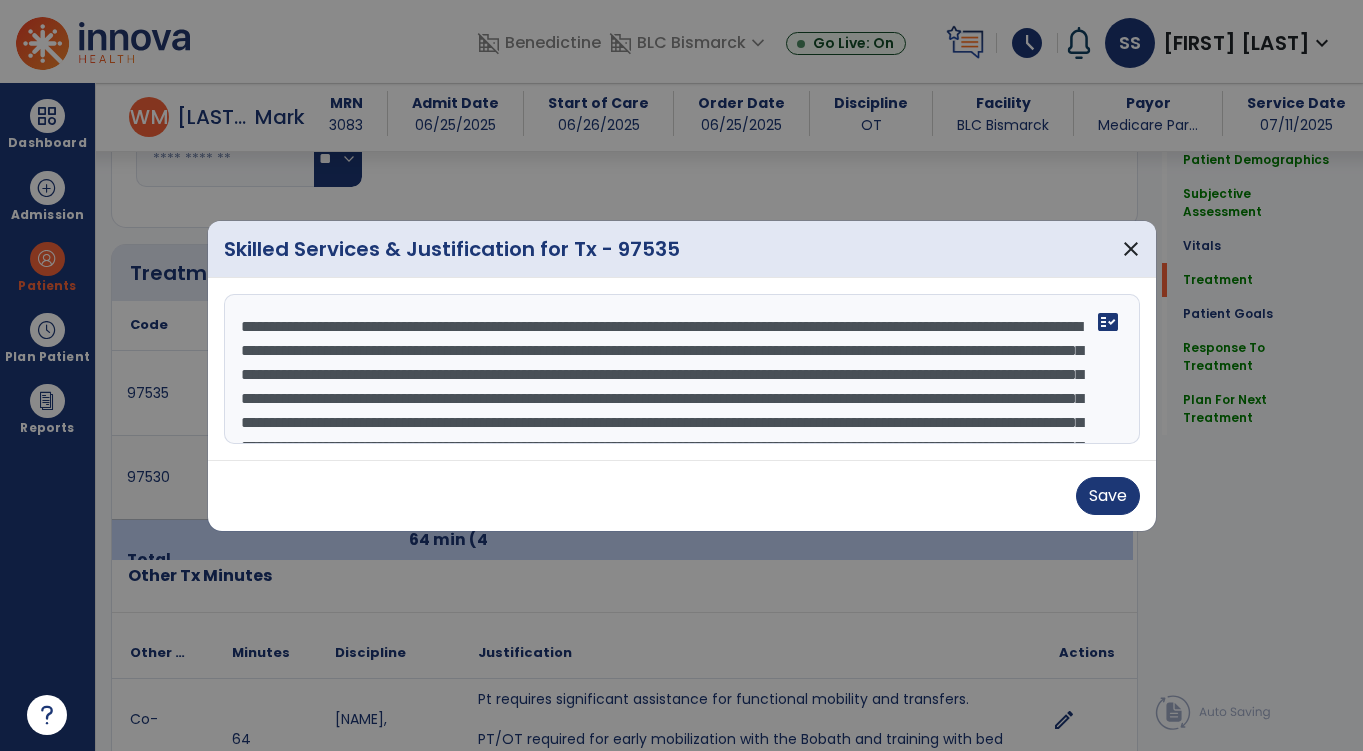 click at bounding box center [682, 369] 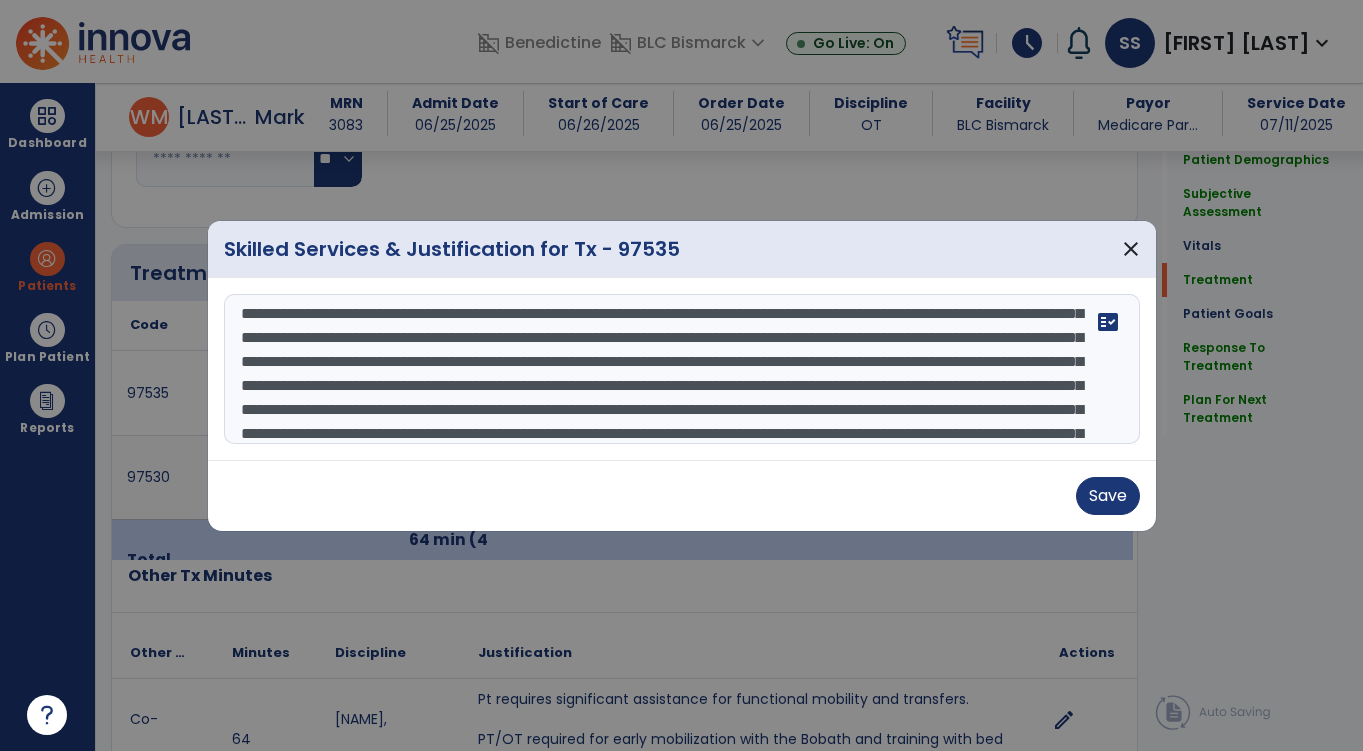 scroll, scrollTop: 133, scrollLeft: 0, axis: vertical 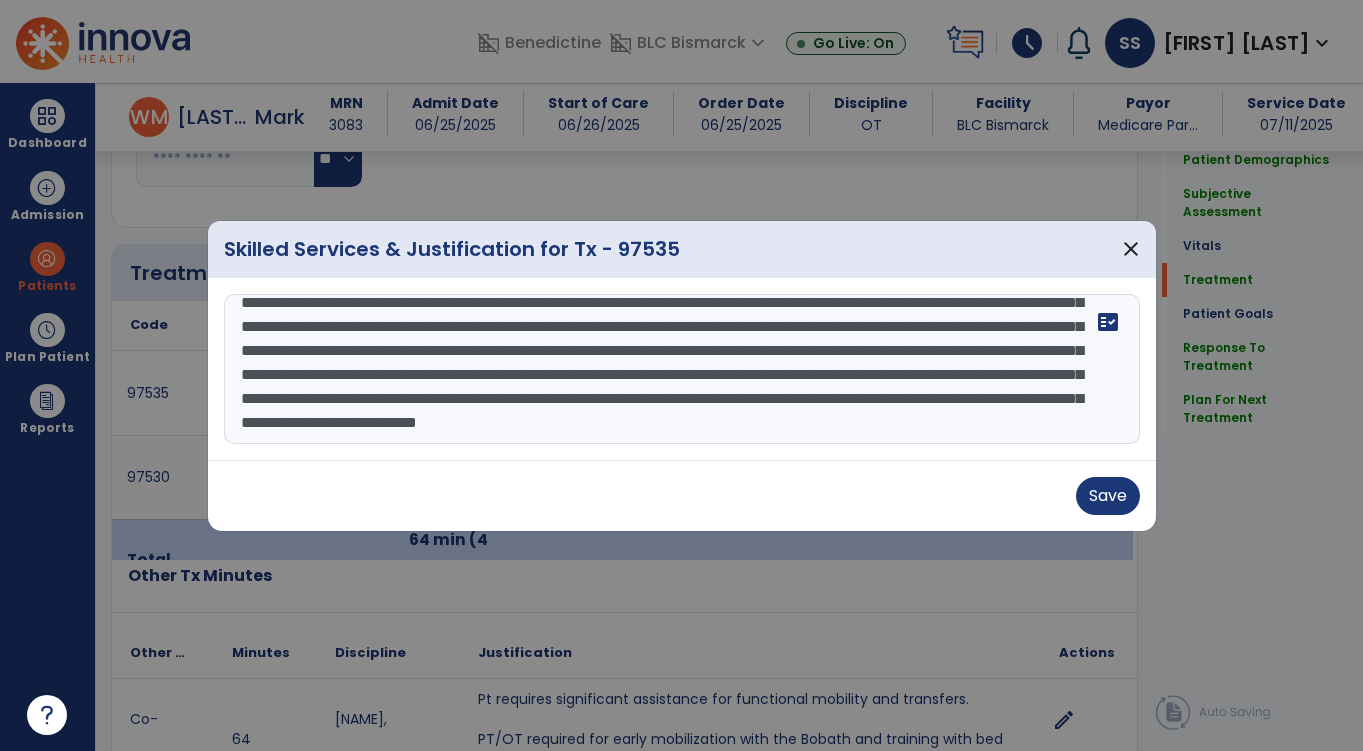 click at bounding box center [682, 369] 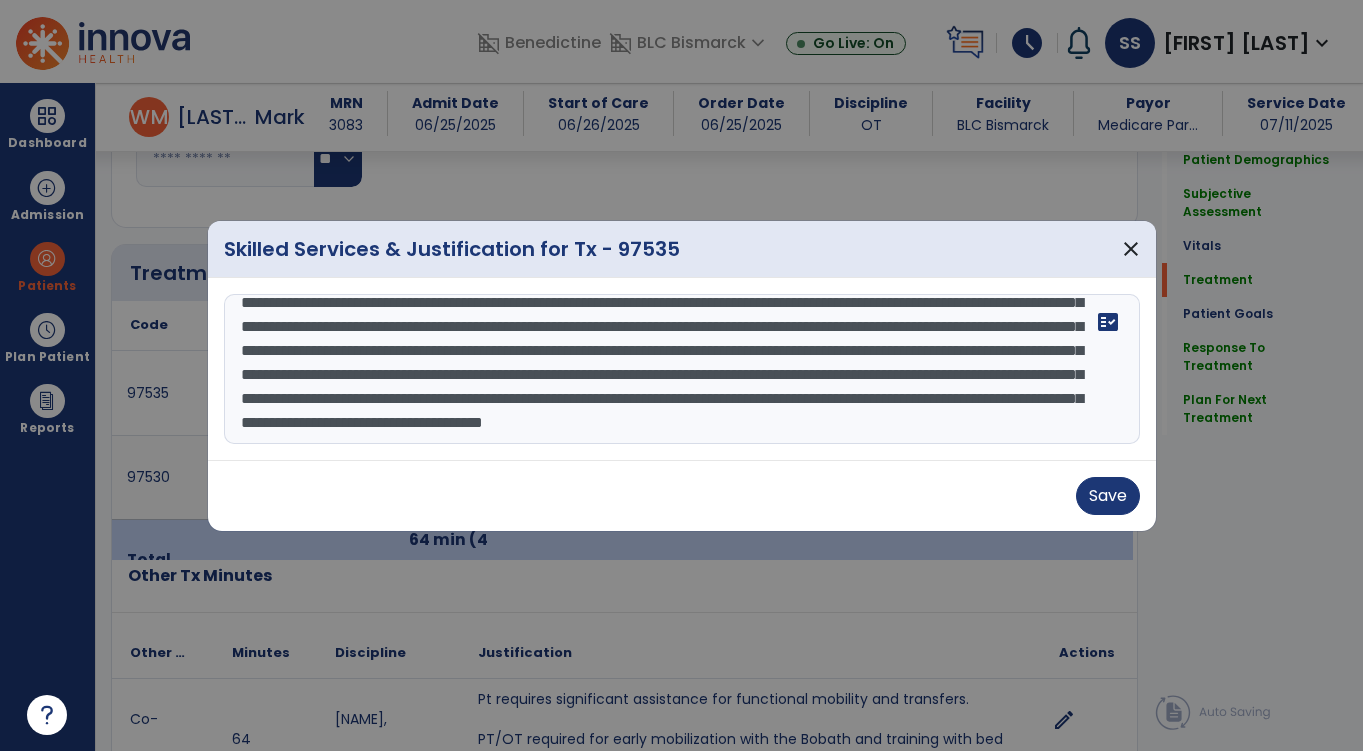 scroll, scrollTop: 346, scrollLeft: 0, axis: vertical 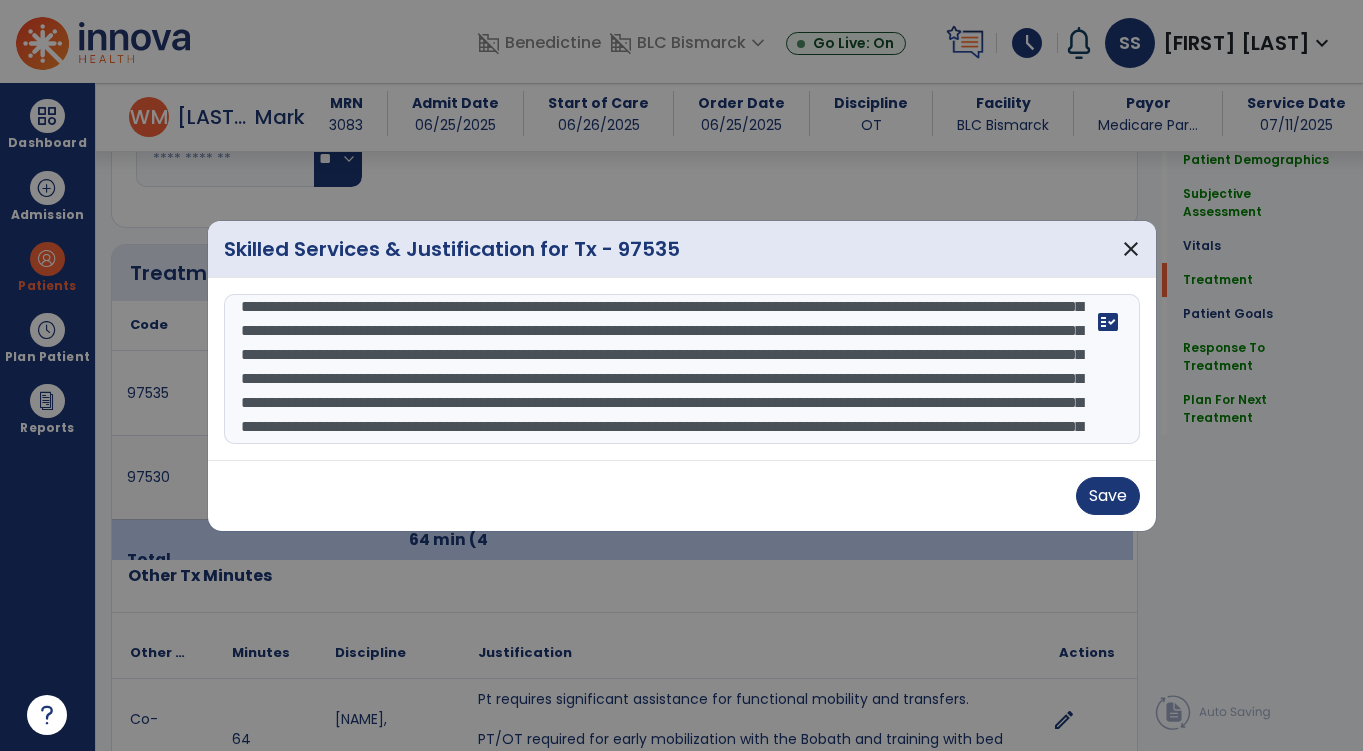 click at bounding box center [682, 369] 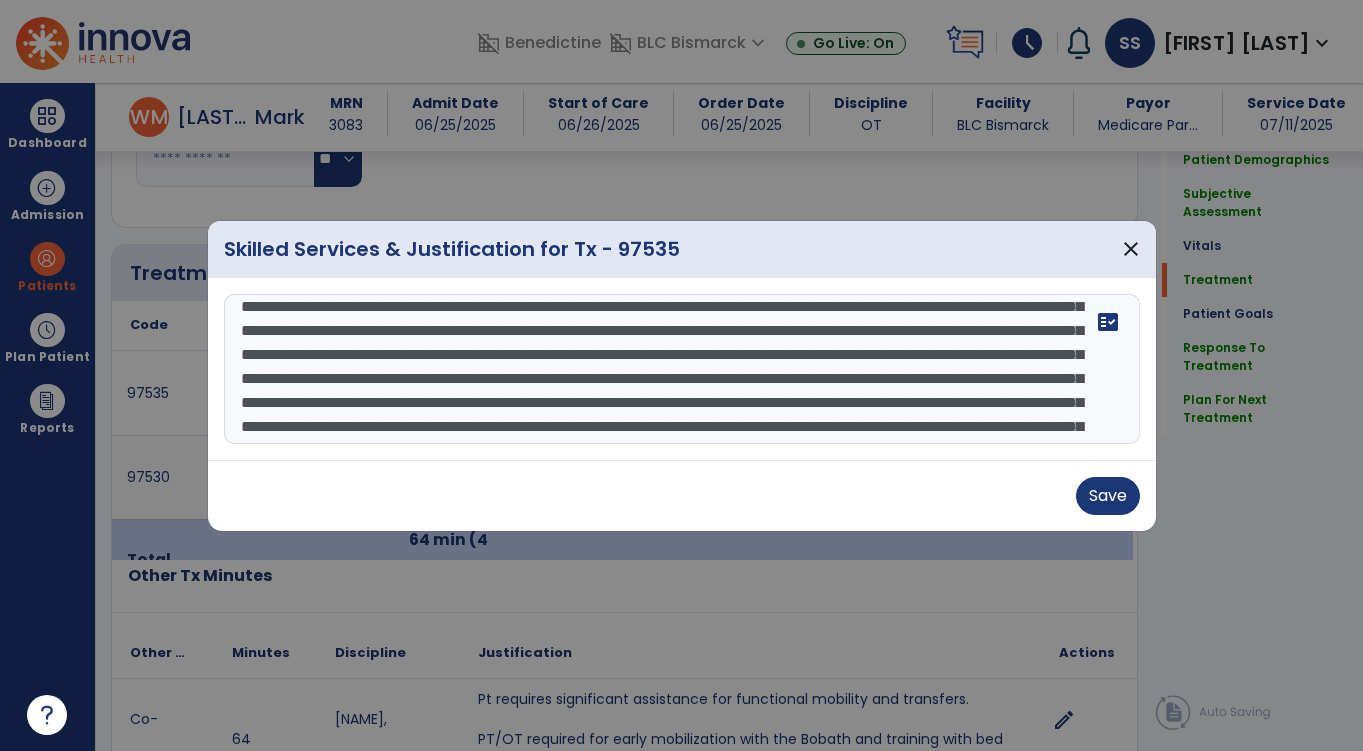 click at bounding box center (682, 369) 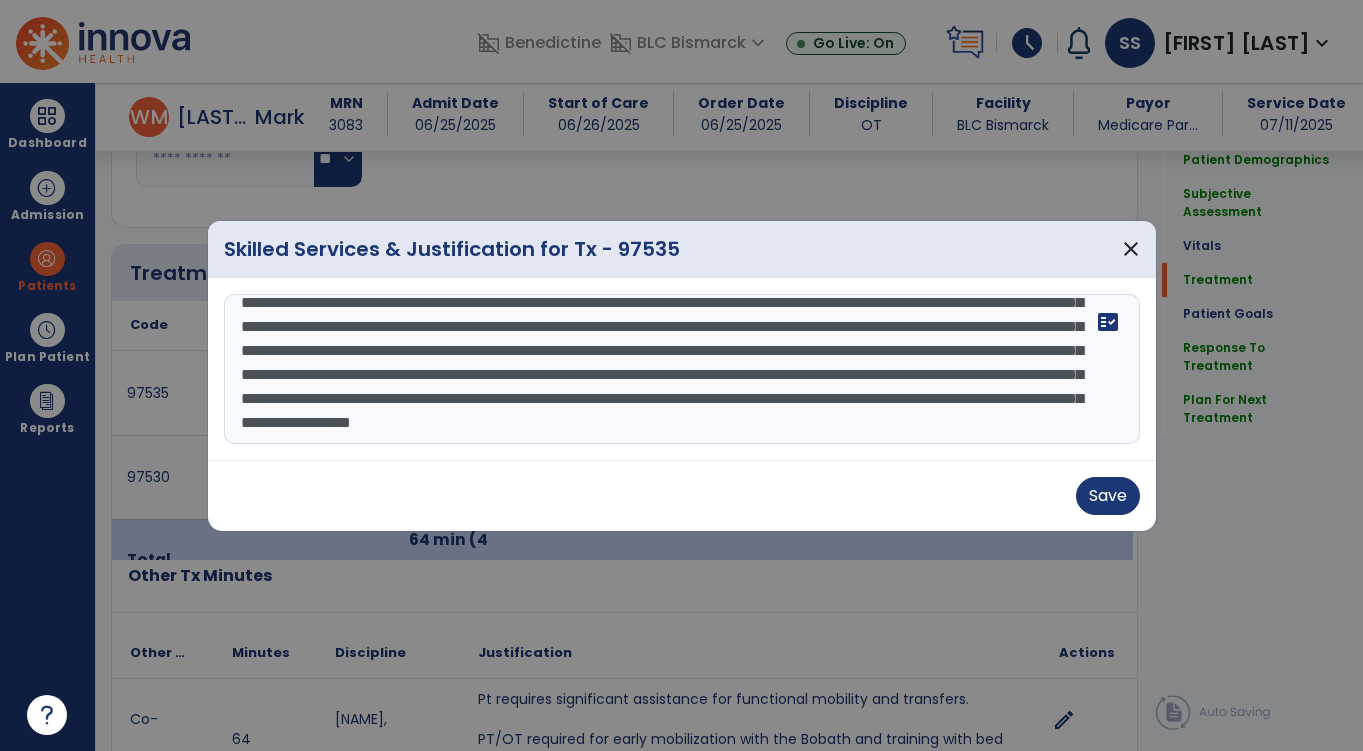 click at bounding box center (682, 369) 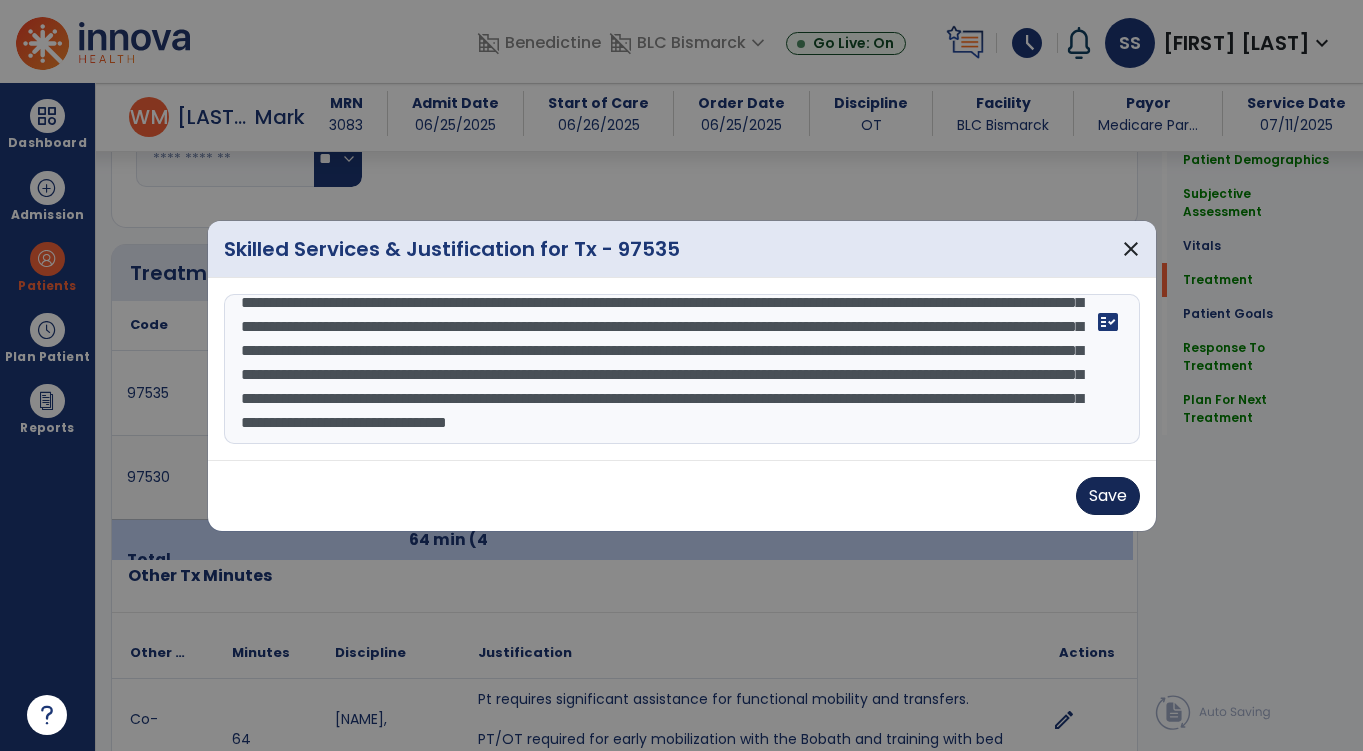 type on "**********" 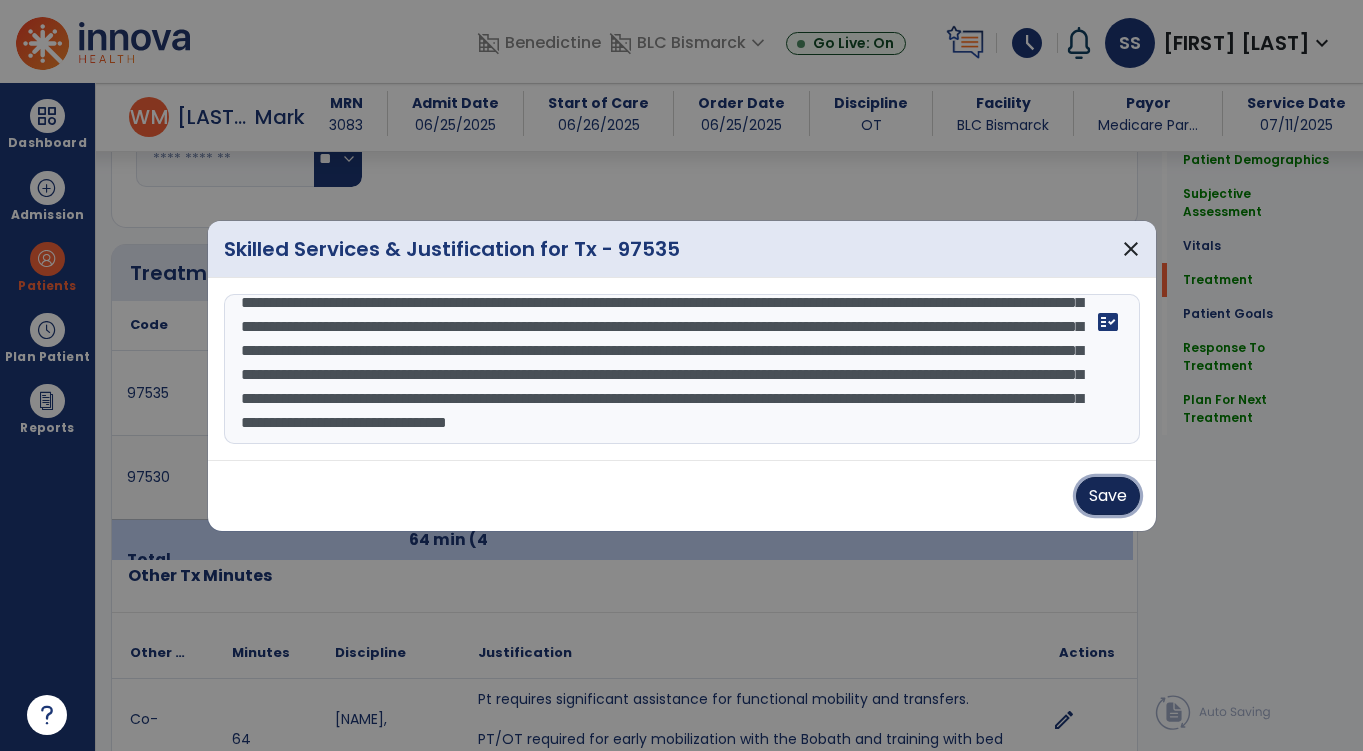 click on "Save" at bounding box center (1108, 496) 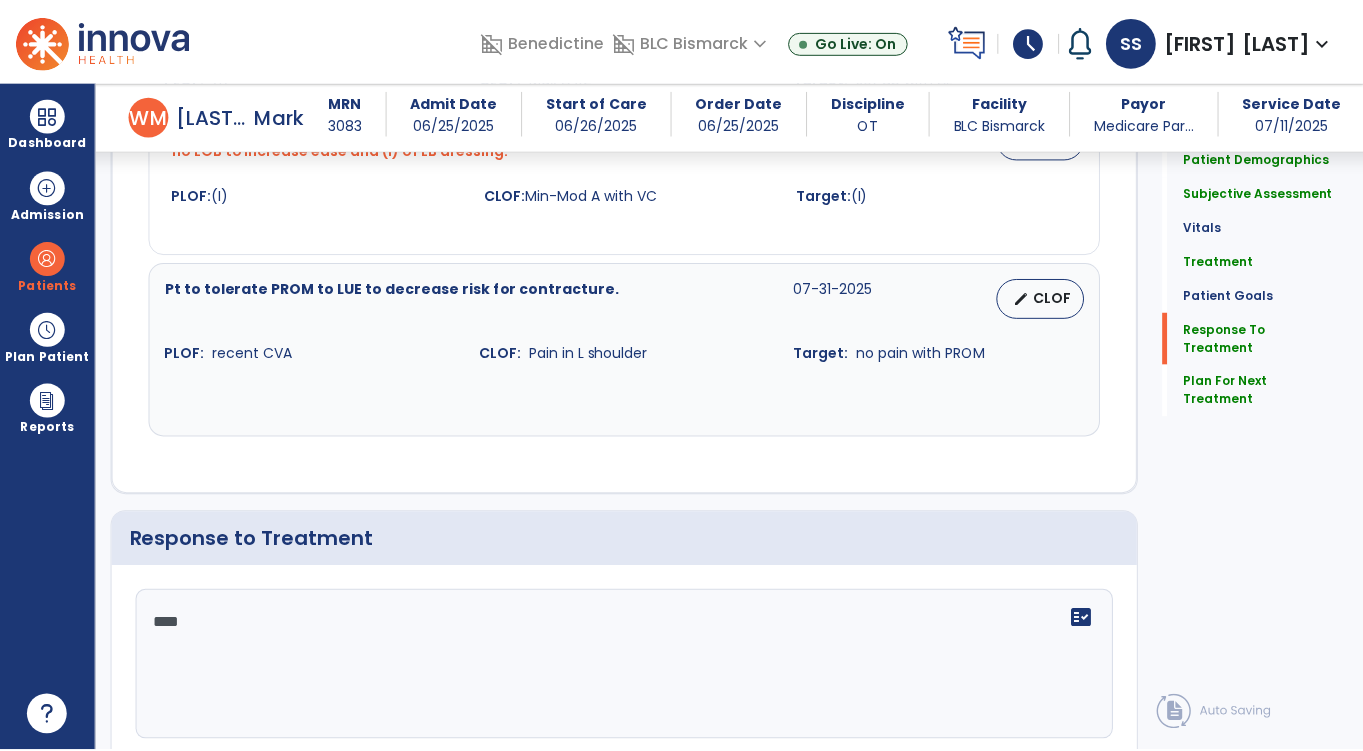 scroll, scrollTop: 3197, scrollLeft: 0, axis: vertical 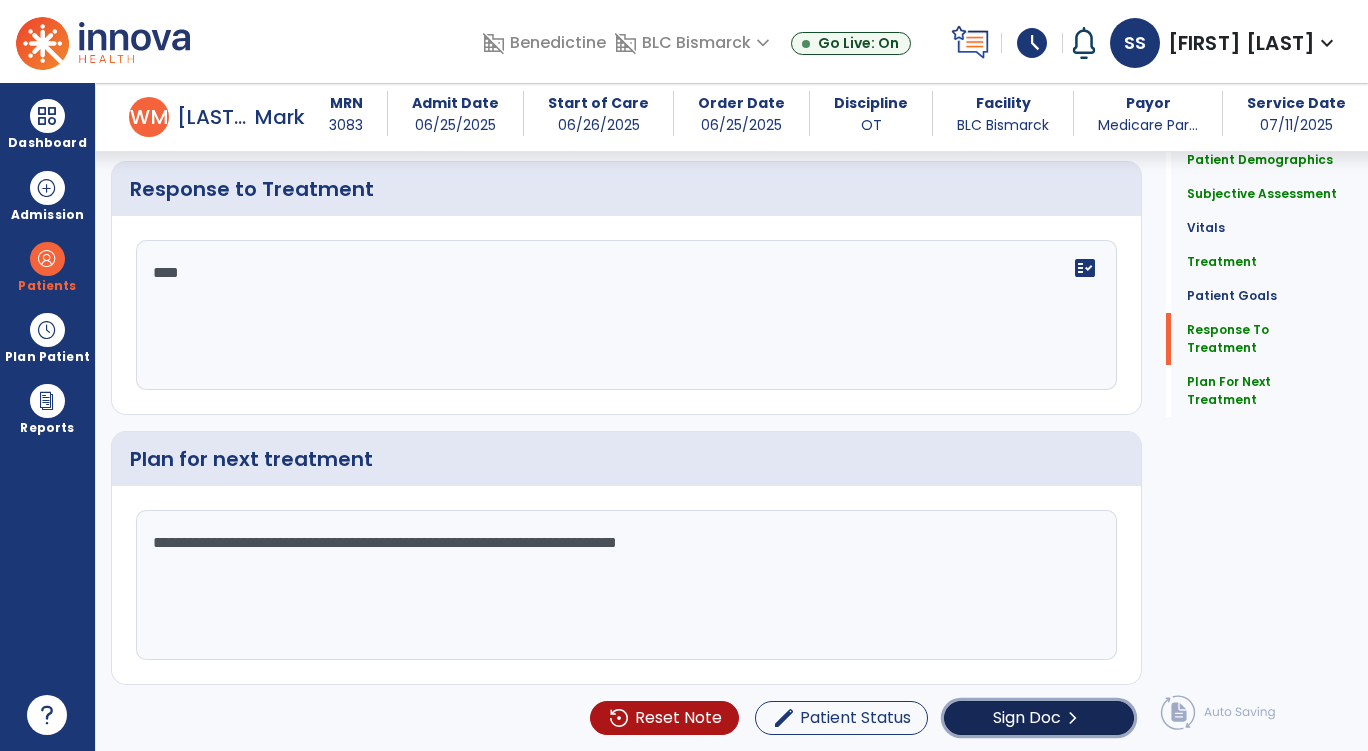 click on "Sign Doc  chevron_right" 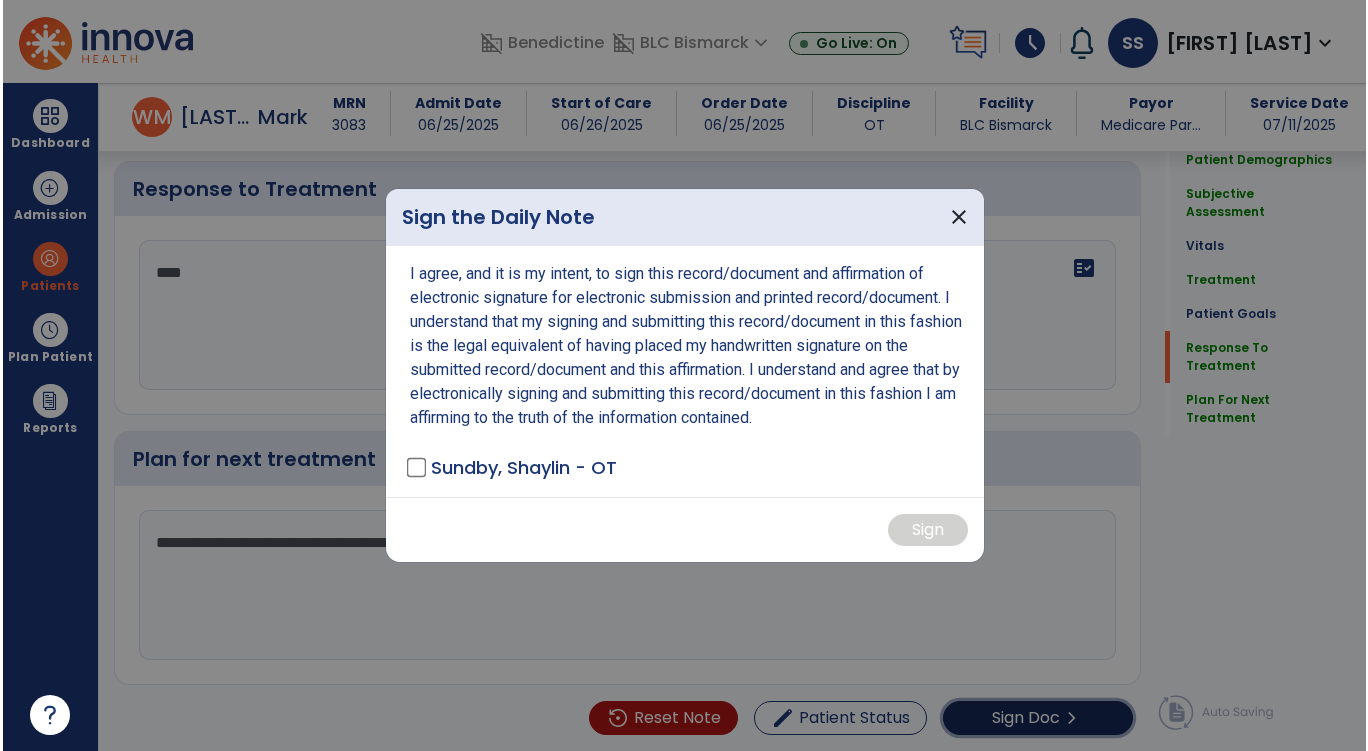 scroll, scrollTop: 3197, scrollLeft: 0, axis: vertical 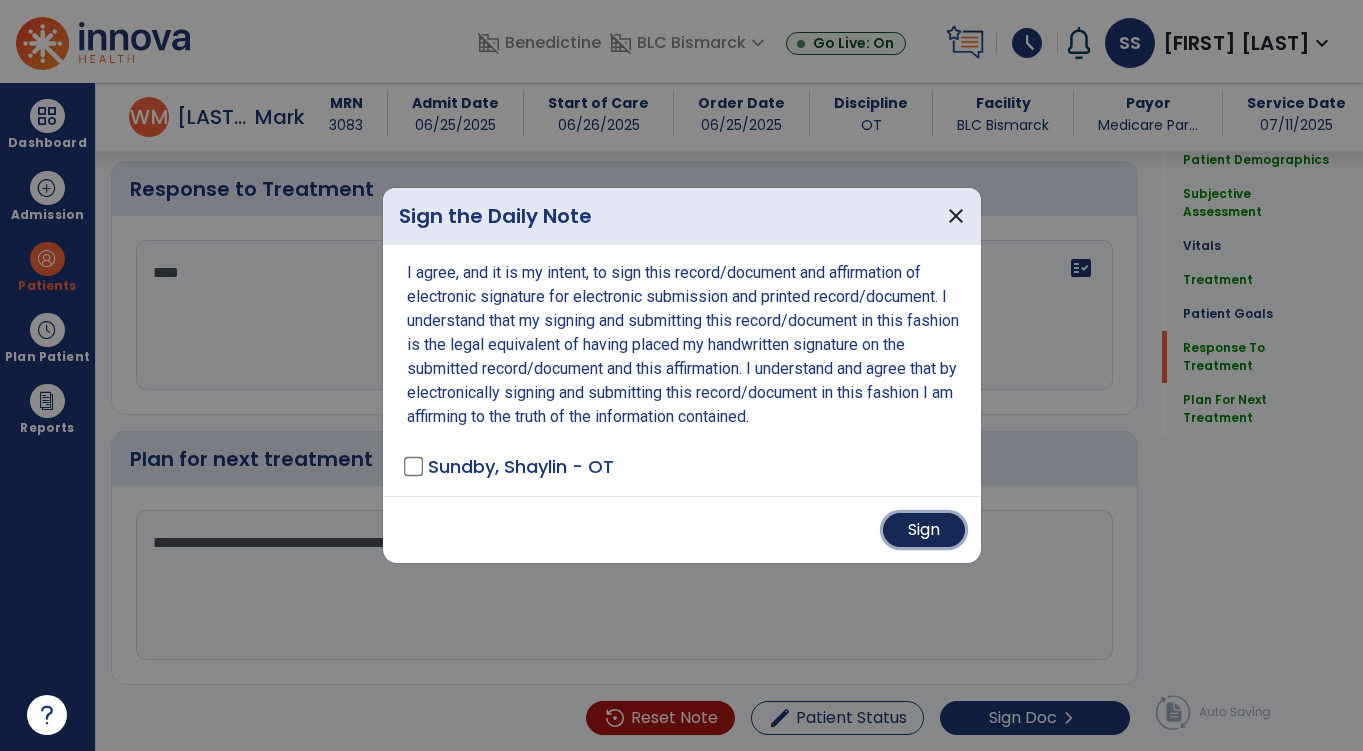 click on "Sign" at bounding box center (924, 530) 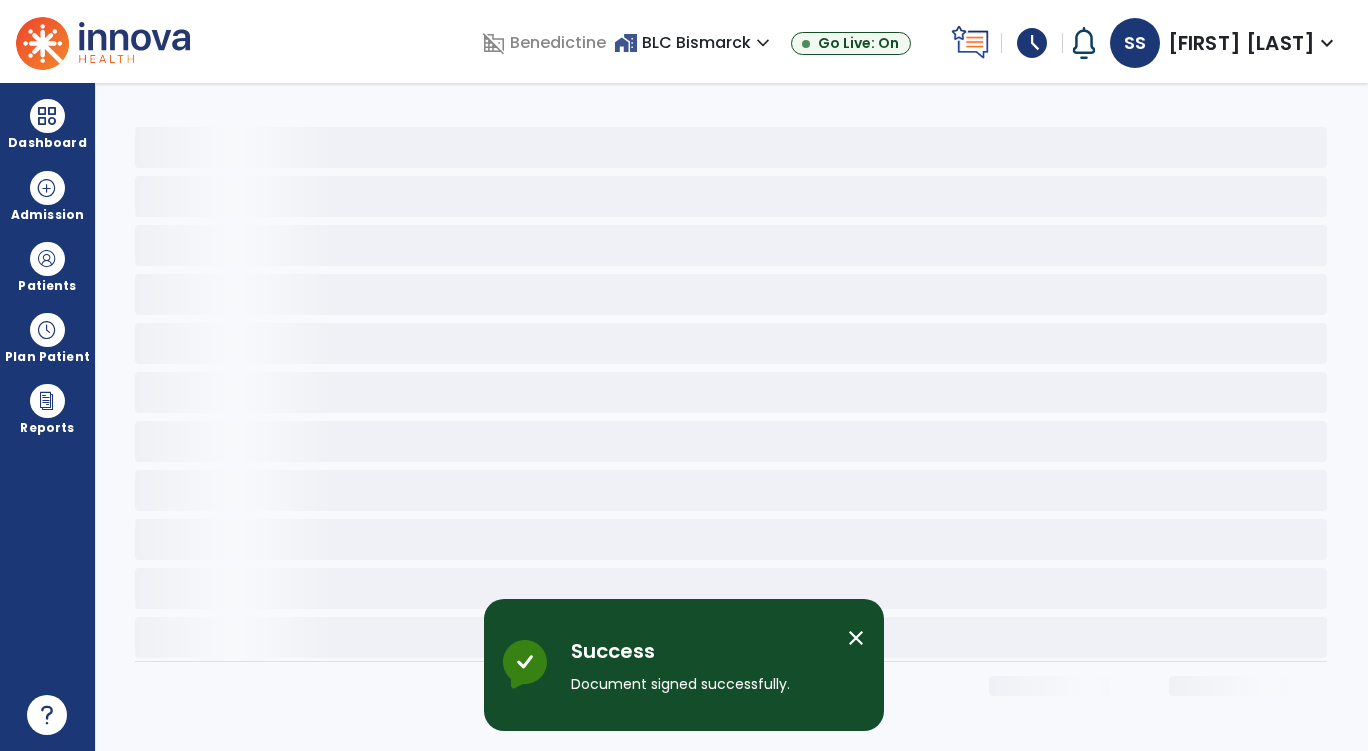 scroll, scrollTop: 0, scrollLeft: 0, axis: both 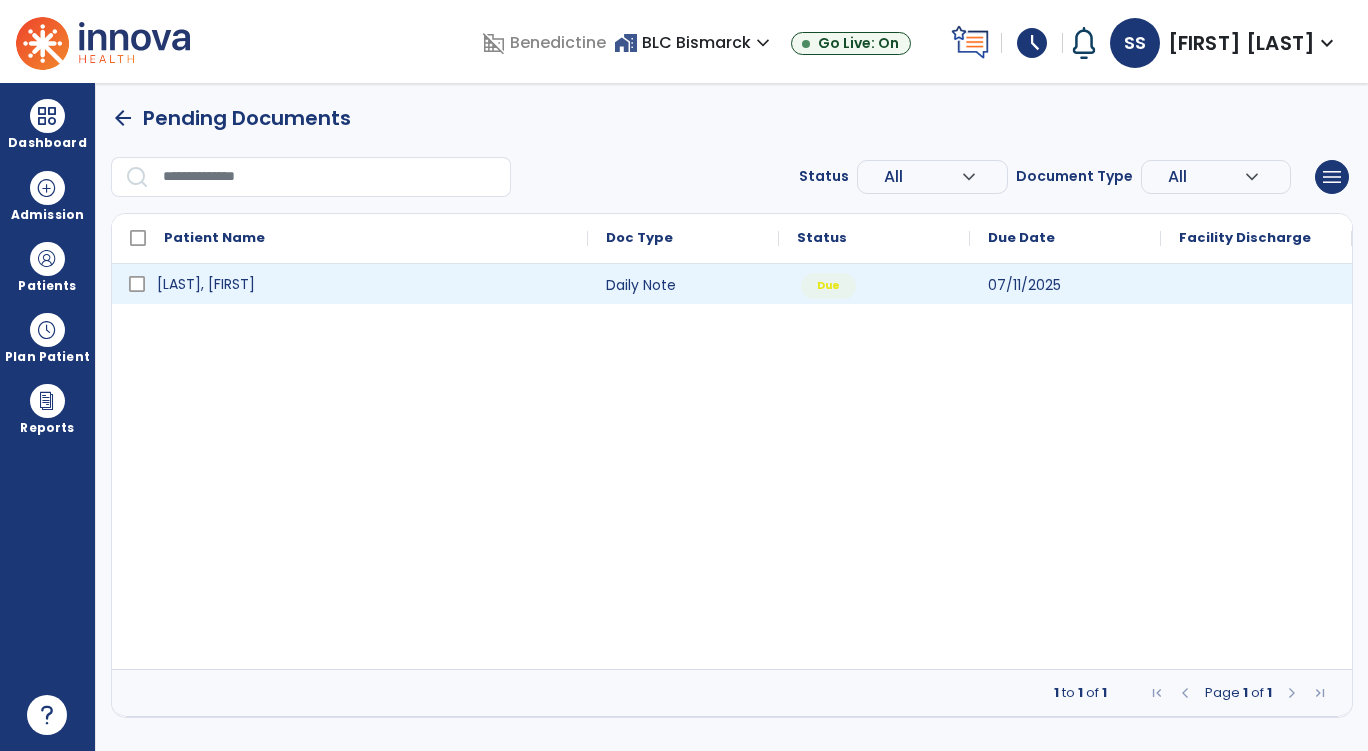 click on "[LAST], [FIRST]" at bounding box center [364, 284] 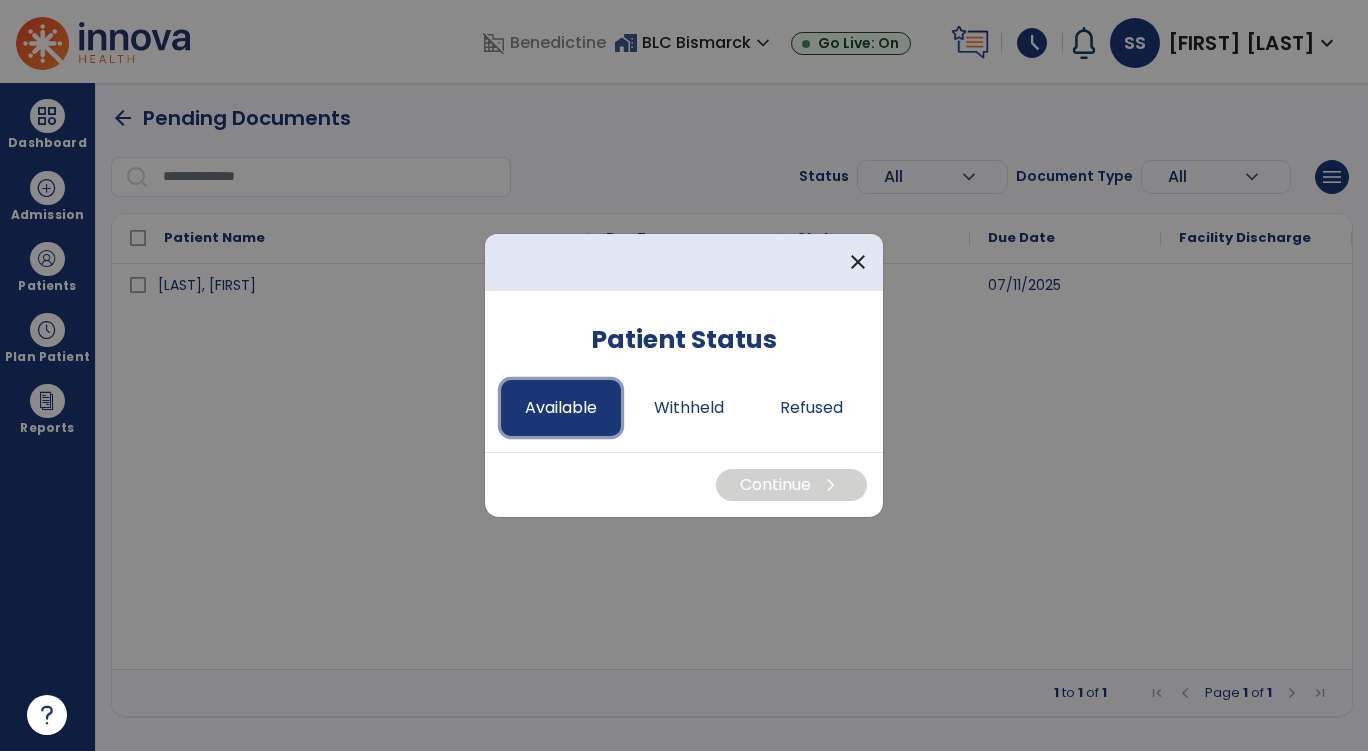 click on "Available" at bounding box center (561, 408) 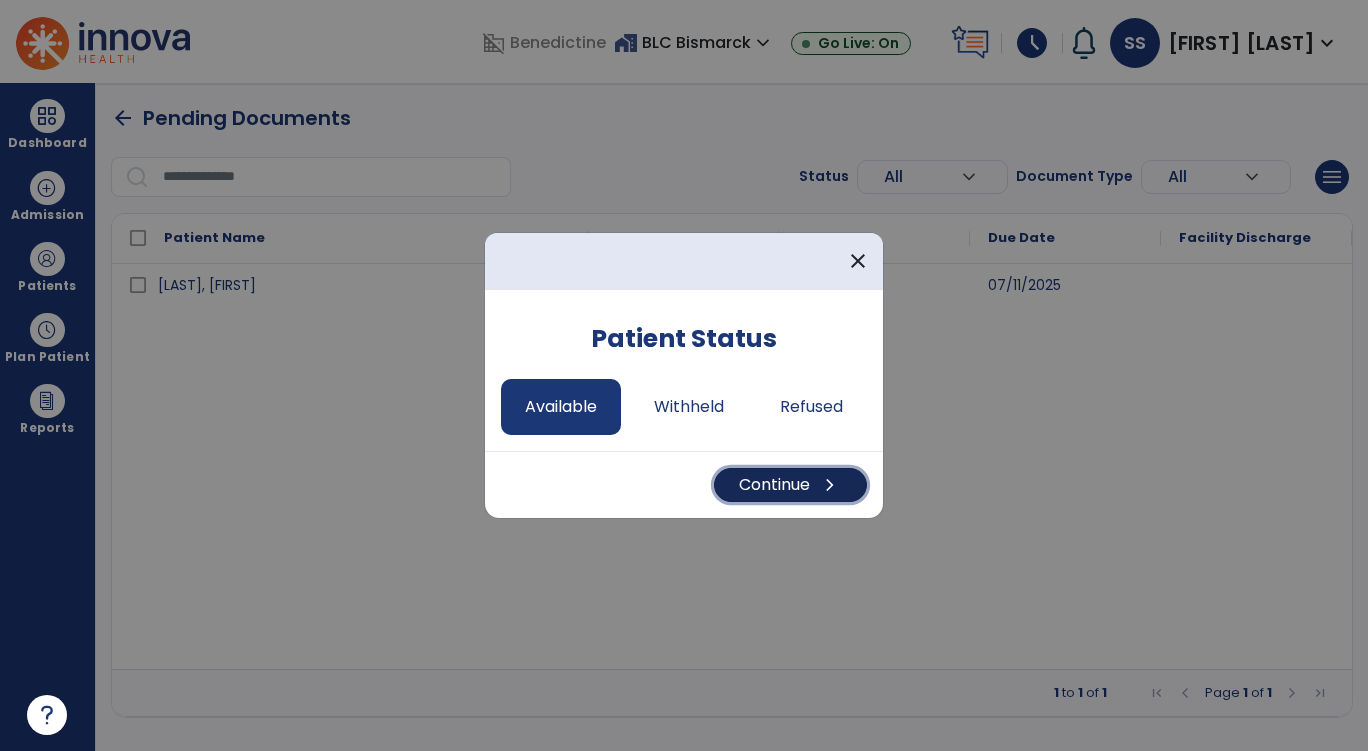 click on "chevron_right" at bounding box center (830, 485) 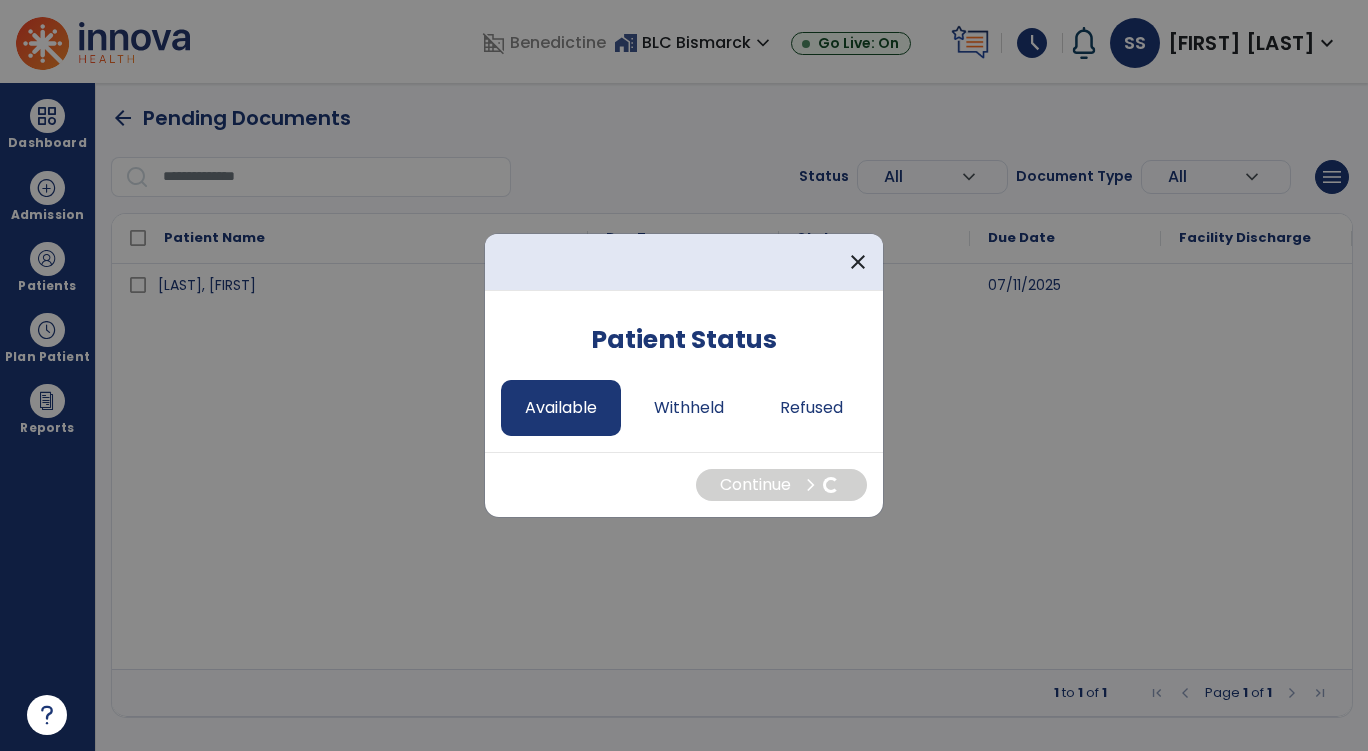select on "*" 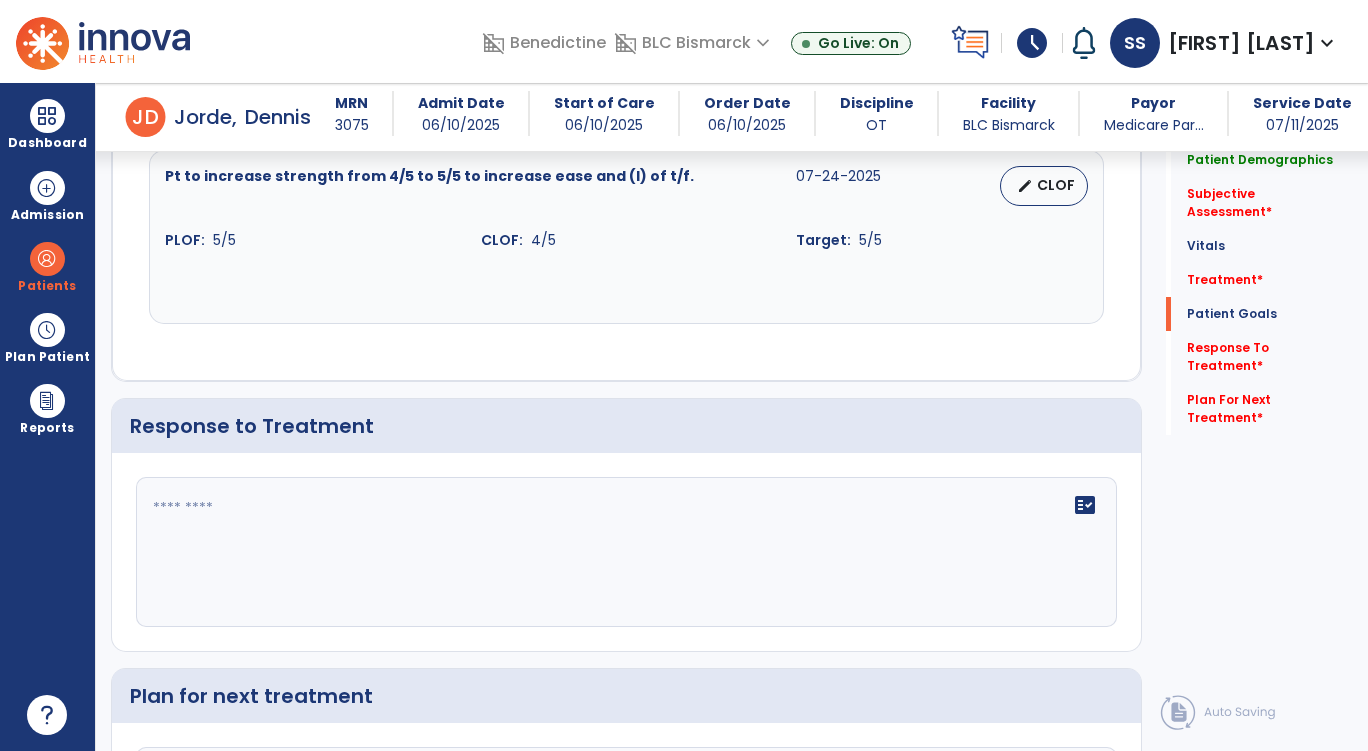 scroll, scrollTop: 2820, scrollLeft: 0, axis: vertical 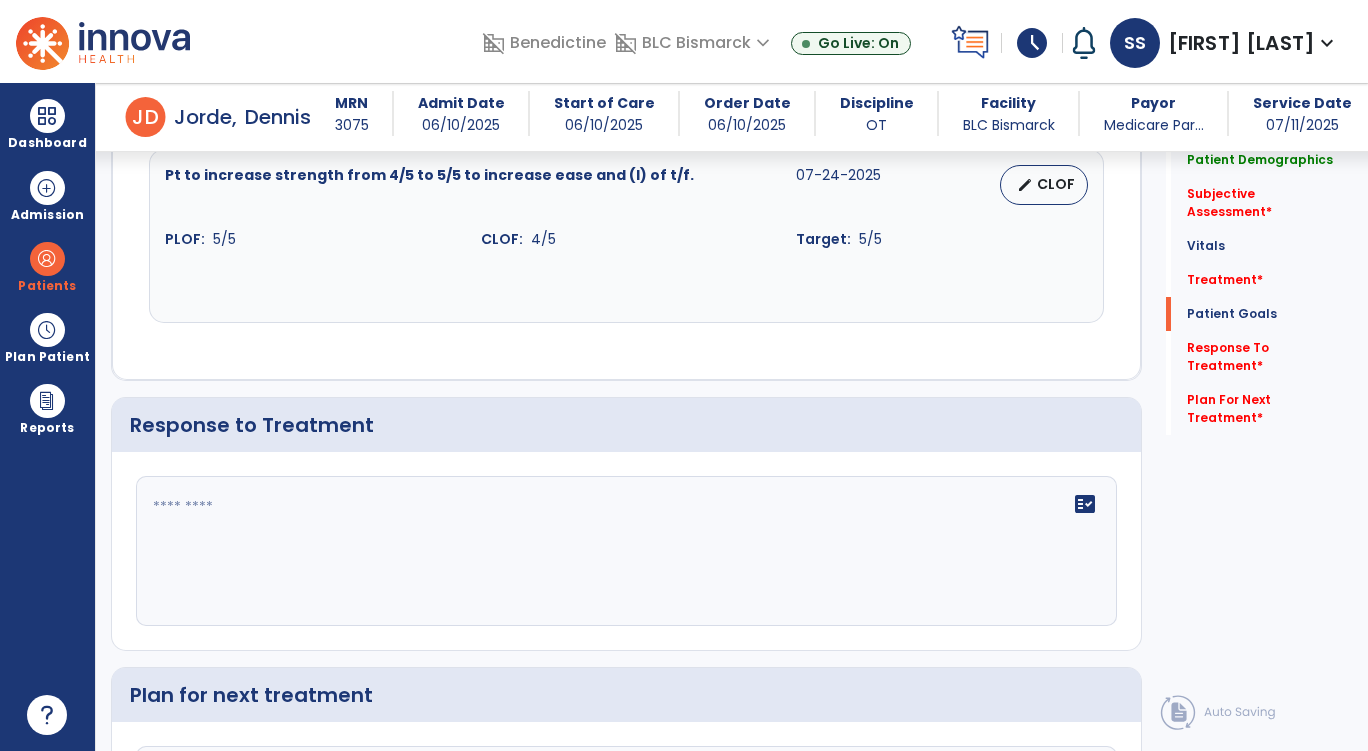 click on "fact_check" 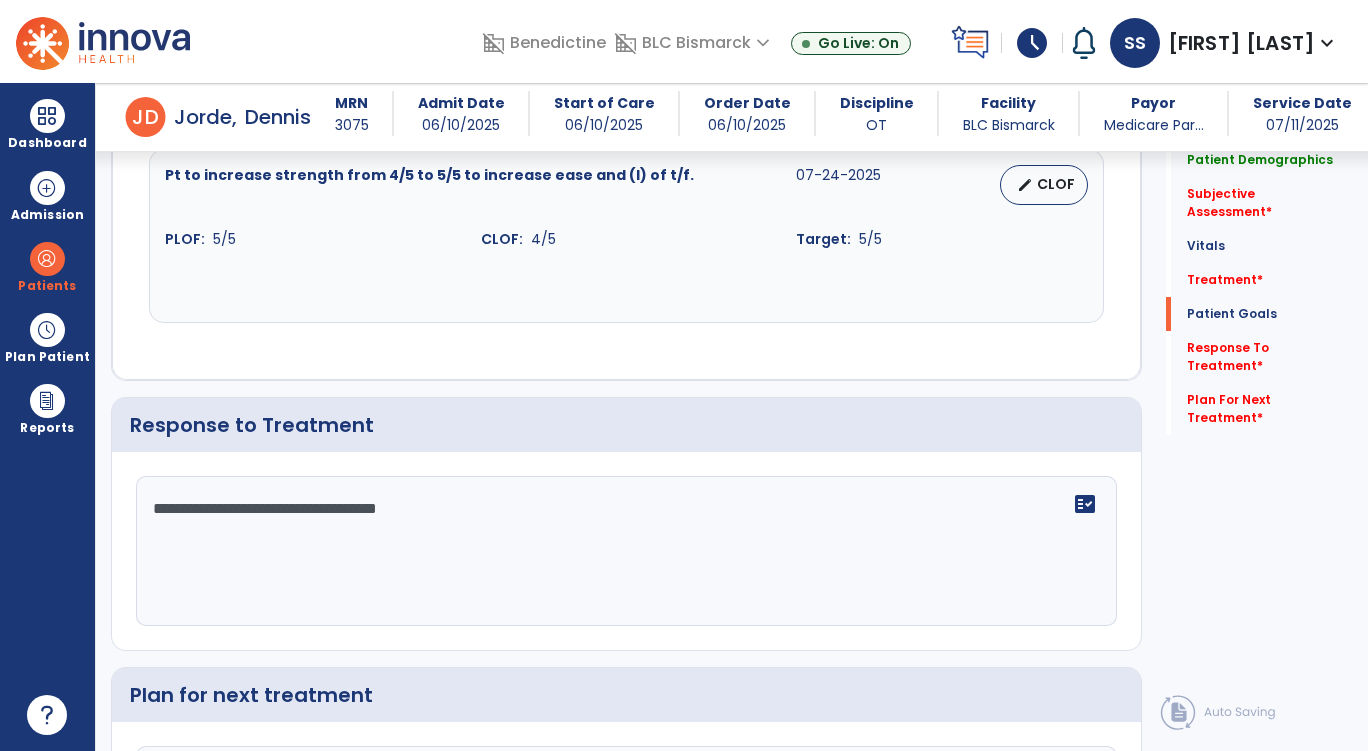 click on "**********" 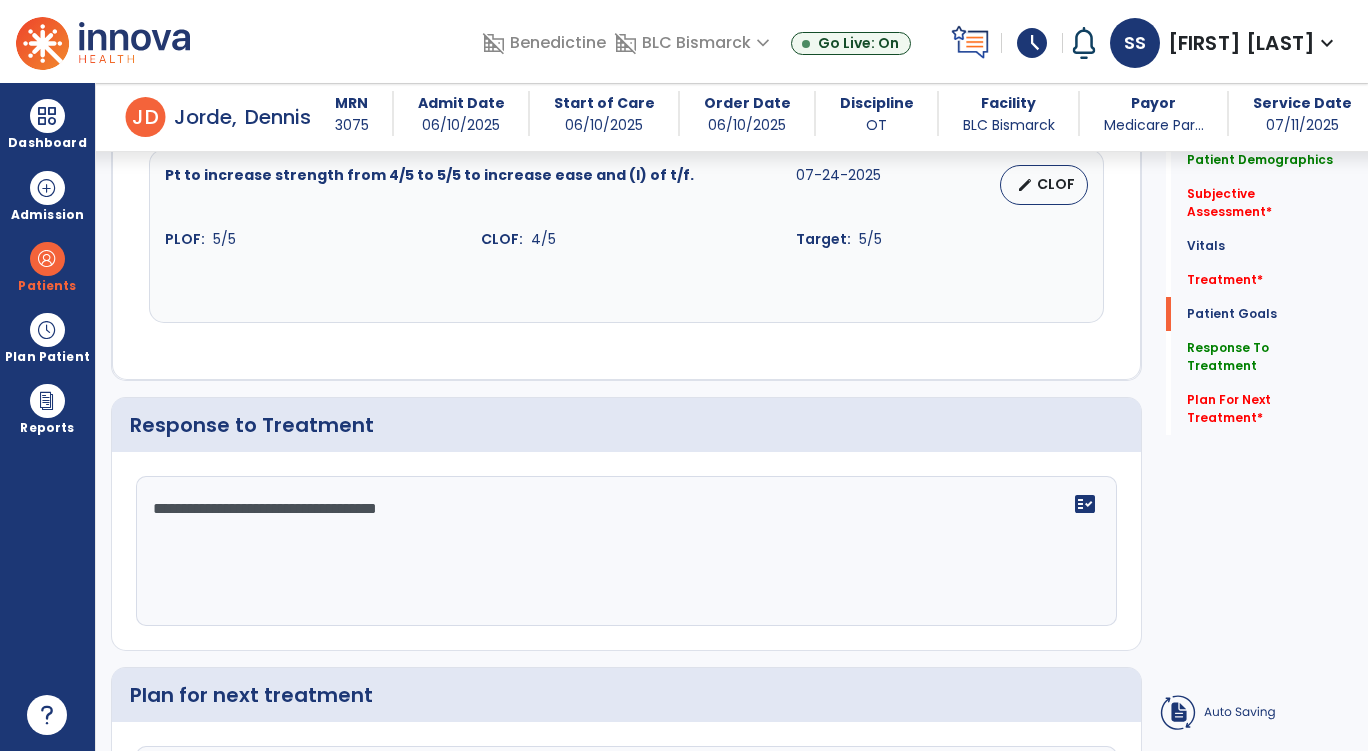 click on "**********" 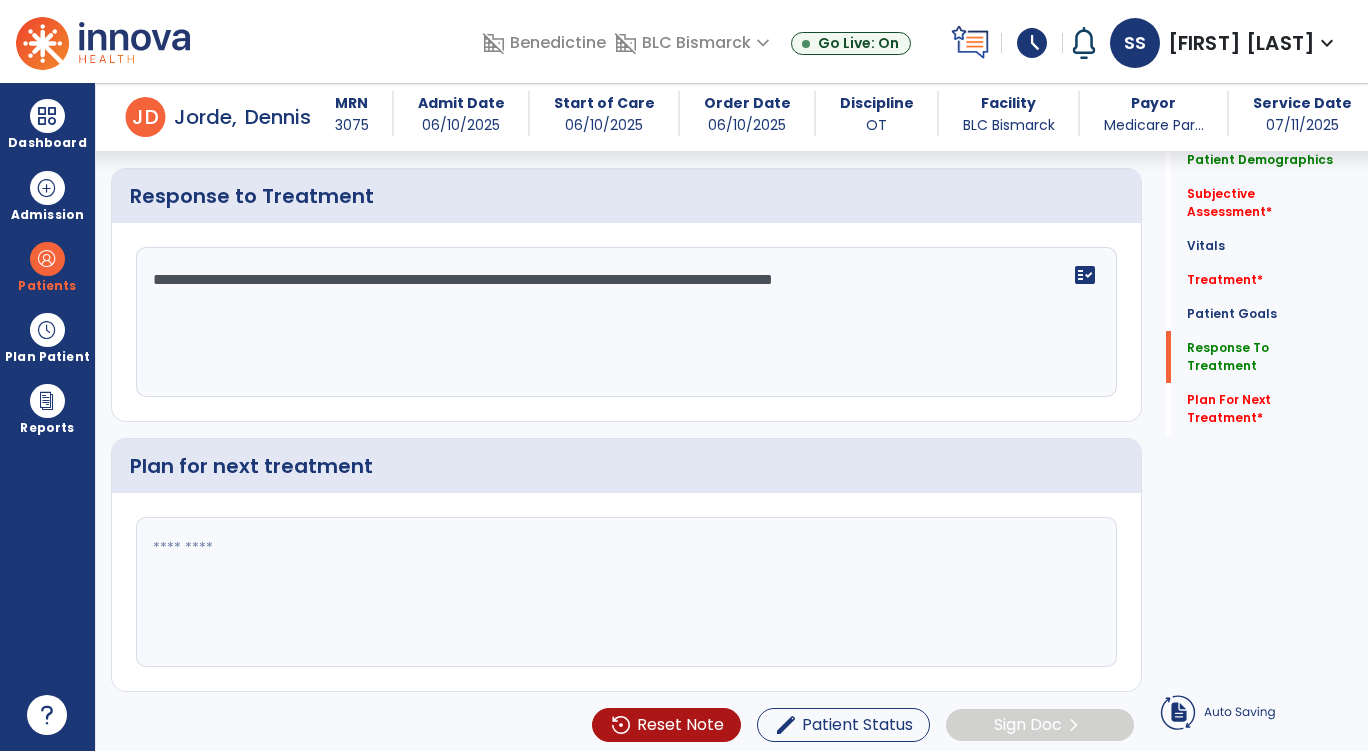 scroll, scrollTop: 3057, scrollLeft: 0, axis: vertical 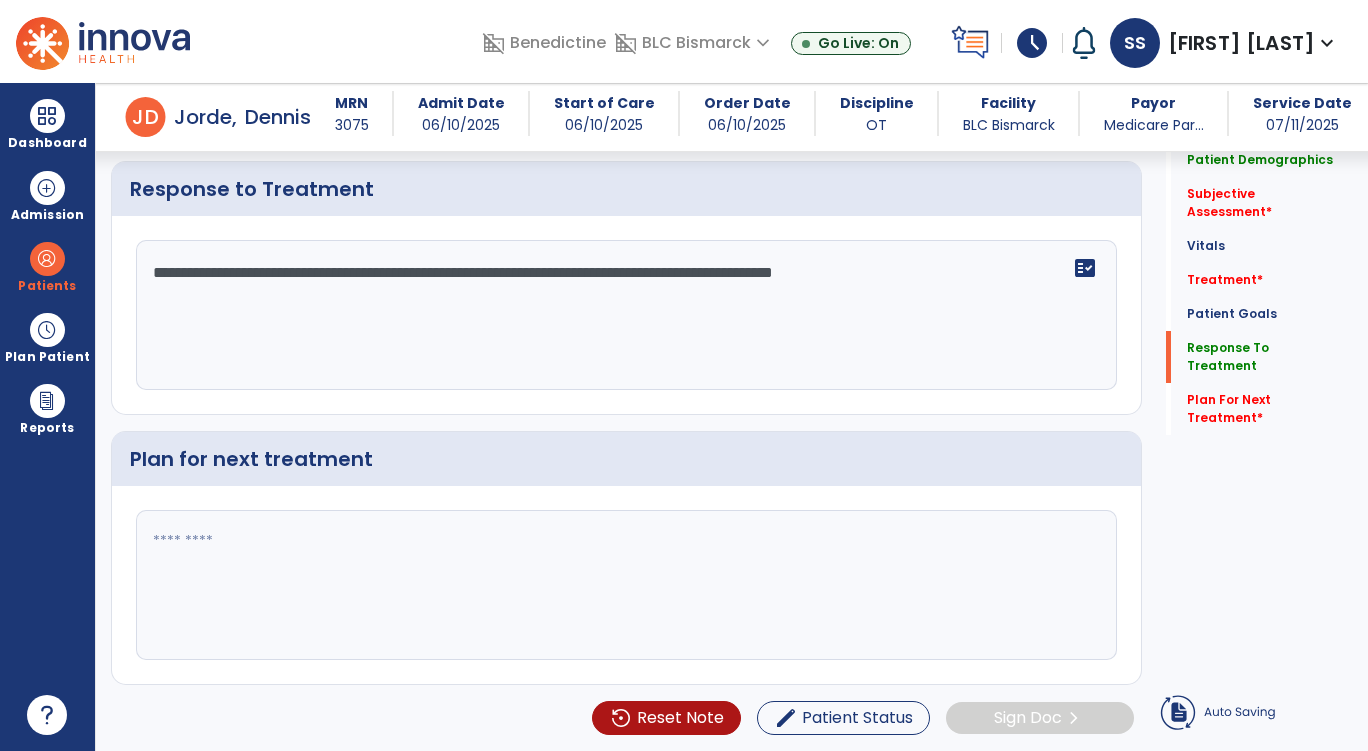 type on "**********" 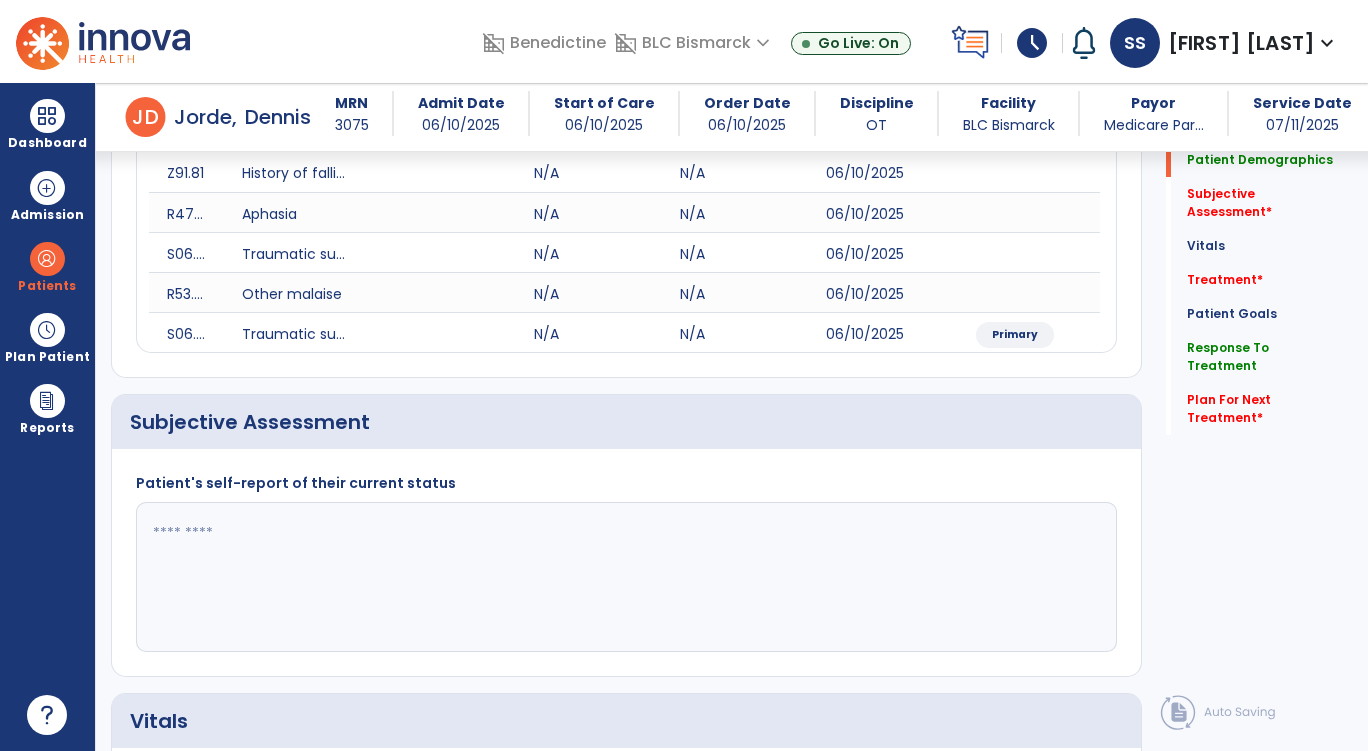 scroll, scrollTop: 265, scrollLeft: 0, axis: vertical 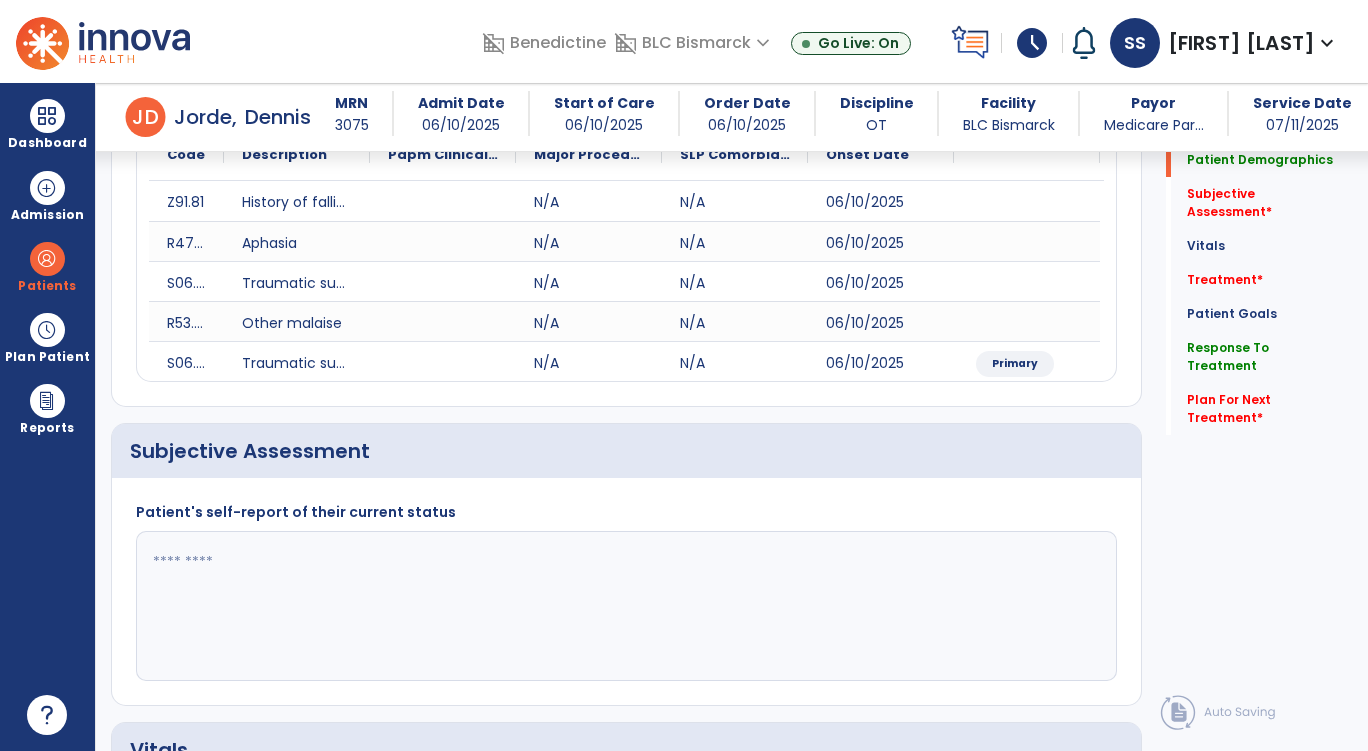 click 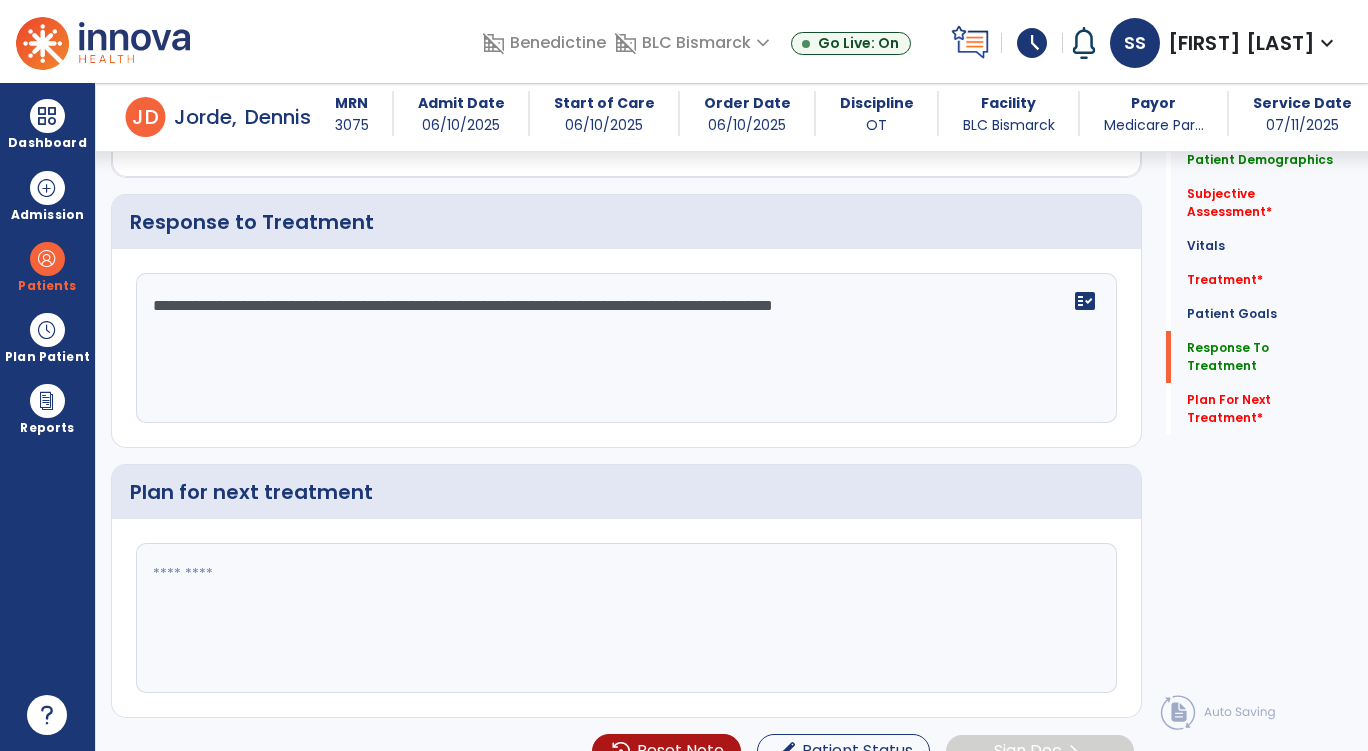 scroll, scrollTop: 3032, scrollLeft: 0, axis: vertical 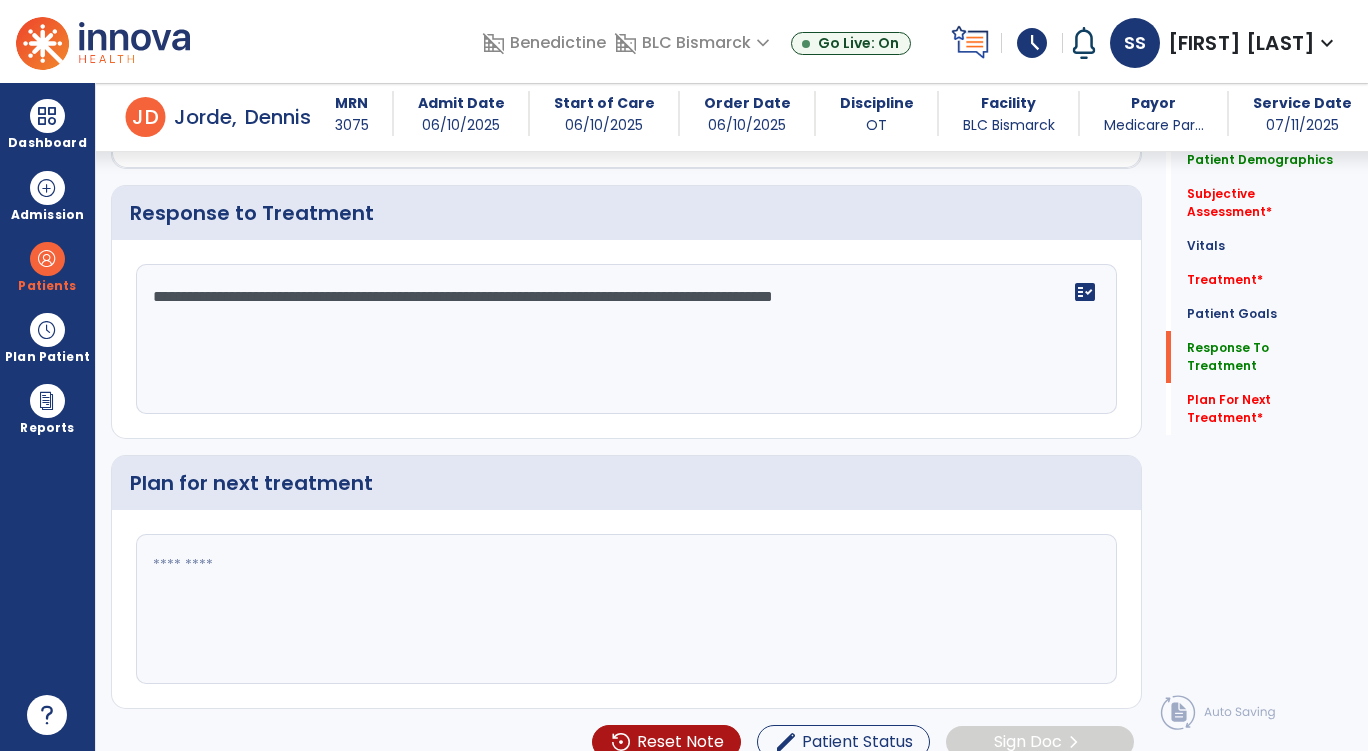 drag, startPoint x: 993, startPoint y: 296, endPoint x: 135, endPoint y: 309, distance: 858.09845 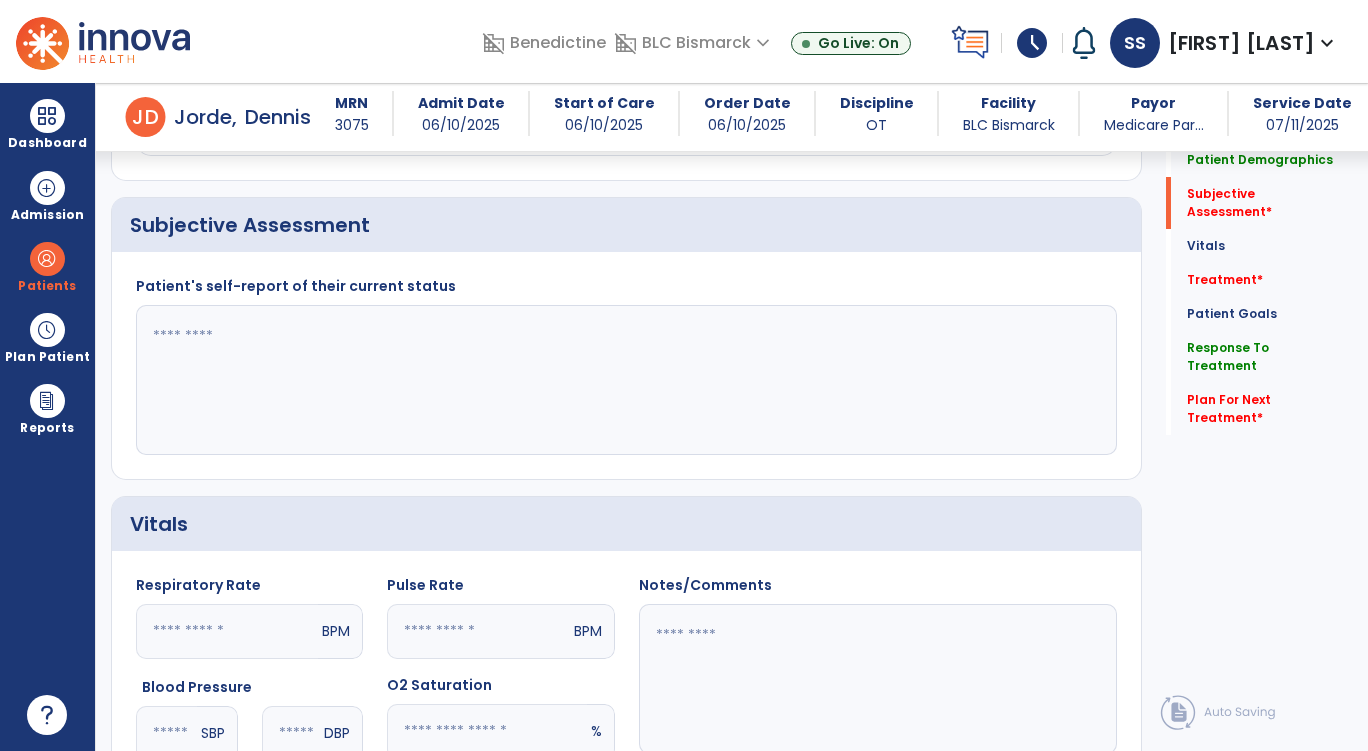 scroll, scrollTop: 448, scrollLeft: 0, axis: vertical 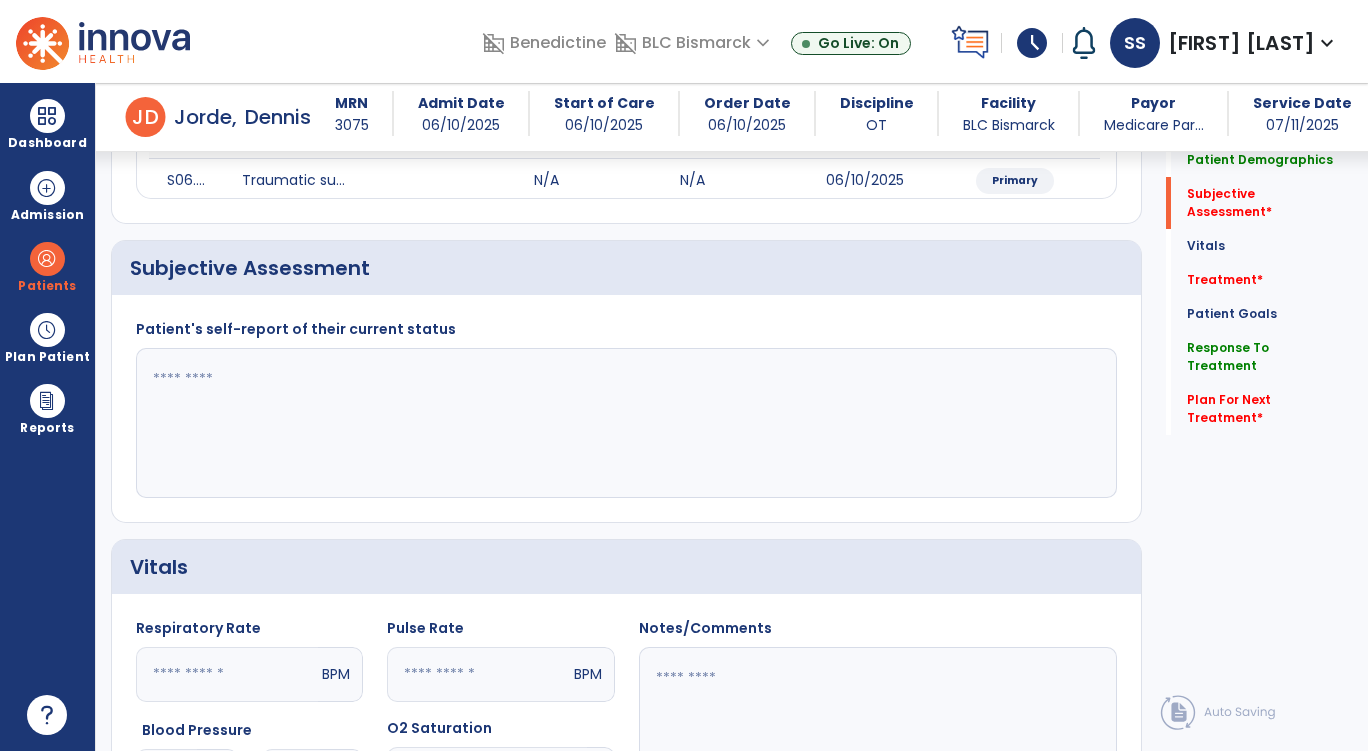 type on "****" 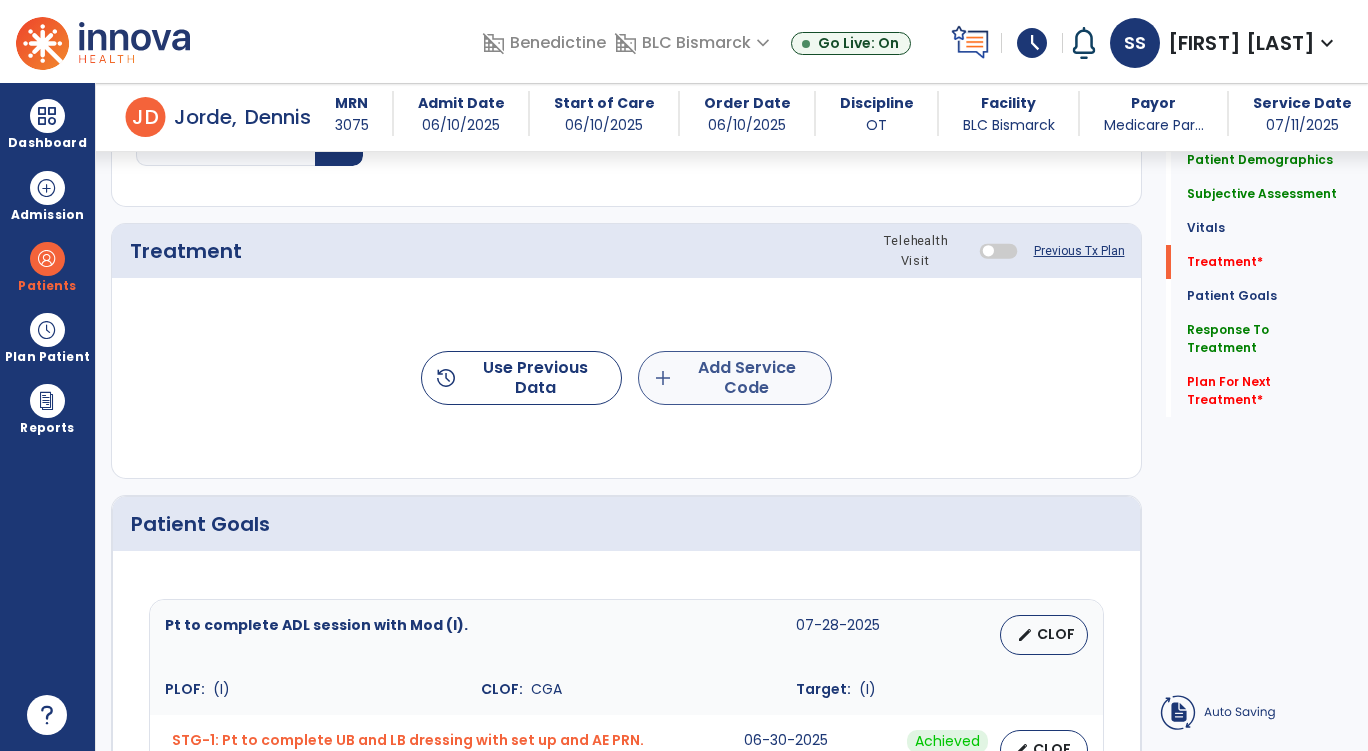 type on "**********" 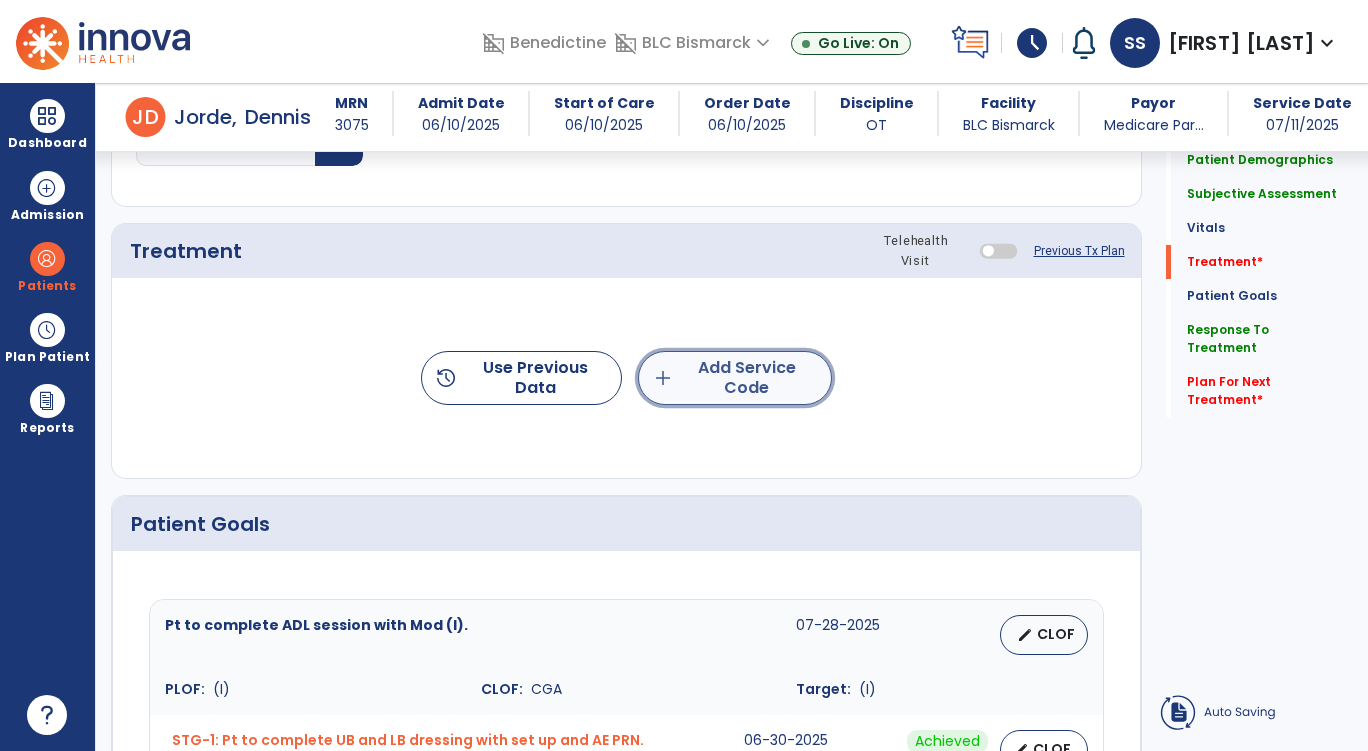 click on "add  Add Service Code" 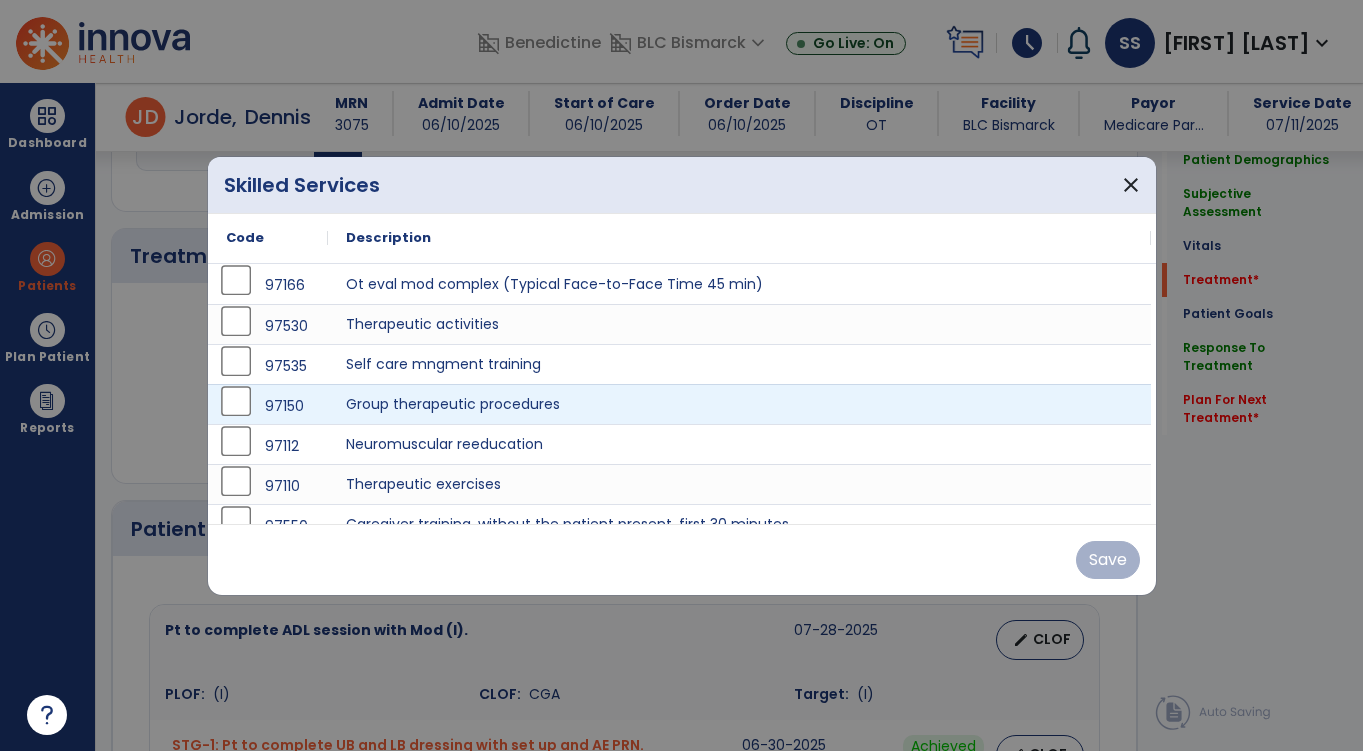 scroll, scrollTop: 1186, scrollLeft: 0, axis: vertical 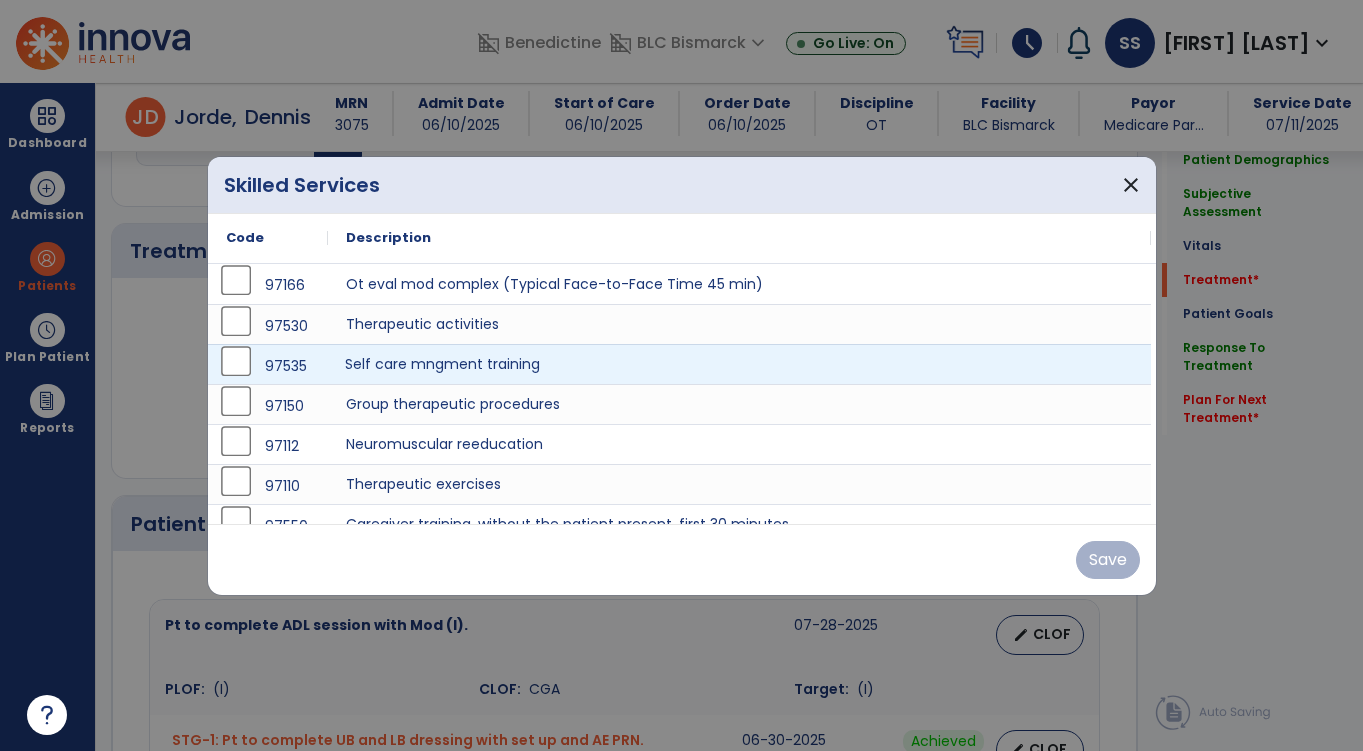 click on "Self care mngment training" at bounding box center [739, 364] 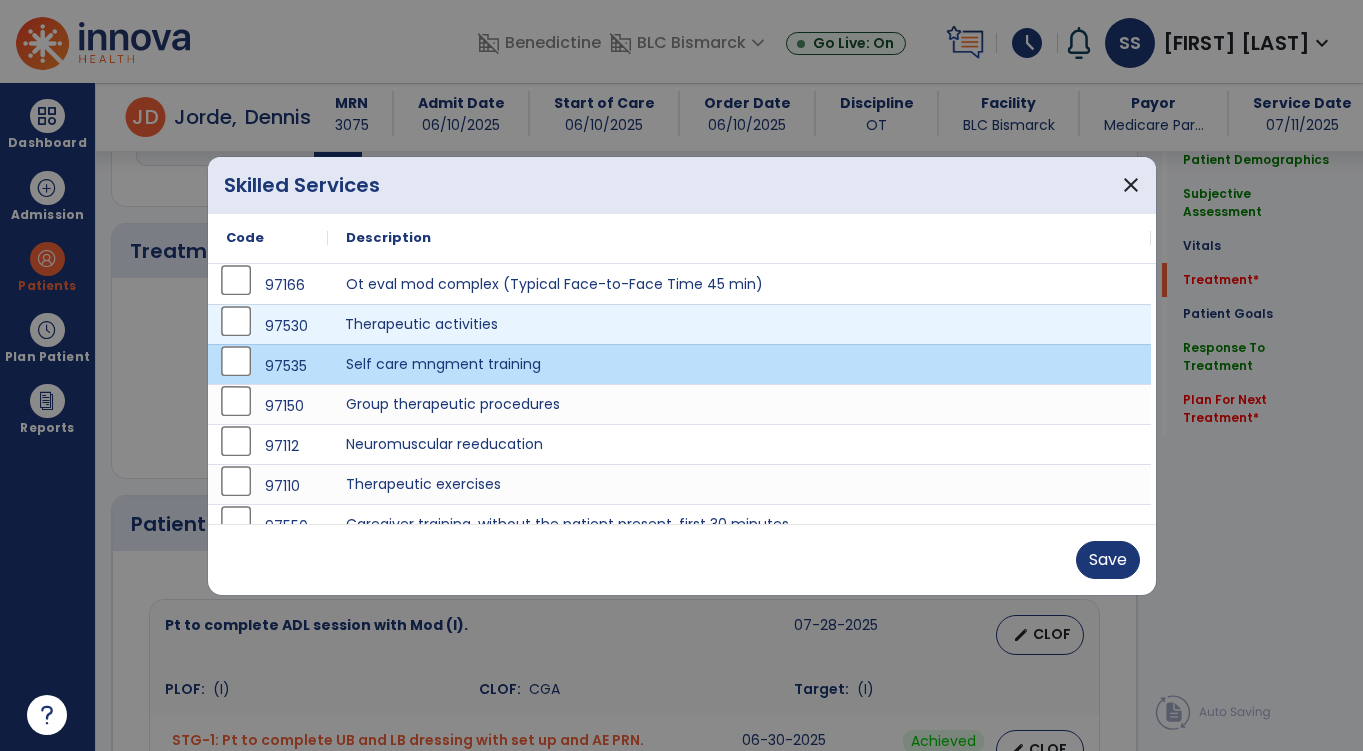 click on "Therapeutic activities" at bounding box center (739, 324) 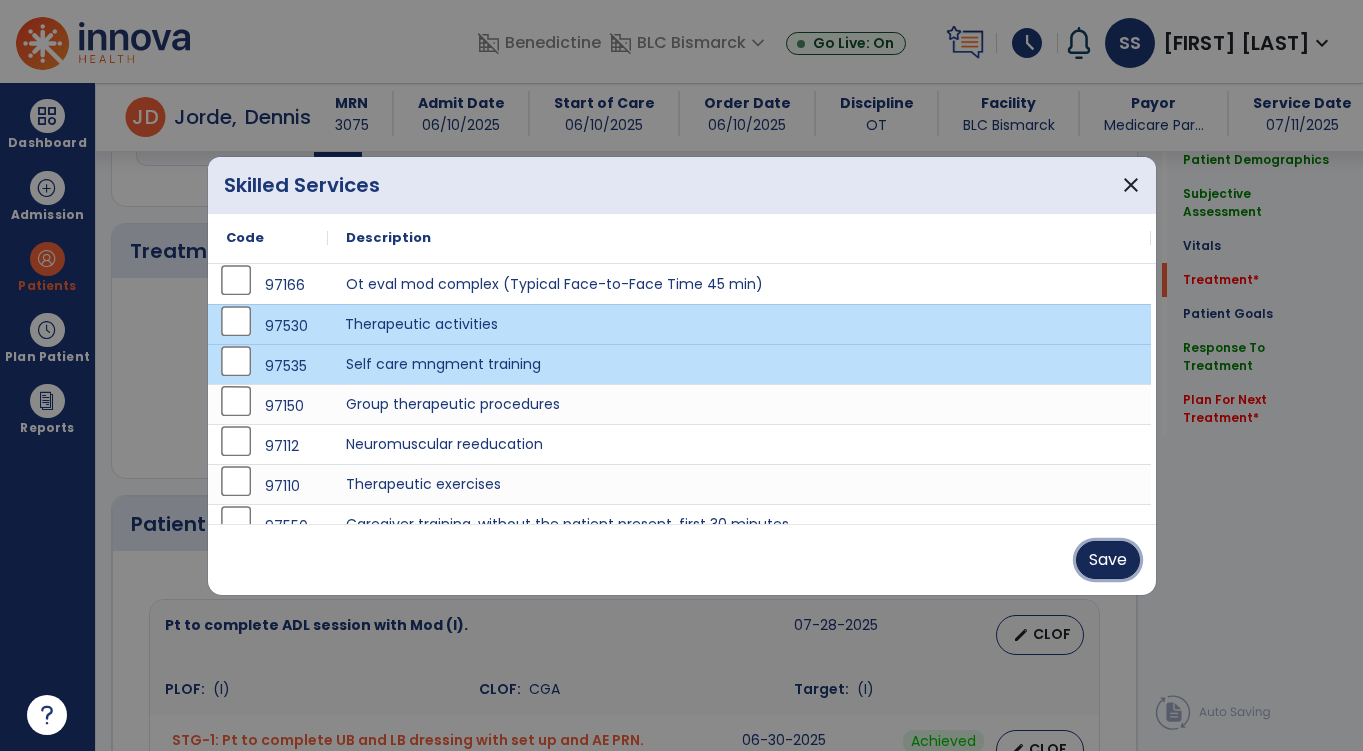 click on "Save" at bounding box center (1108, 560) 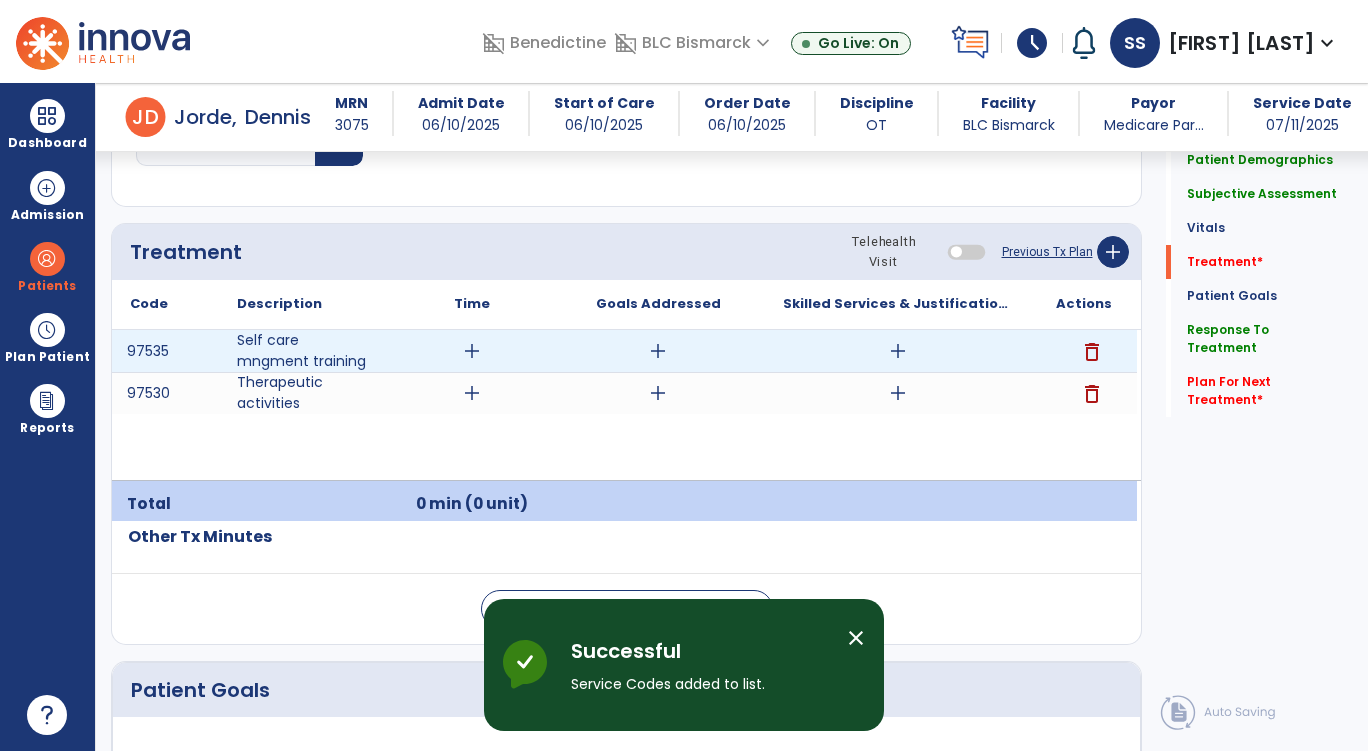 click on "add" at bounding box center (898, 351) 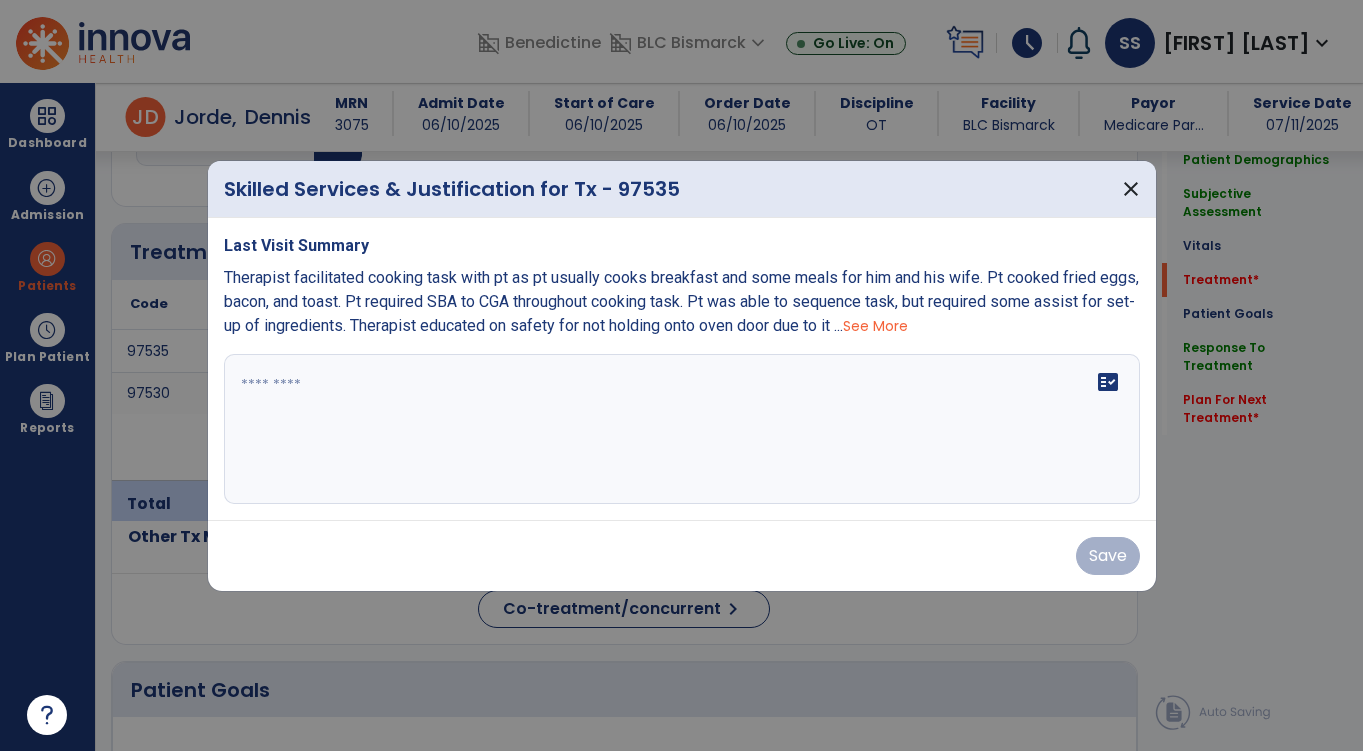 scroll, scrollTop: 1186, scrollLeft: 0, axis: vertical 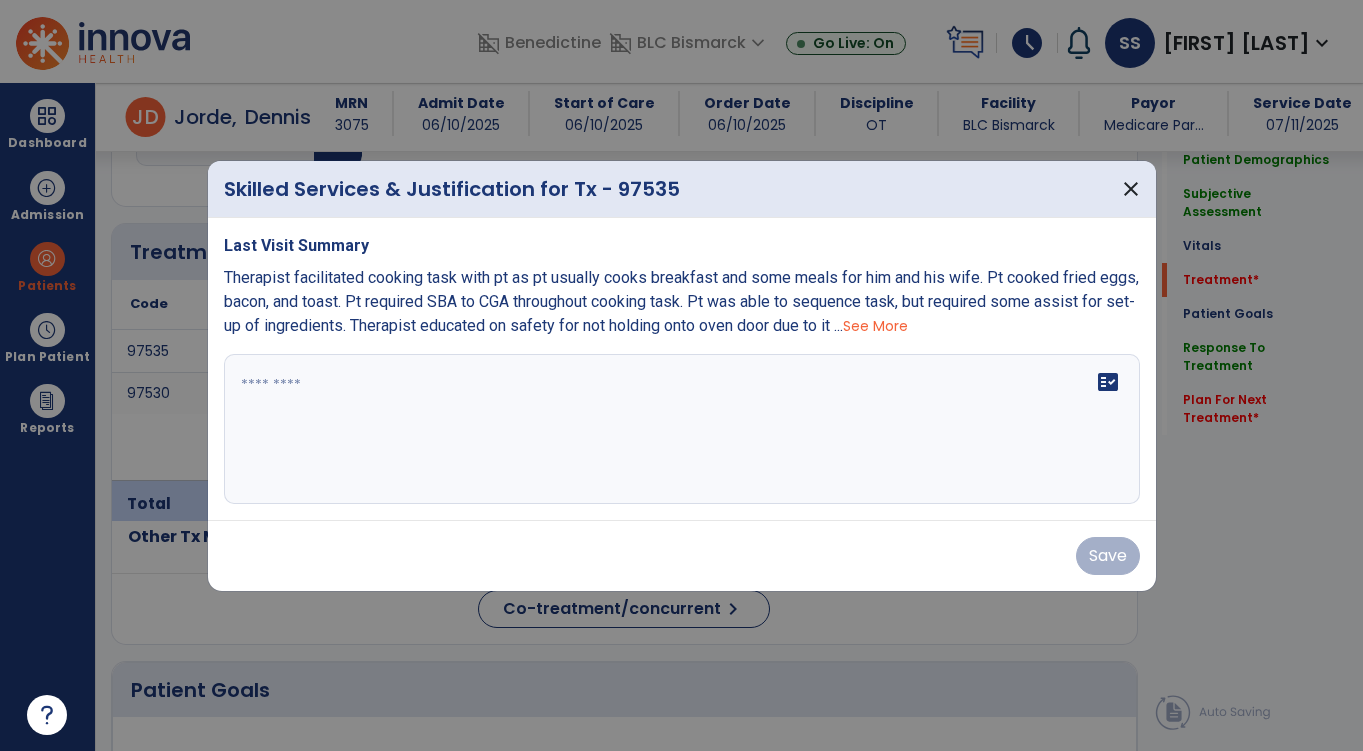 click at bounding box center [682, 429] 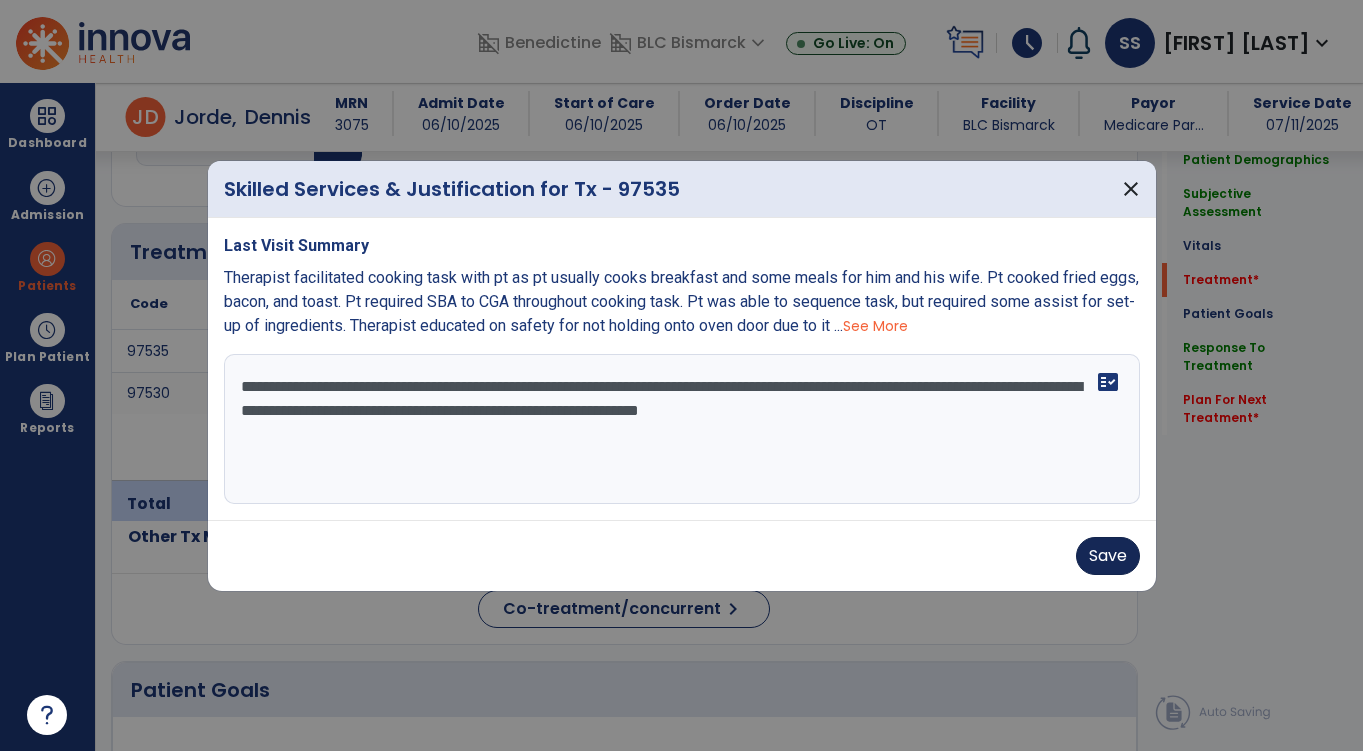 type on "**********" 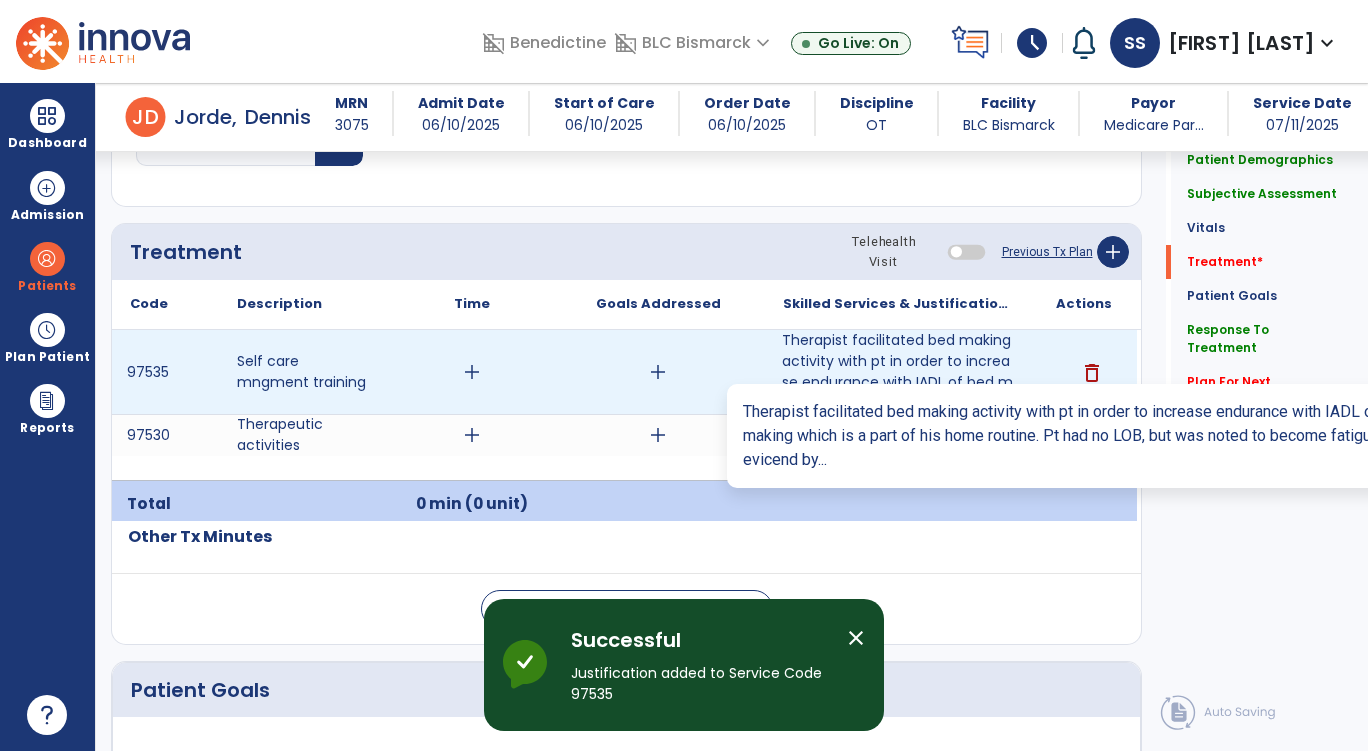 click on "Therapist facilitated bed making activity with pt in order to increase endurance with IADL of bed ma..." at bounding box center [898, 372] 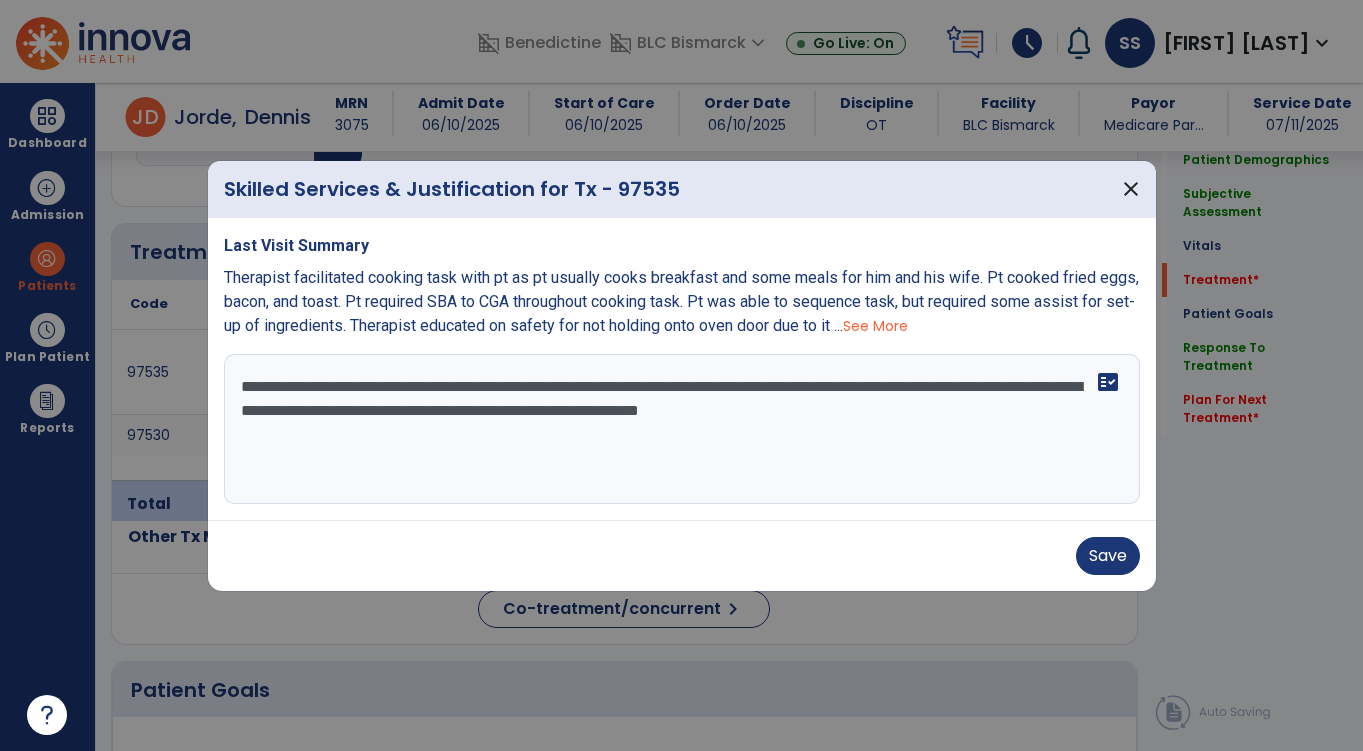 scroll, scrollTop: 1186, scrollLeft: 0, axis: vertical 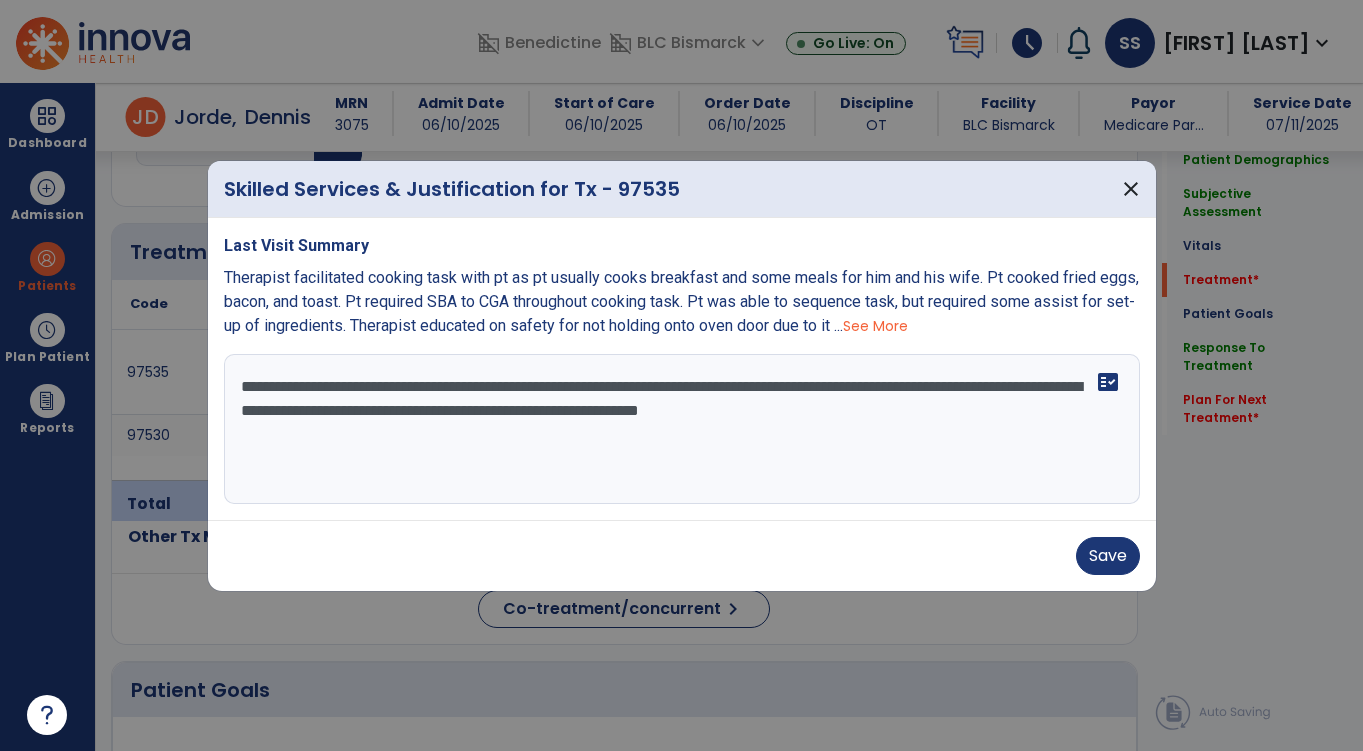 click on "**********" at bounding box center (682, 429) 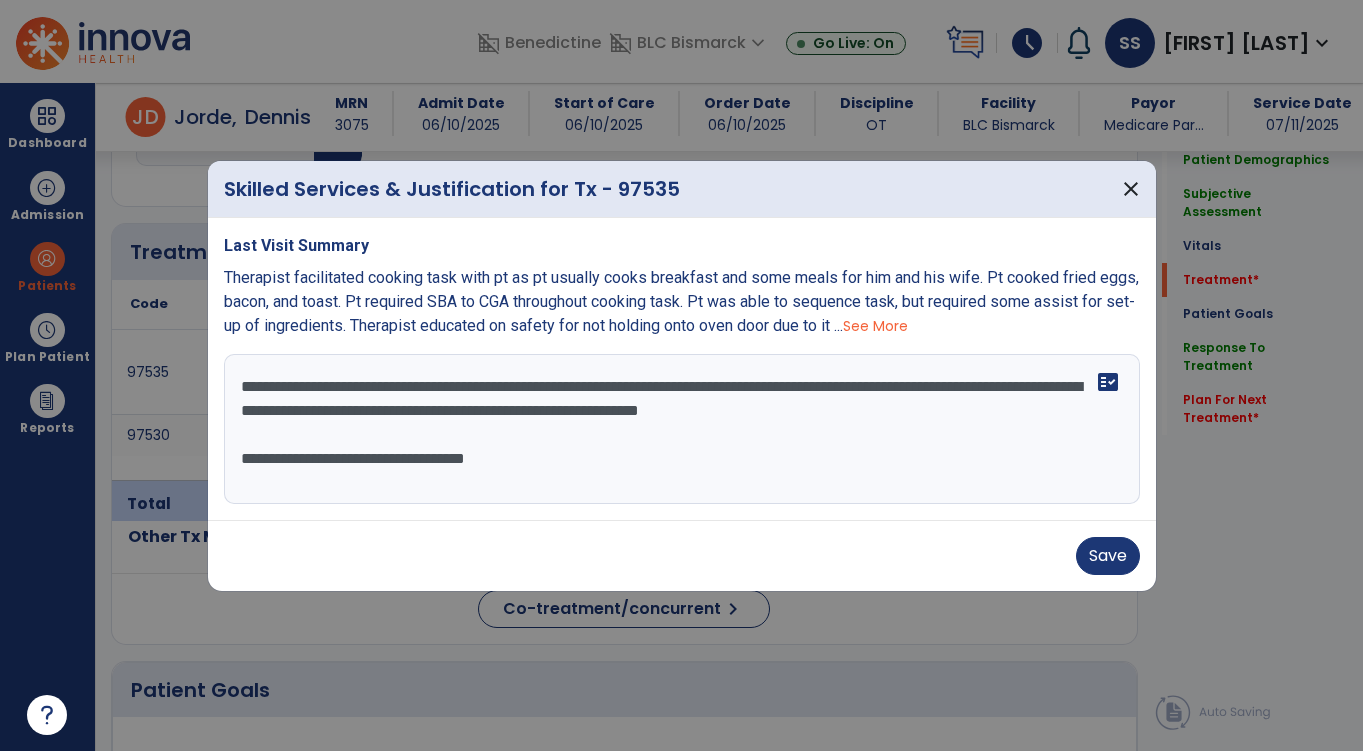 scroll, scrollTop: 15, scrollLeft: 0, axis: vertical 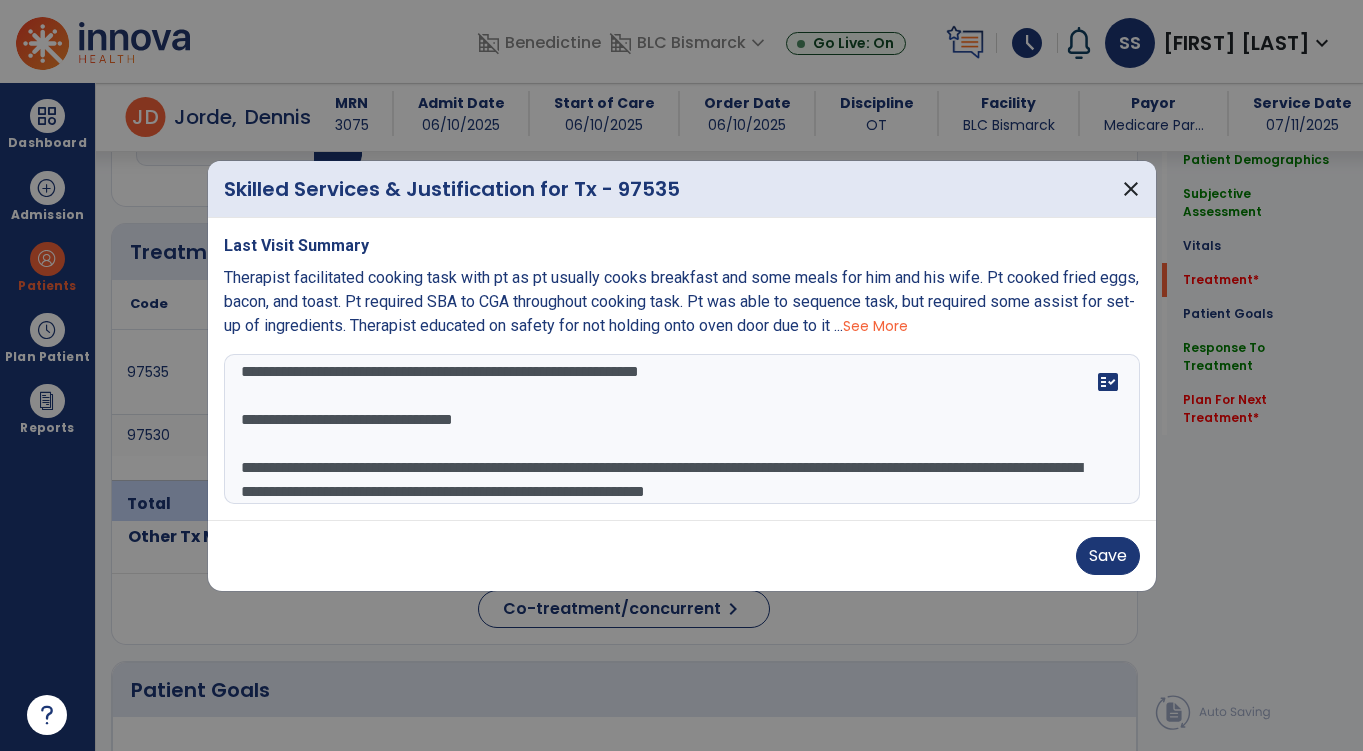 click on "**********" at bounding box center [682, 429] 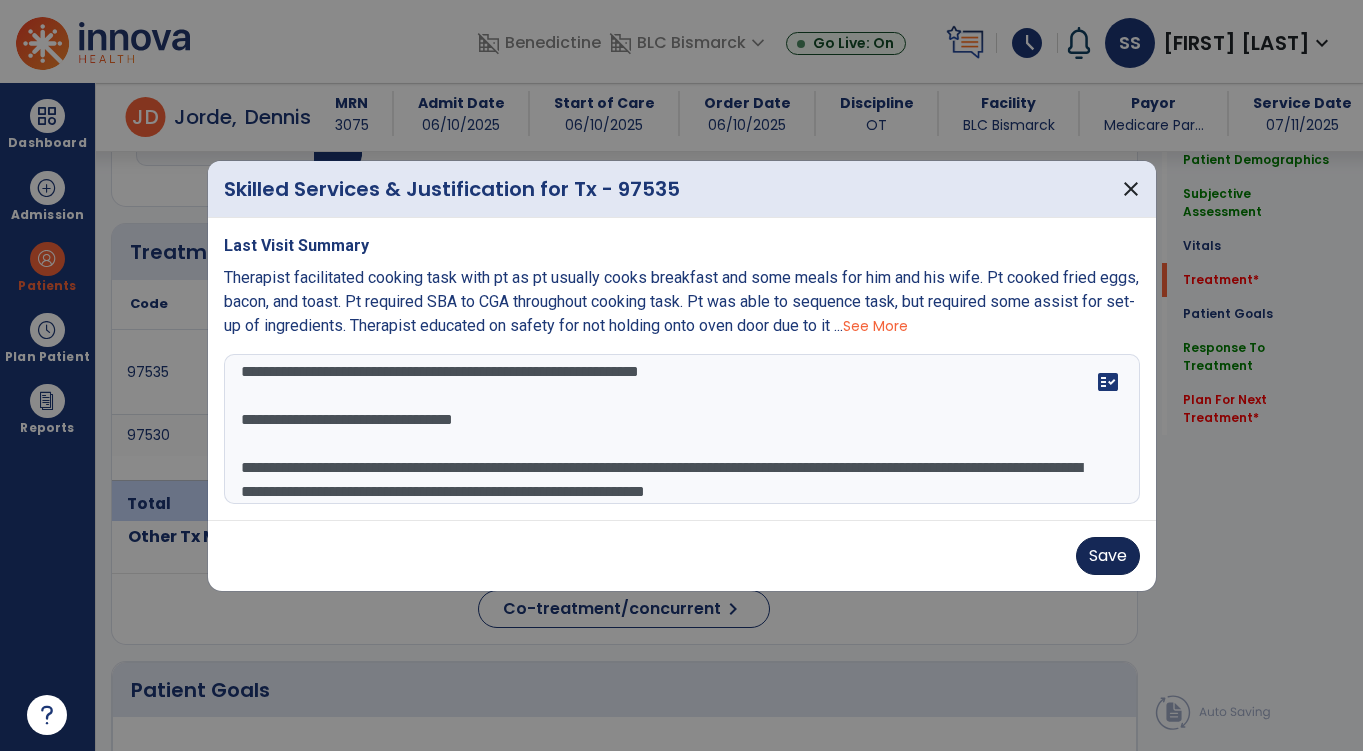 type on "**********" 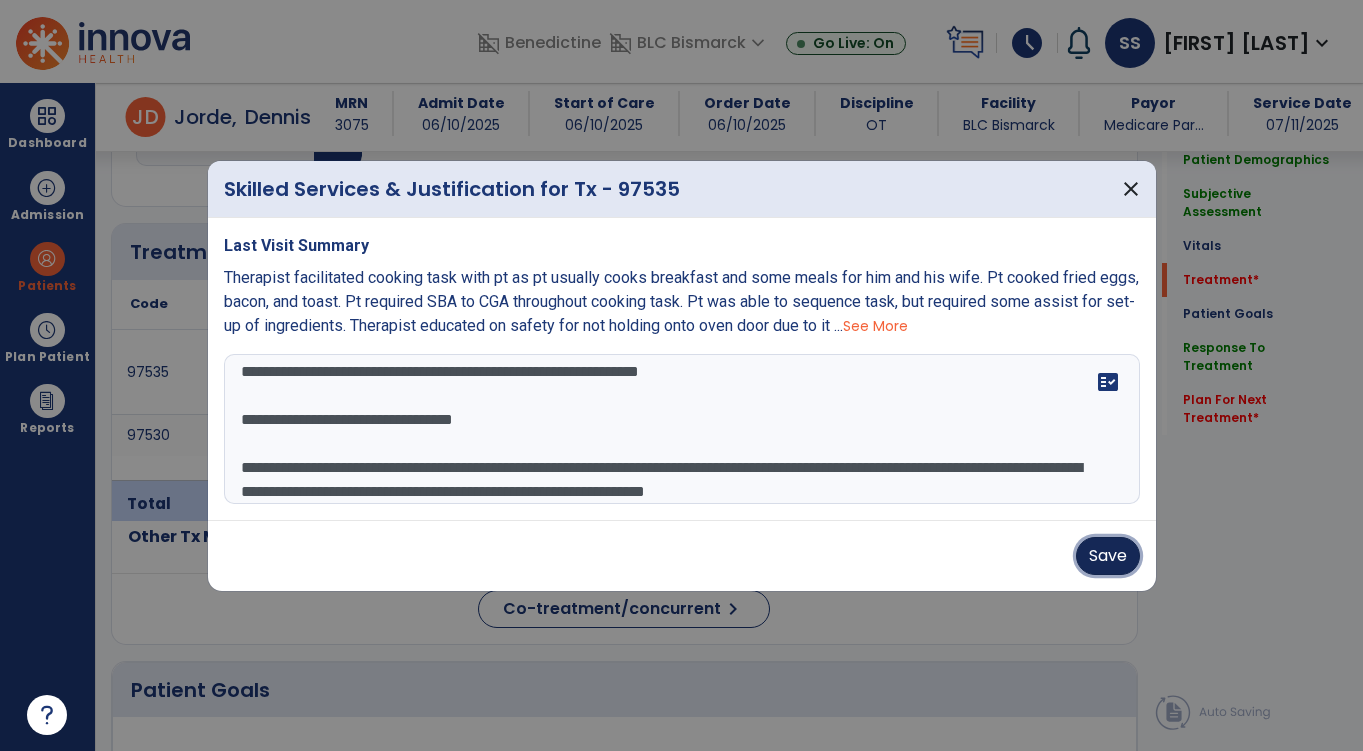 click on "Save" at bounding box center [1108, 556] 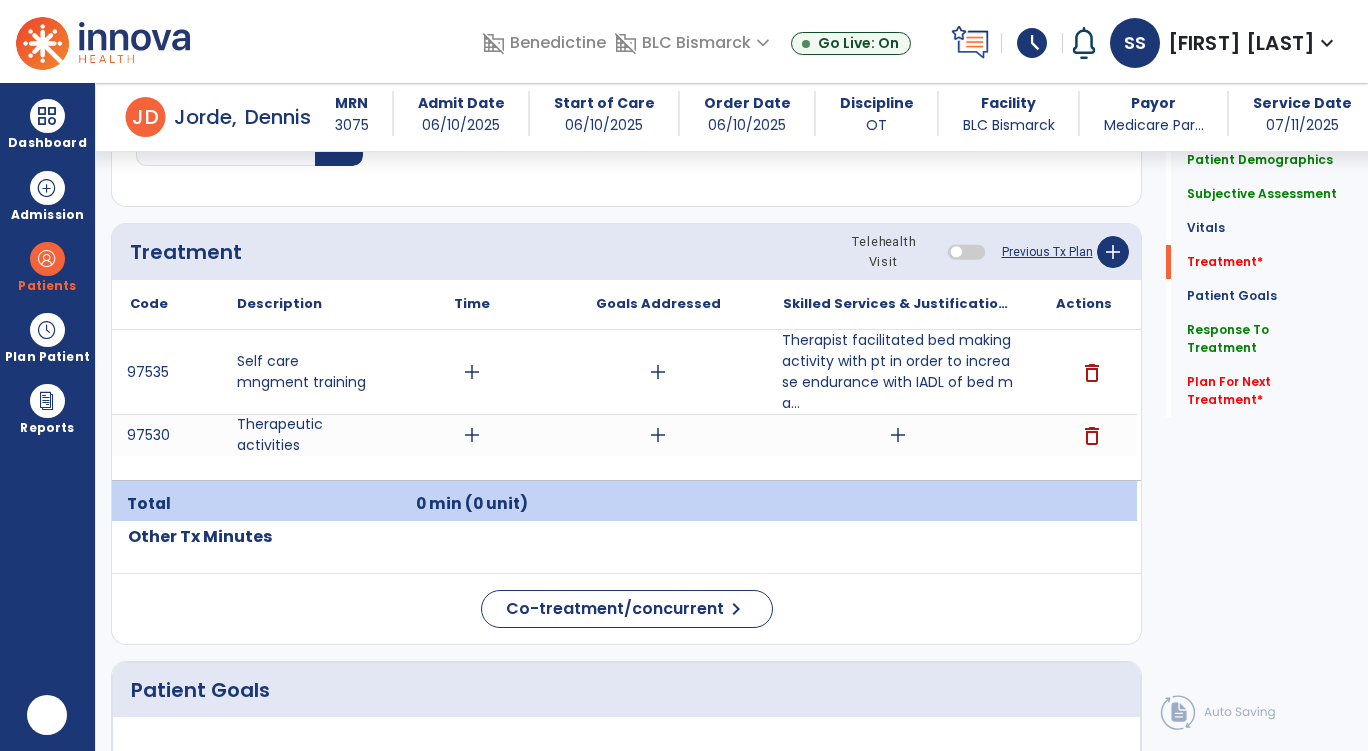scroll, scrollTop: 0, scrollLeft: 0, axis: both 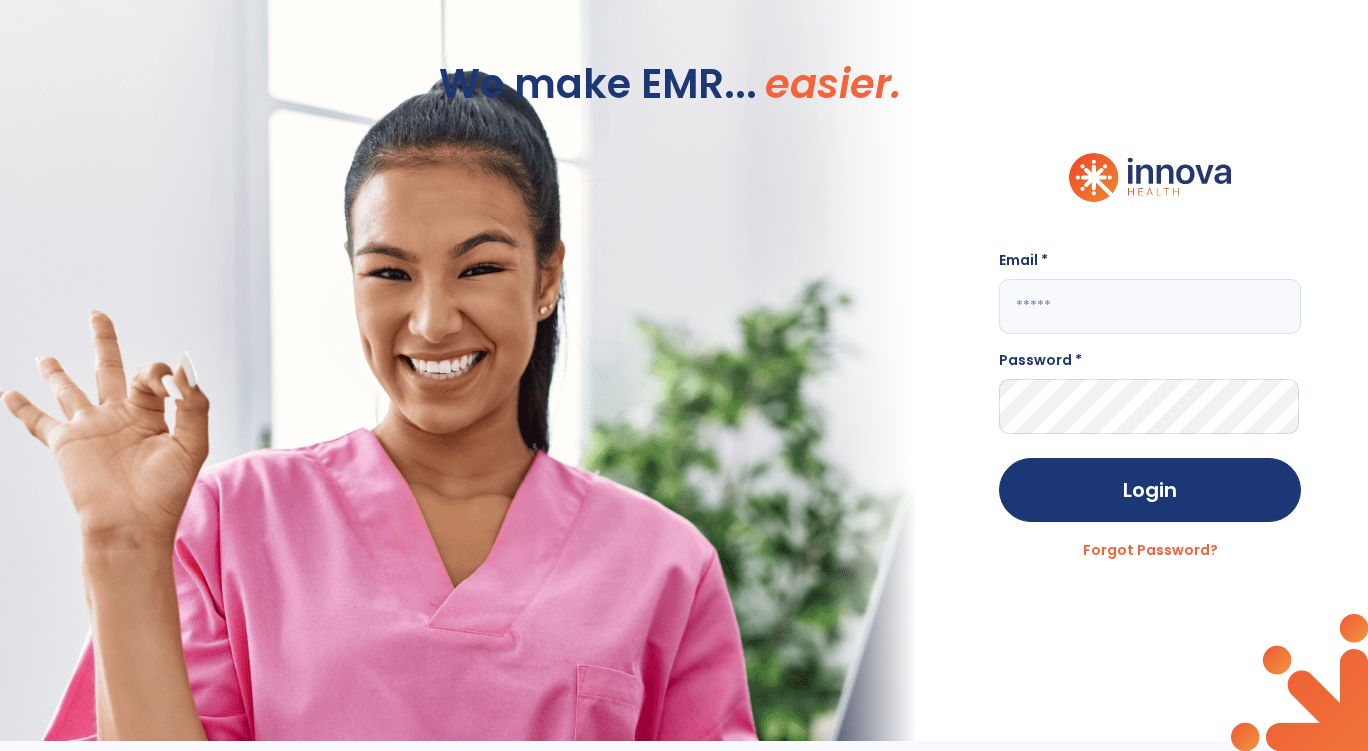 click 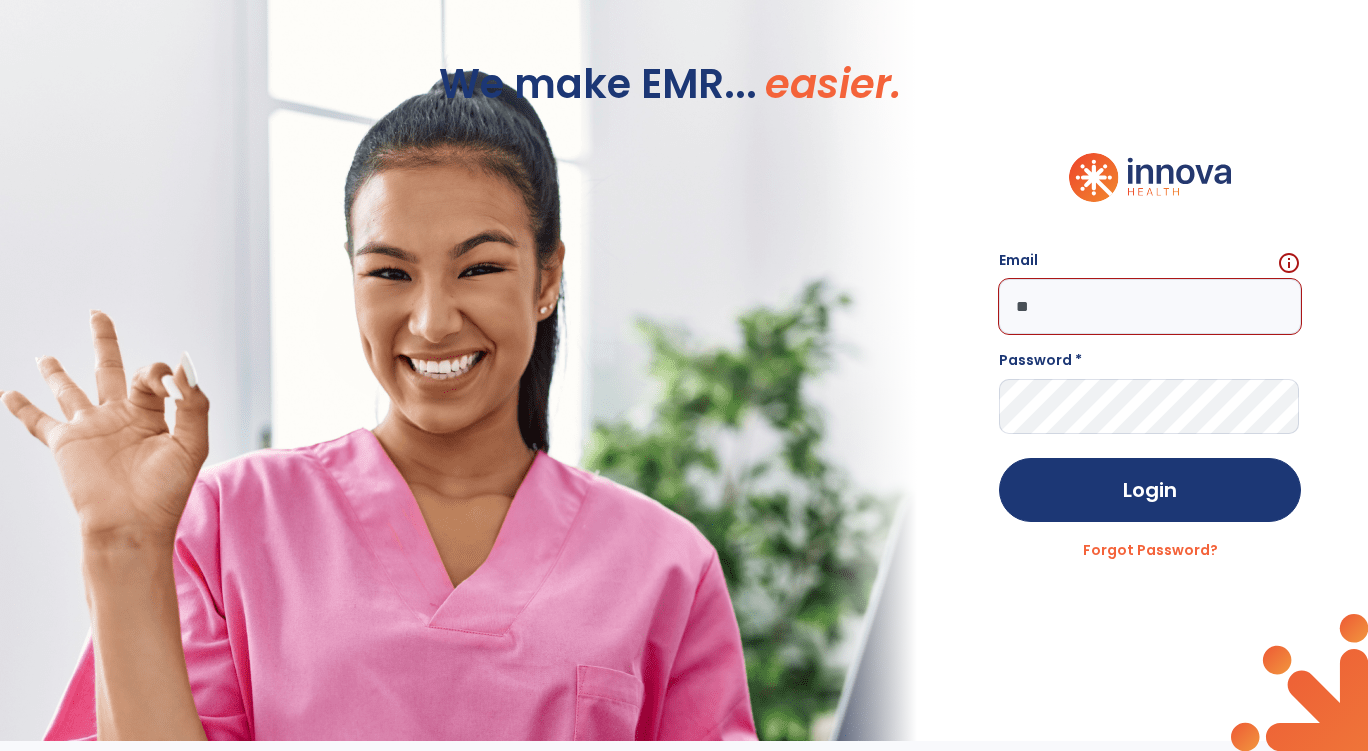 type on "*" 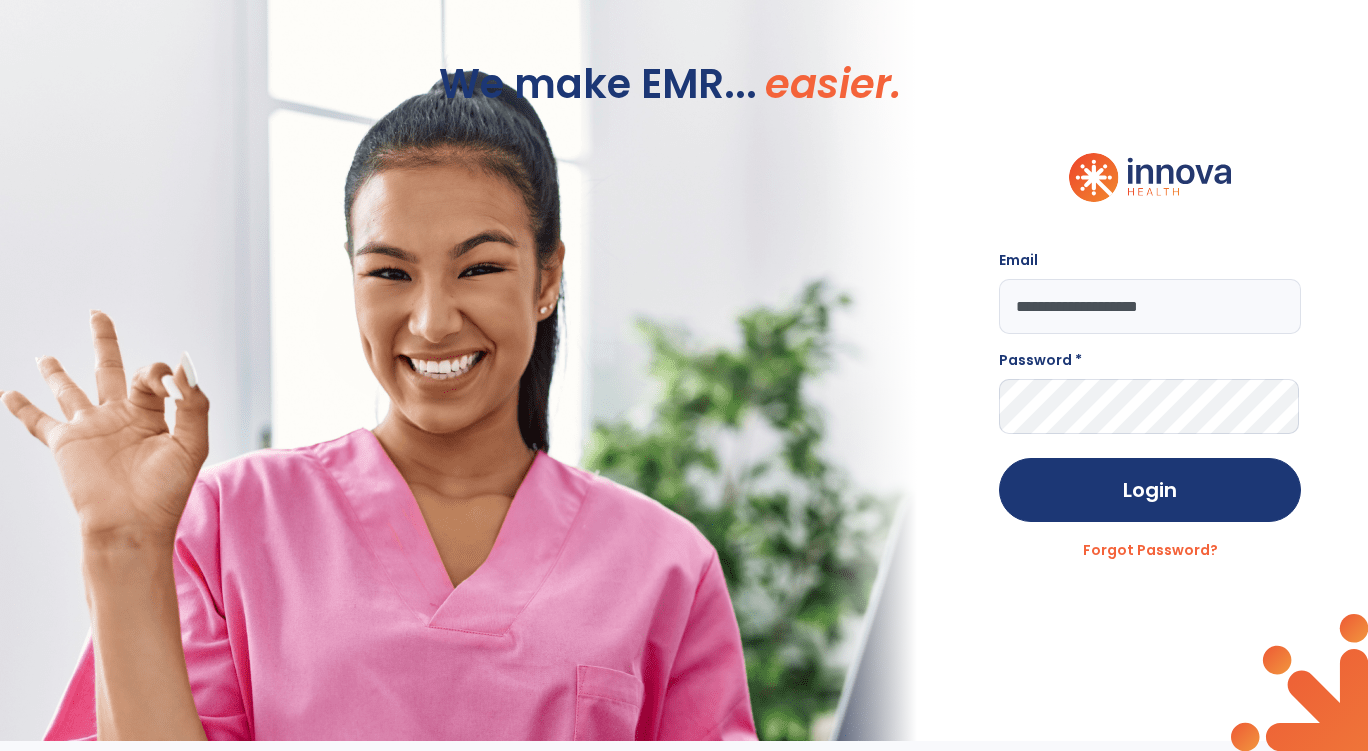 type on "**********" 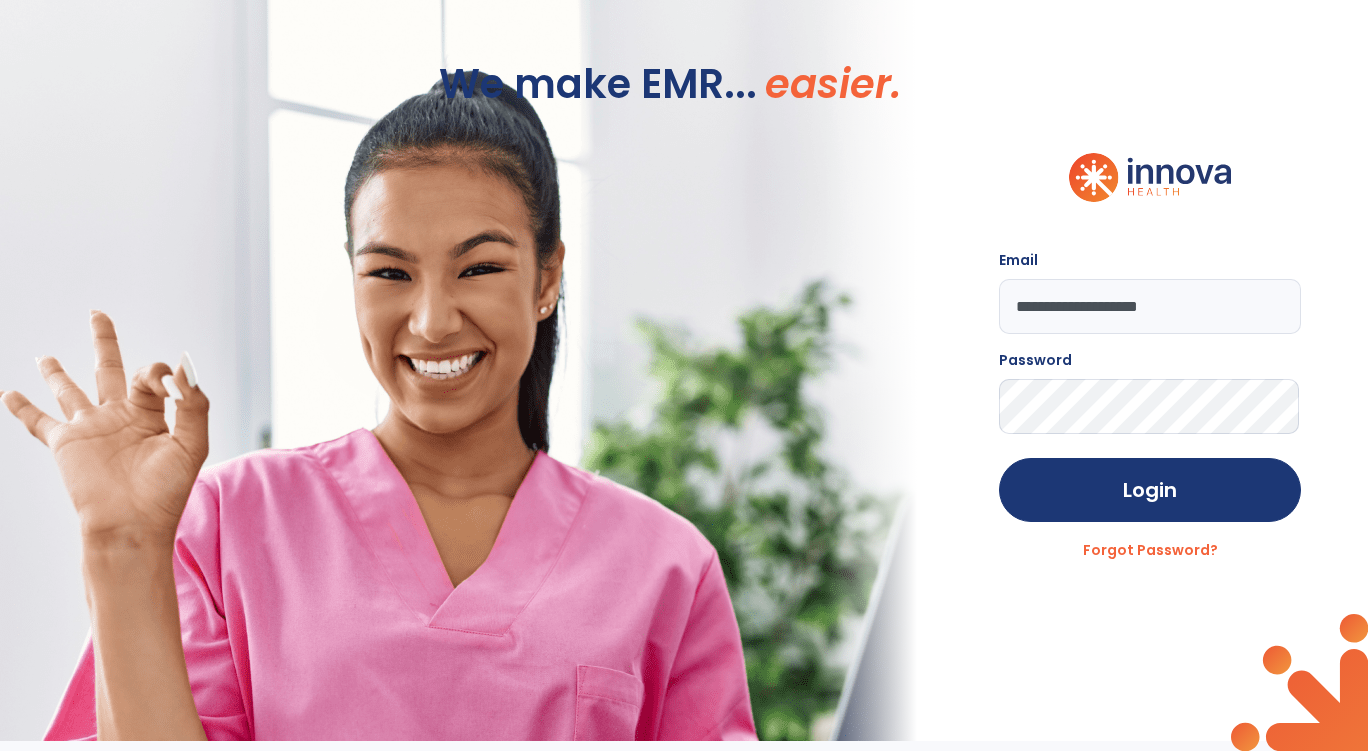 click on "Login" 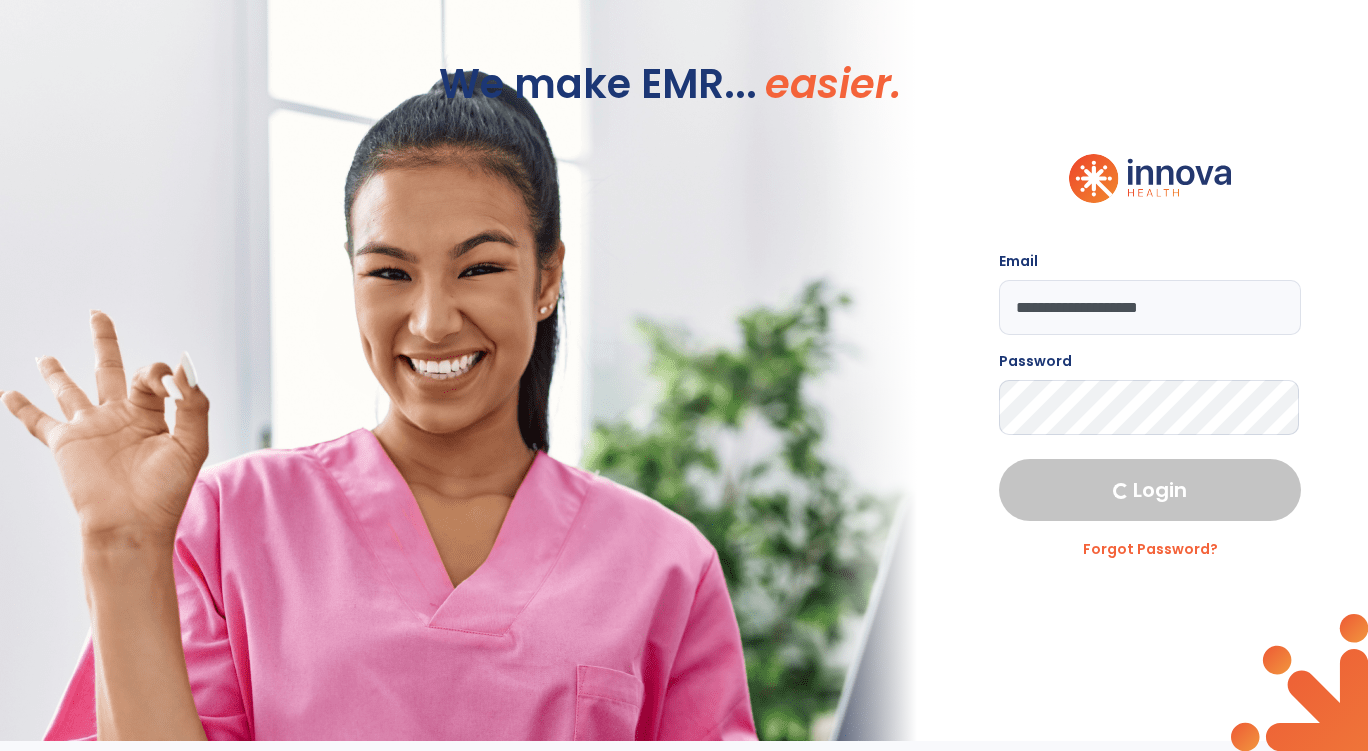 select on "****" 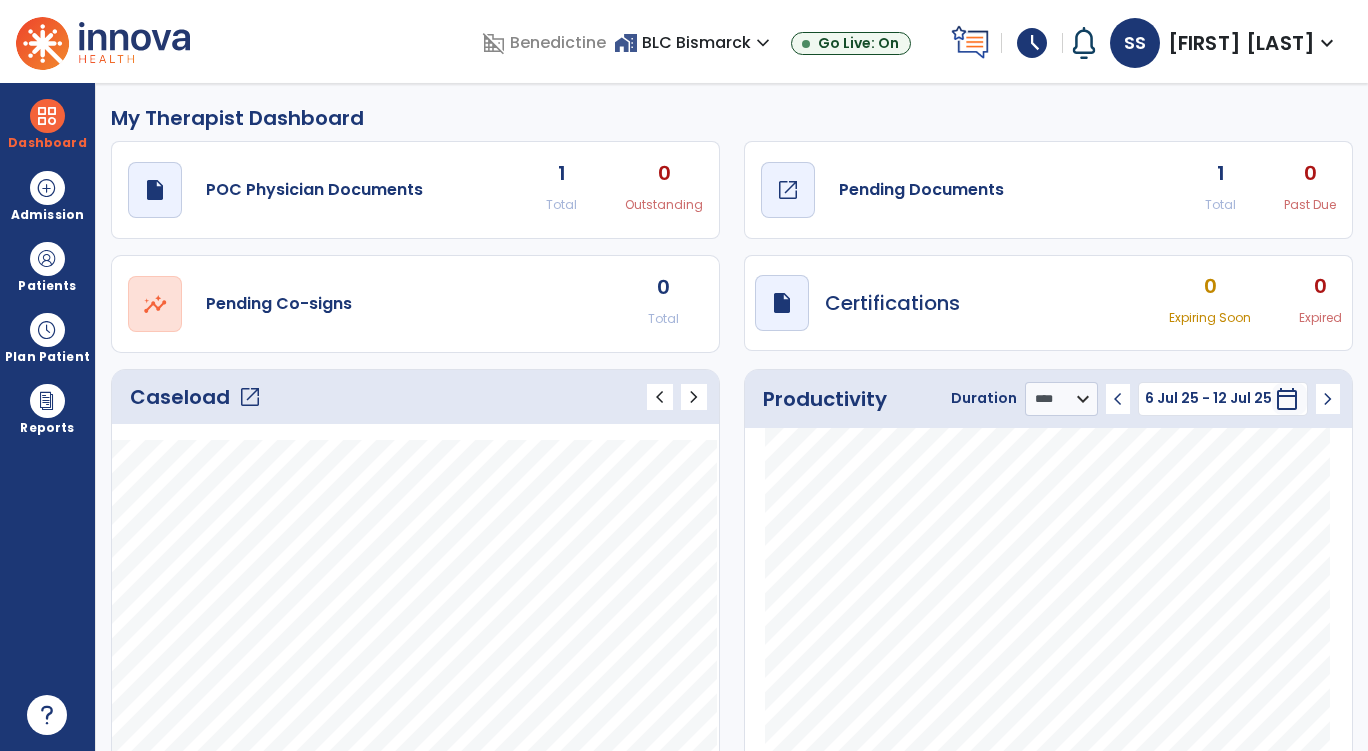 click on "Pending Documents" 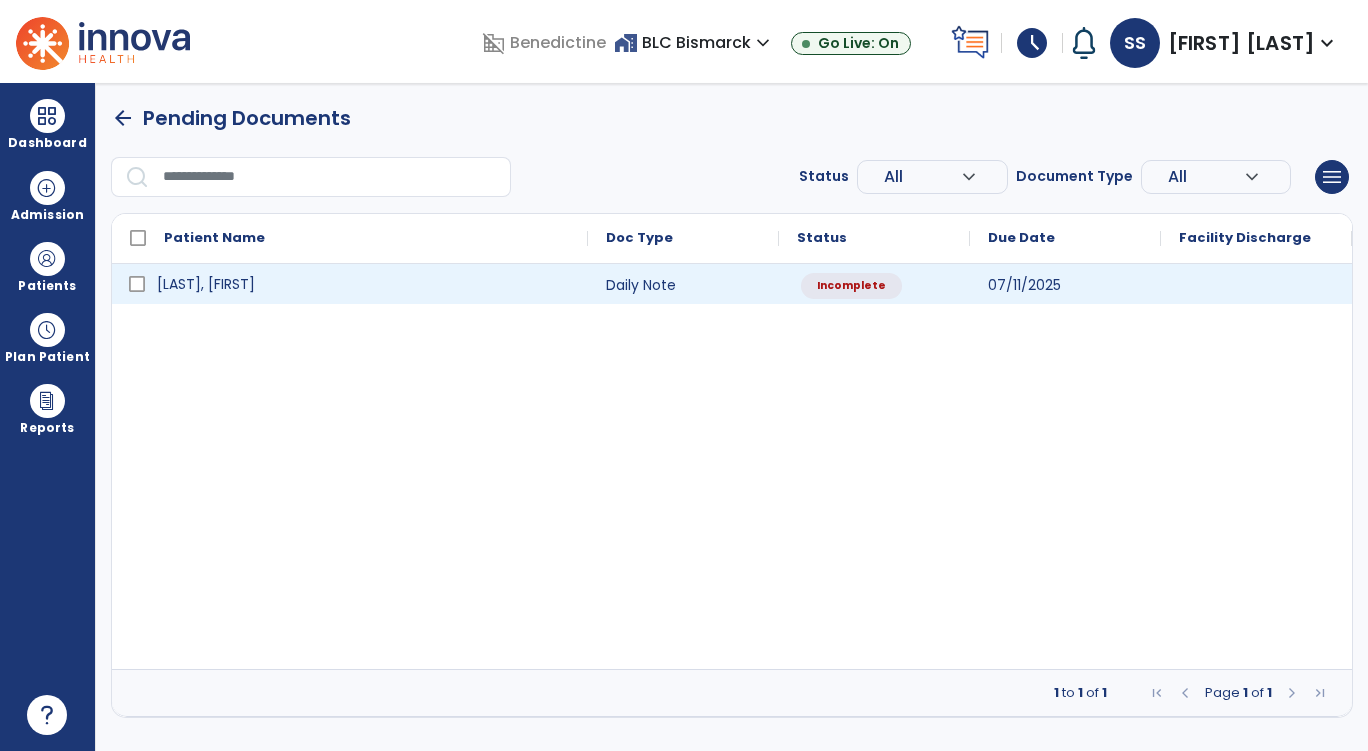 click on "[LAST], [FIRST]" at bounding box center [206, 284] 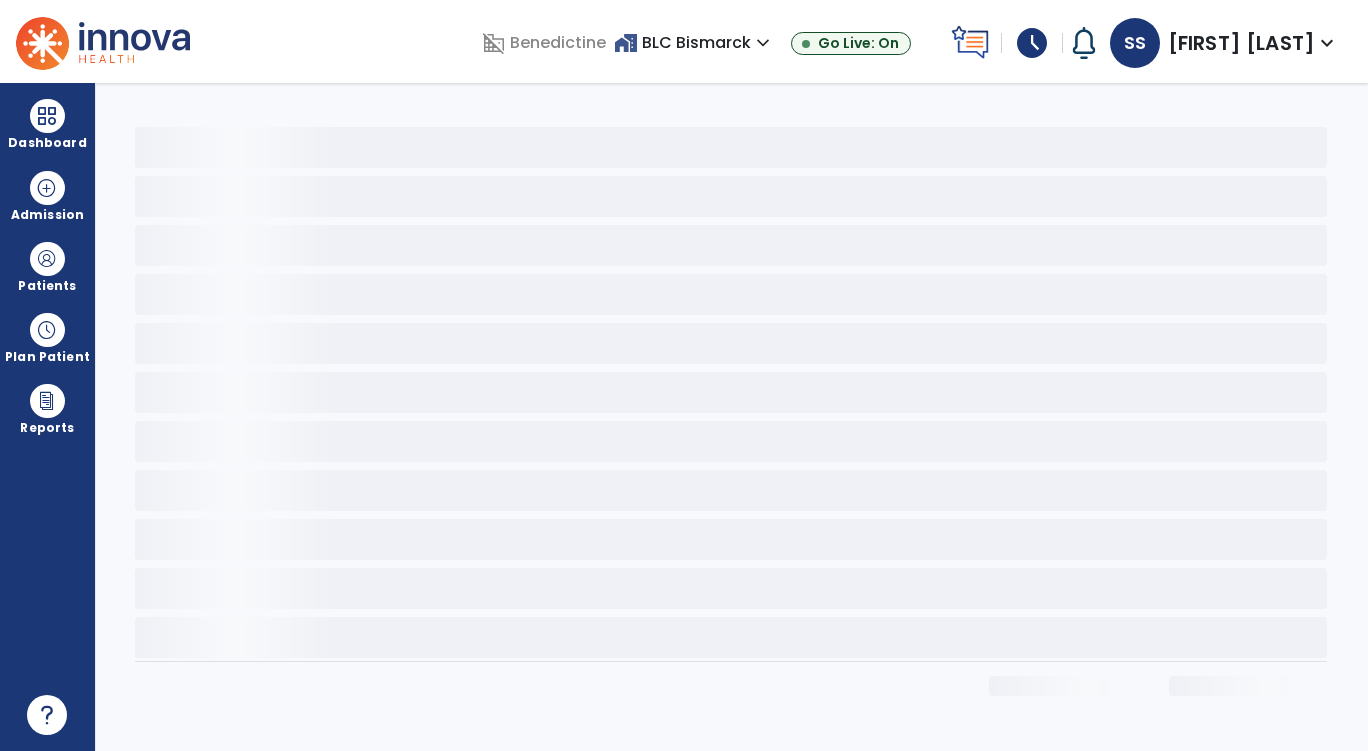 select on "*" 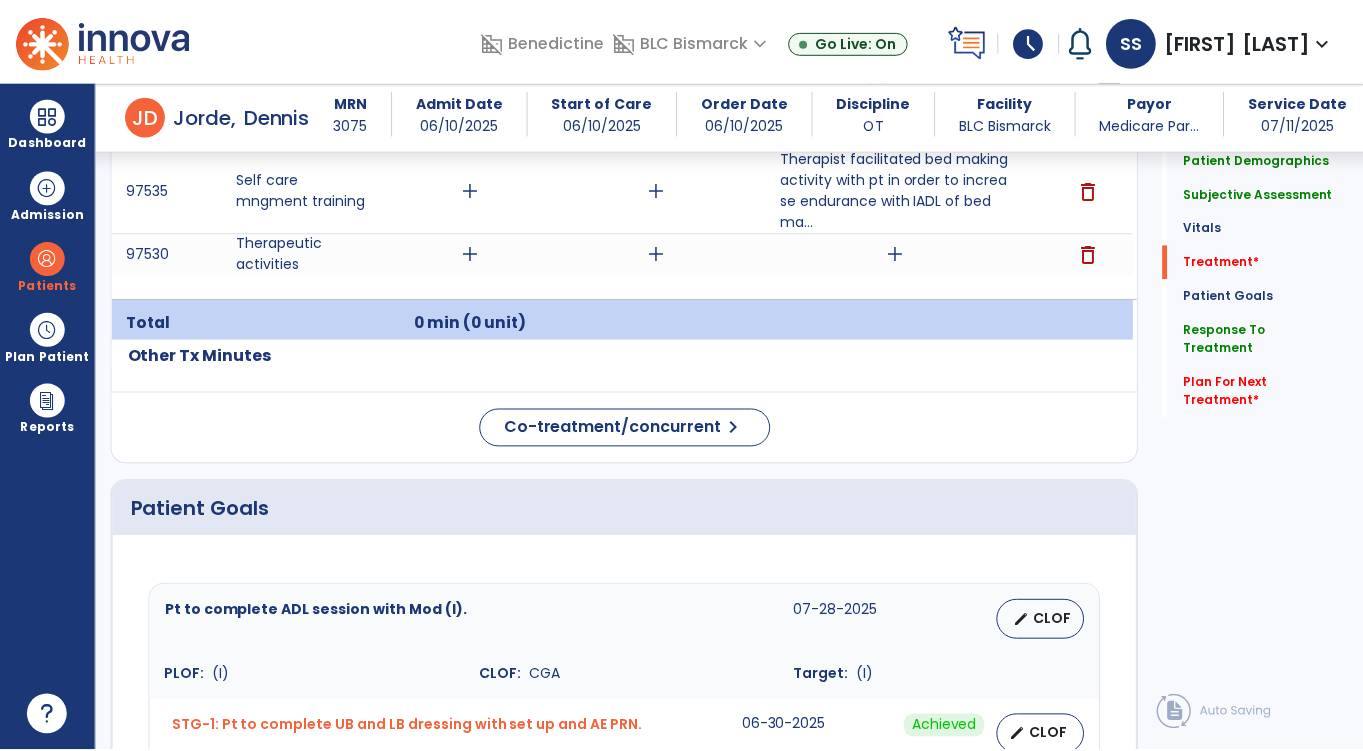 scroll, scrollTop: 1369, scrollLeft: 0, axis: vertical 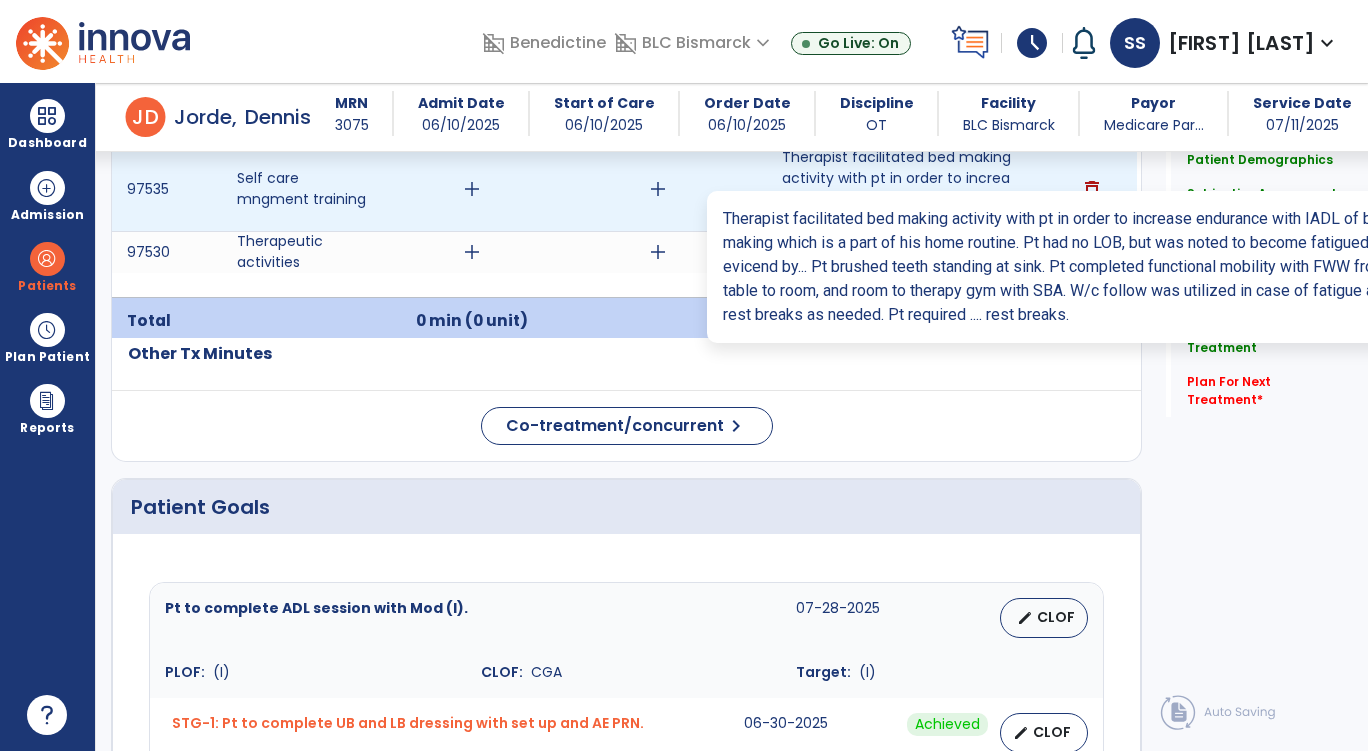 click on "Therapist facilitated bed making activity with pt in order to increase endurance with IADL of bed ma..." at bounding box center (898, 189) 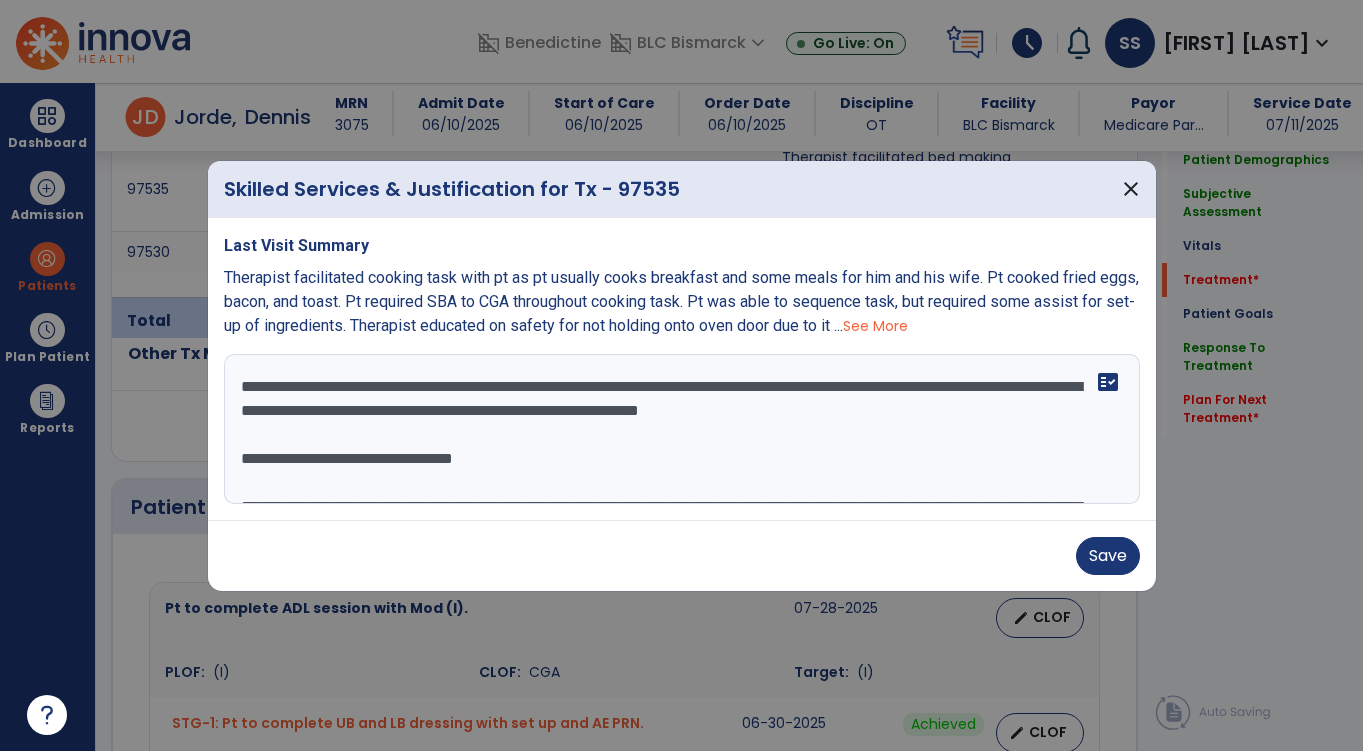scroll, scrollTop: 1369, scrollLeft: 0, axis: vertical 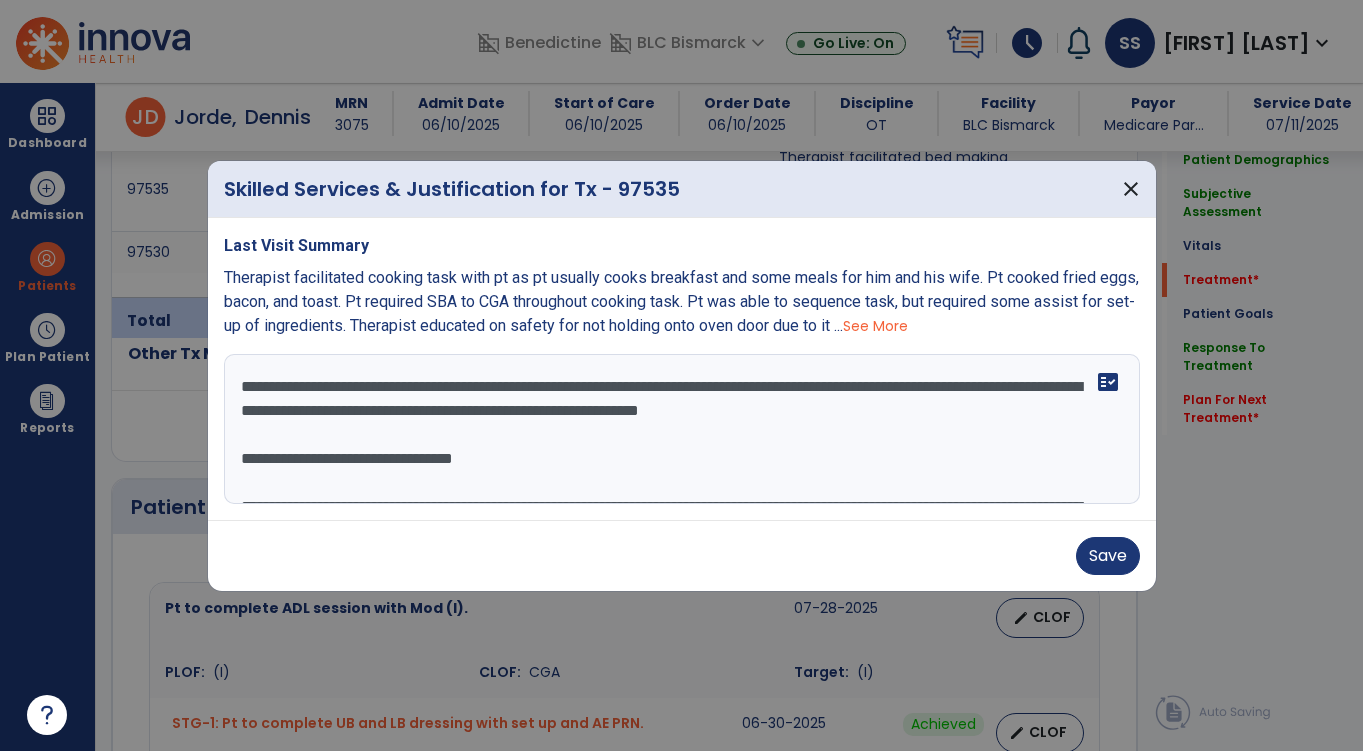 drag, startPoint x: 1044, startPoint y: 416, endPoint x: 530, endPoint y: 414, distance: 514.0039 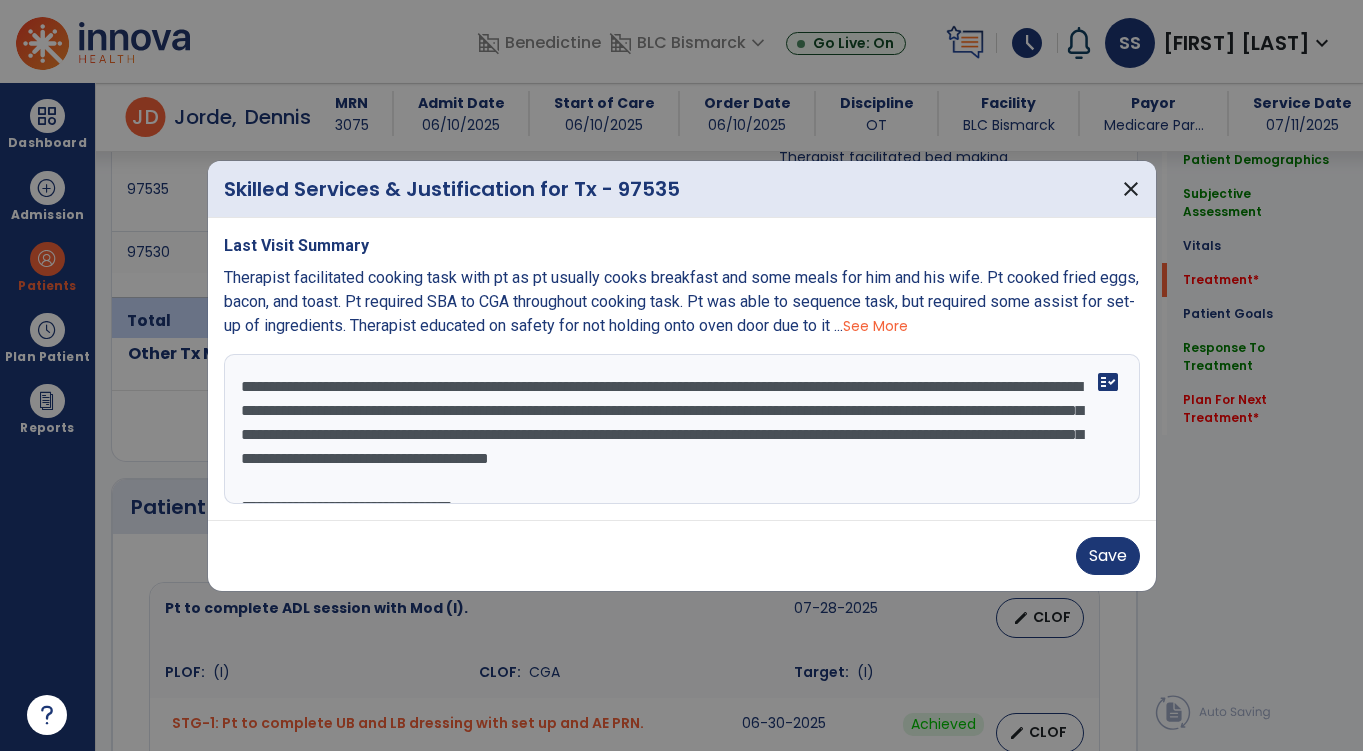 scroll, scrollTop: 53, scrollLeft: 0, axis: vertical 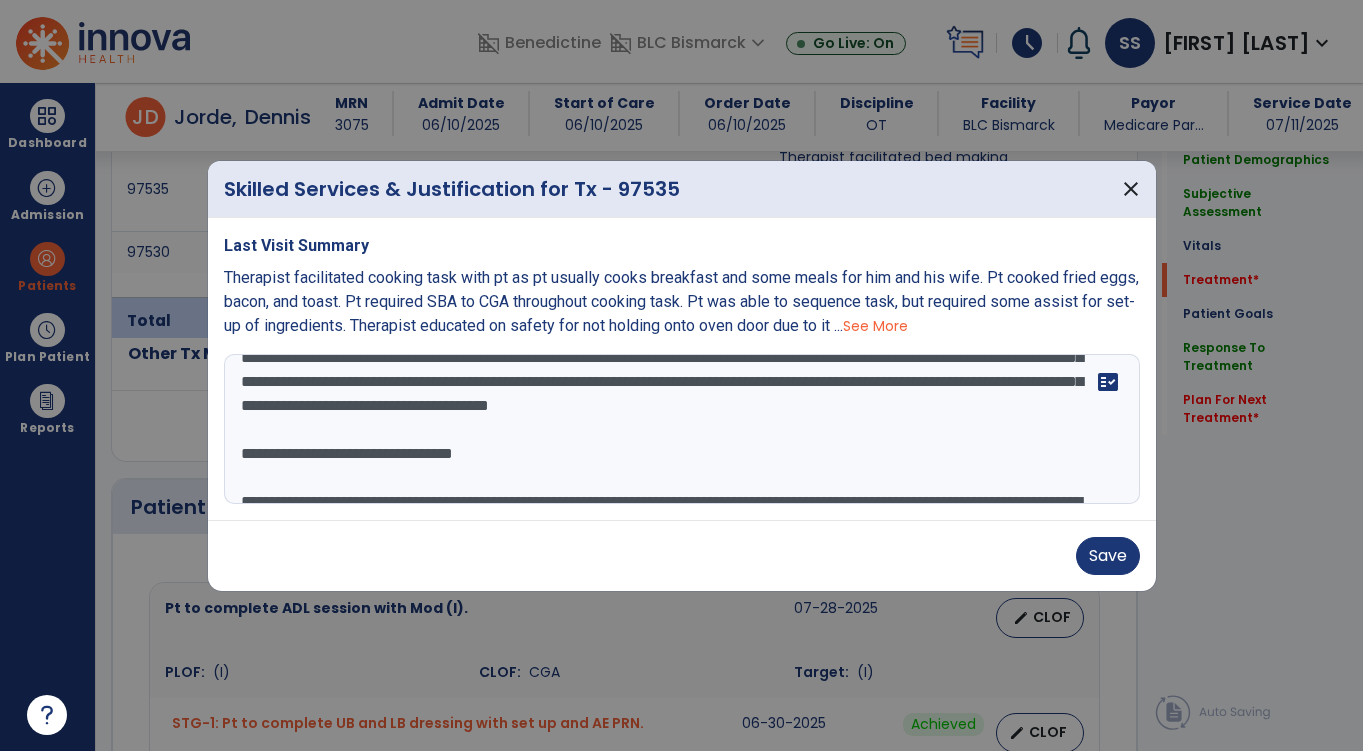 click on "**********" at bounding box center [682, 429] 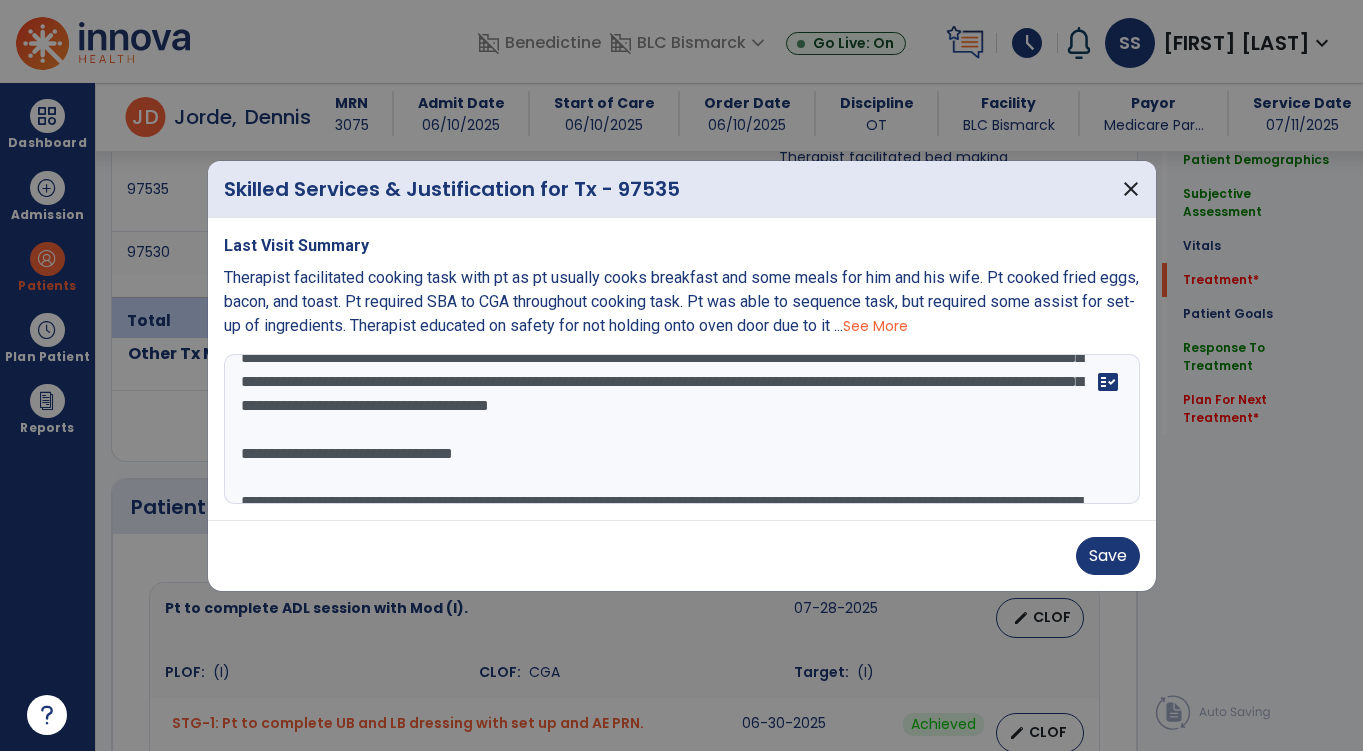 click on "**********" at bounding box center (682, 429) 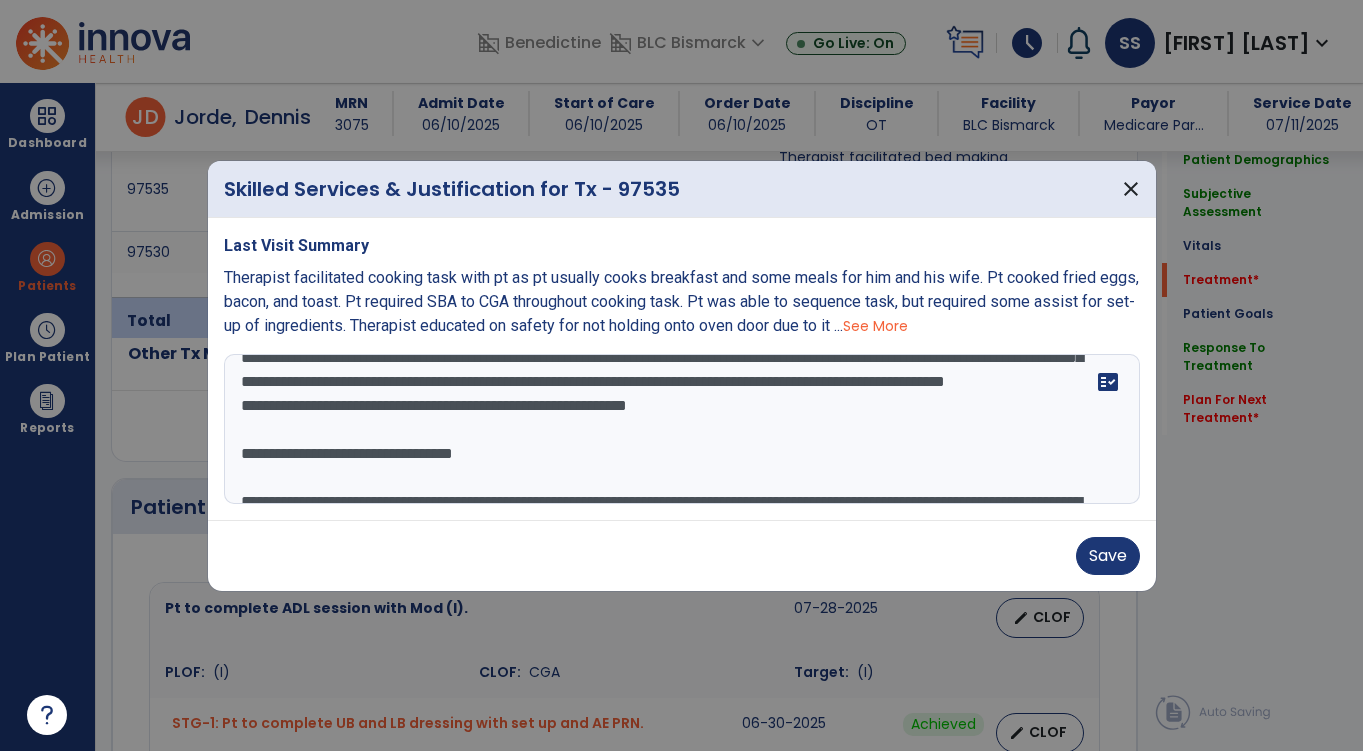 scroll, scrollTop: 140, scrollLeft: 0, axis: vertical 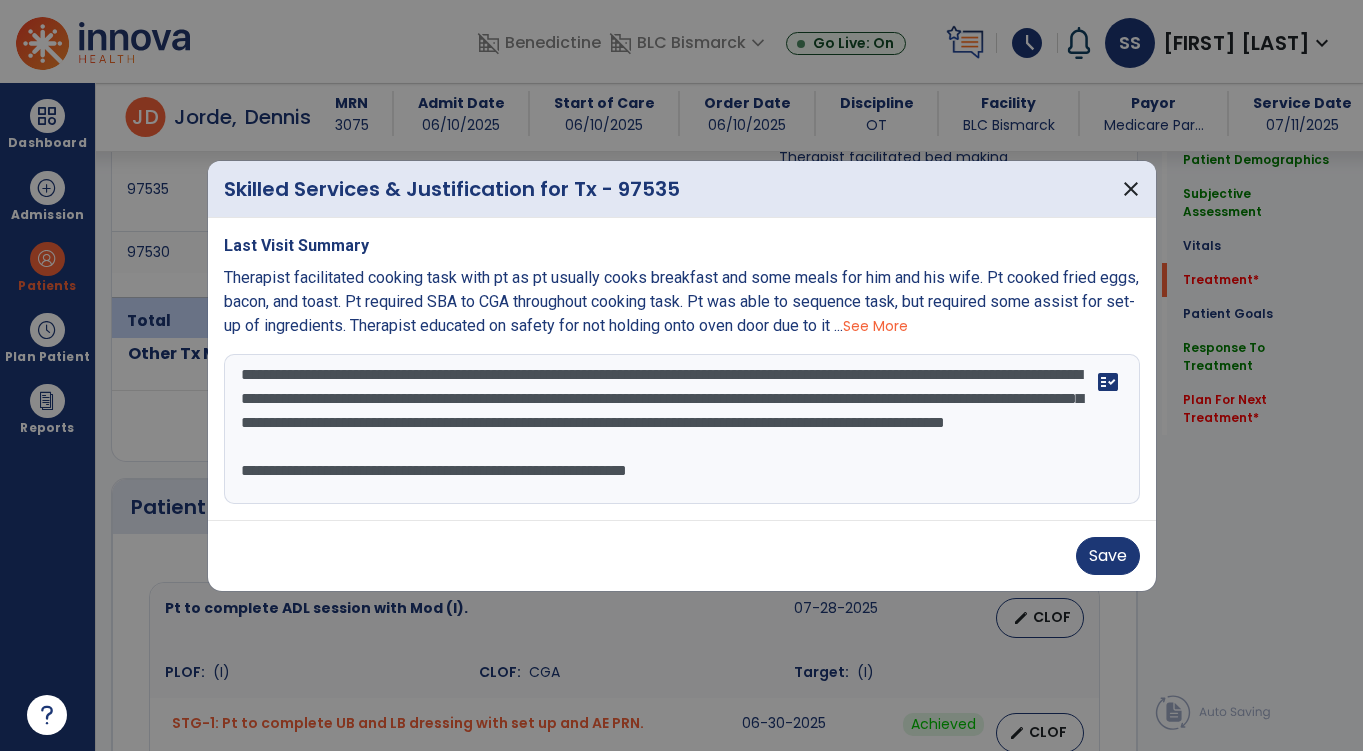 click on "**********" at bounding box center [682, 429] 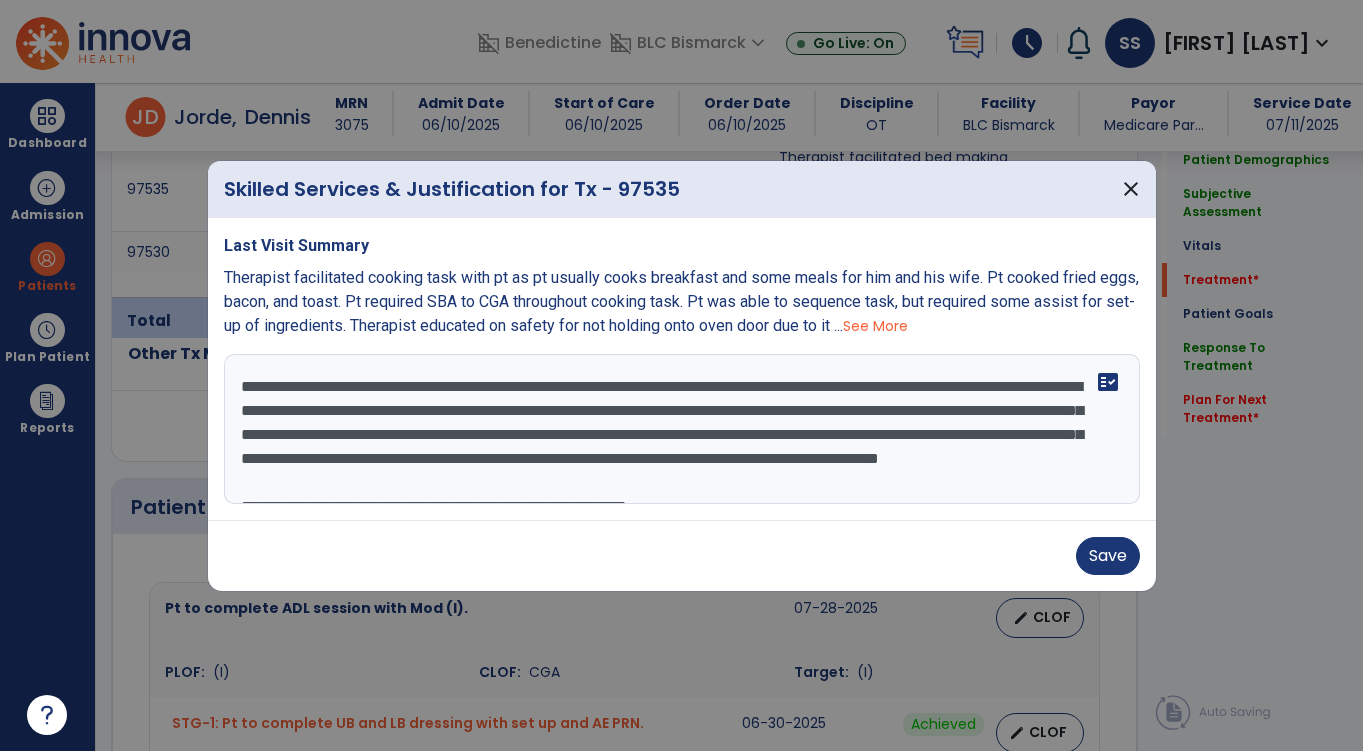 scroll, scrollTop: 15, scrollLeft: 0, axis: vertical 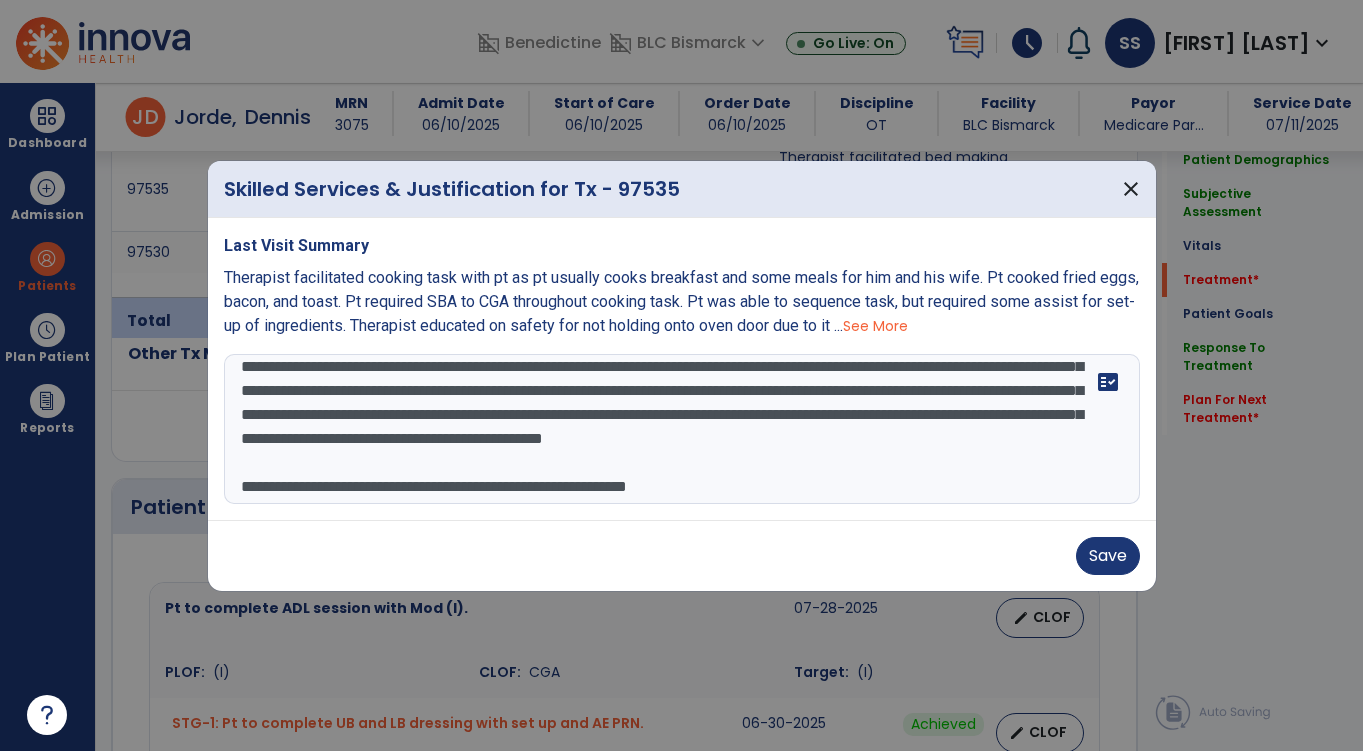 click at bounding box center (682, 429) 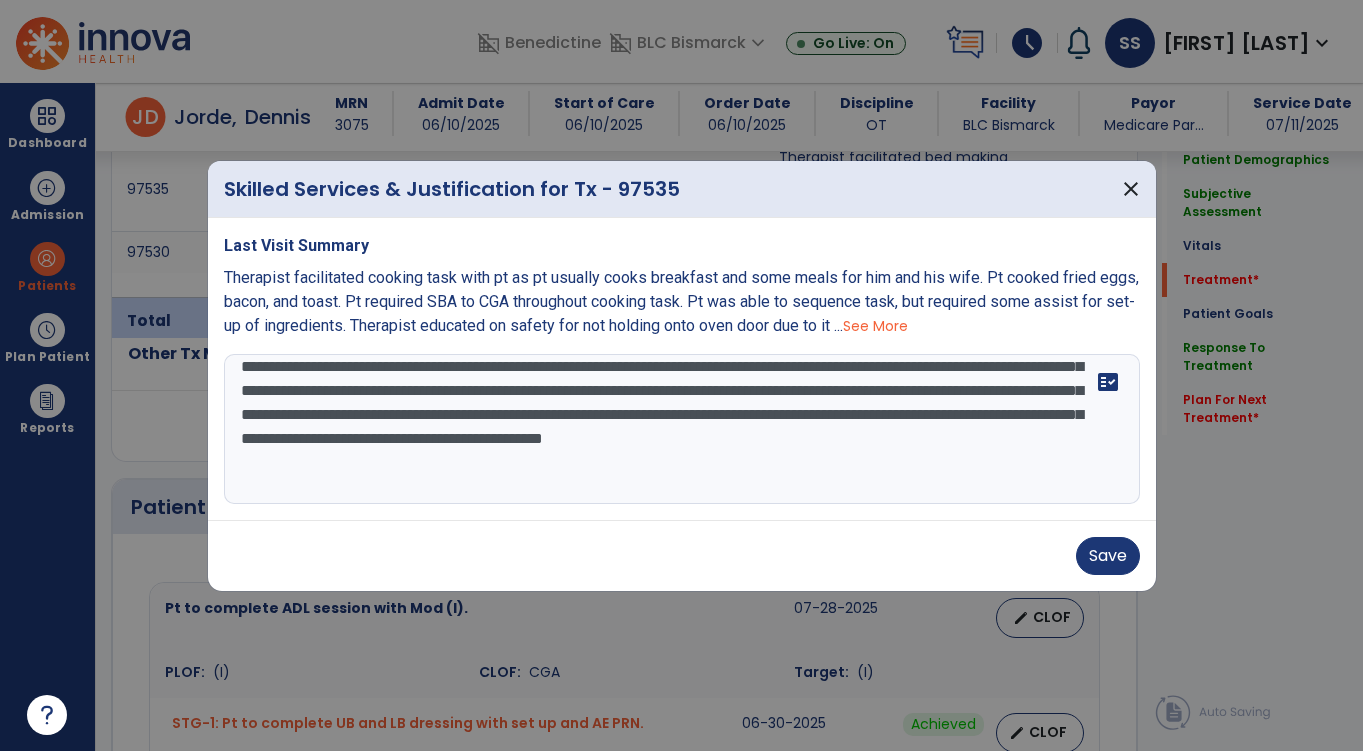 scroll, scrollTop: 87, scrollLeft: 0, axis: vertical 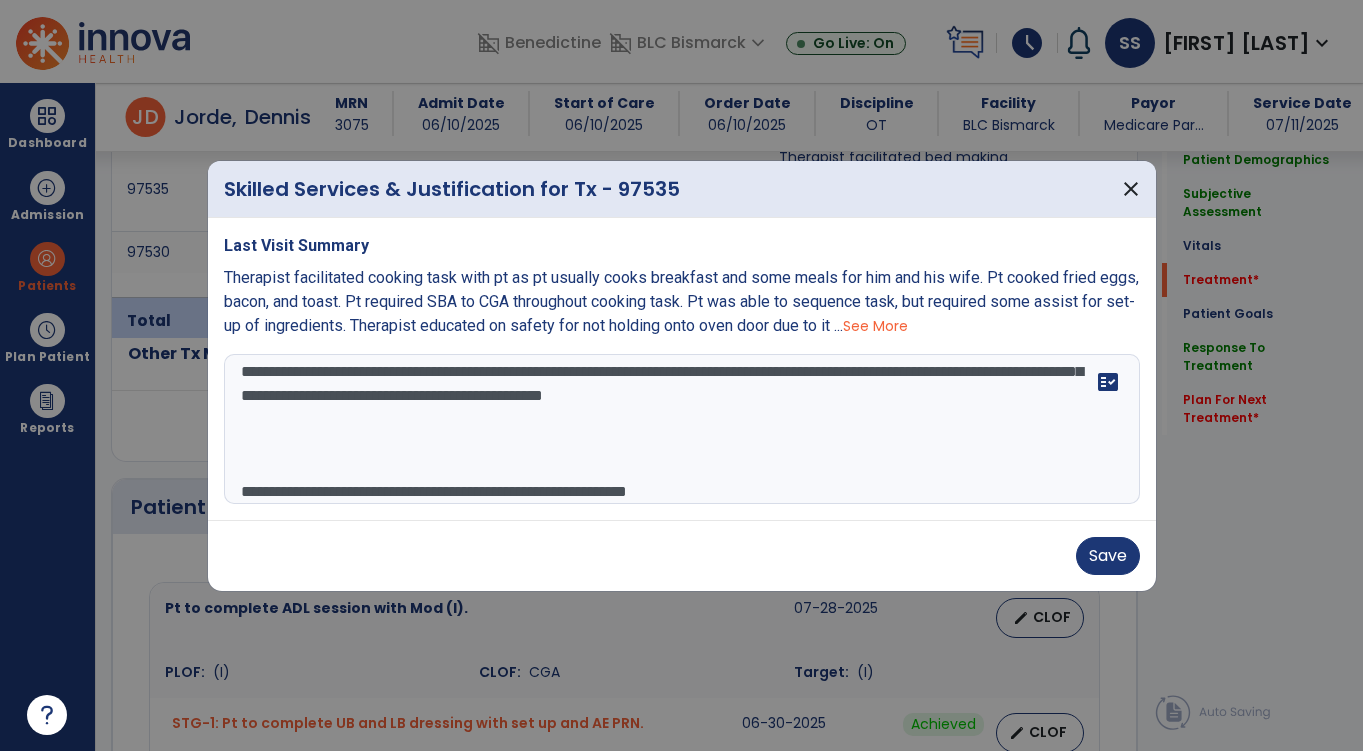 click at bounding box center [682, 429] 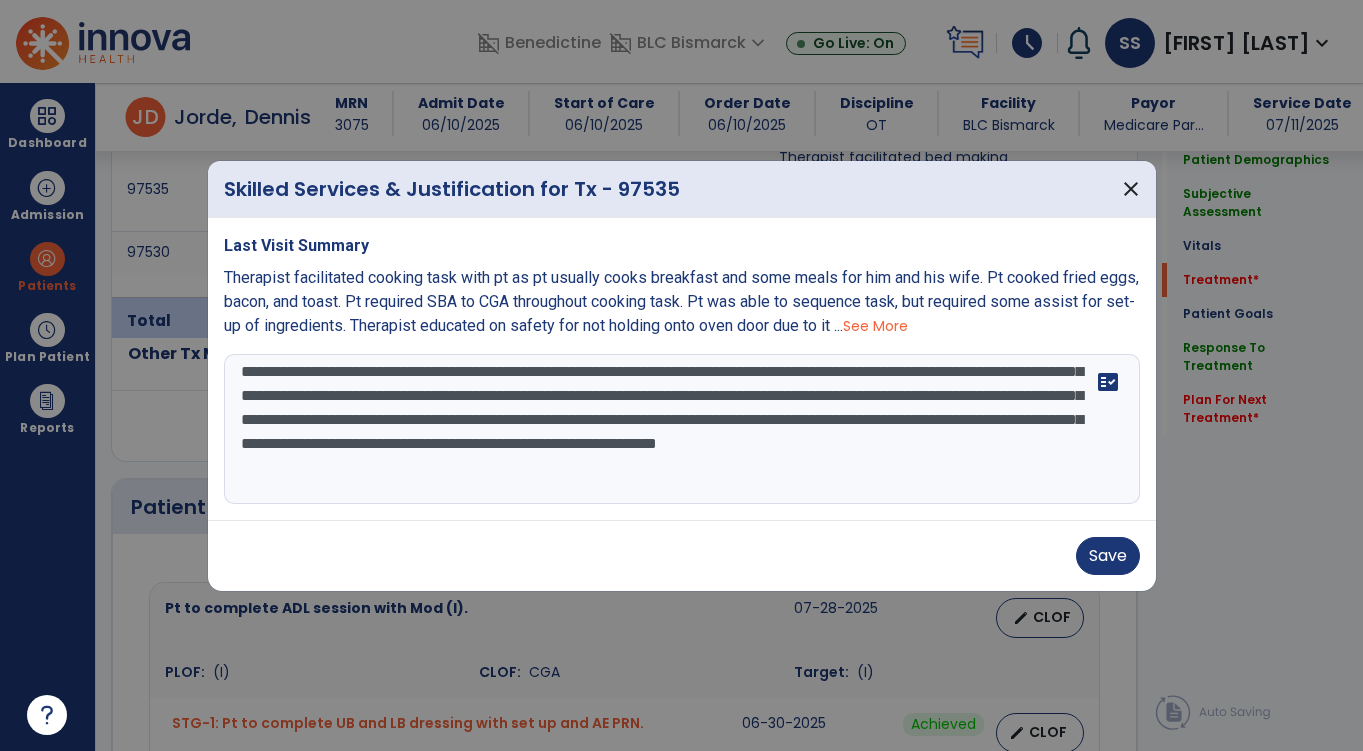 scroll, scrollTop: 135, scrollLeft: 0, axis: vertical 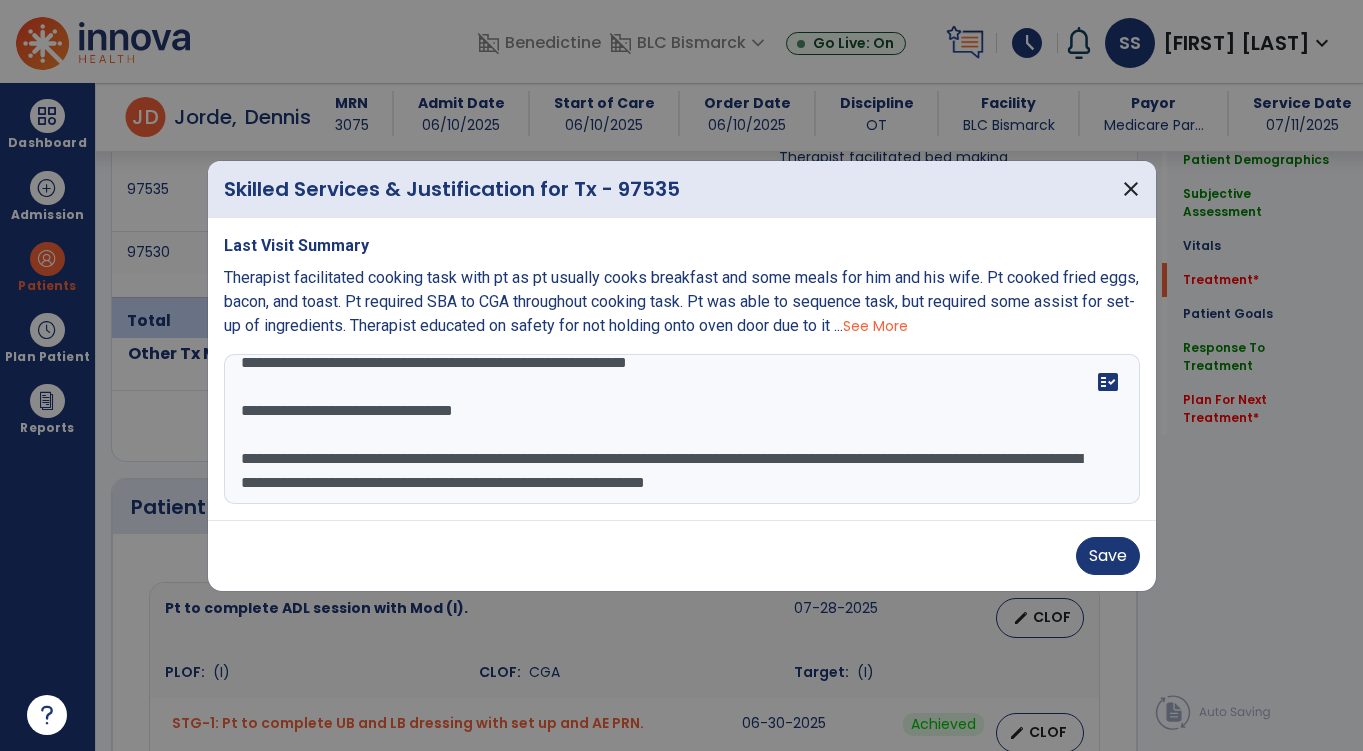 drag, startPoint x: 770, startPoint y: 487, endPoint x: 240, endPoint y: 418, distance: 534.47266 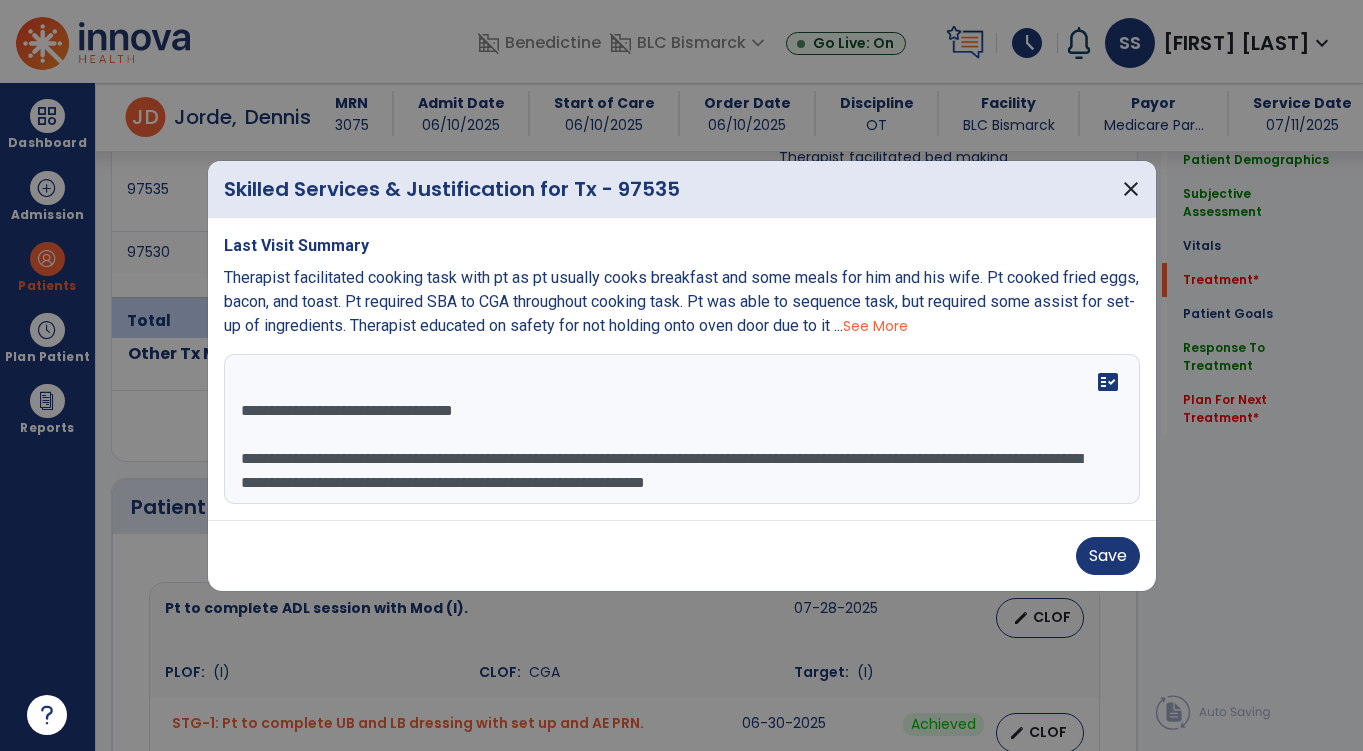 scroll, scrollTop: 355, scrollLeft: 0, axis: vertical 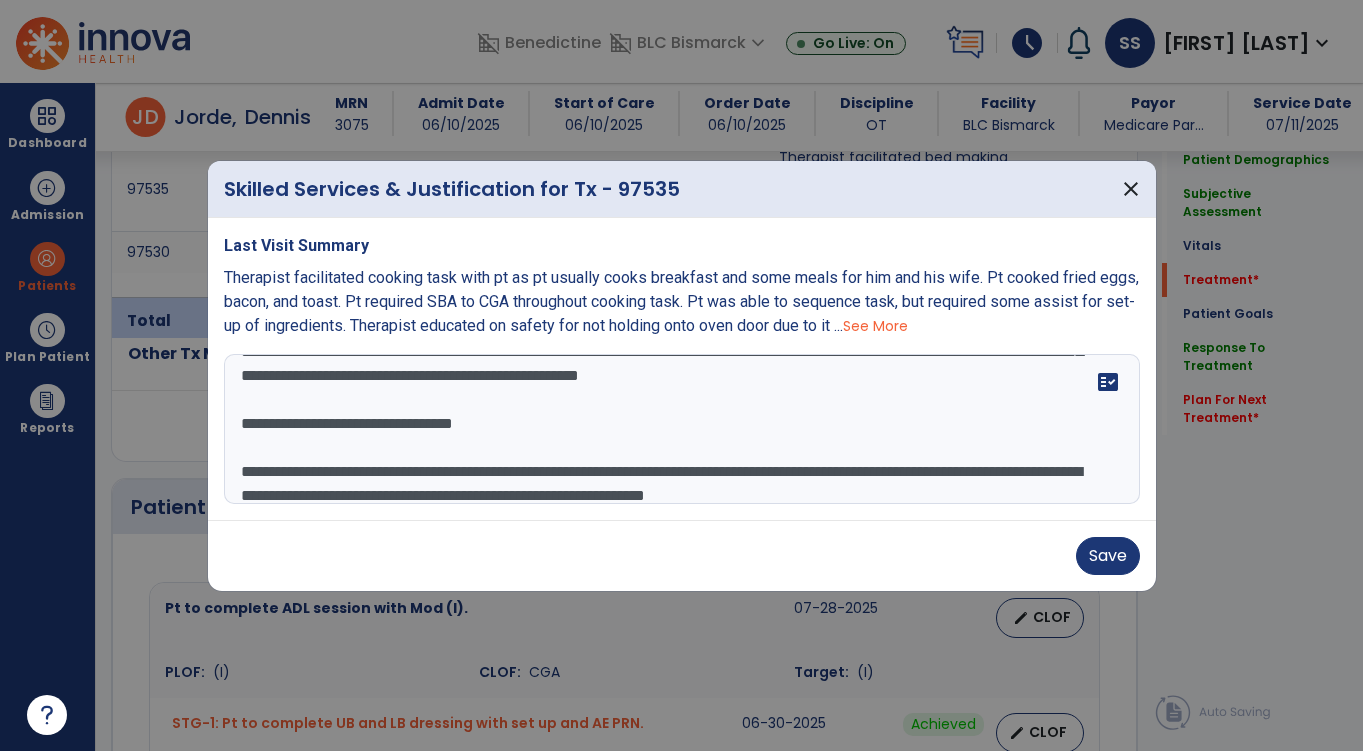 type on "**********" 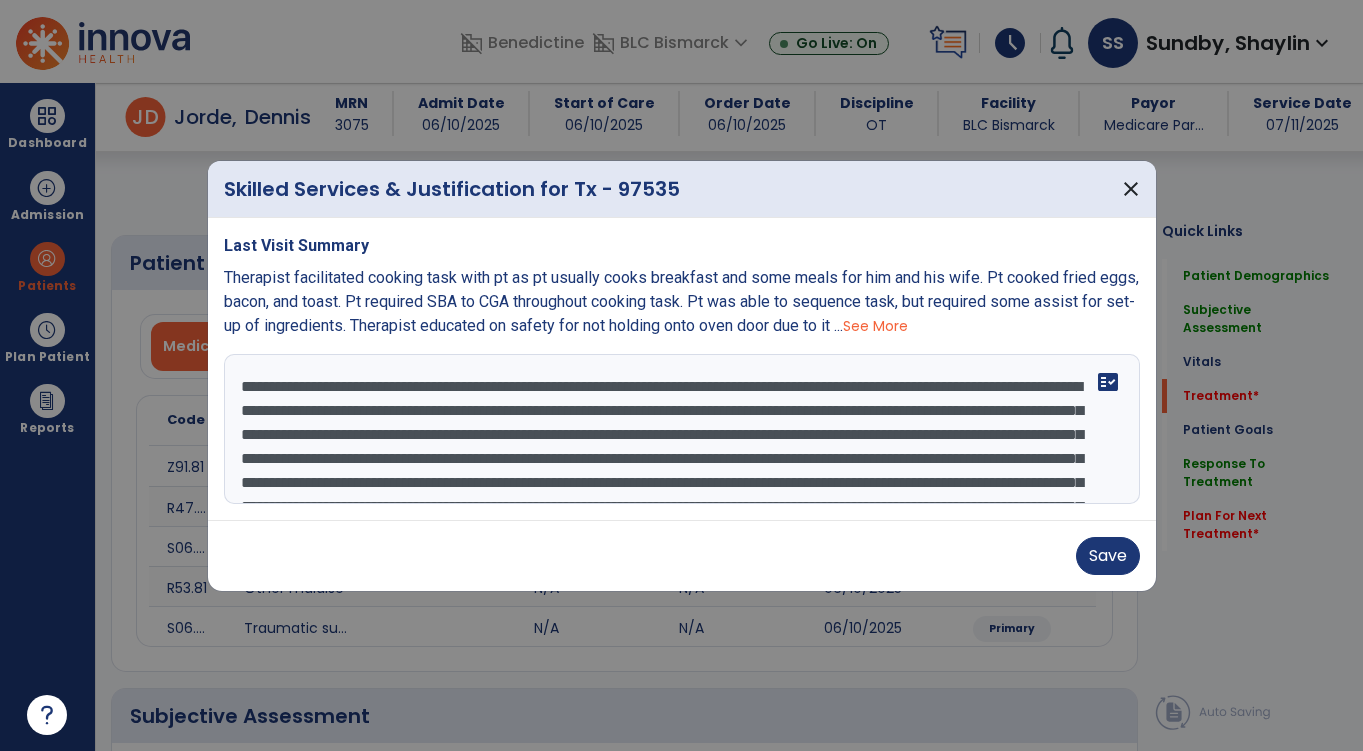 select on "*" 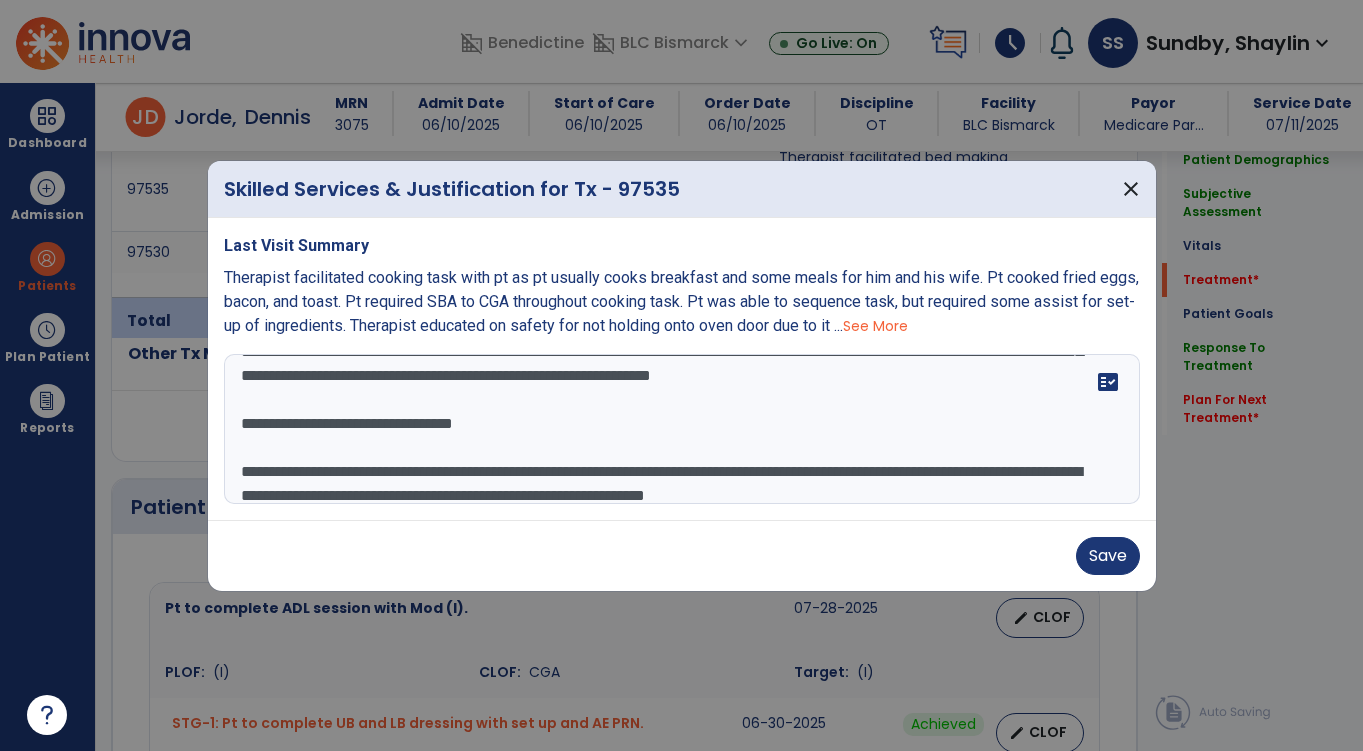 scroll, scrollTop: 0, scrollLeft: 0, axis: both 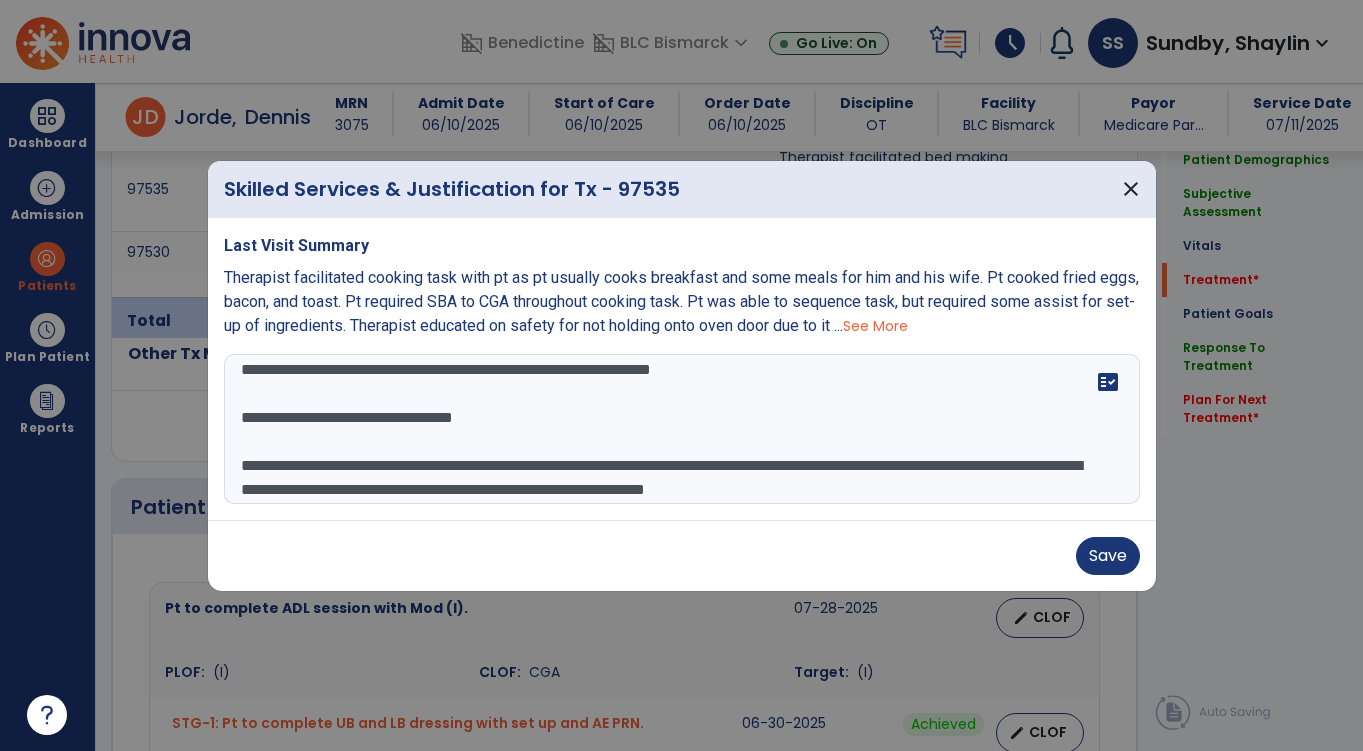 click at bounding box center [682, 429] 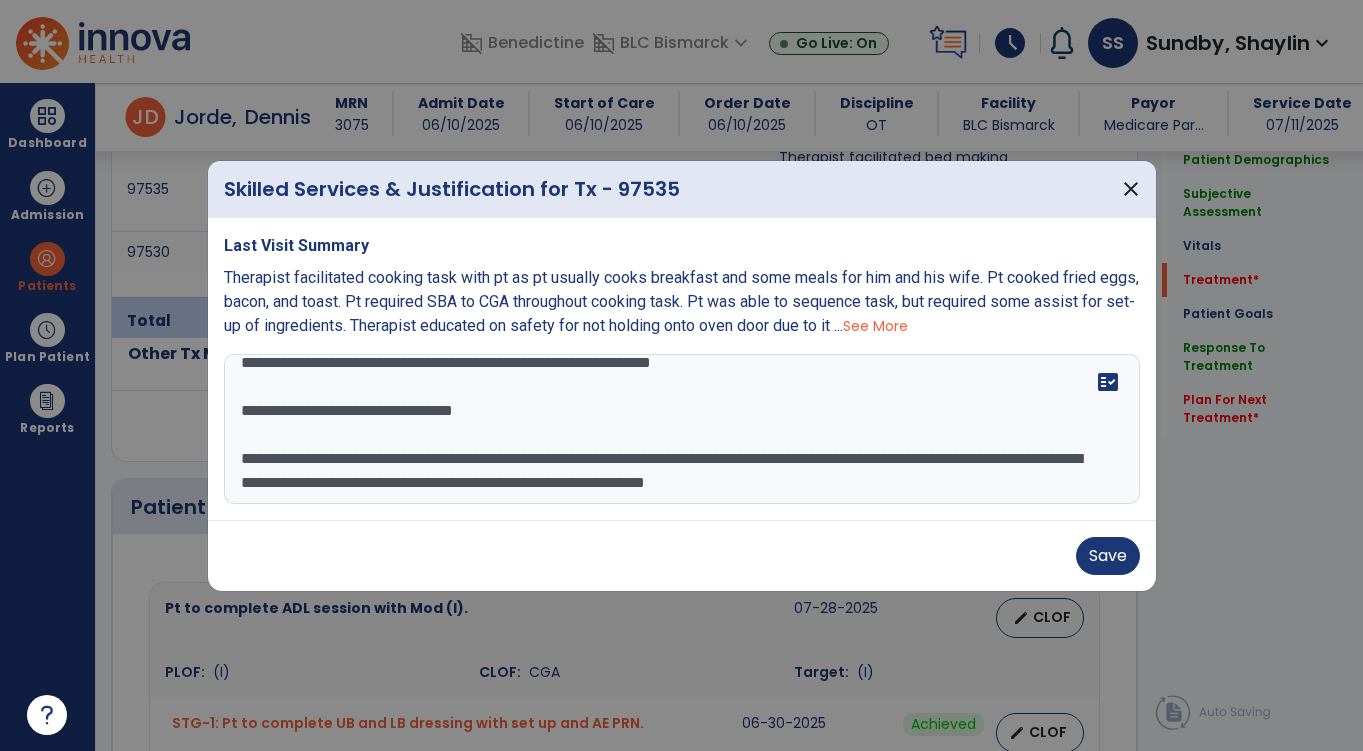 click at bounding box center (682, 429) 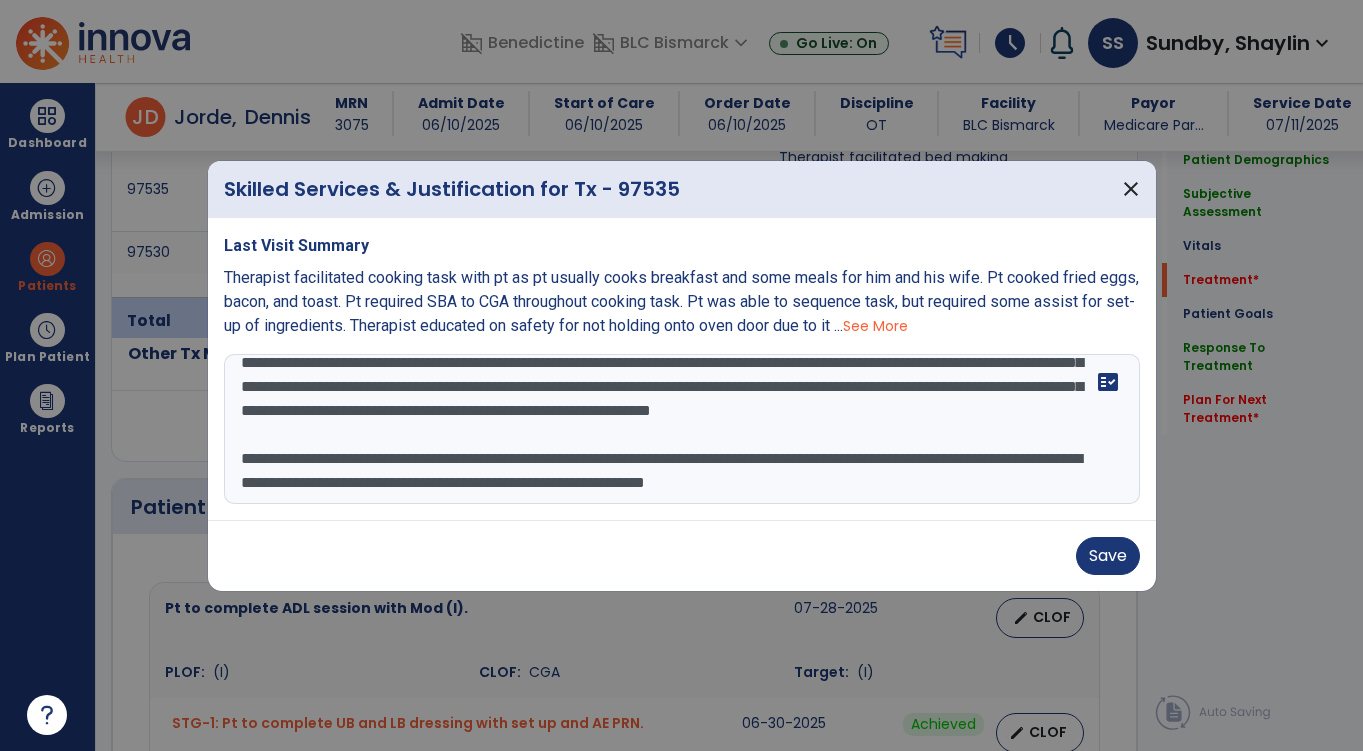 click at bounding box center (682, 429) 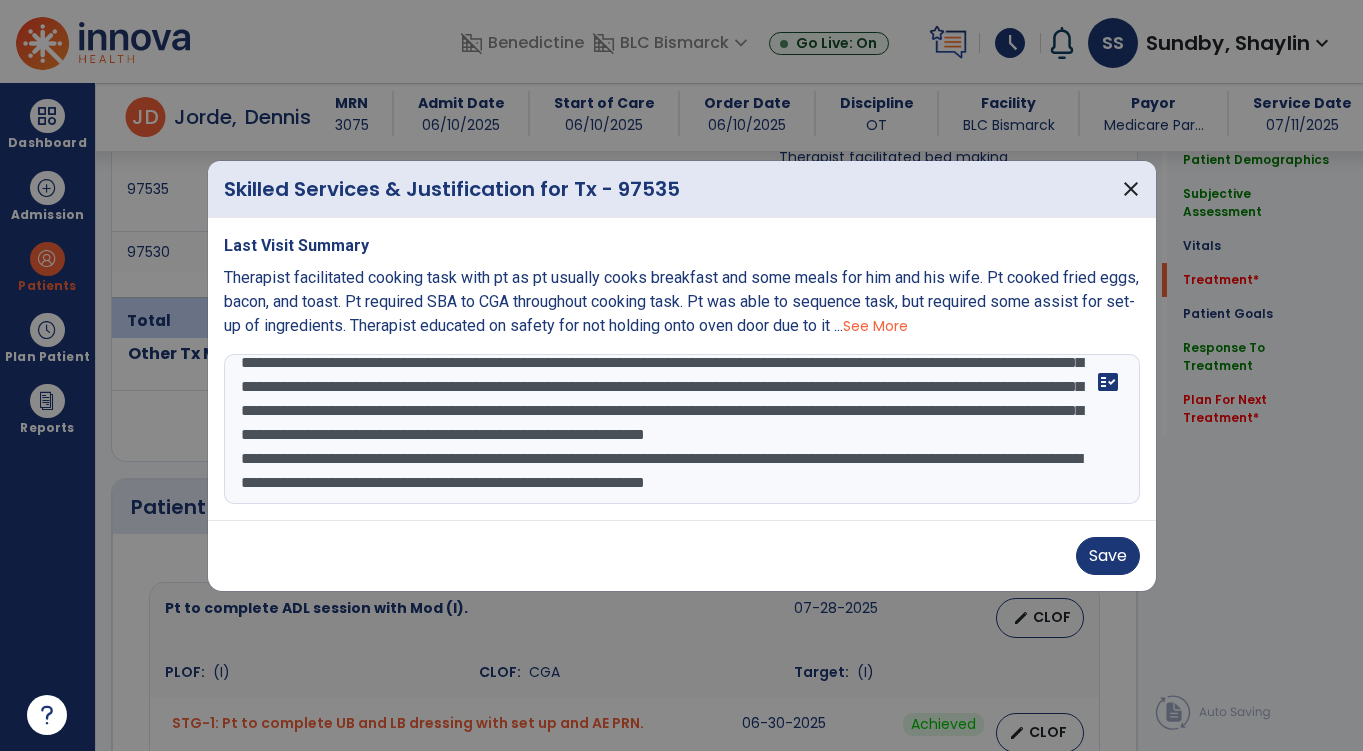 click at bounding box center [682, 429] 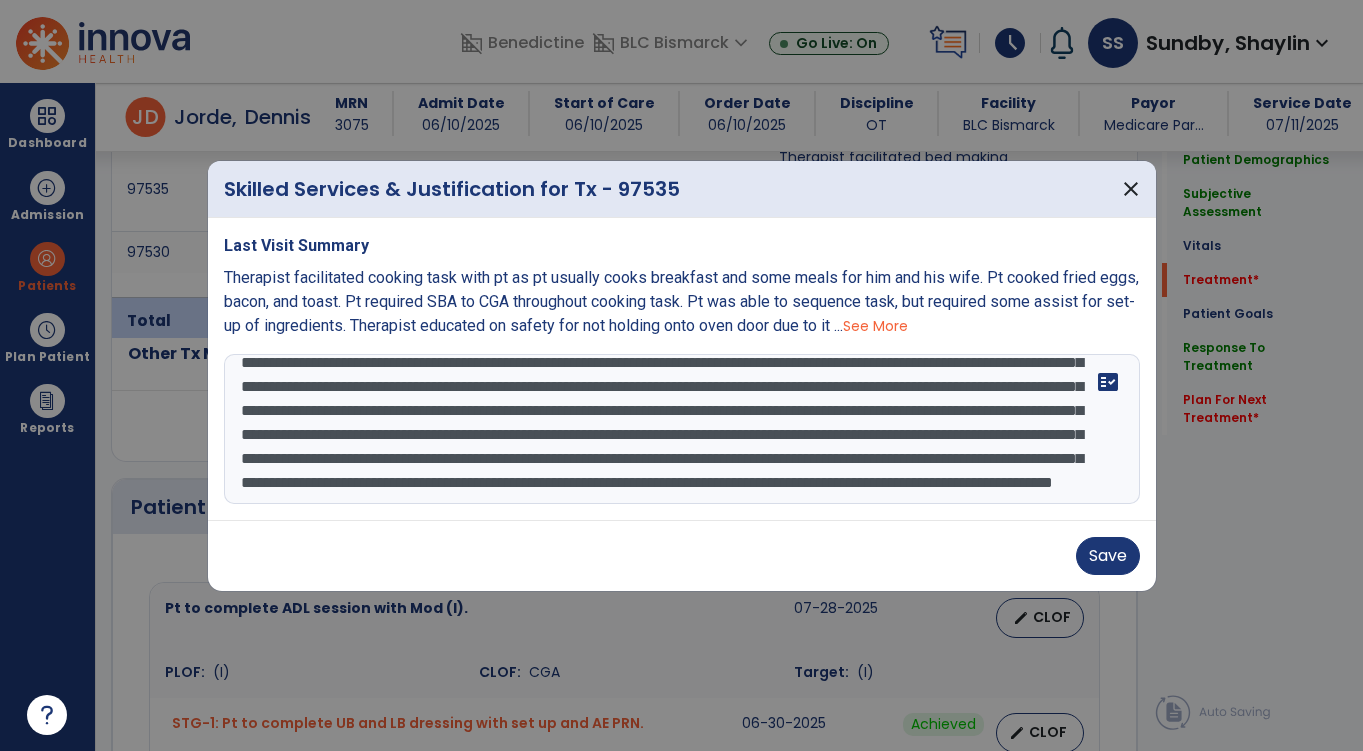 drag, startPoint x: 977, startPoint y: 460, endPoint x: 1038, endPoint y: 526, distance: 89.87213 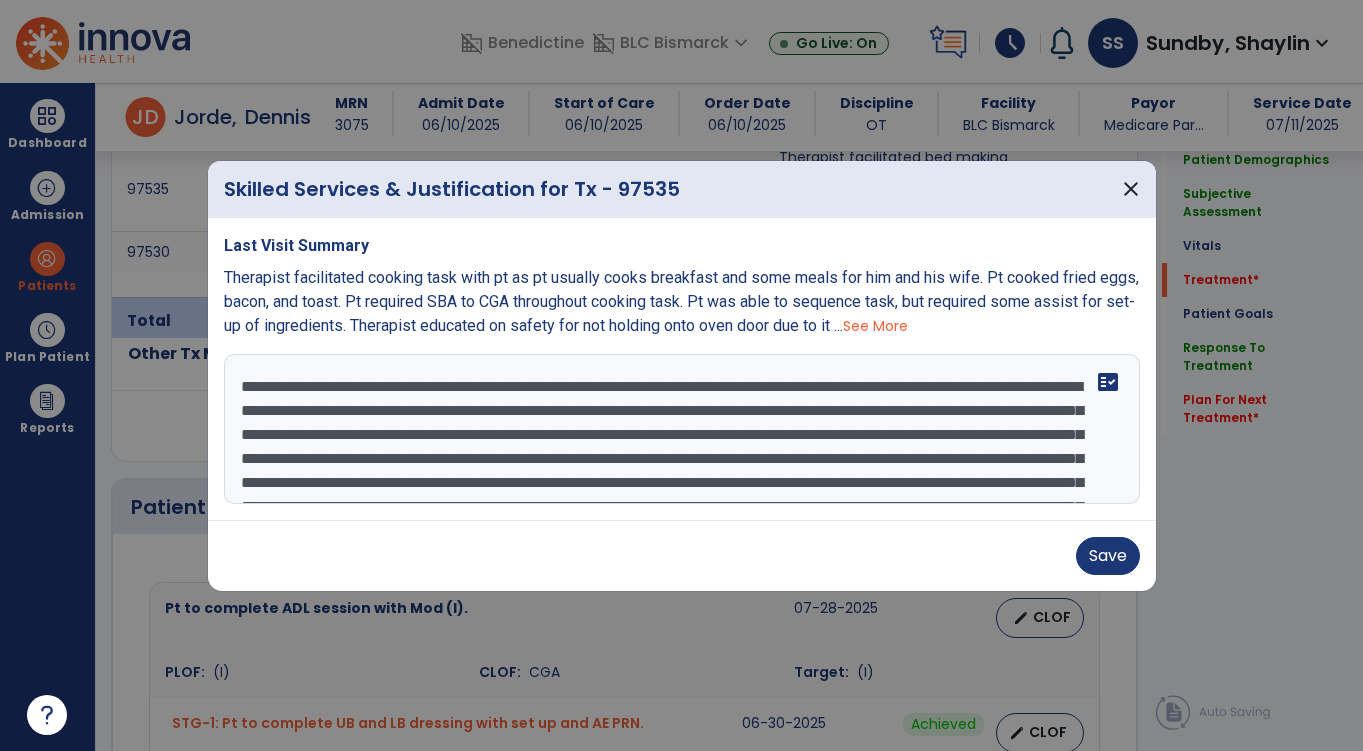 click at bounding box center [682, 429] 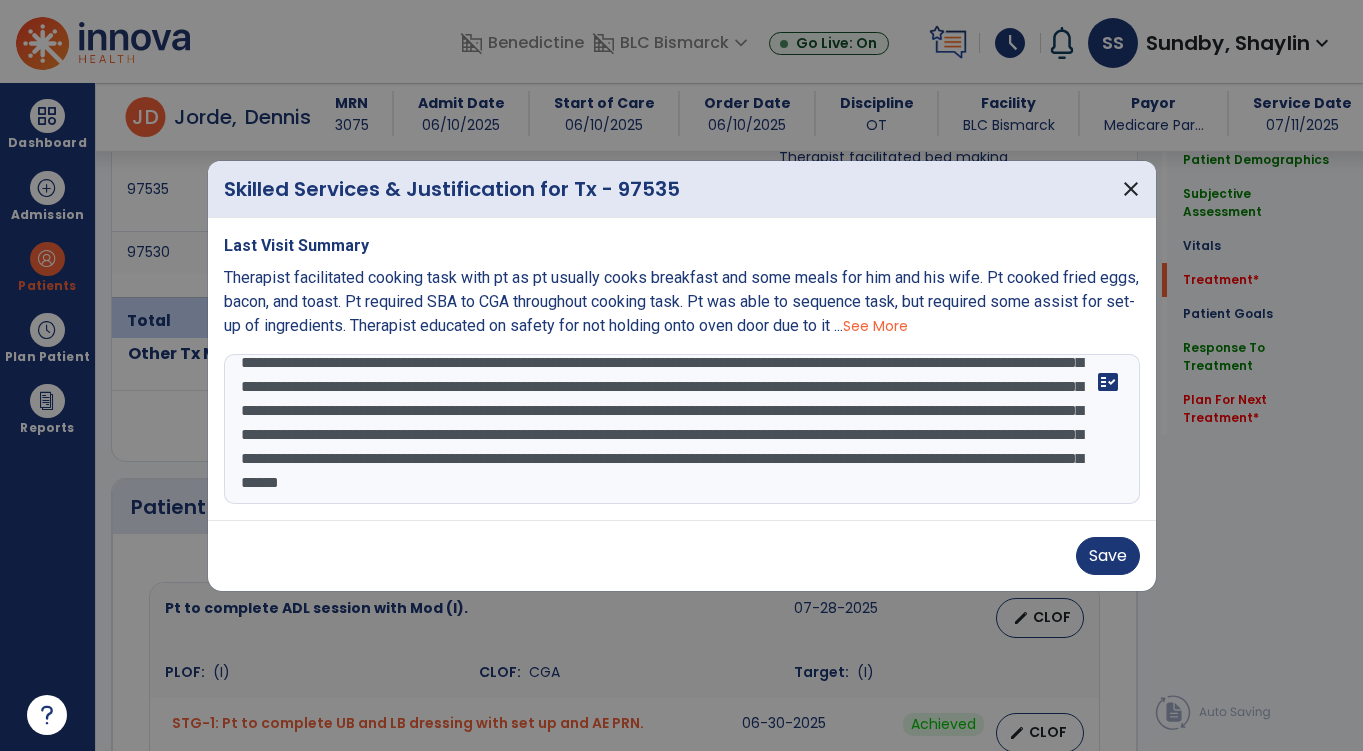 click at bounding box center [682, 429] 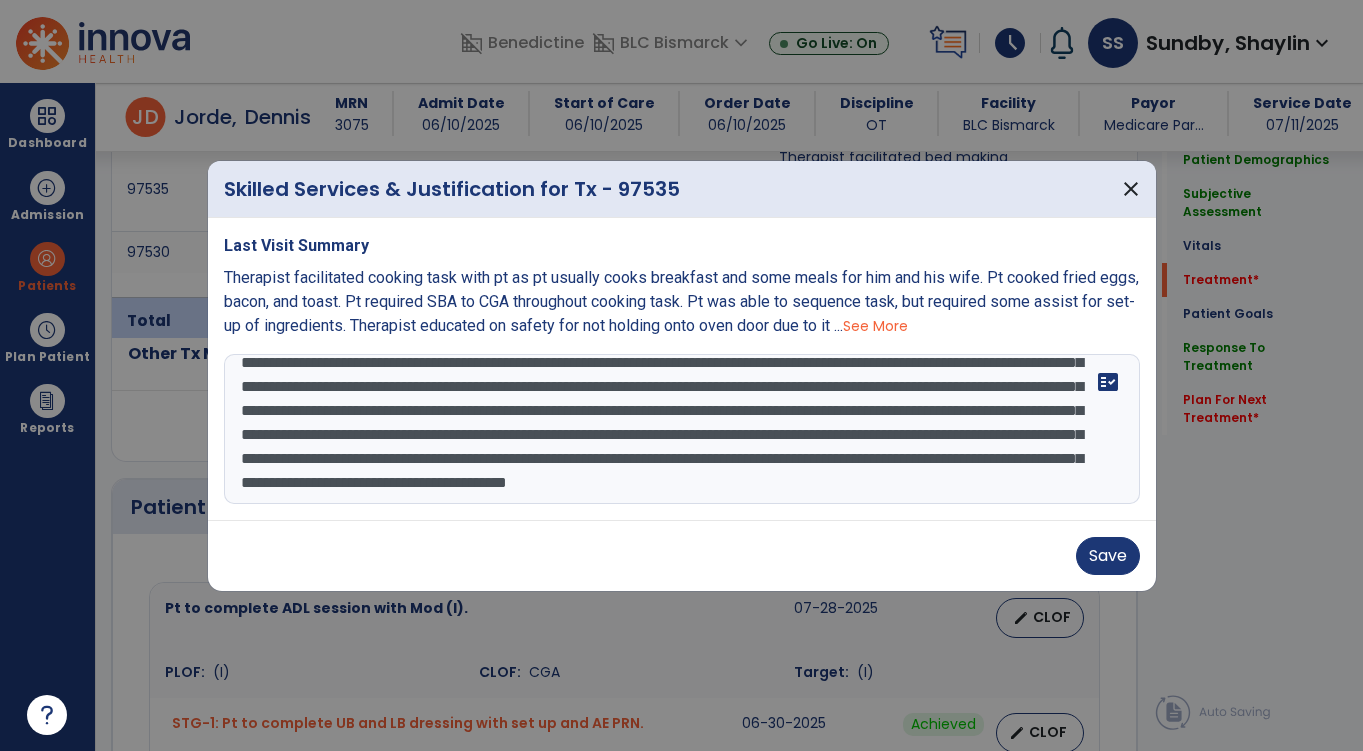 scroll, scrollTop: 327, scrollLeft: 0, axis: vertical 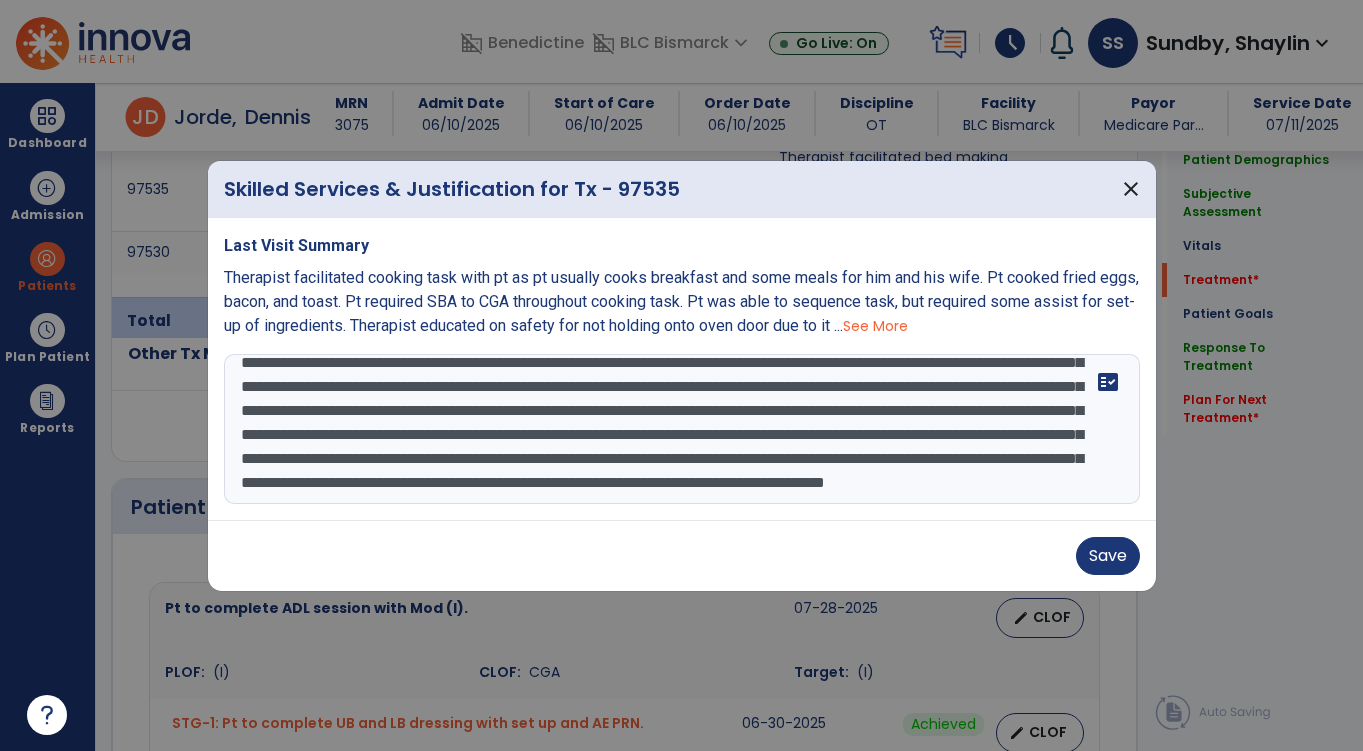 click at bounding box center [682, 429] 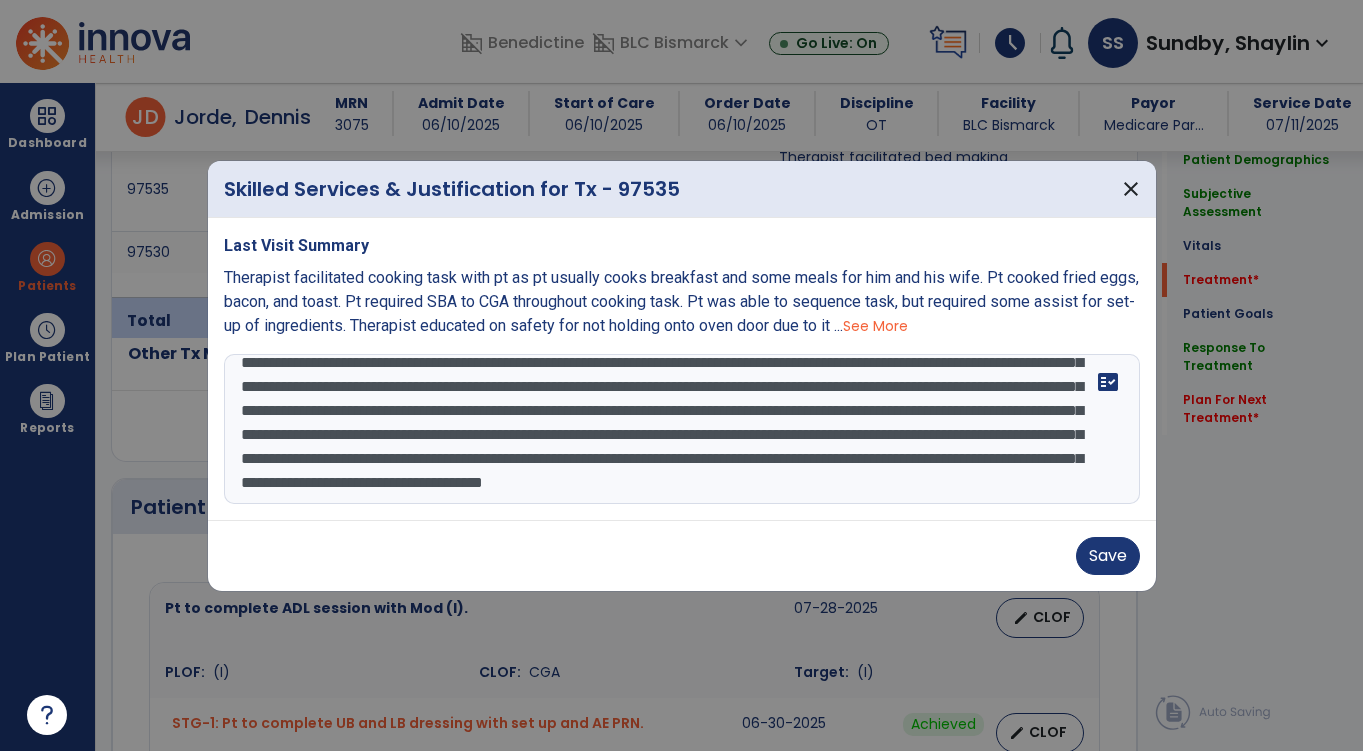 click at bounding box center [682, 429] 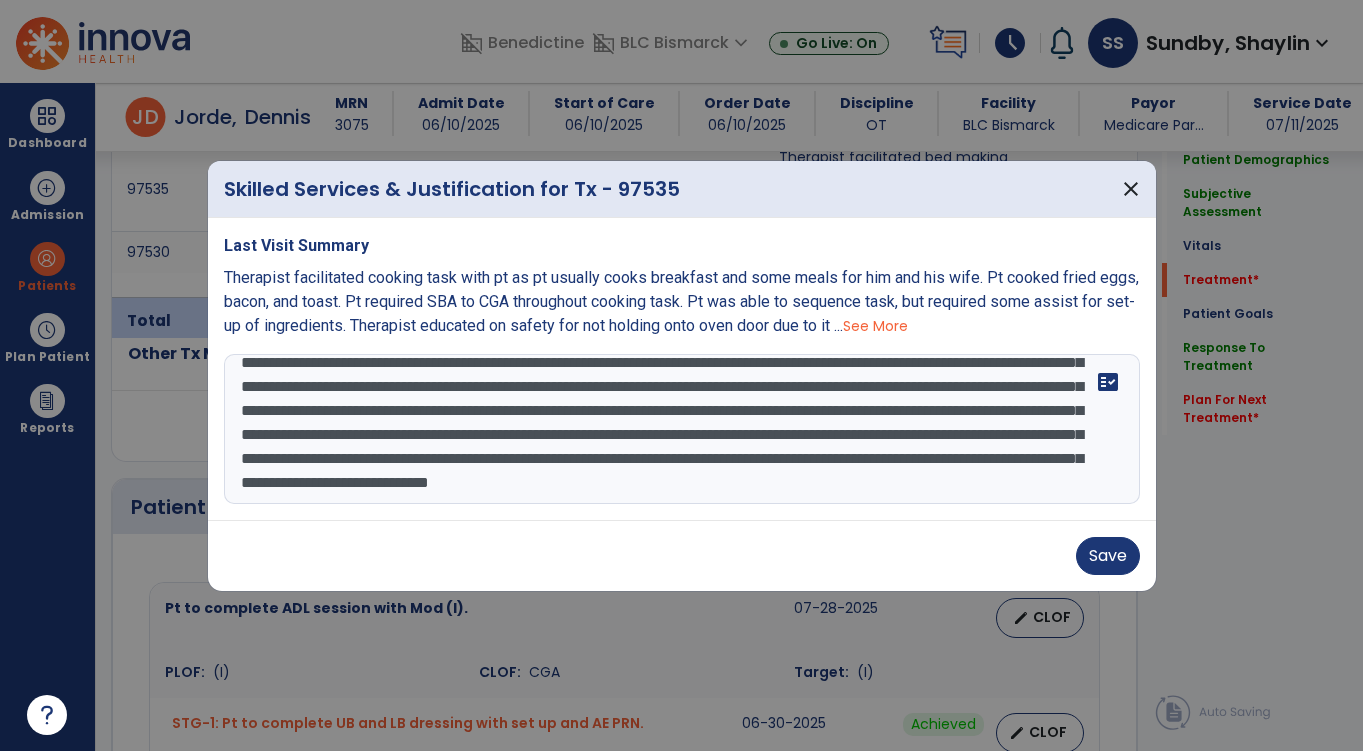 click at bounding box center (682, 429) 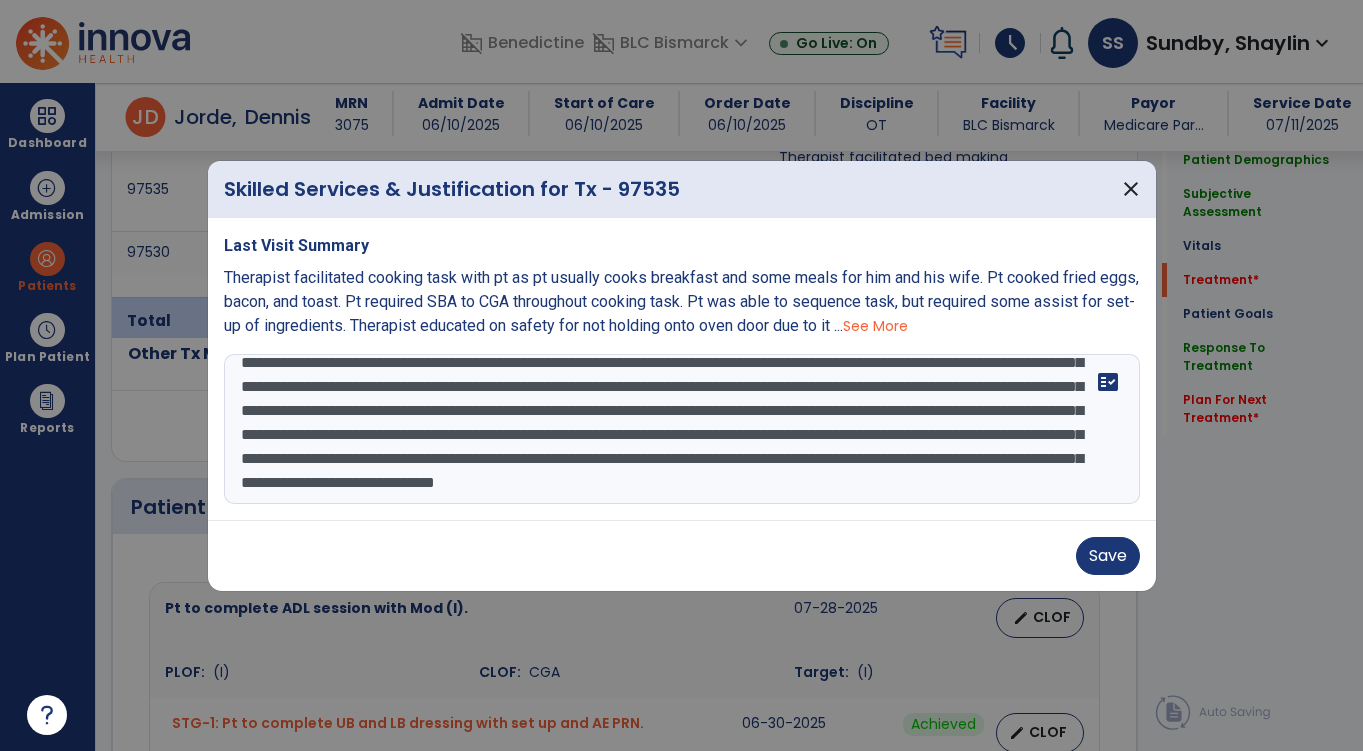click at bounding box center [682, 429] 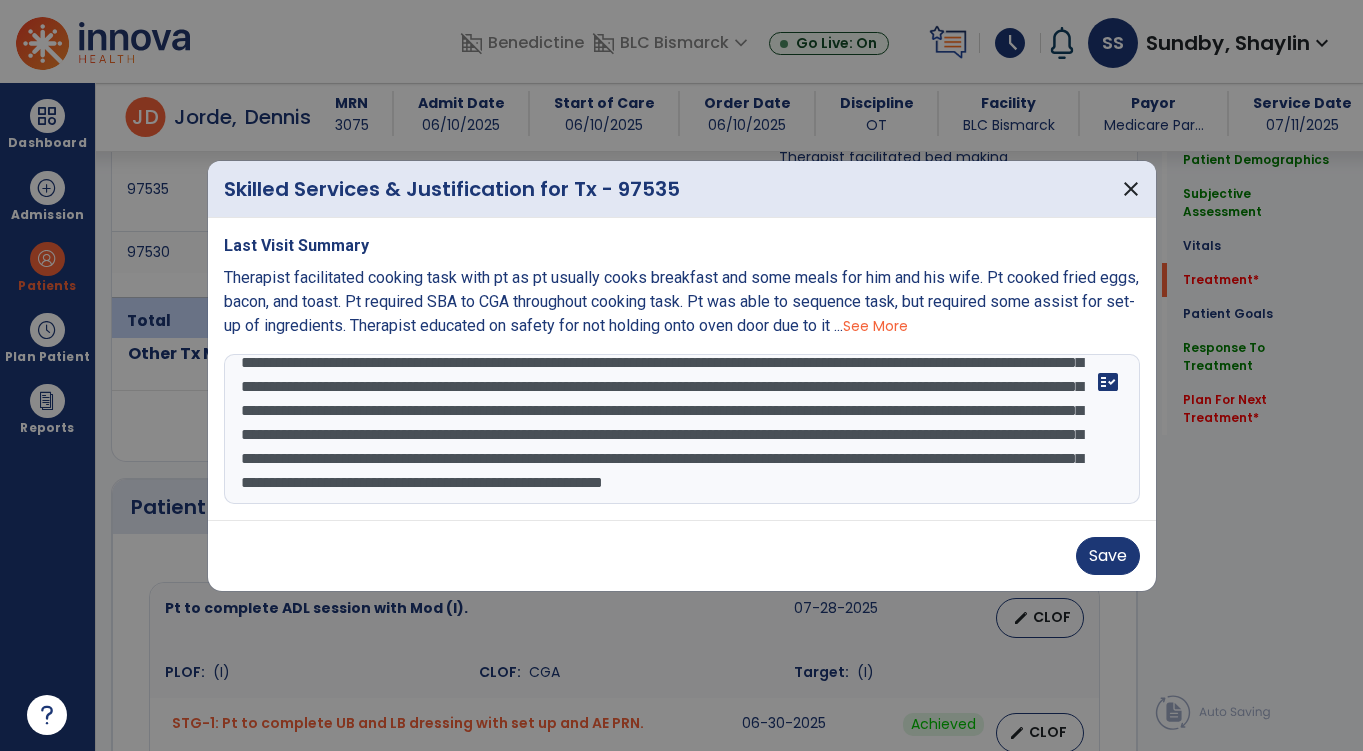 click at bounding box center (682, 429) 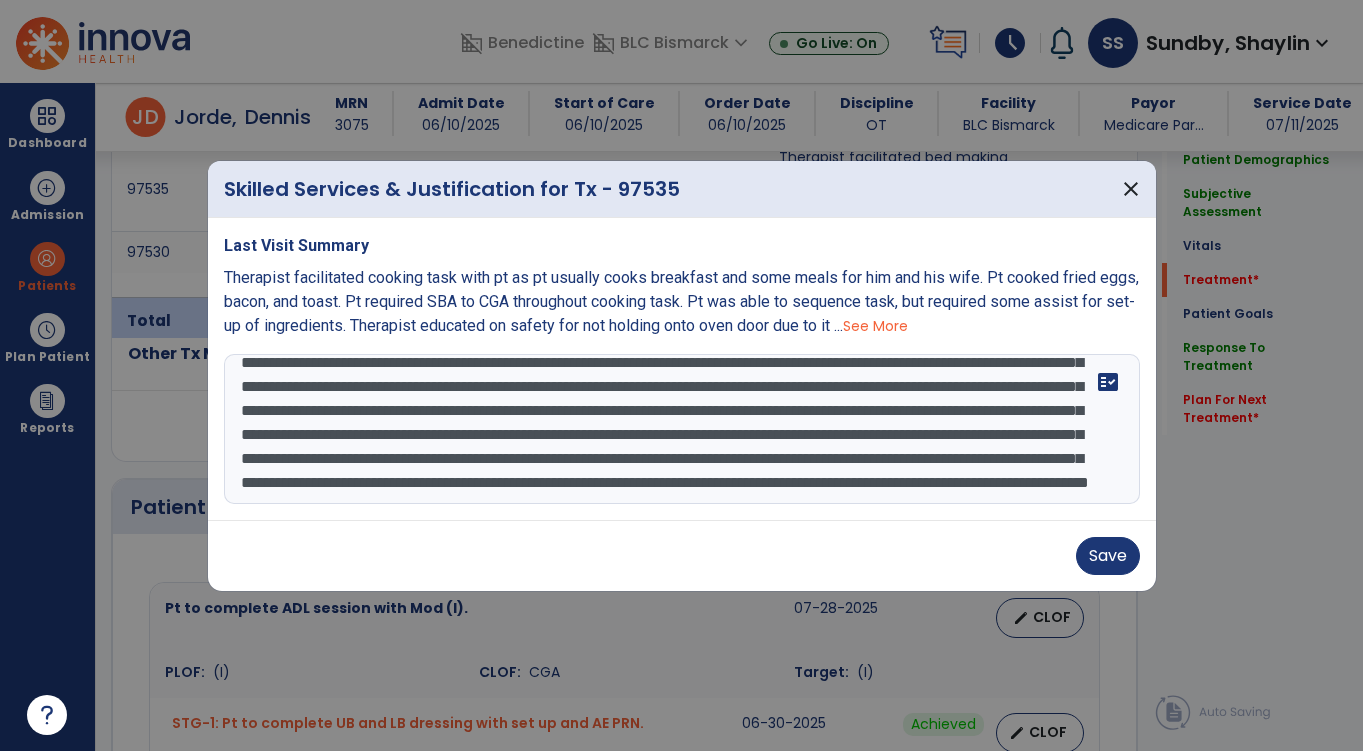 scroll, scrollTop: 20, scrollLeft: 0, axis: vertical 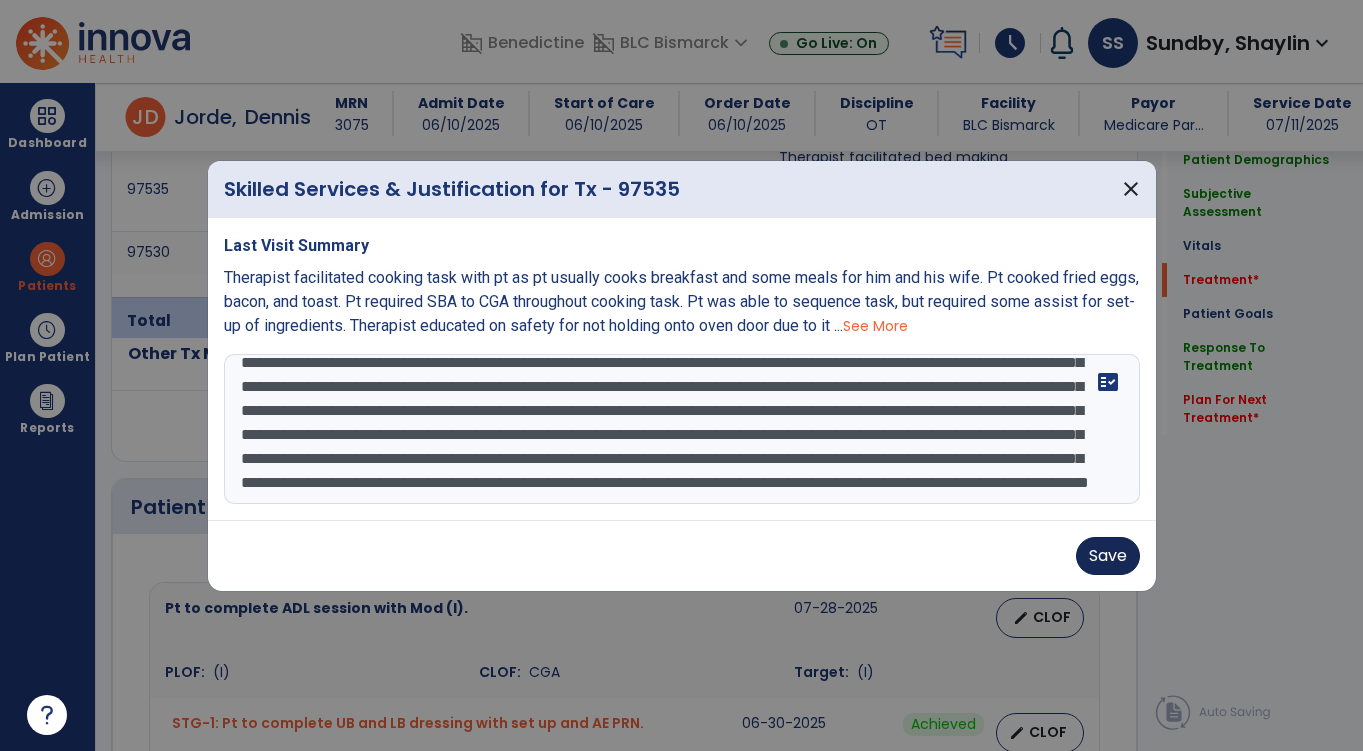type on "**********" 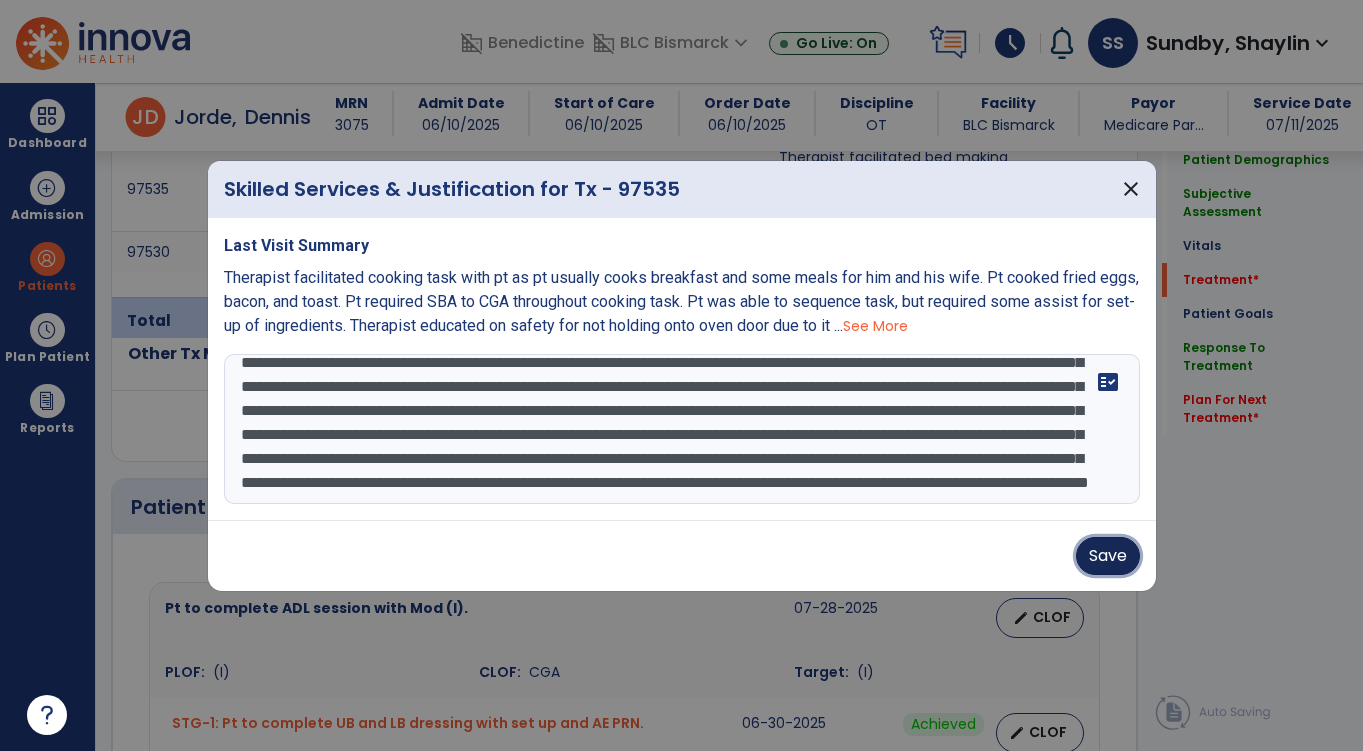 click on "Save" at bounding box center [1108, 556] 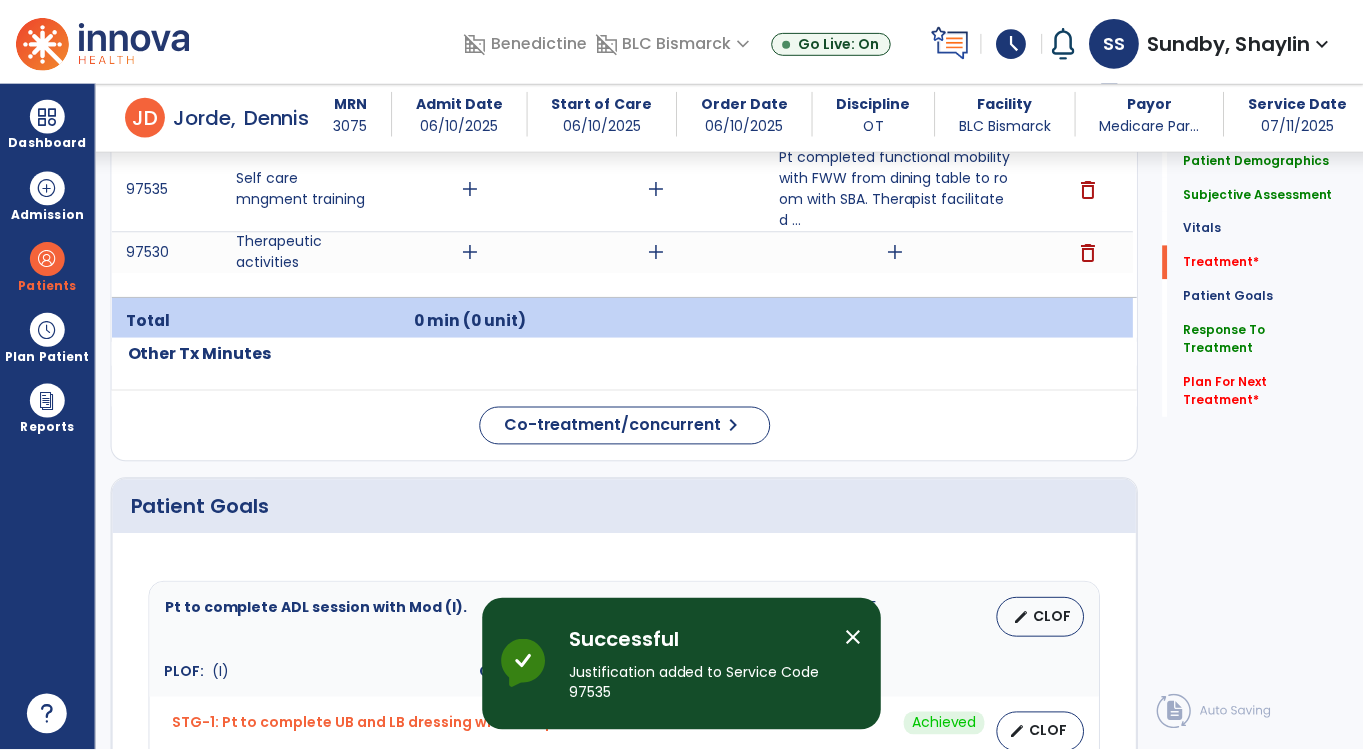 scroll, scrollTop: 1237, scrollLeft: 0, axis: vertical 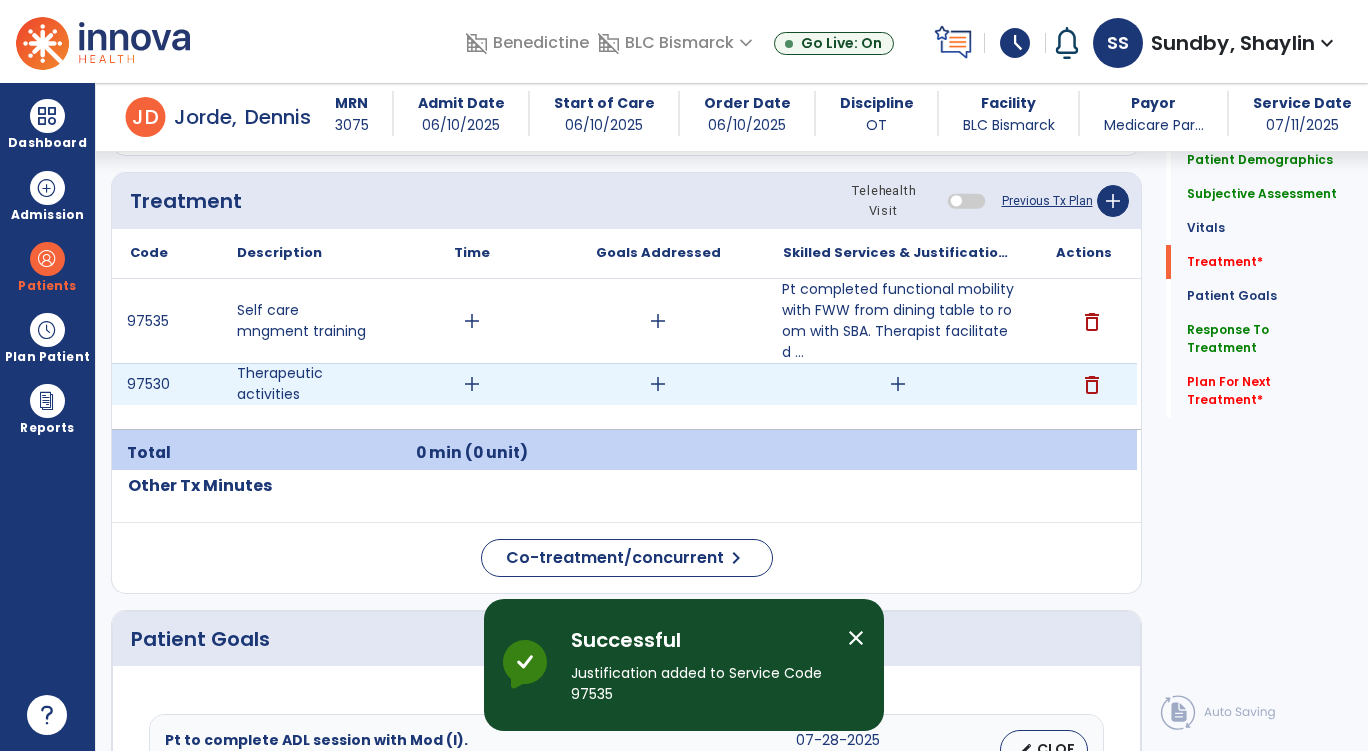 click on "delete" at bounding box center (1092, 385) 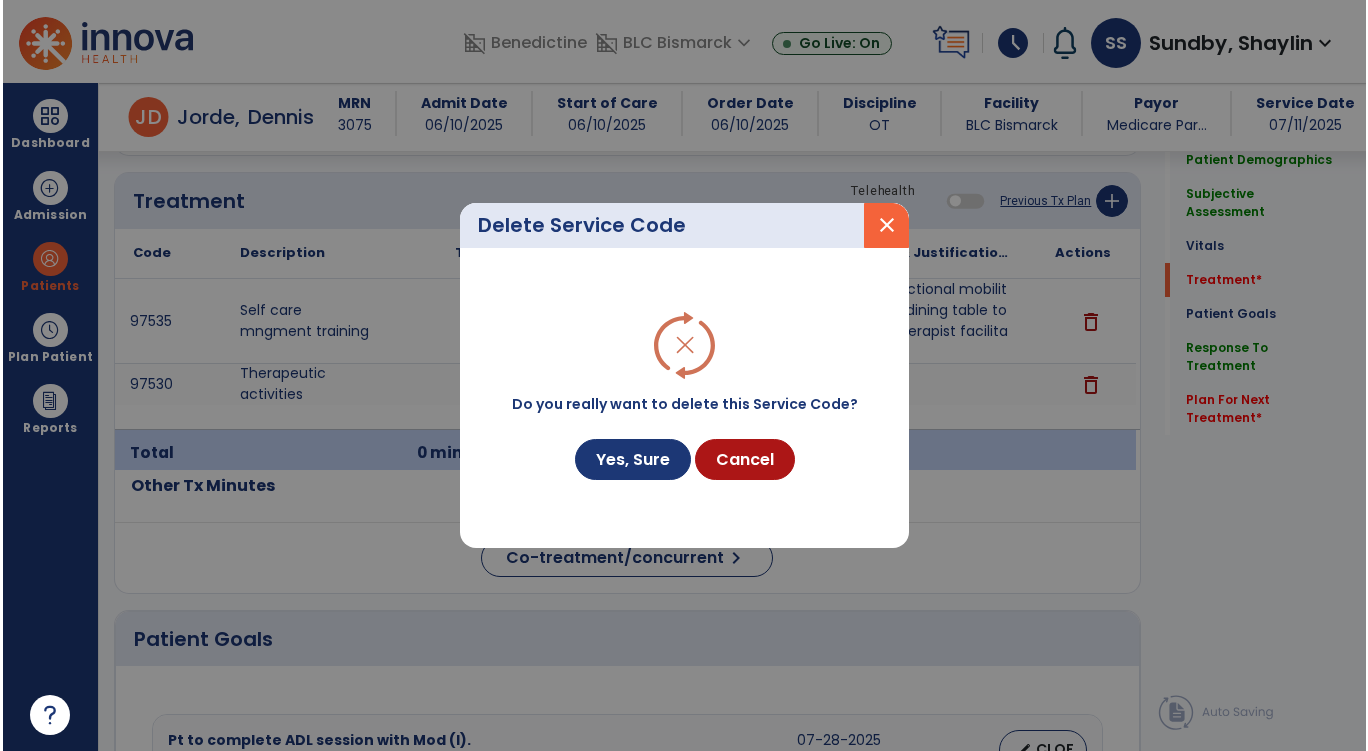 scroll, scrollTop: 1237, scrollLeft: 0, axis: vertical 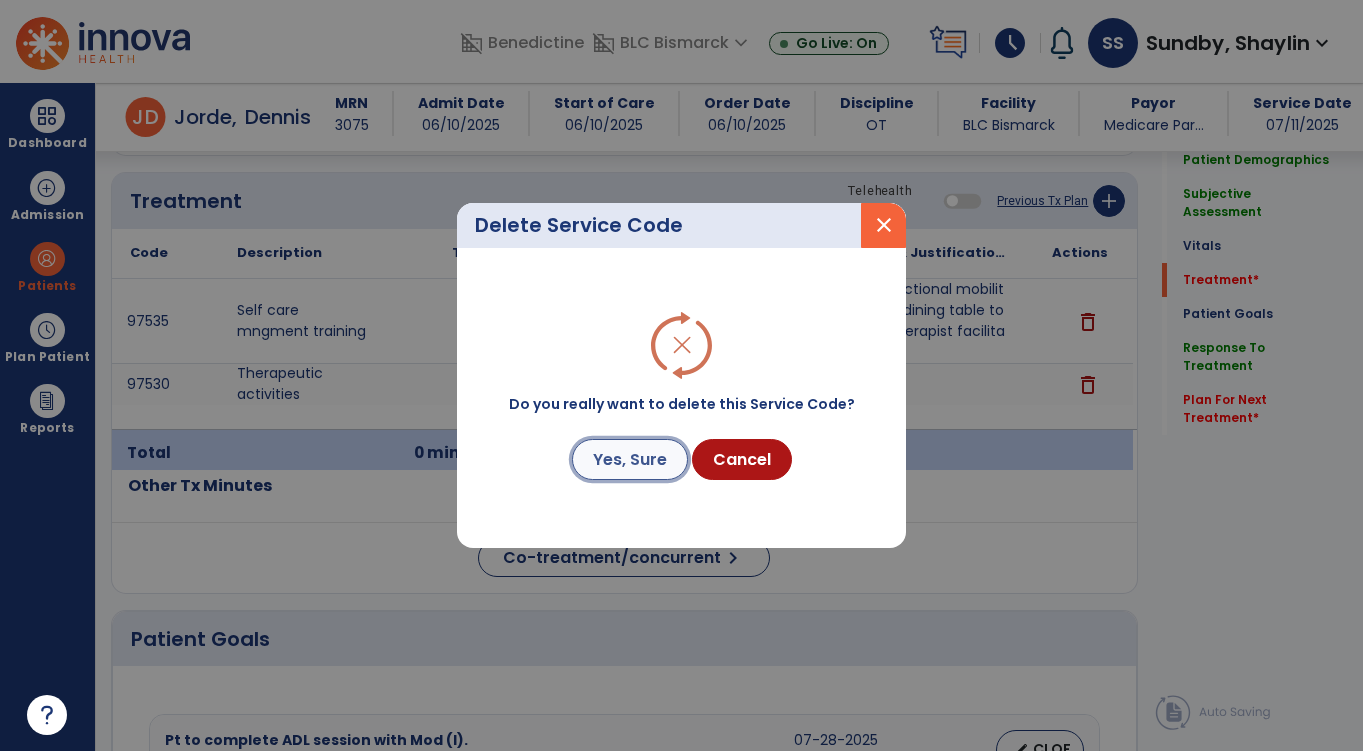click on "Yes, Sure" at bounding box center [630, 459] 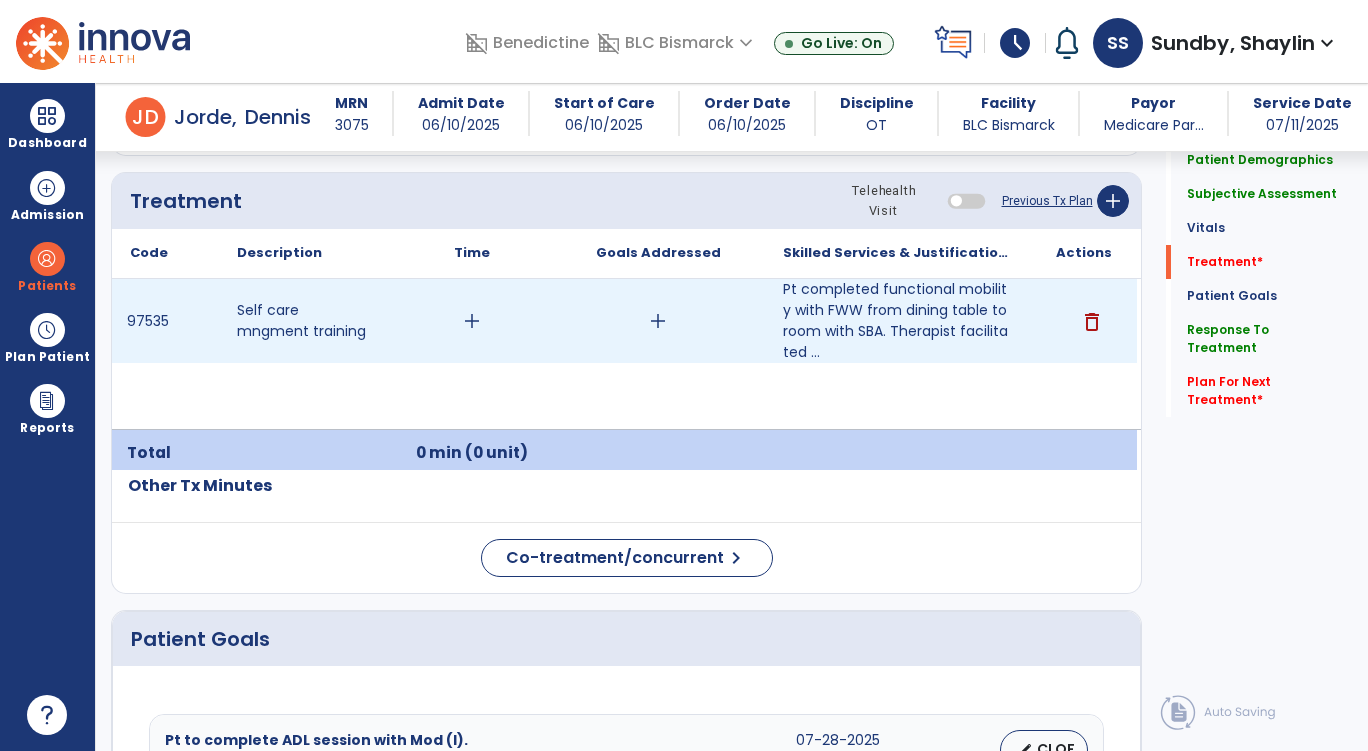 click on "add" at bounding box center (472, 321) 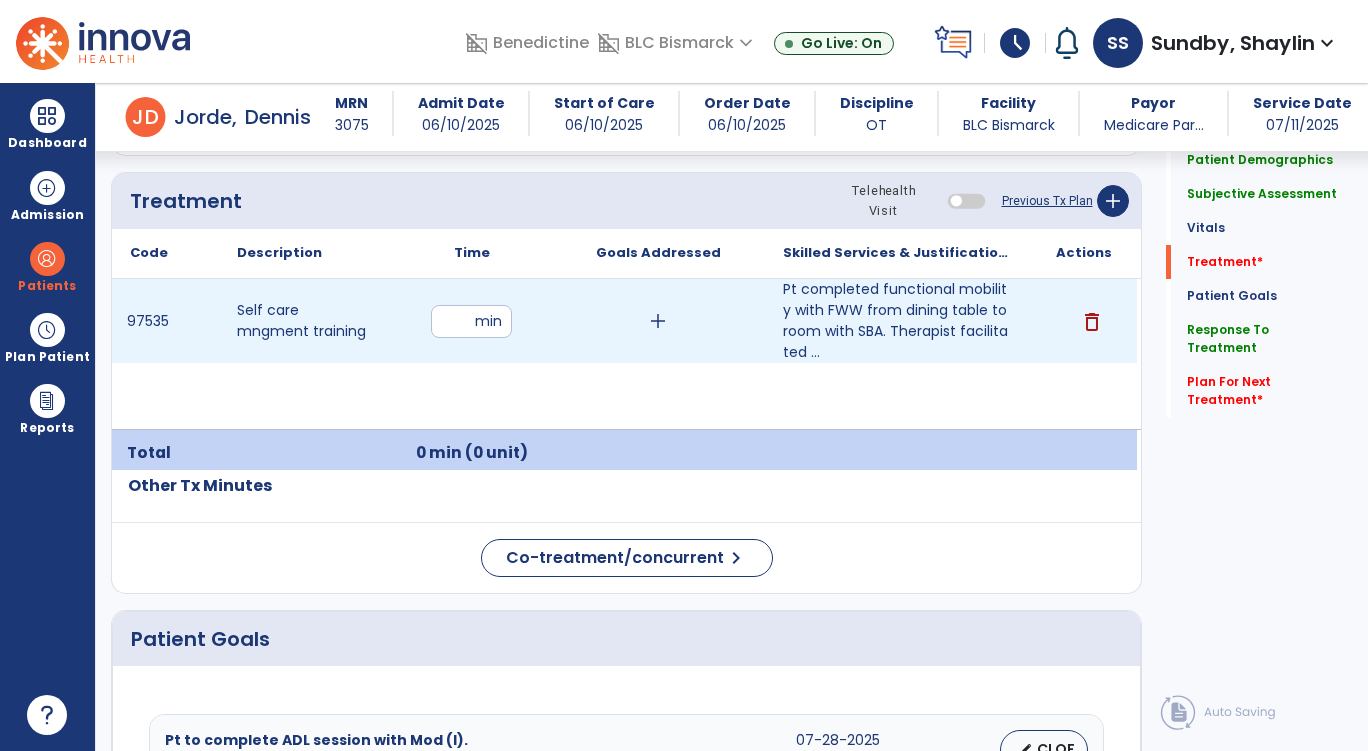 type on "**" 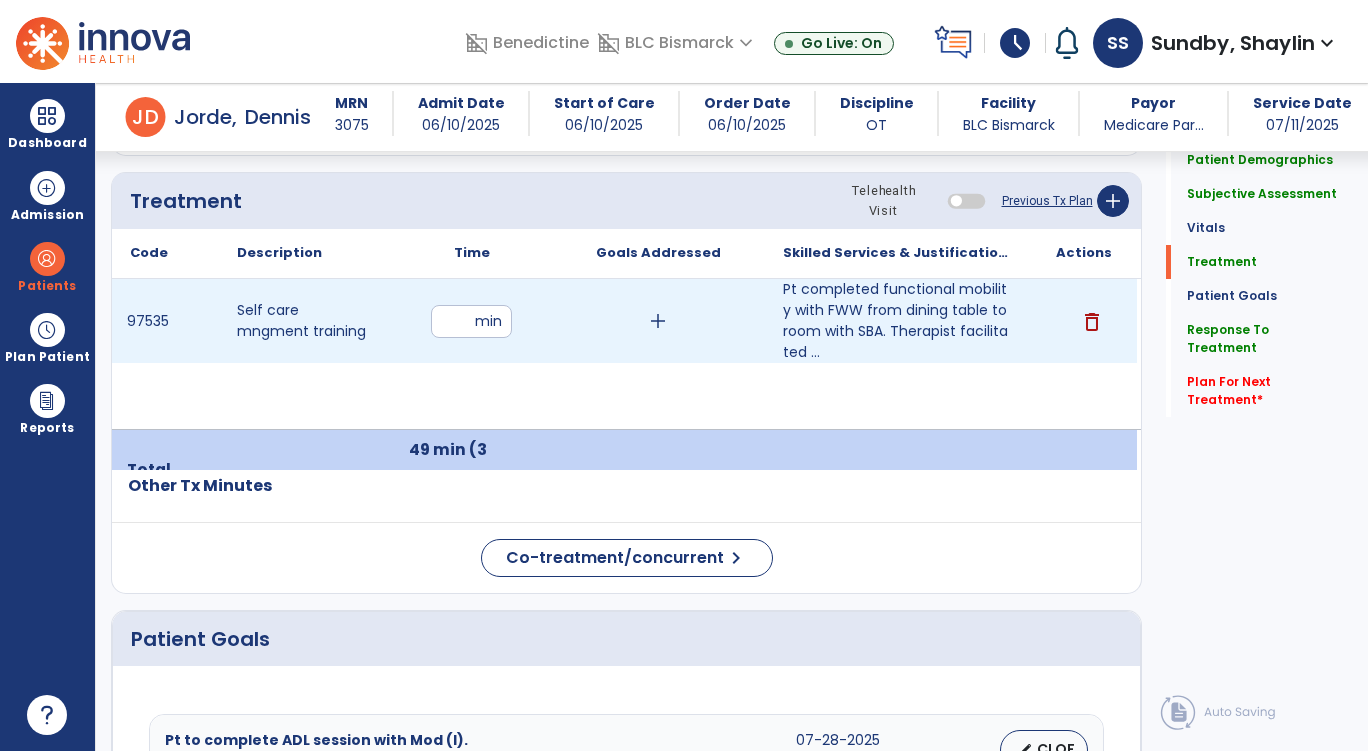 click on "**" at bounding box center [471, 321] 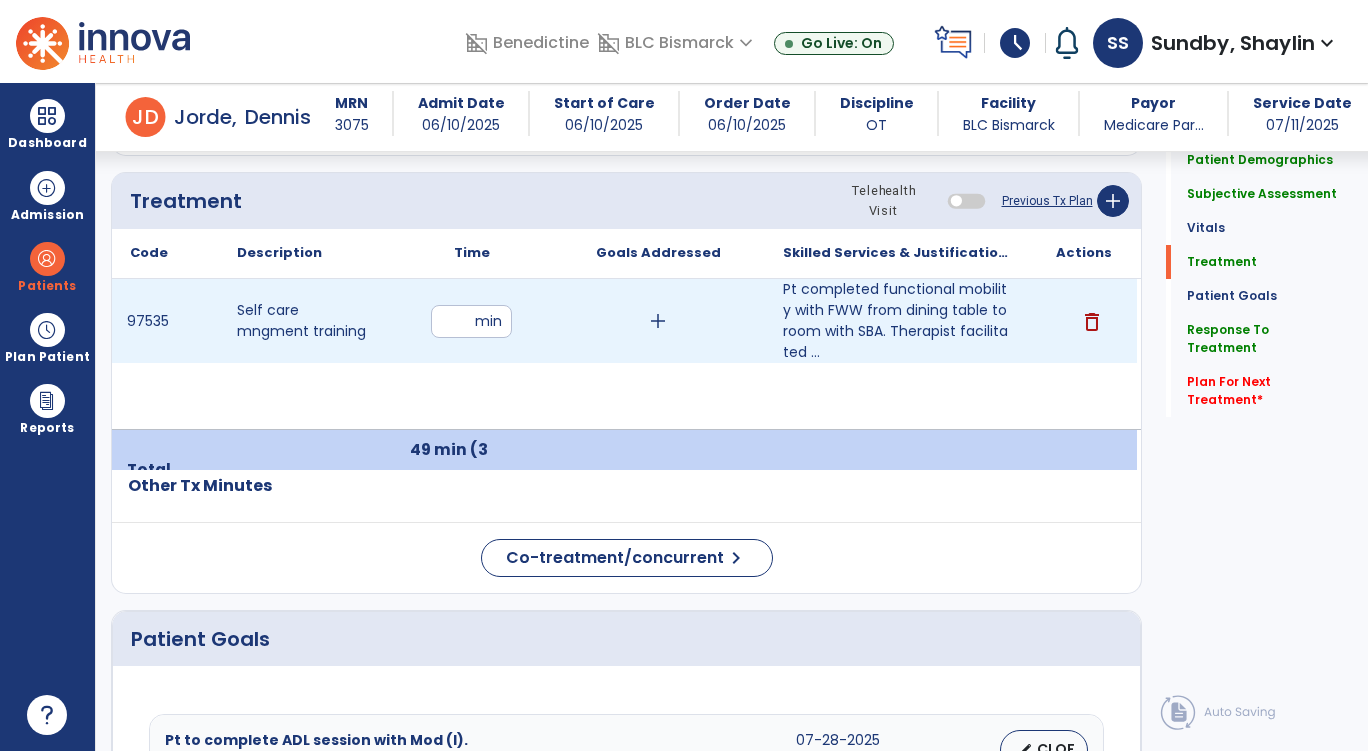 type on "**" 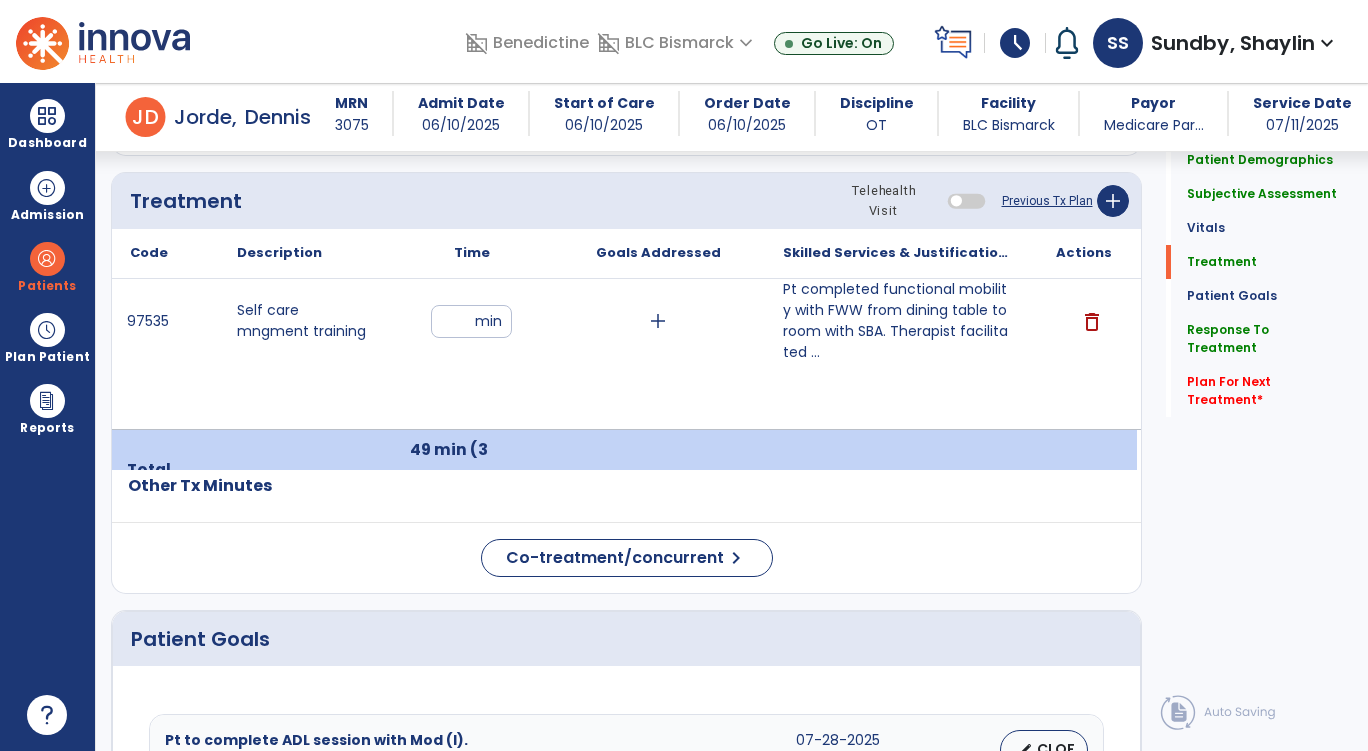 click on "97535  Self care mngment training  ** min add  Pt completed functional mobility with FWW from dining table to room with SBA. Therapist facilitated ...  delete" at bounding box center [624, 354] 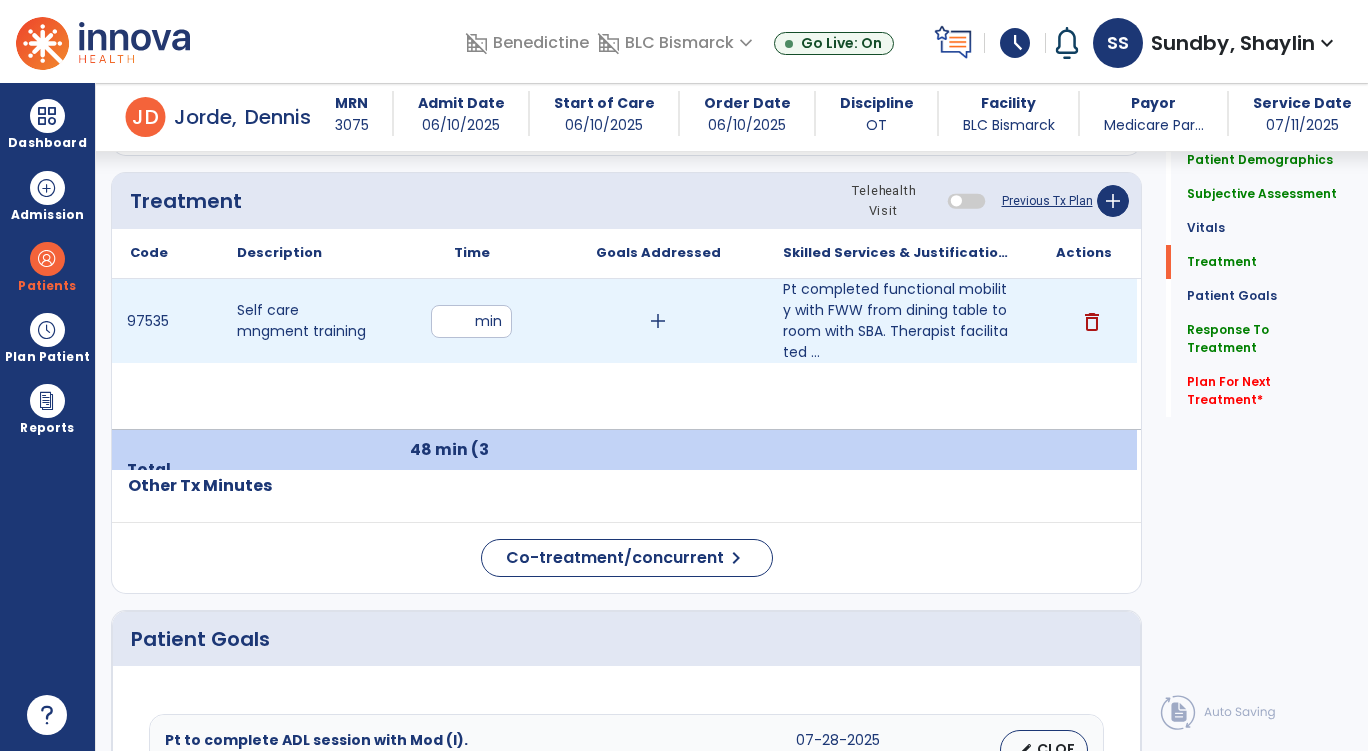 click on "**" at bounding box center (471, 321) 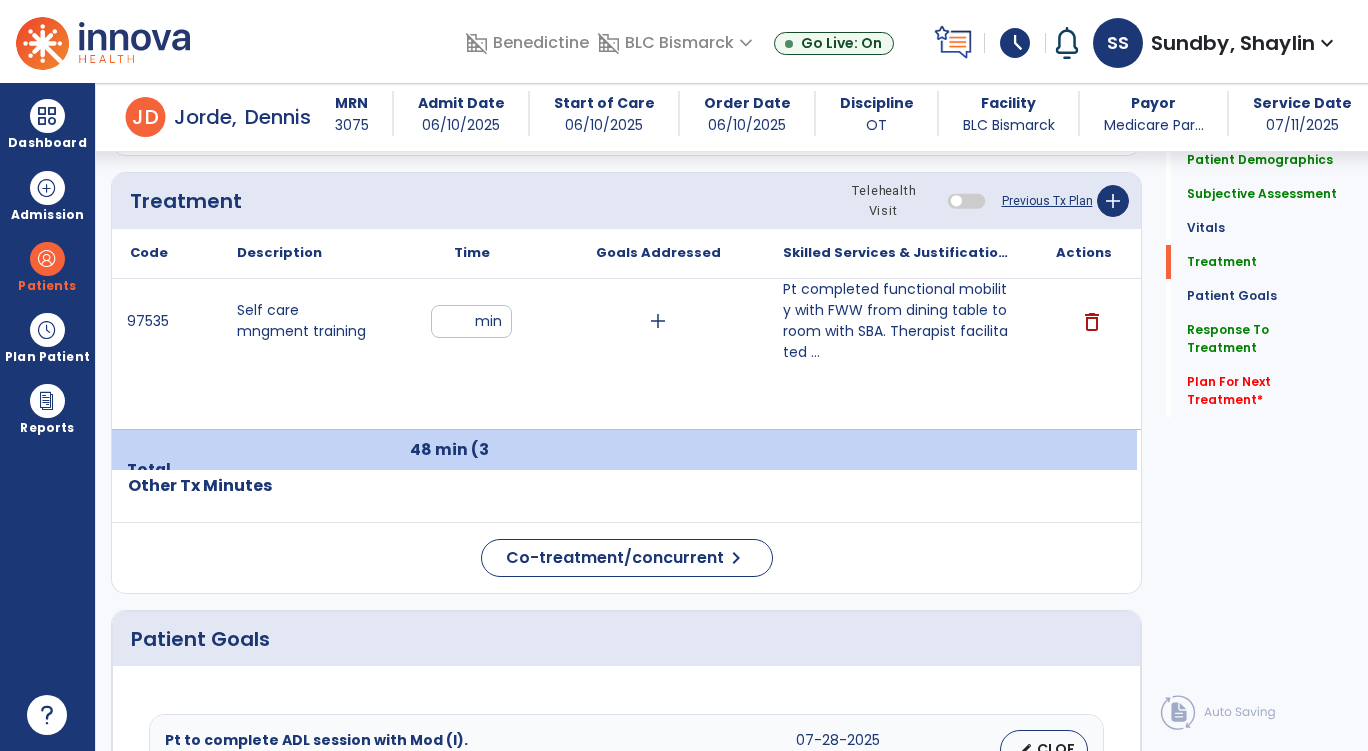 type on "**" 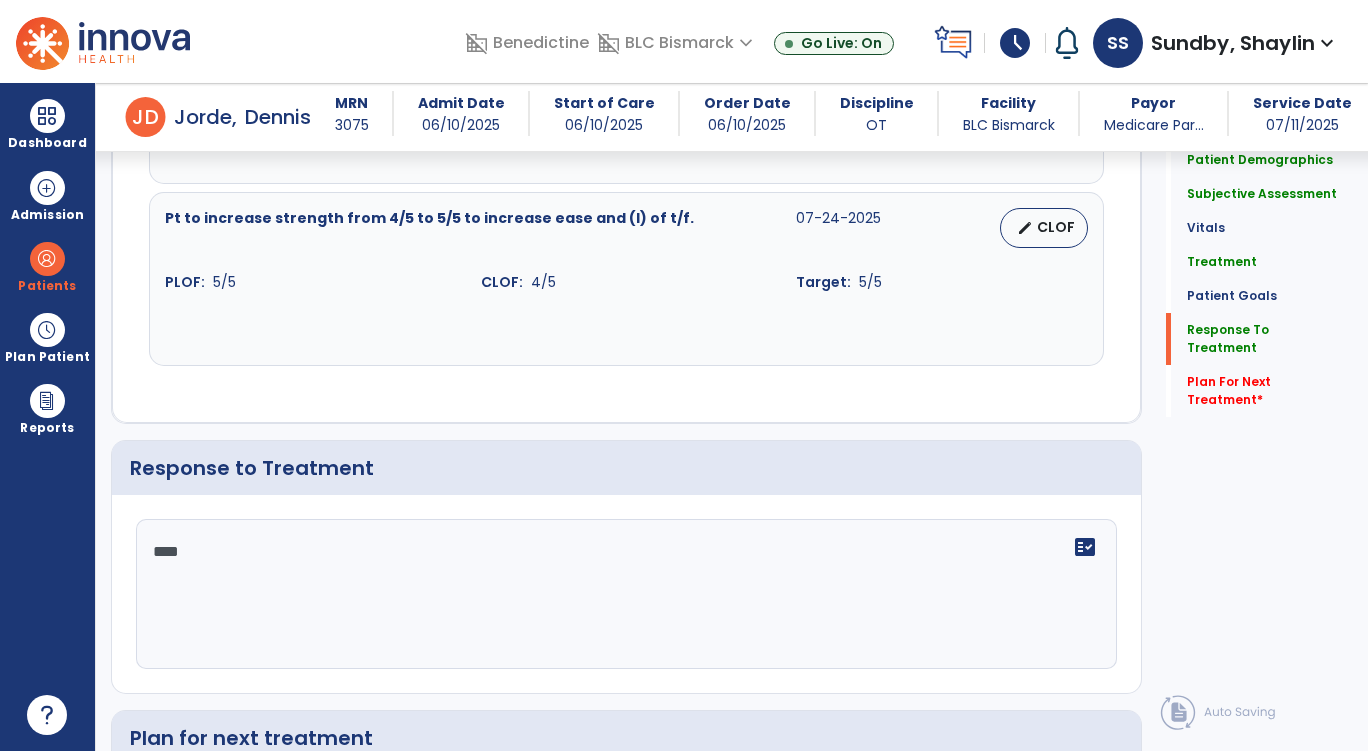 scroll, scrollTop: 3223, scrollLeft: 0, axis: vertical 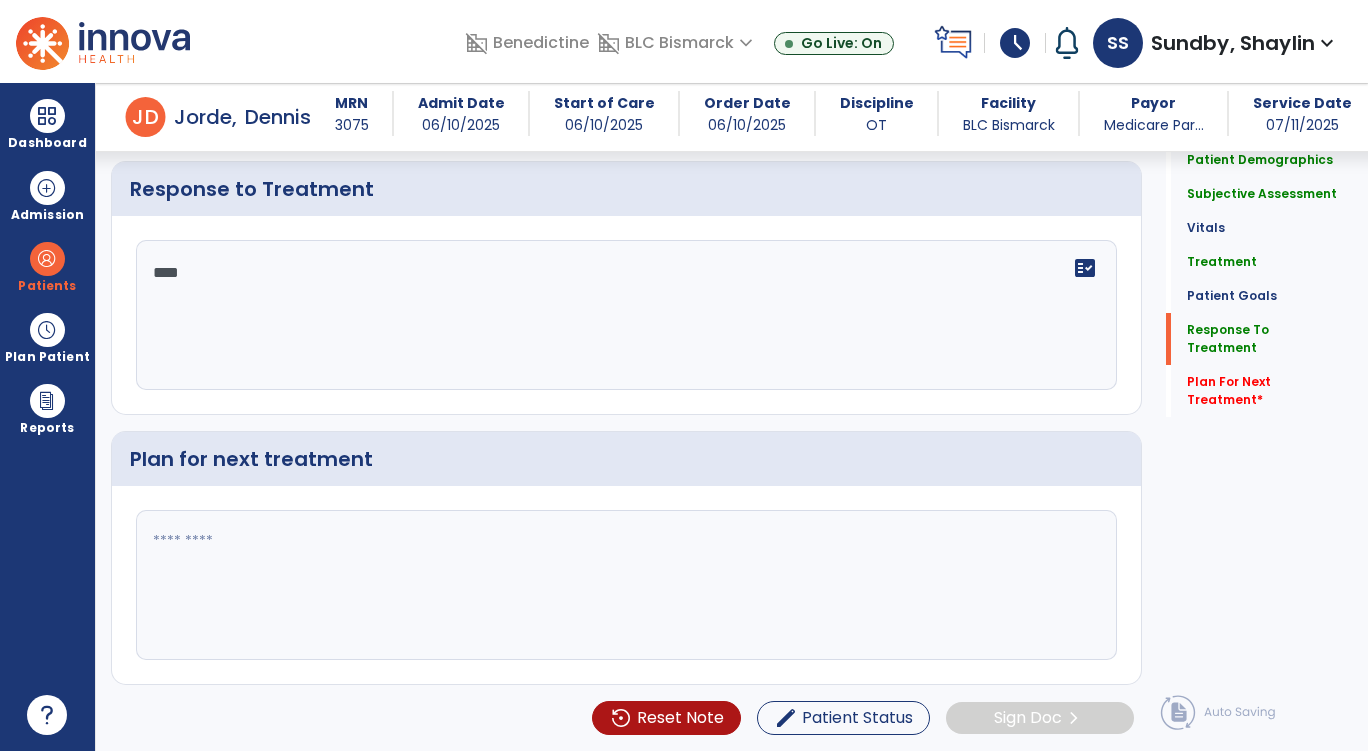 click 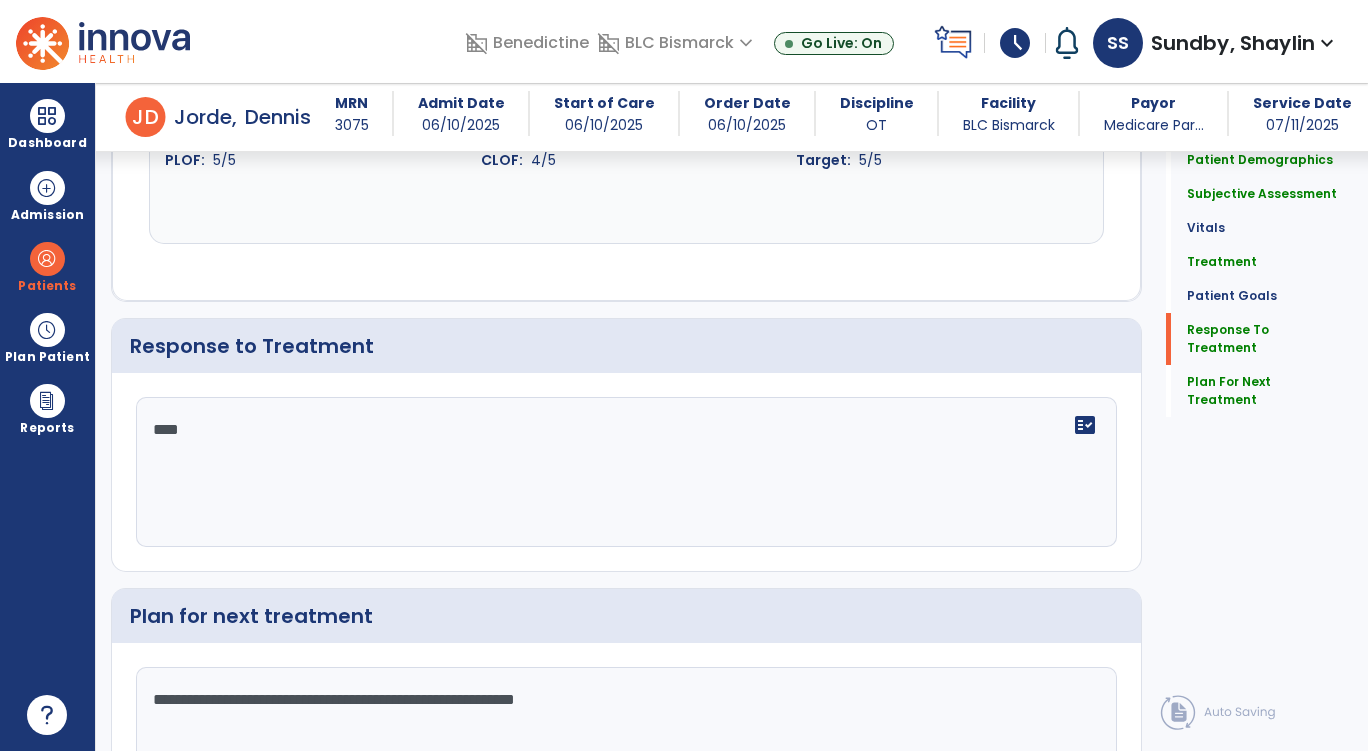 scroll, scrollTop: 3110, scrollLeft: 0, axis: vertical 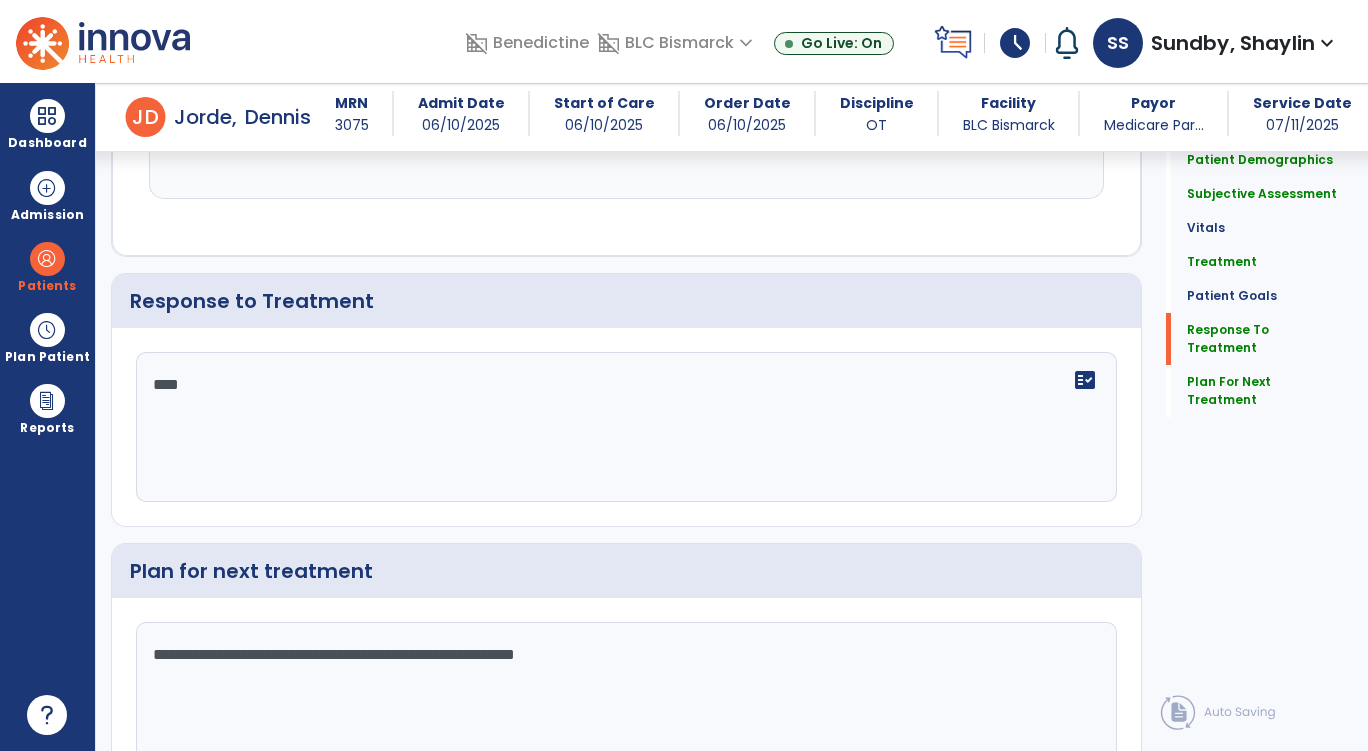 click on "**********" 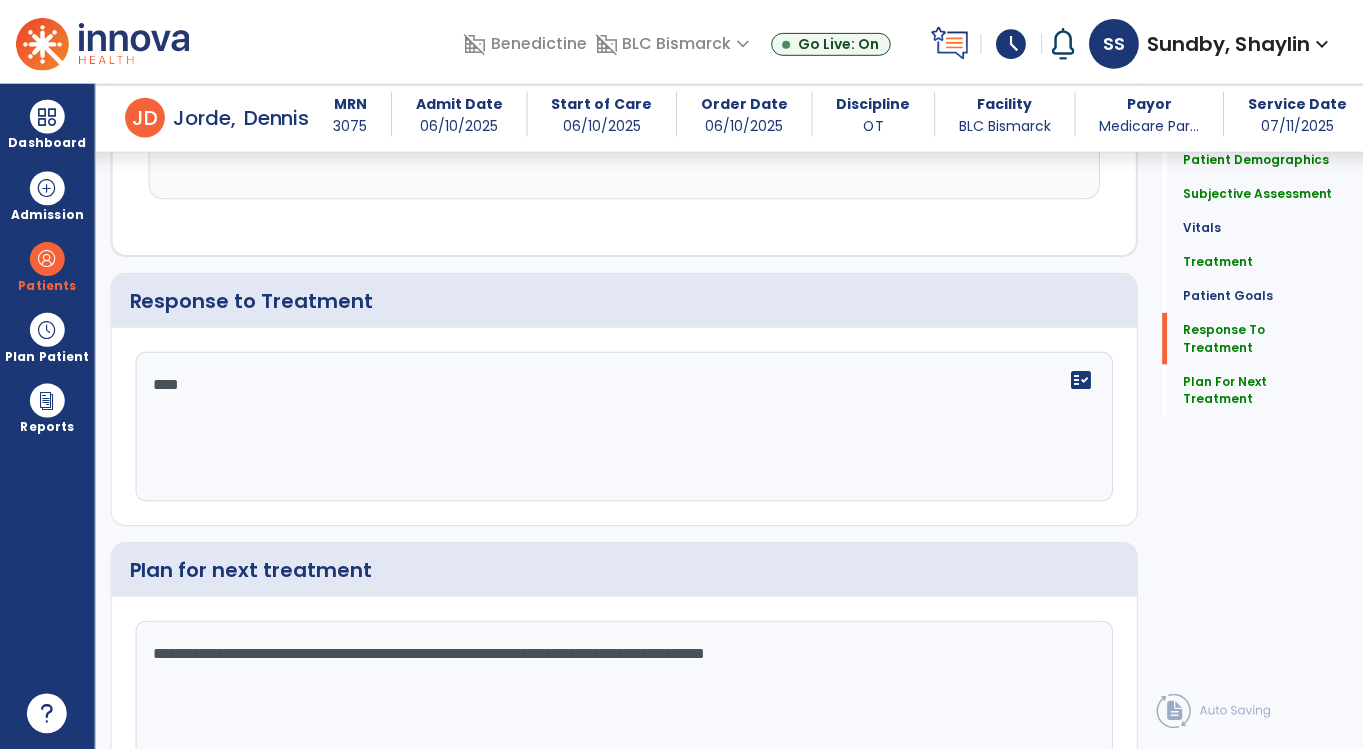 scroll, scrollTop: 3223, scrollLeft: 0, axis: vertical 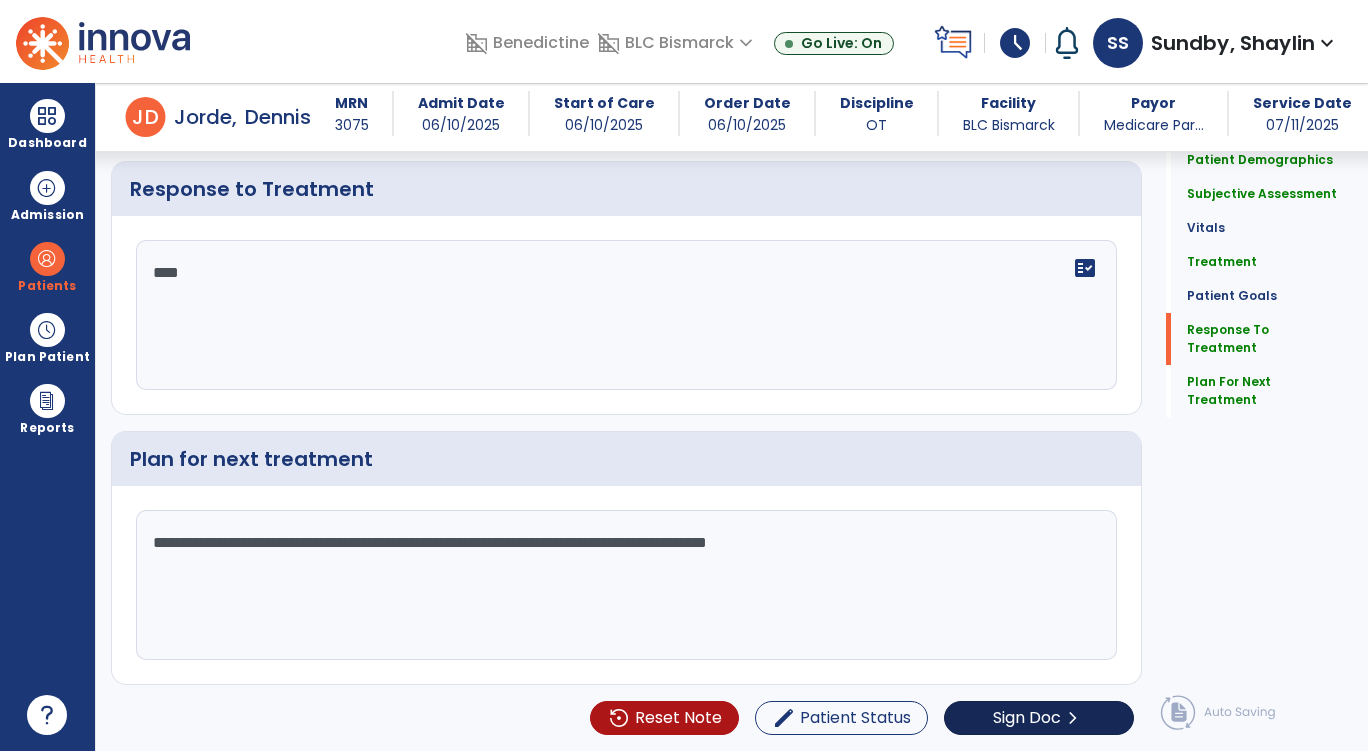 type on "**********" 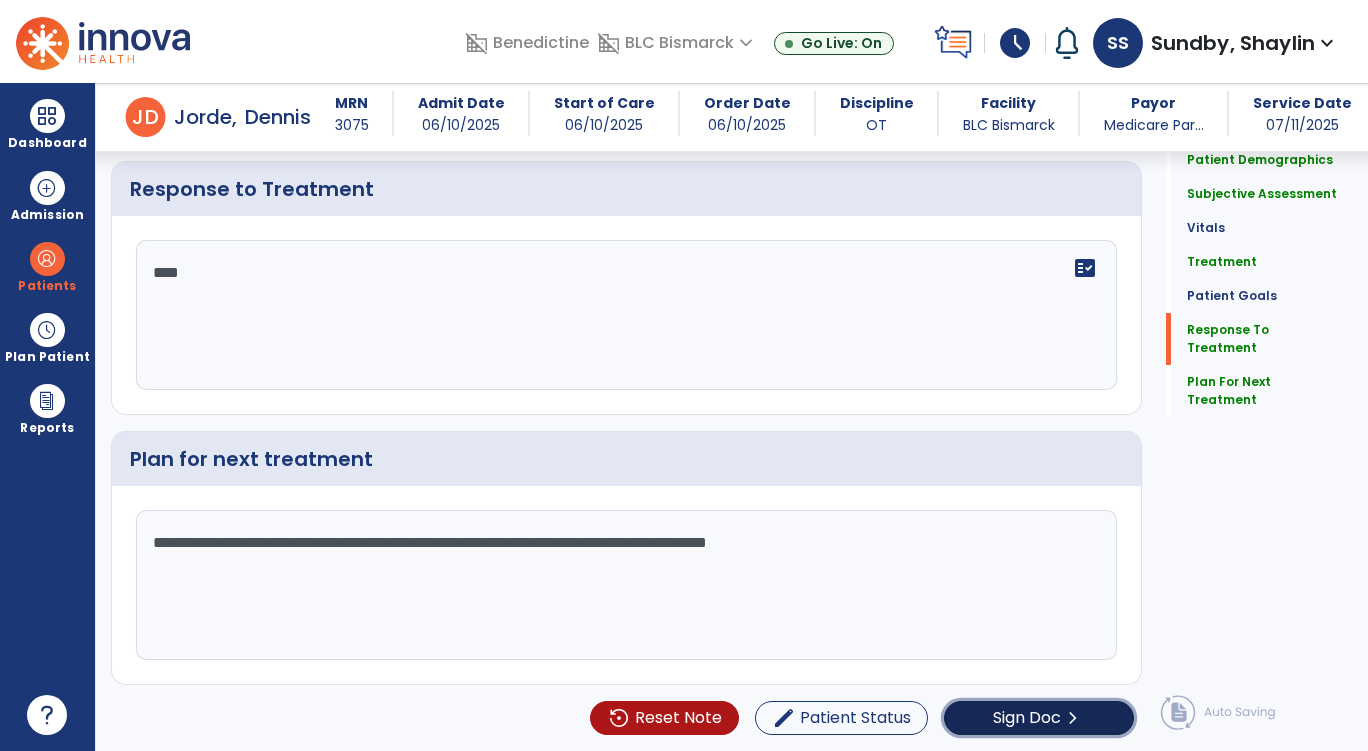 click on "chevron_right" 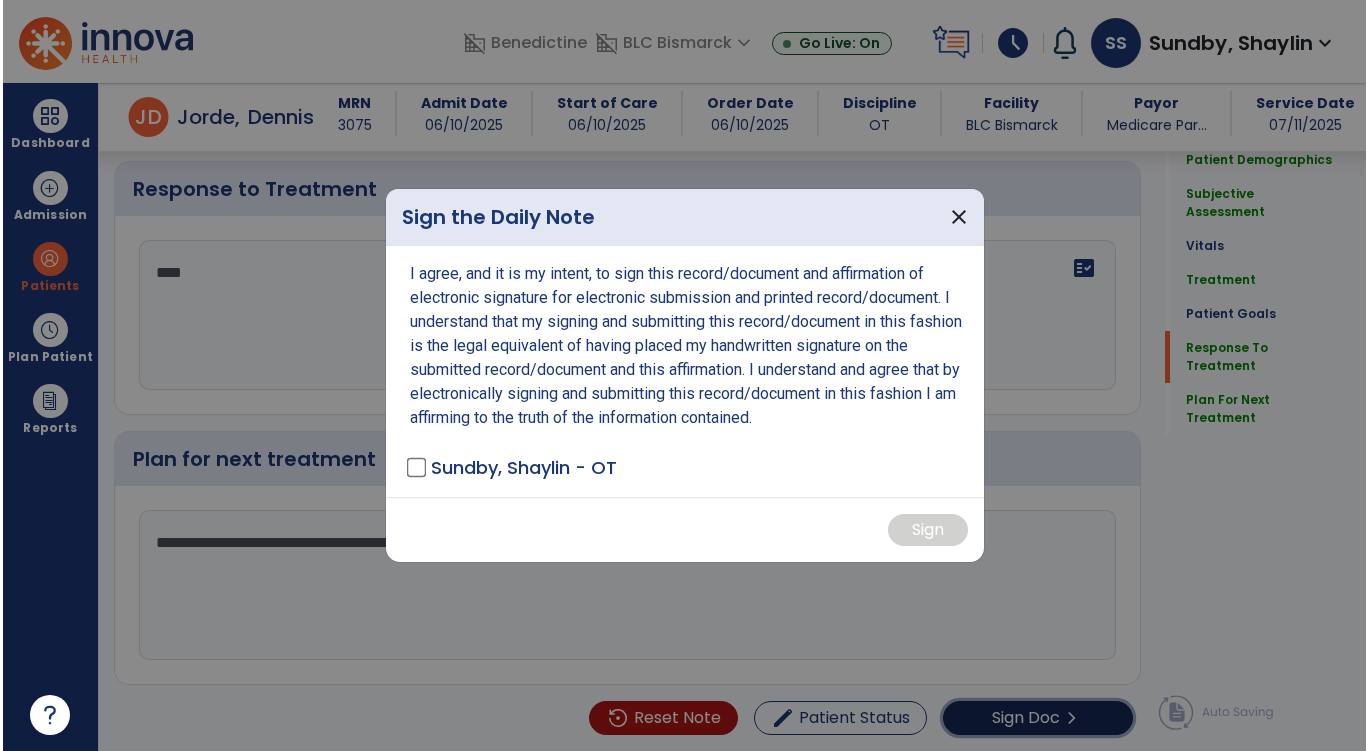 scroll, scrollTop: 3223, scrollLeft: 0, axis: vertical 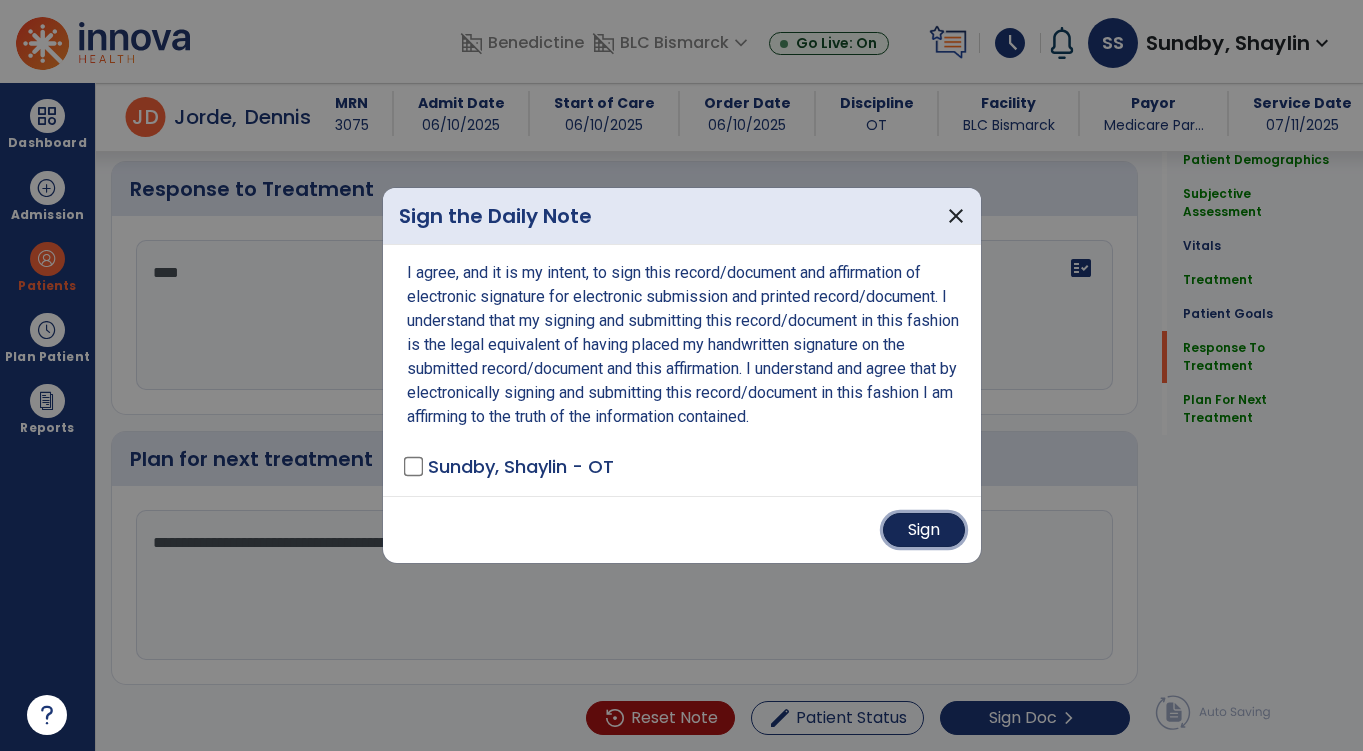 click on "Sign" at bounding box center [924, 530] 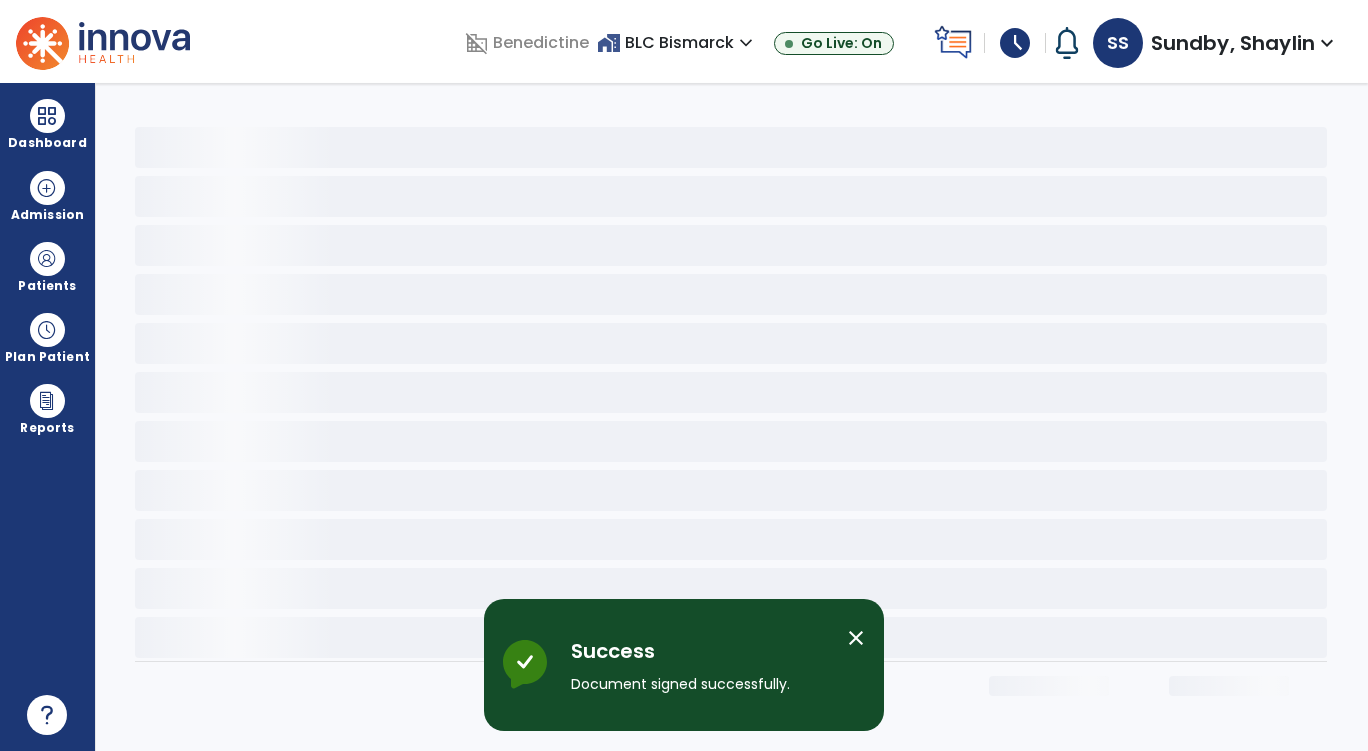 scroll, scrollTop: 0, scrollLeft: 0, axis: both 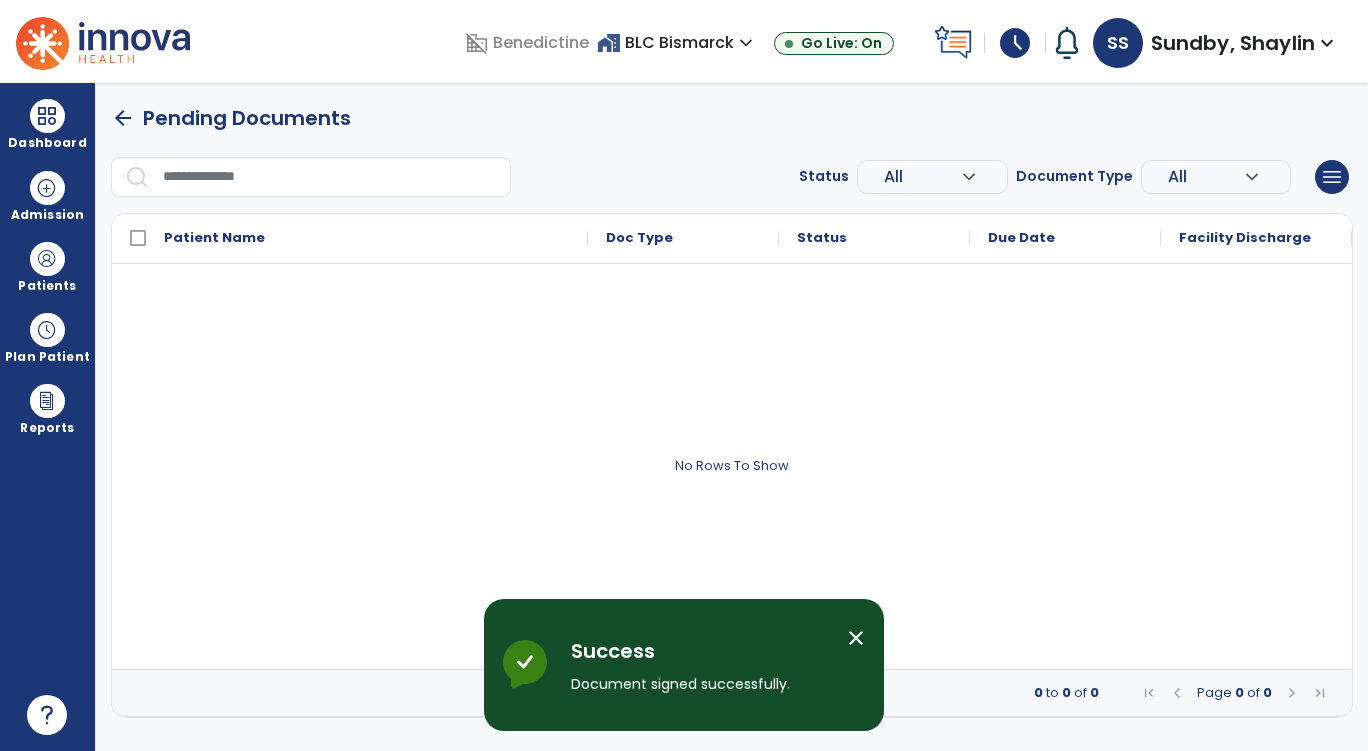 click on "schedule" at bounding box center (1015, 43) 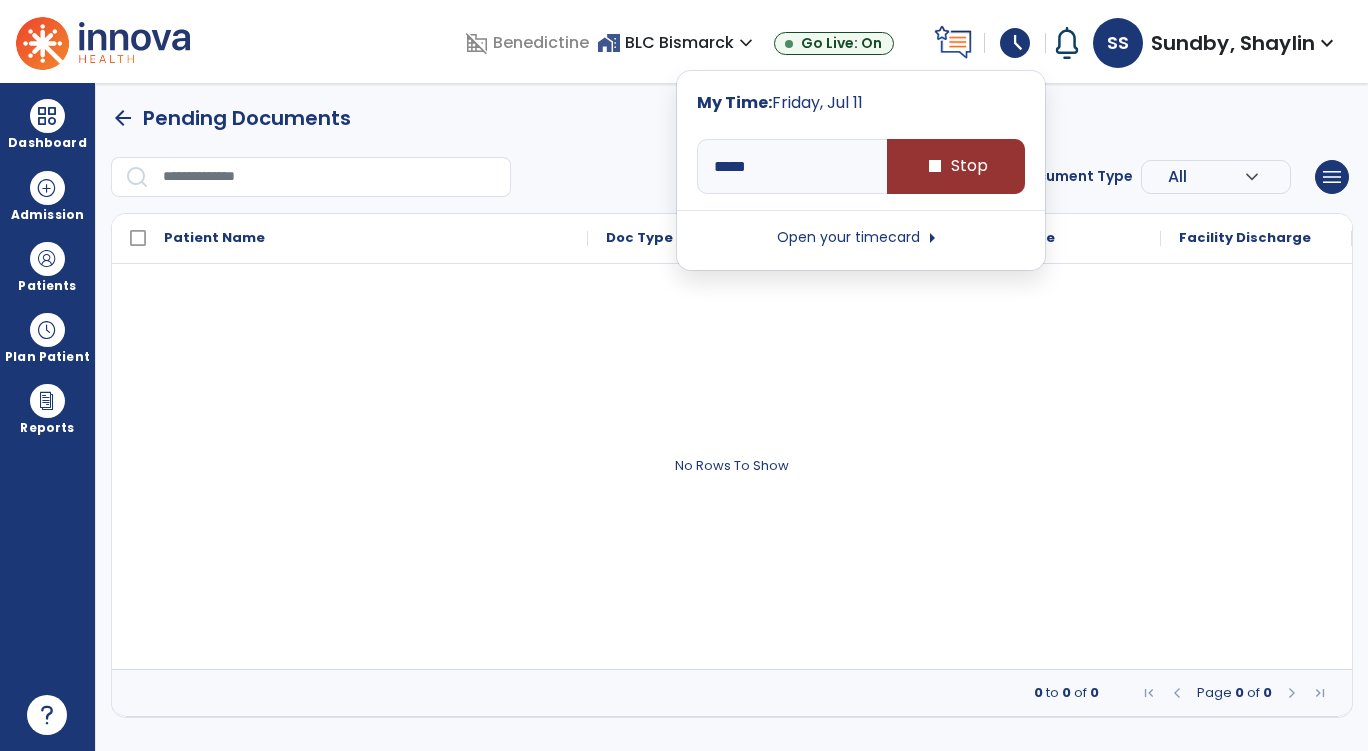 click on "stop" at bounding box center [935, 166] 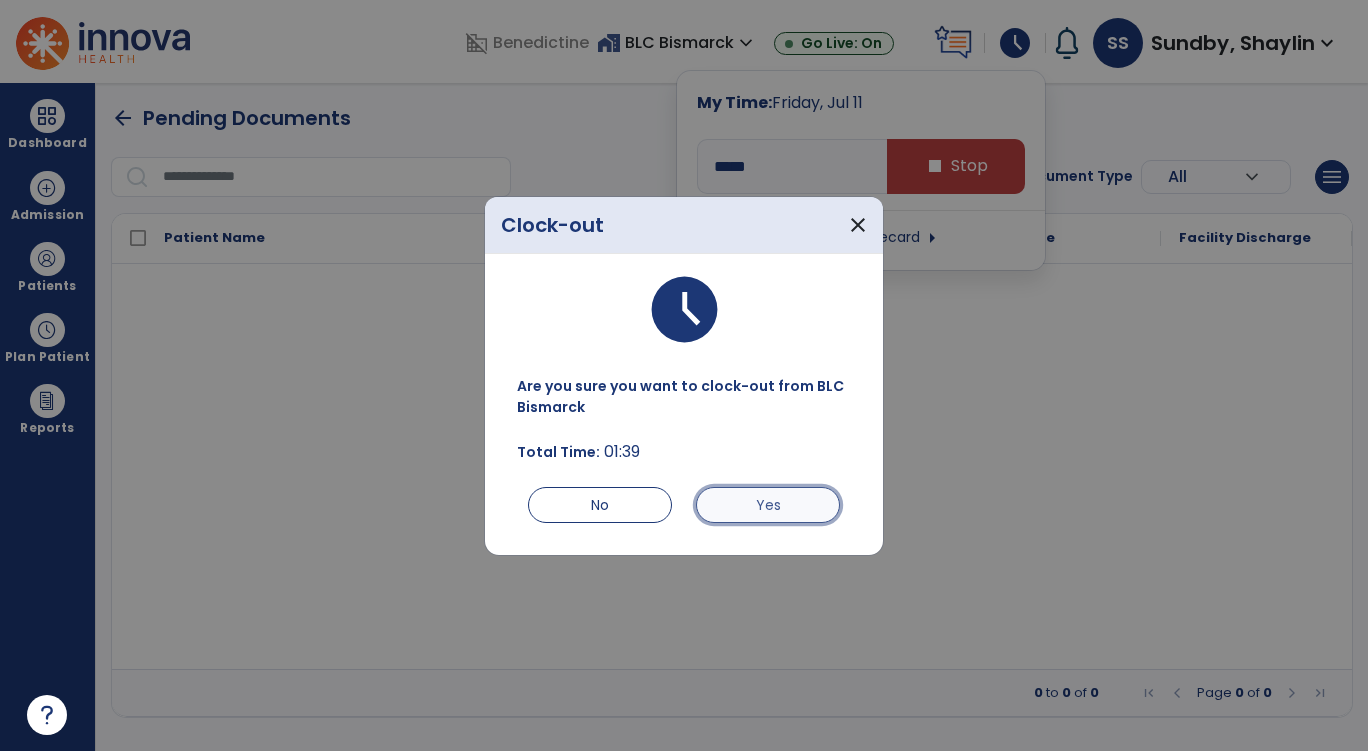 click on "Yes" at bounding box center (768, 505) 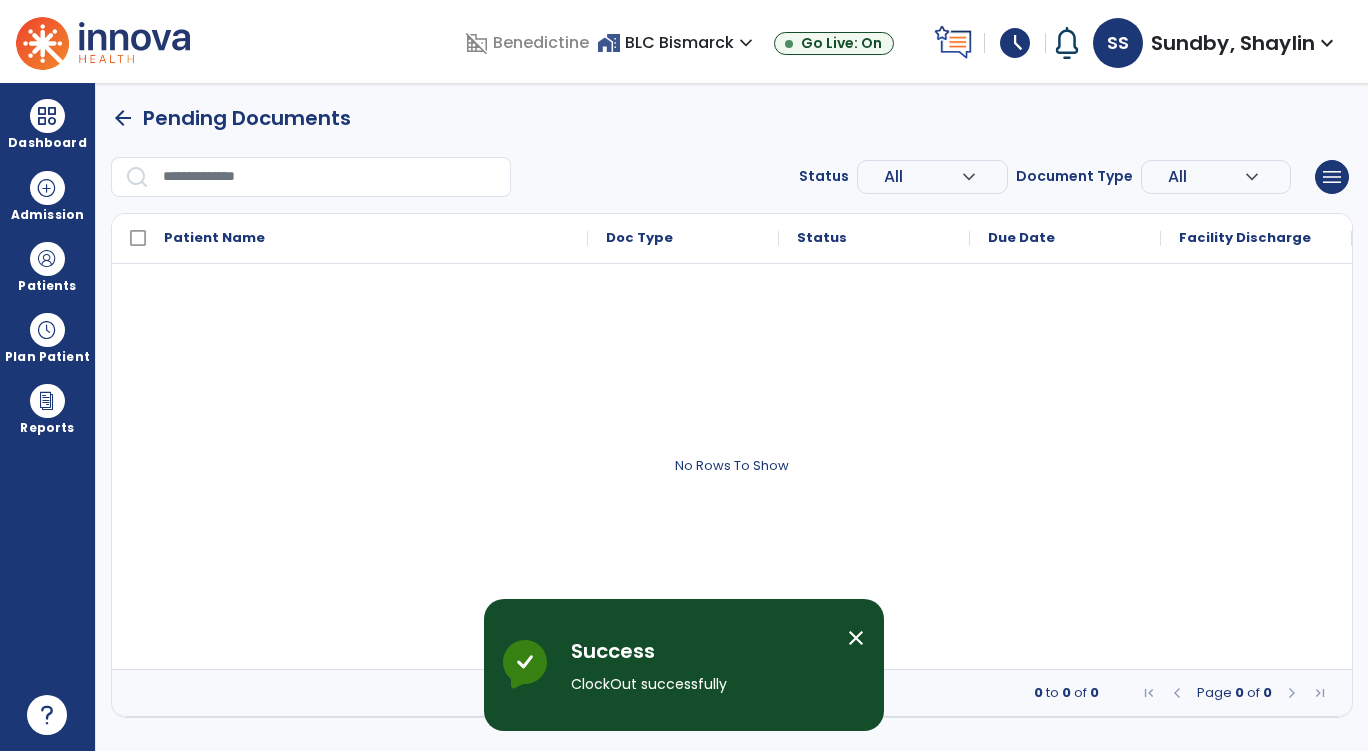 type on "****" 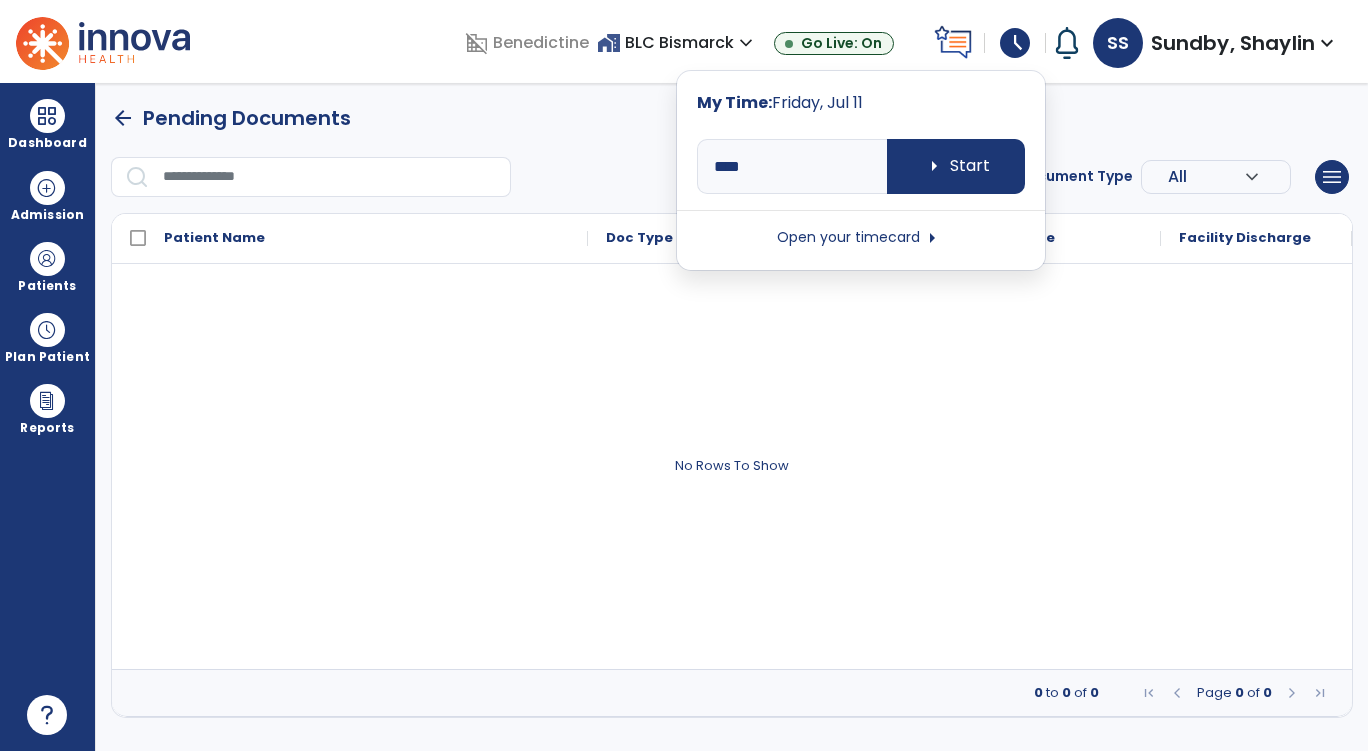click on "Open your timecard  arrow_right" at bounding box center (861, 238) 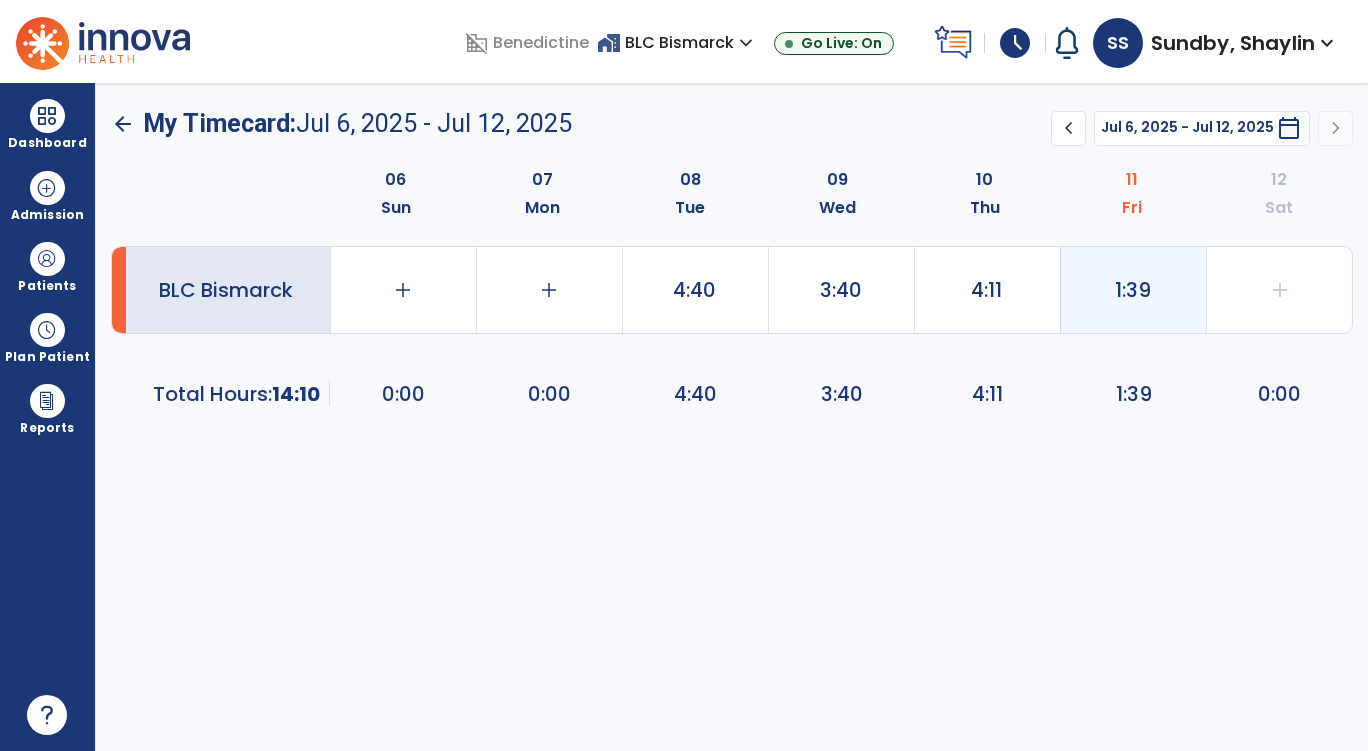 click on "1:39" 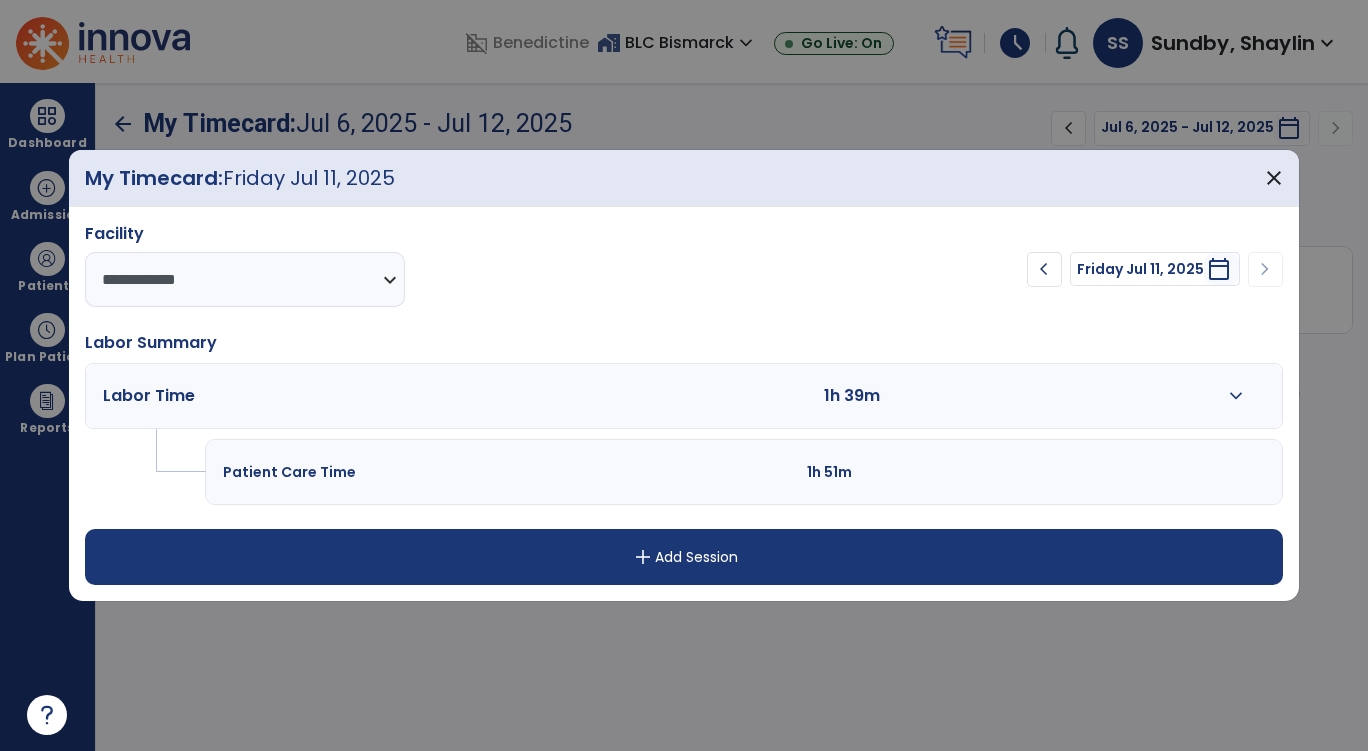 click on "1h 39m" at bounding box center (869, 396) 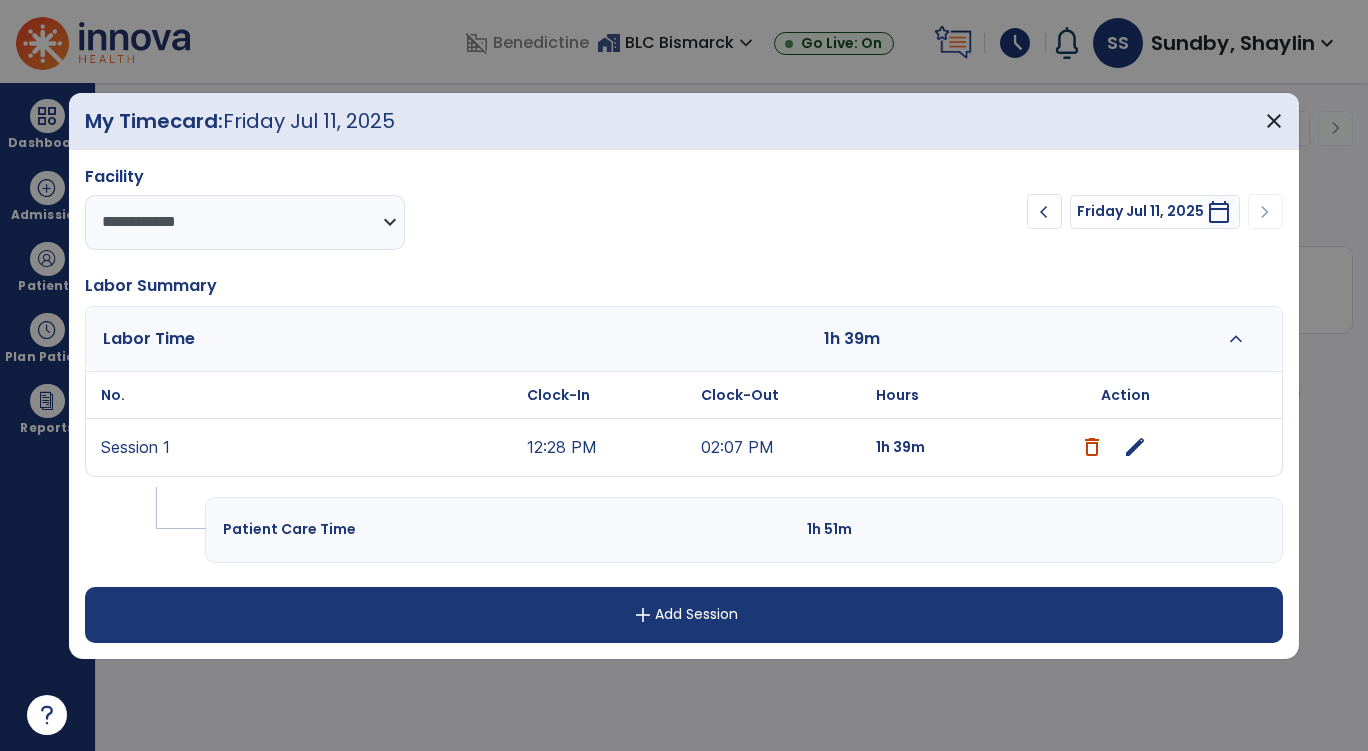 click on "edit" at bounding box center (1135, 447) 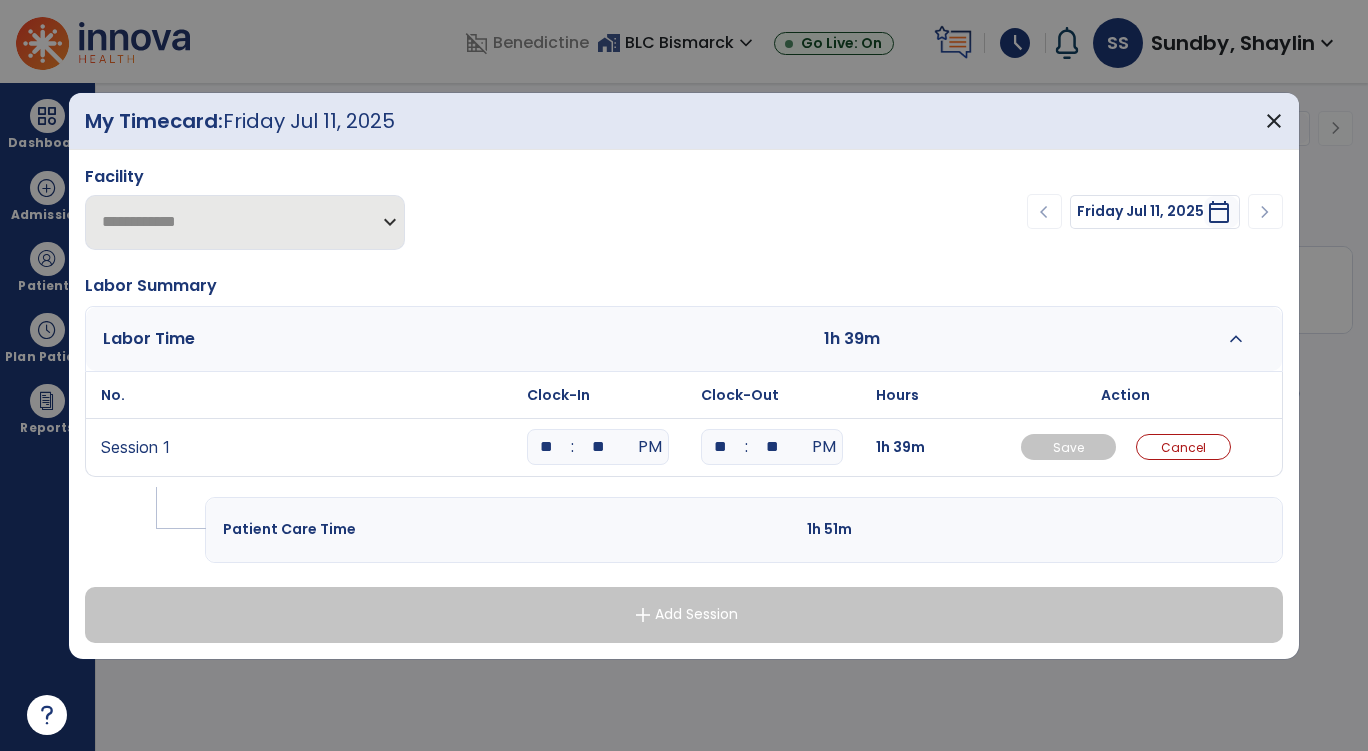 click on "**" at bounding box center [546, 447] 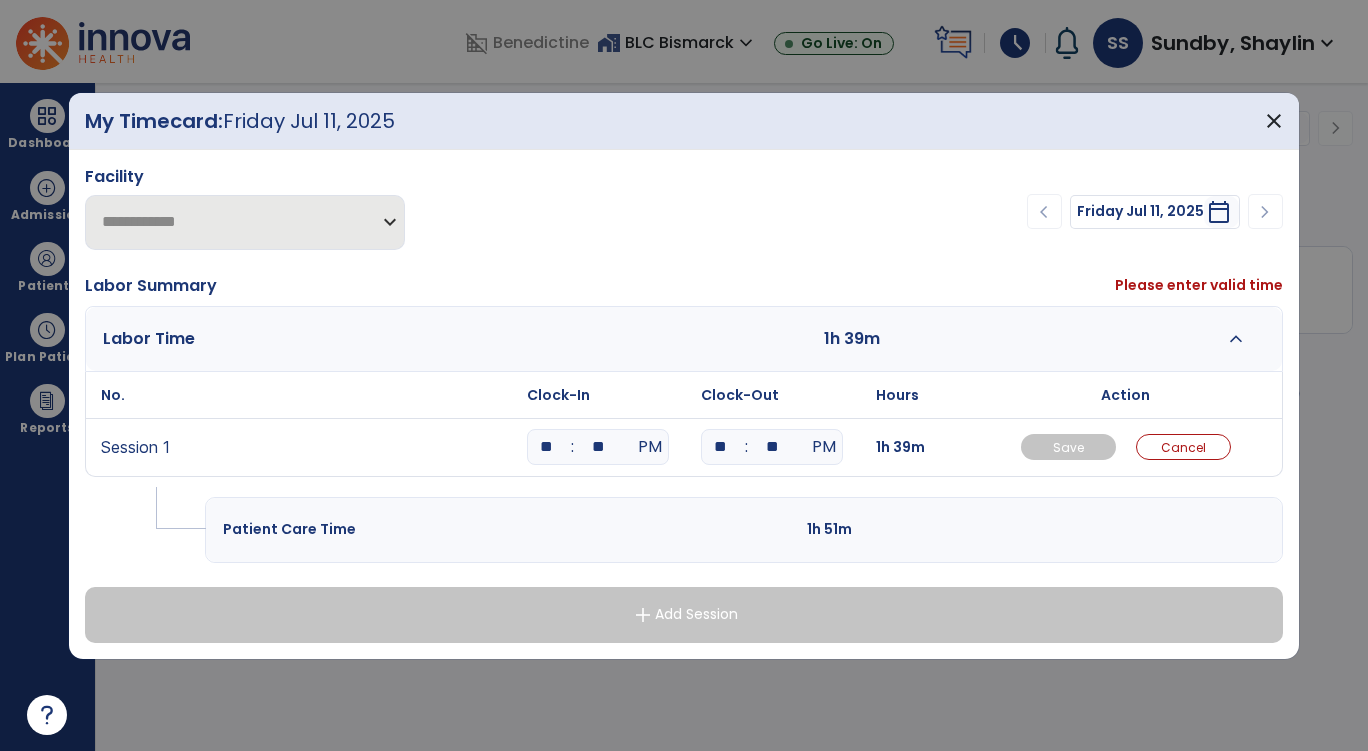 type on "*" 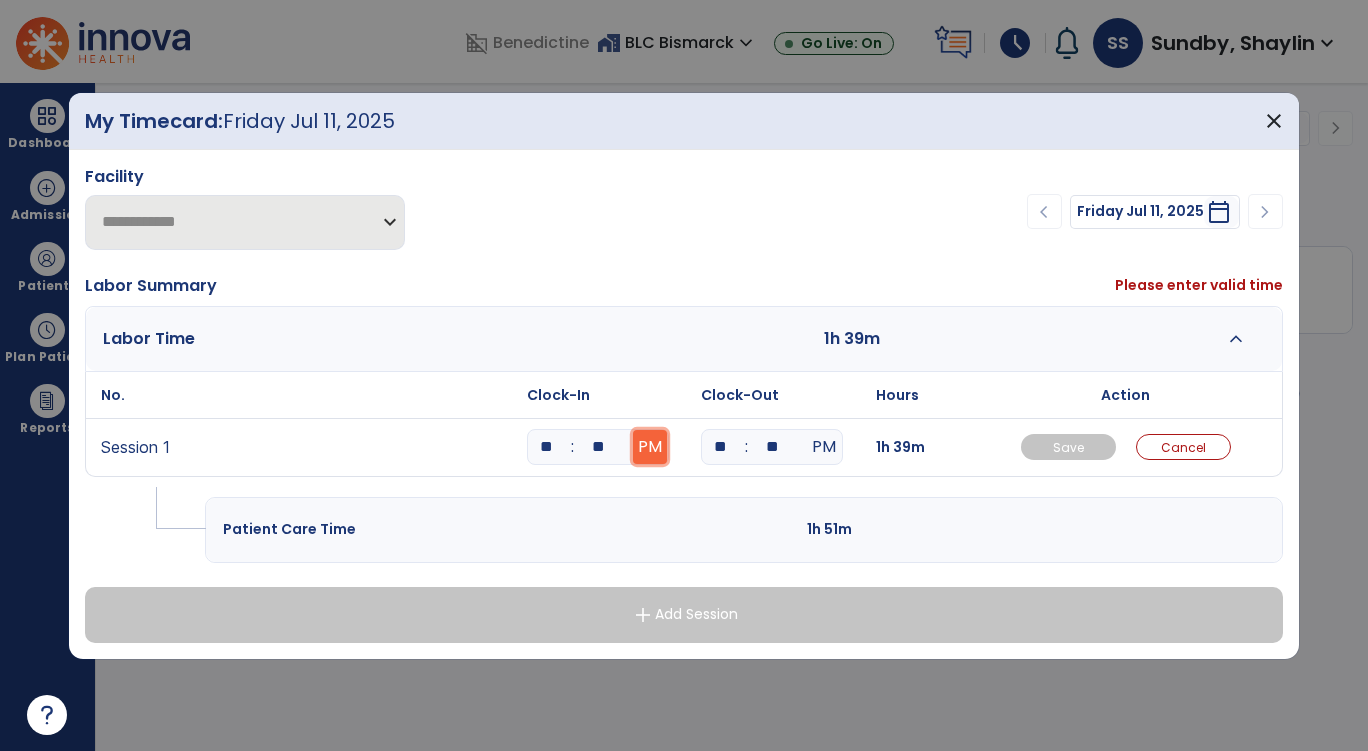 click on "PM" at bounding box center (650, 447) 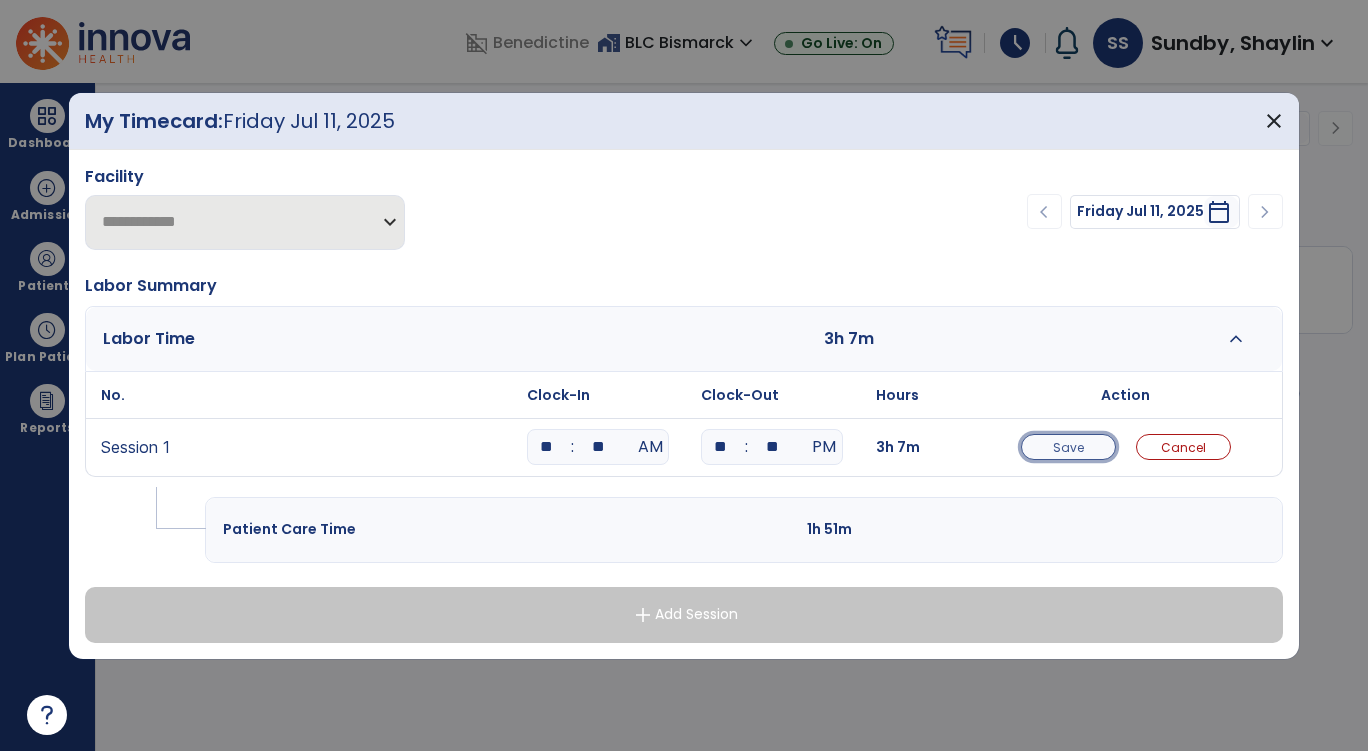 click on "Save" at bounding box center (1068, 447) 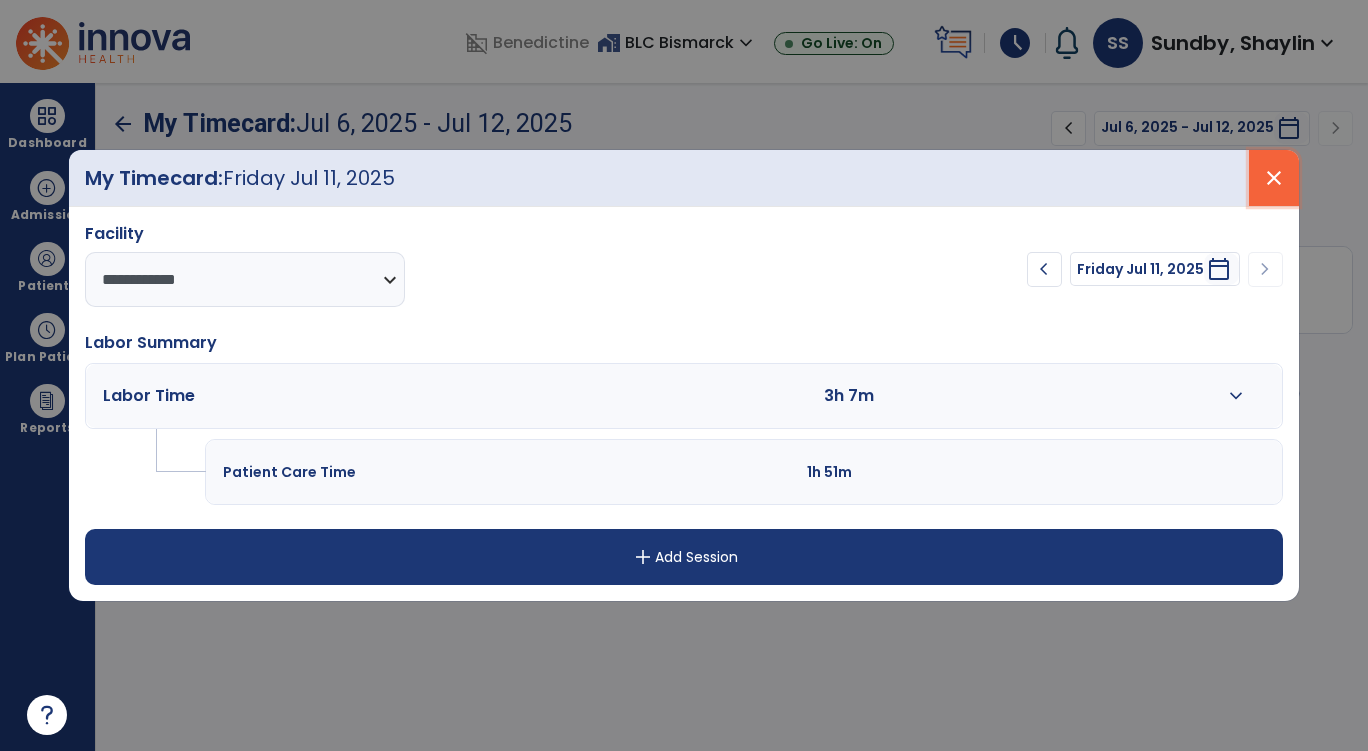 click on "close" at bounding box center [1274, 178] 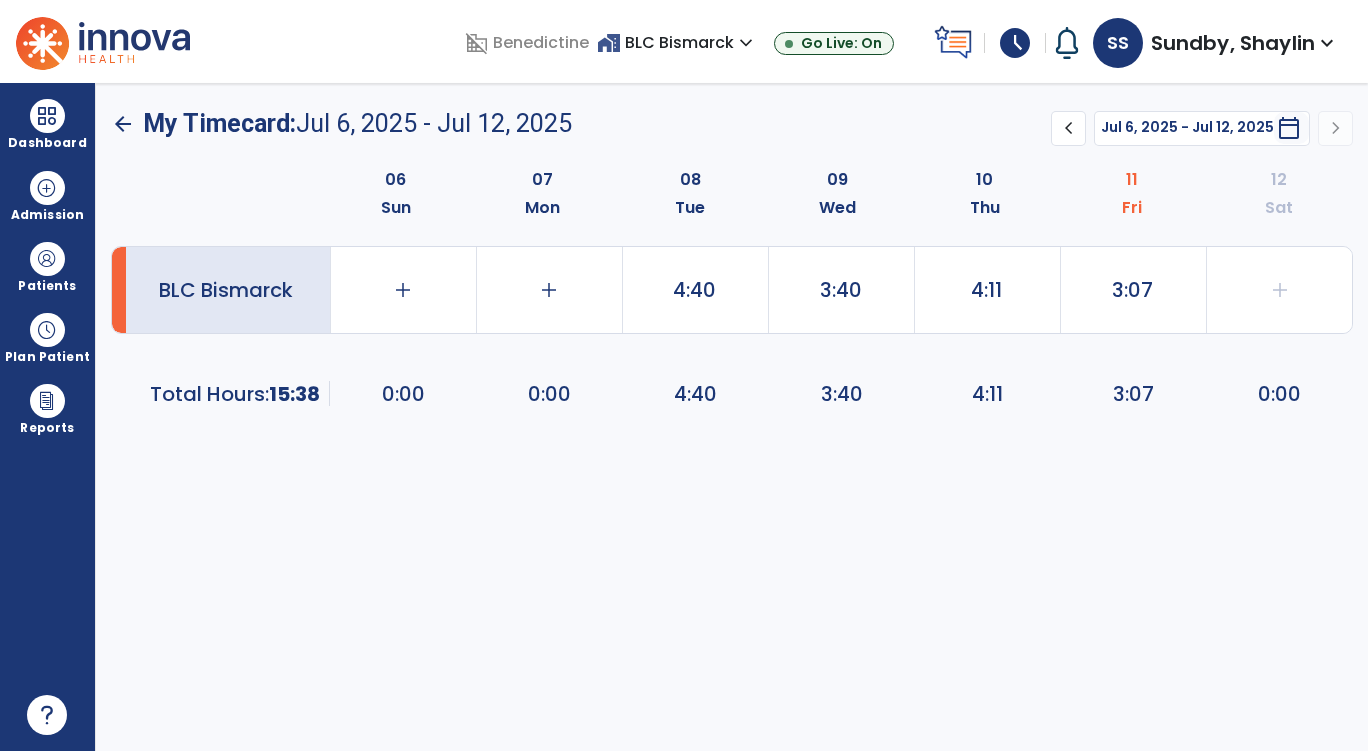 click on "SS Sundby, Shaylin expand_more" at bounding box center (1216, 43) 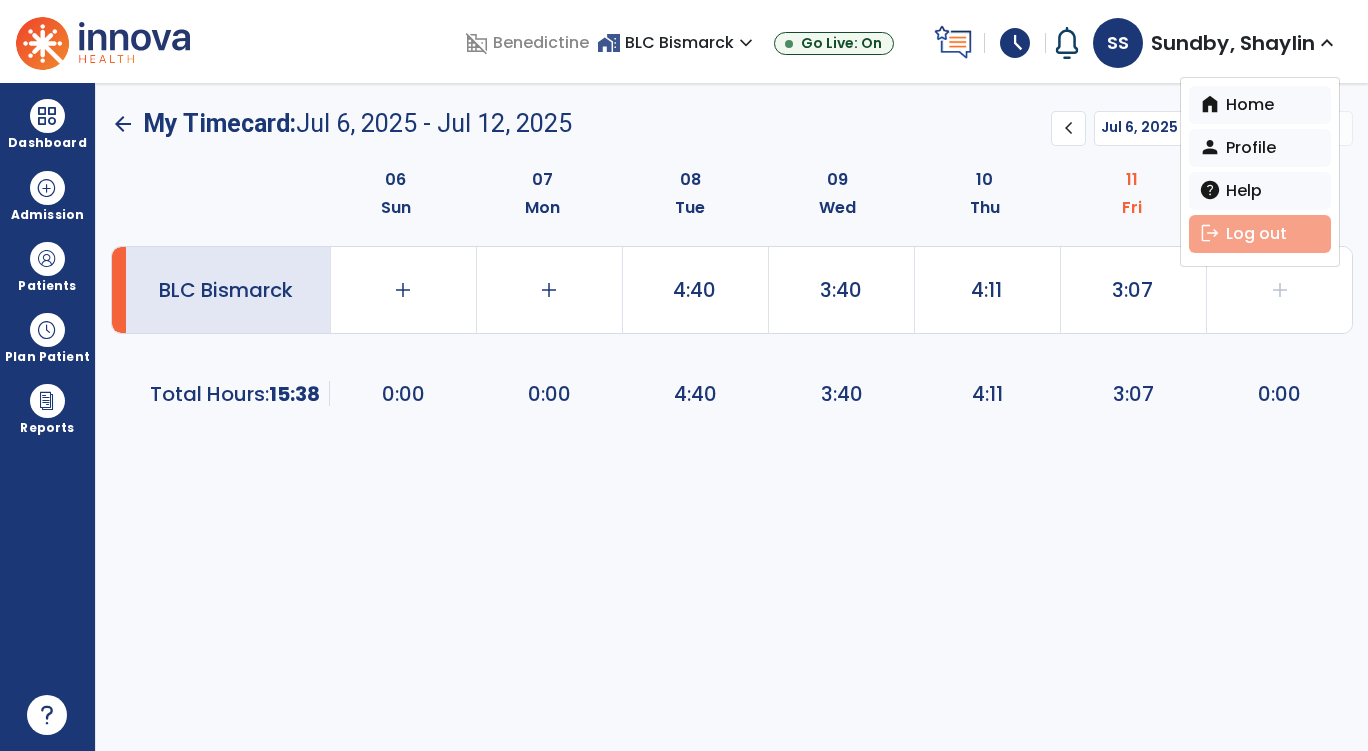 click on "logout   Log out" at bounding box center [1260, 234] 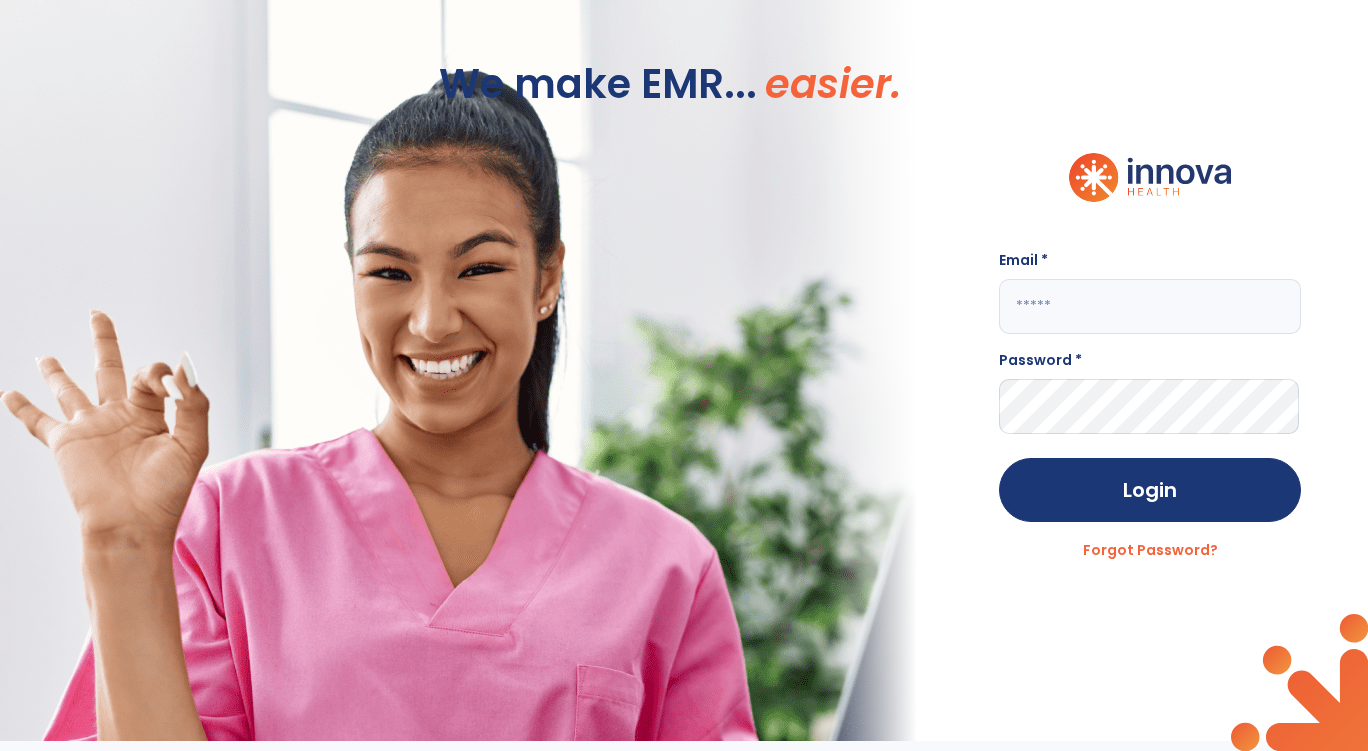 click on "Email * Password * Login Forgot Password?" 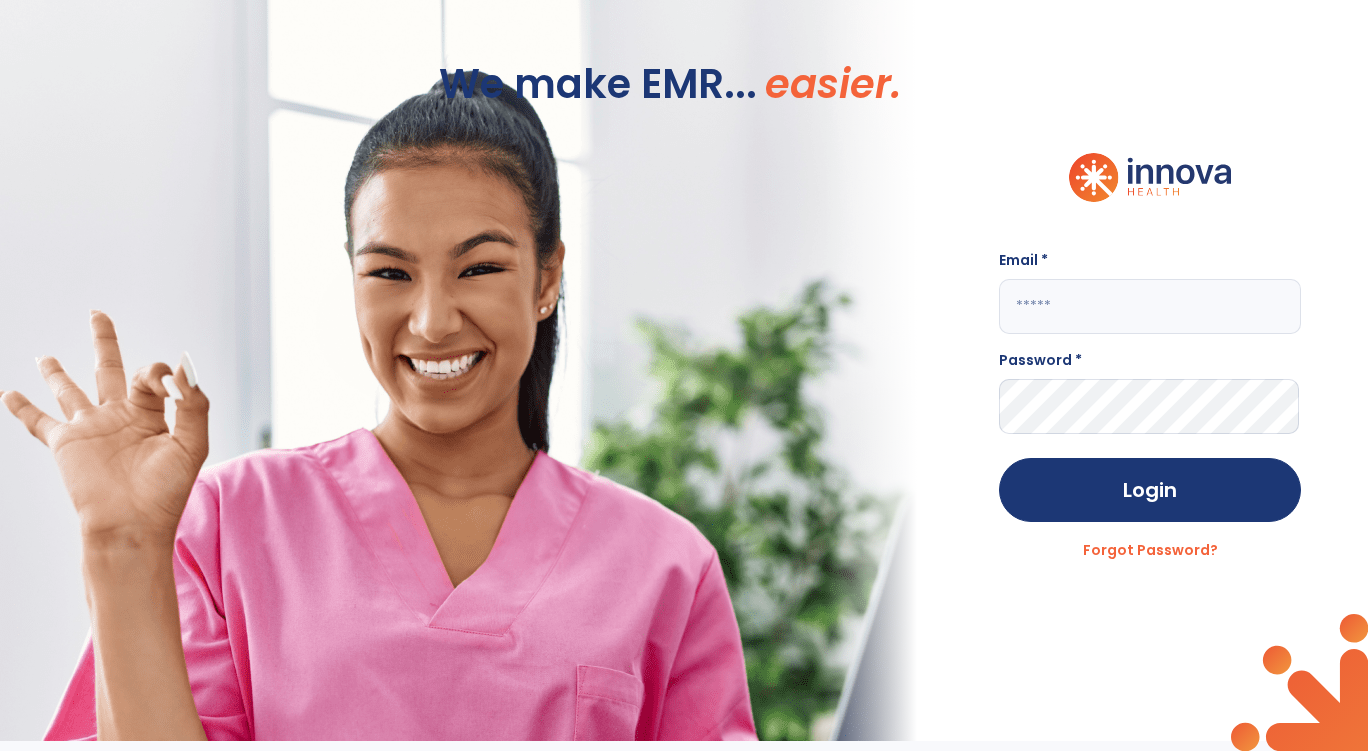 click on "Email * Password * Login Forgot Password?" 